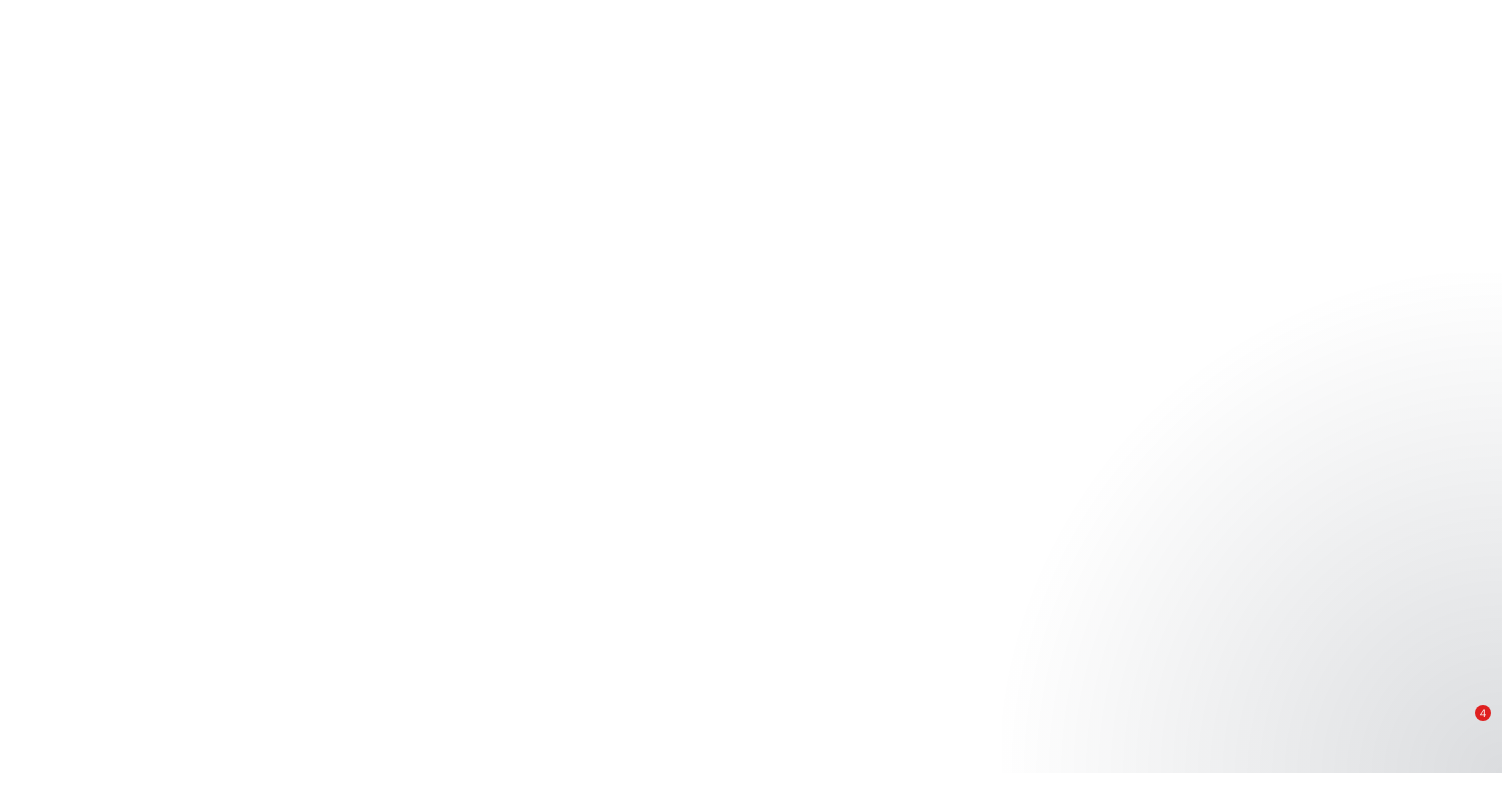 scroll, scrollTop: 0, scrollLeft: 0, axis: both 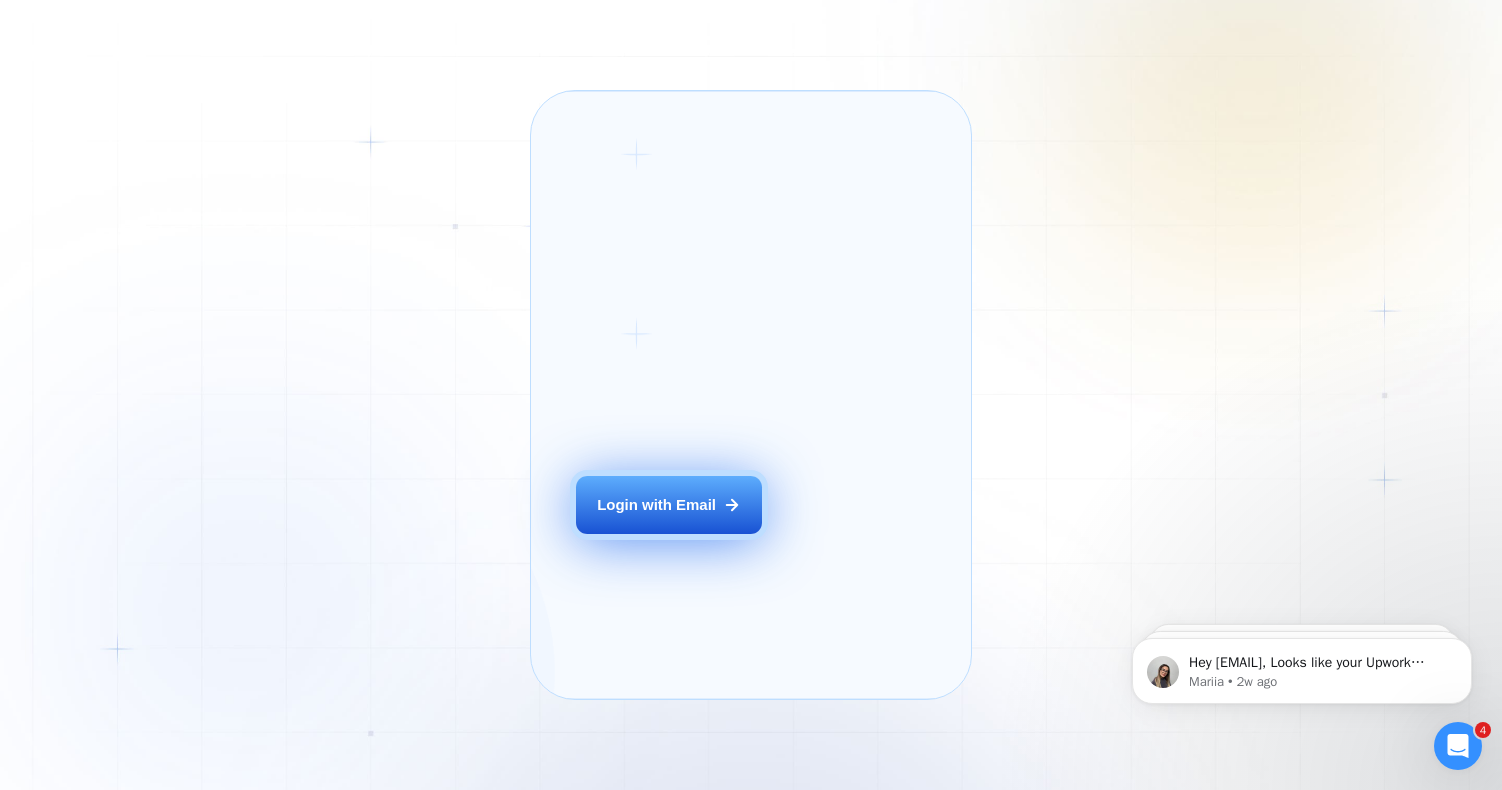 click on "Login with Email" at bounding box center (669, 505) 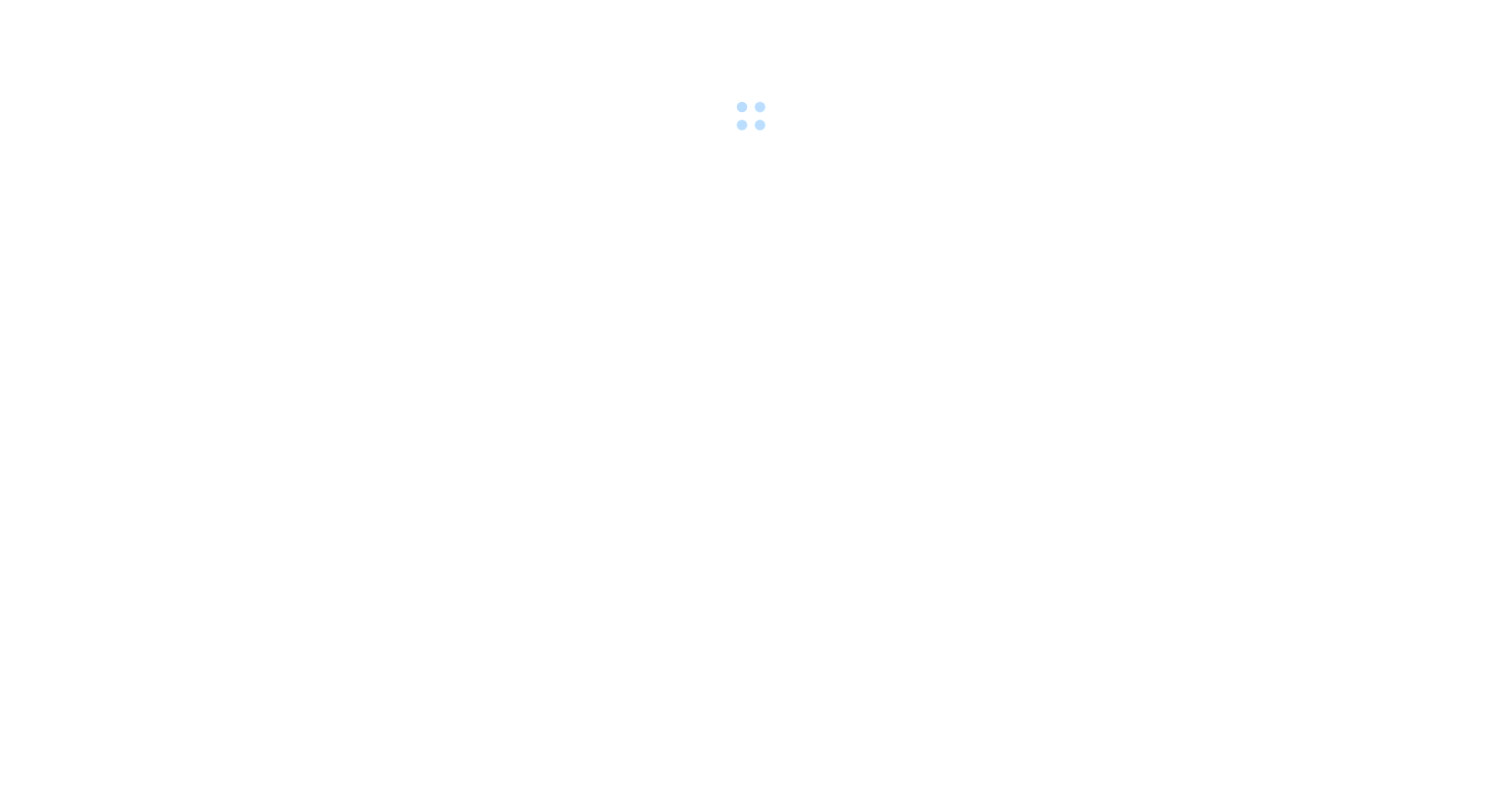 scroll, scrollTop: 0, scrollLeft: 0, axis: both 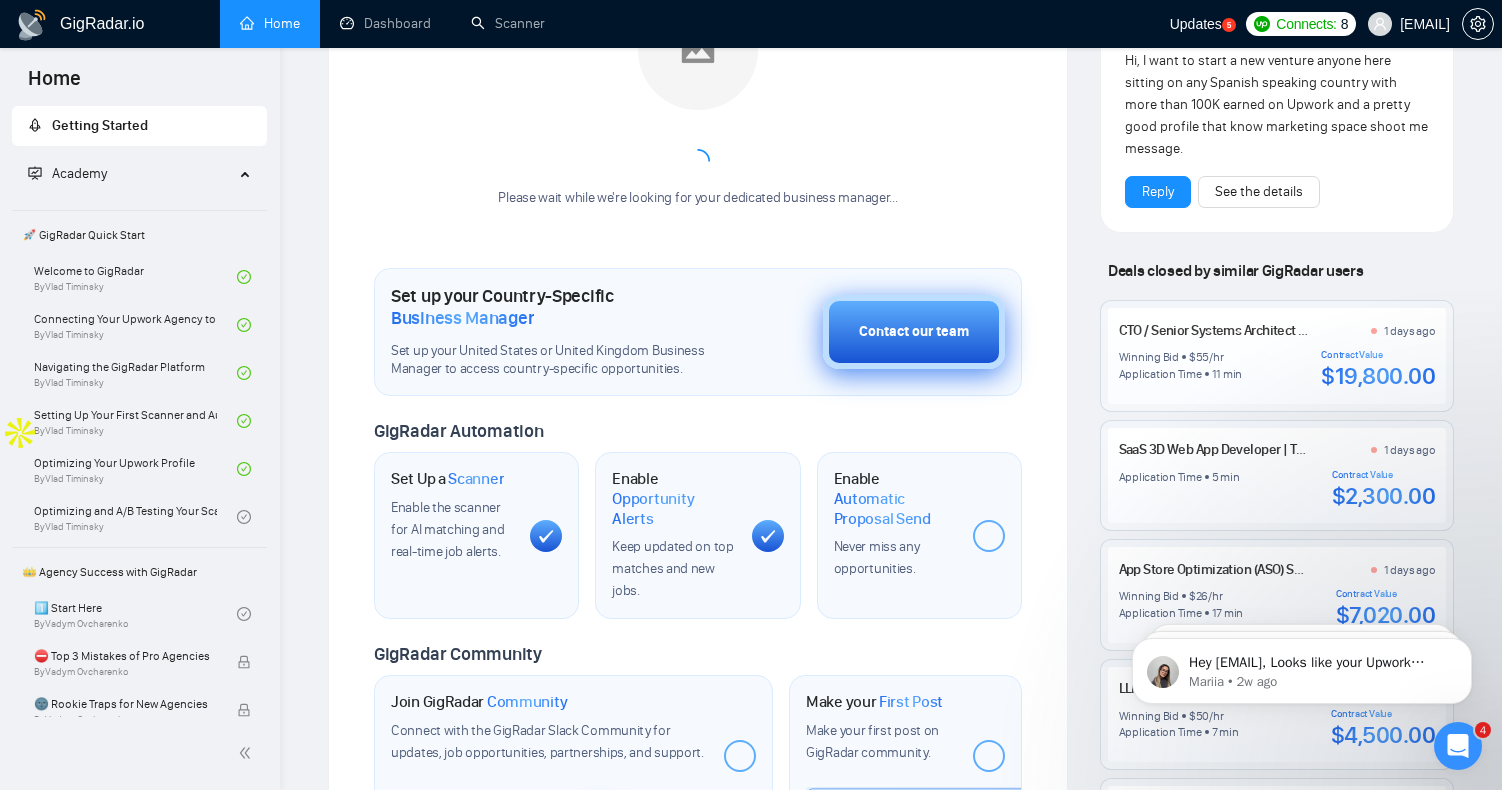 click on "Contact our team" at bounding box center [914, 332] 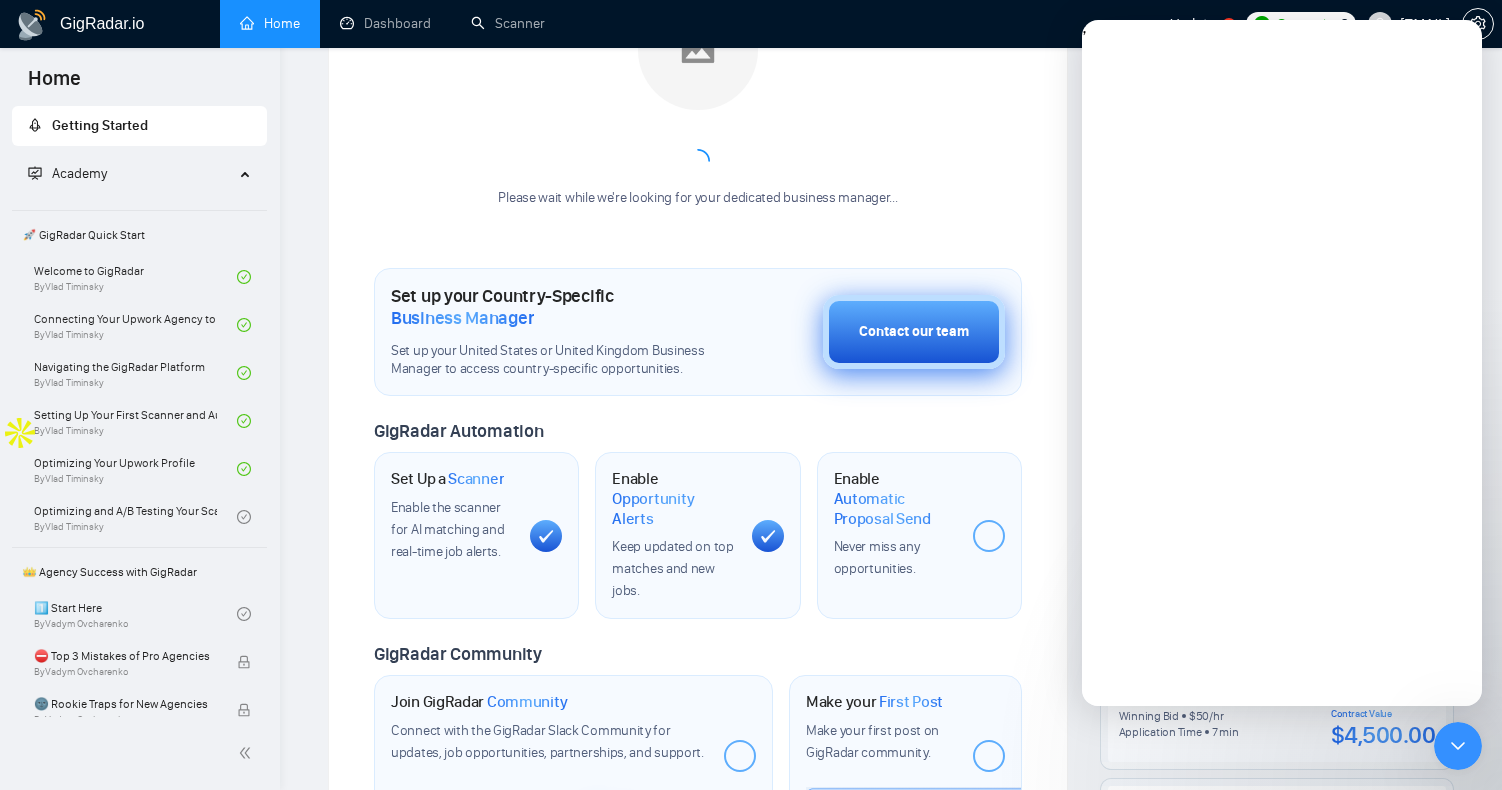 scroll, scrollTop: 0, scrollLeft: 0, axis: both 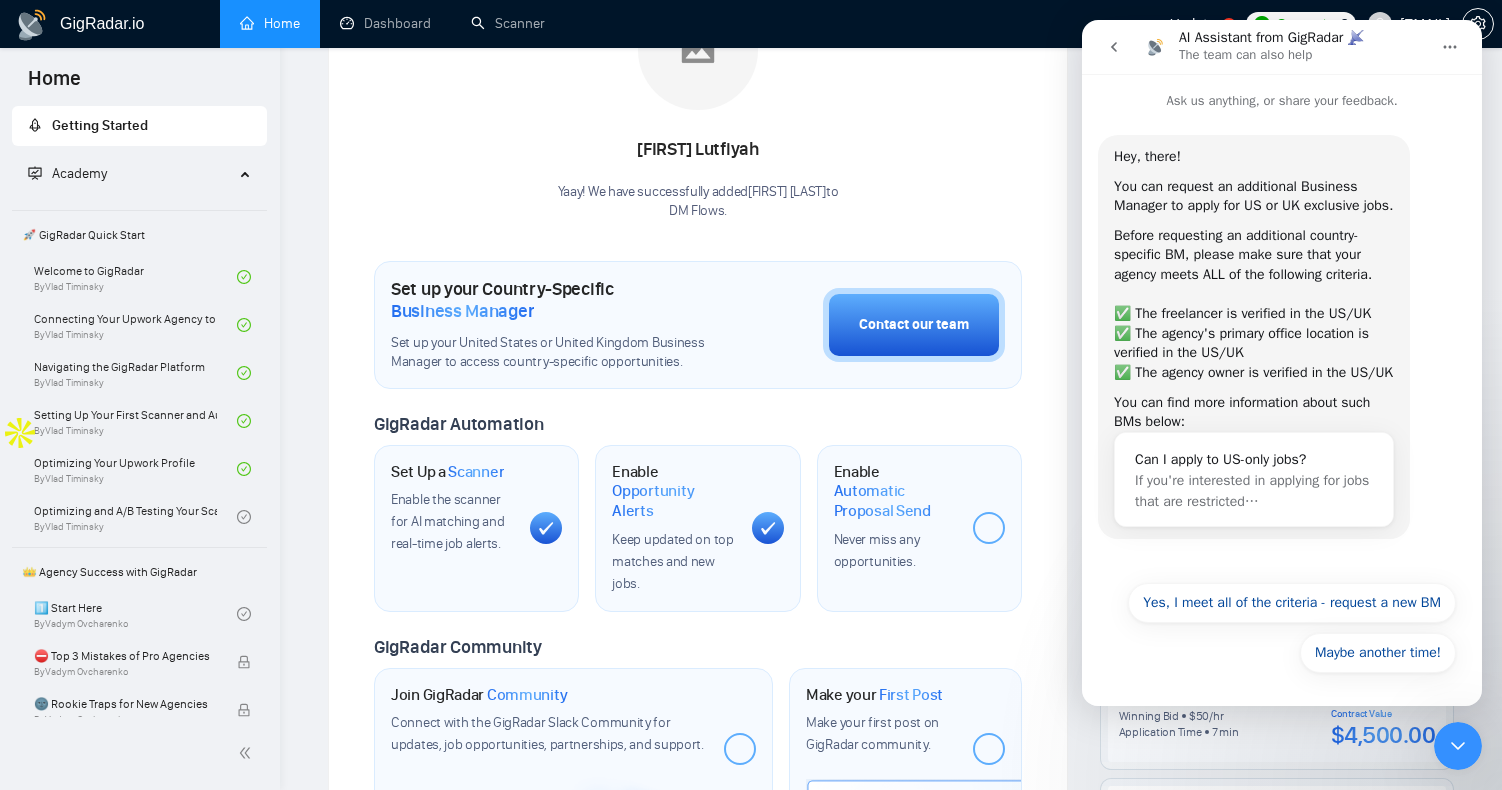 click at bounding box center [989, 528] 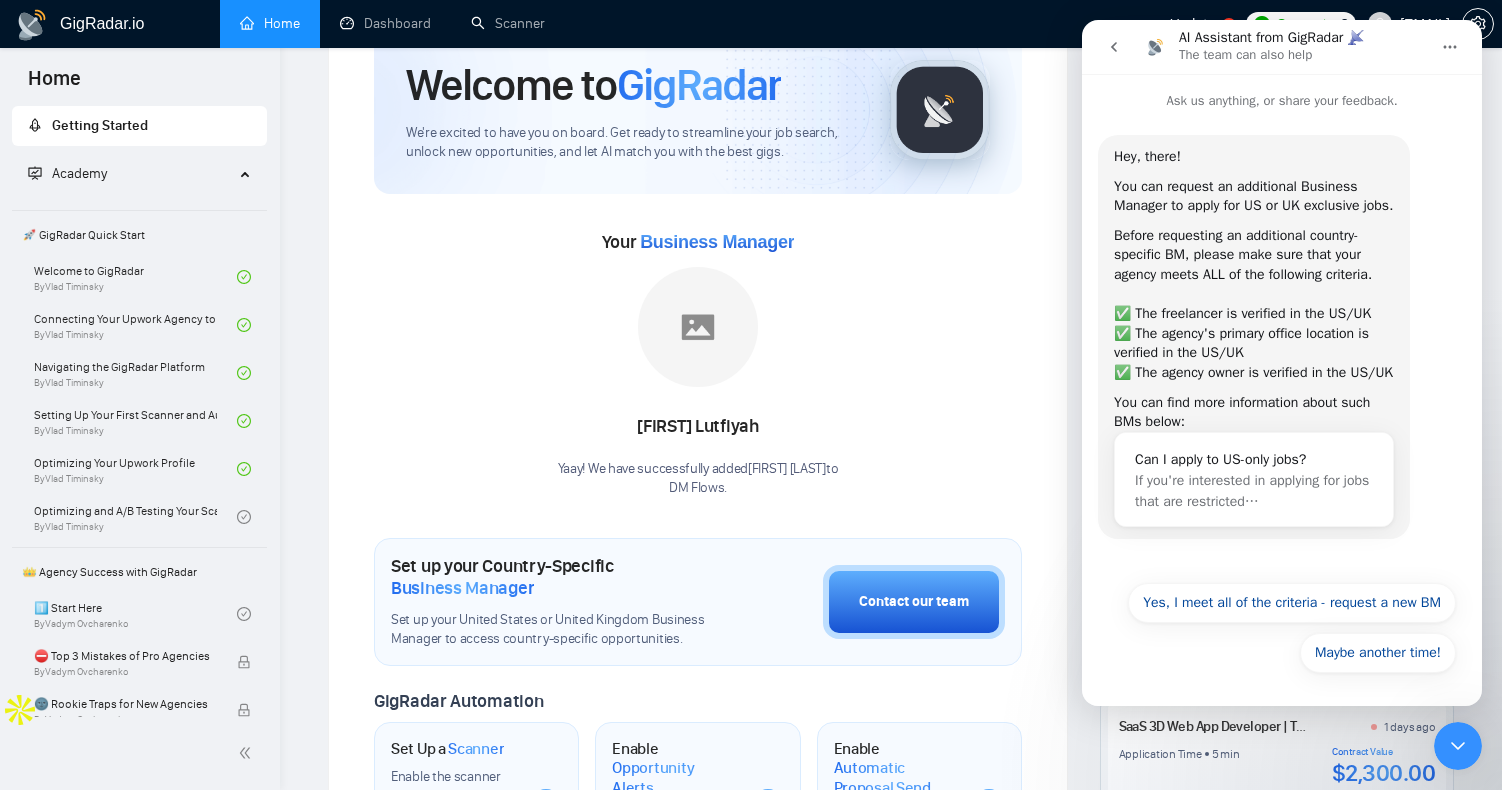 scroll, scrollTop: 0, scrollLeft: 0, axis: both 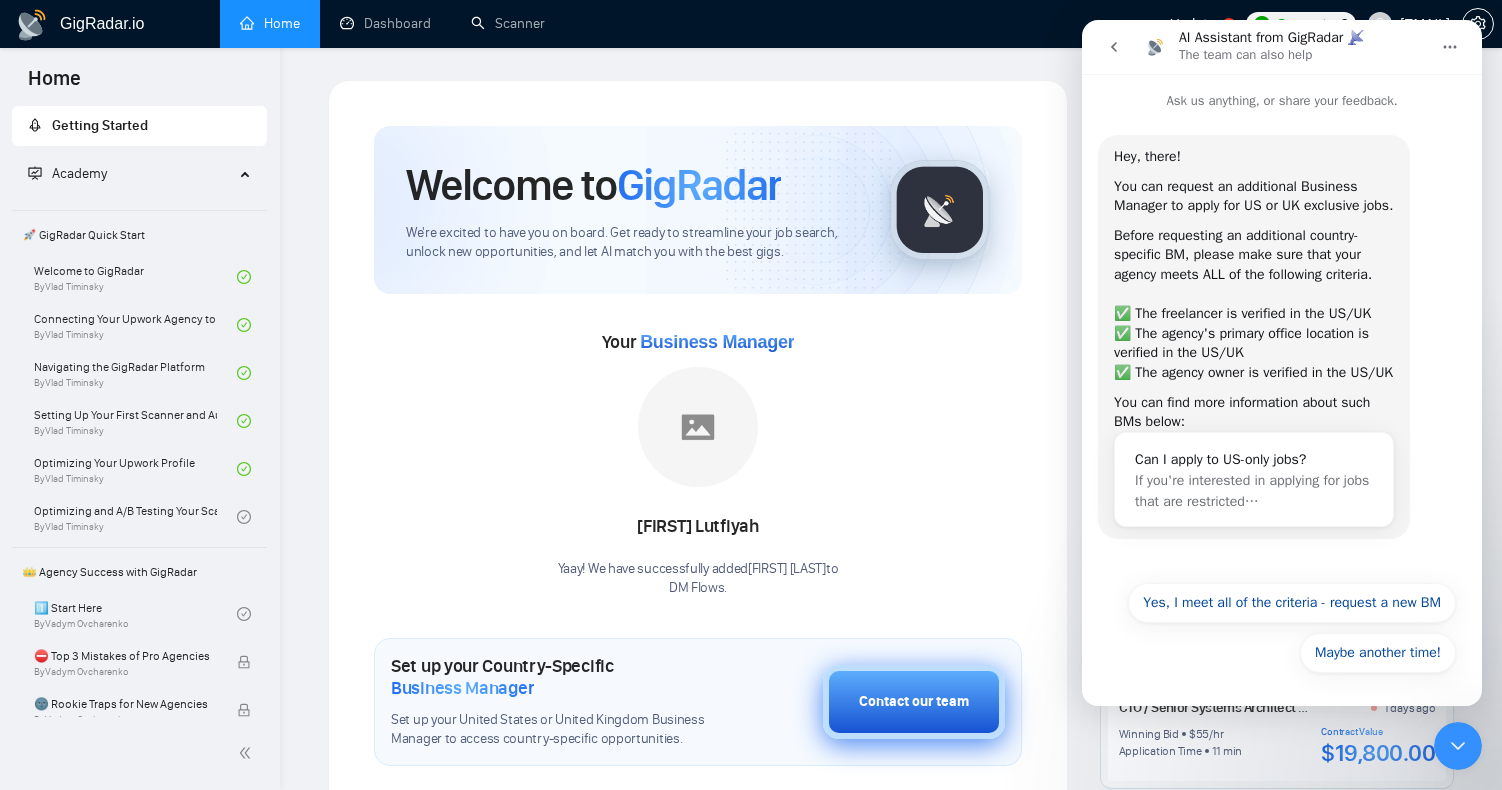 click on "Contact our team" at bounding box center (914, 702) 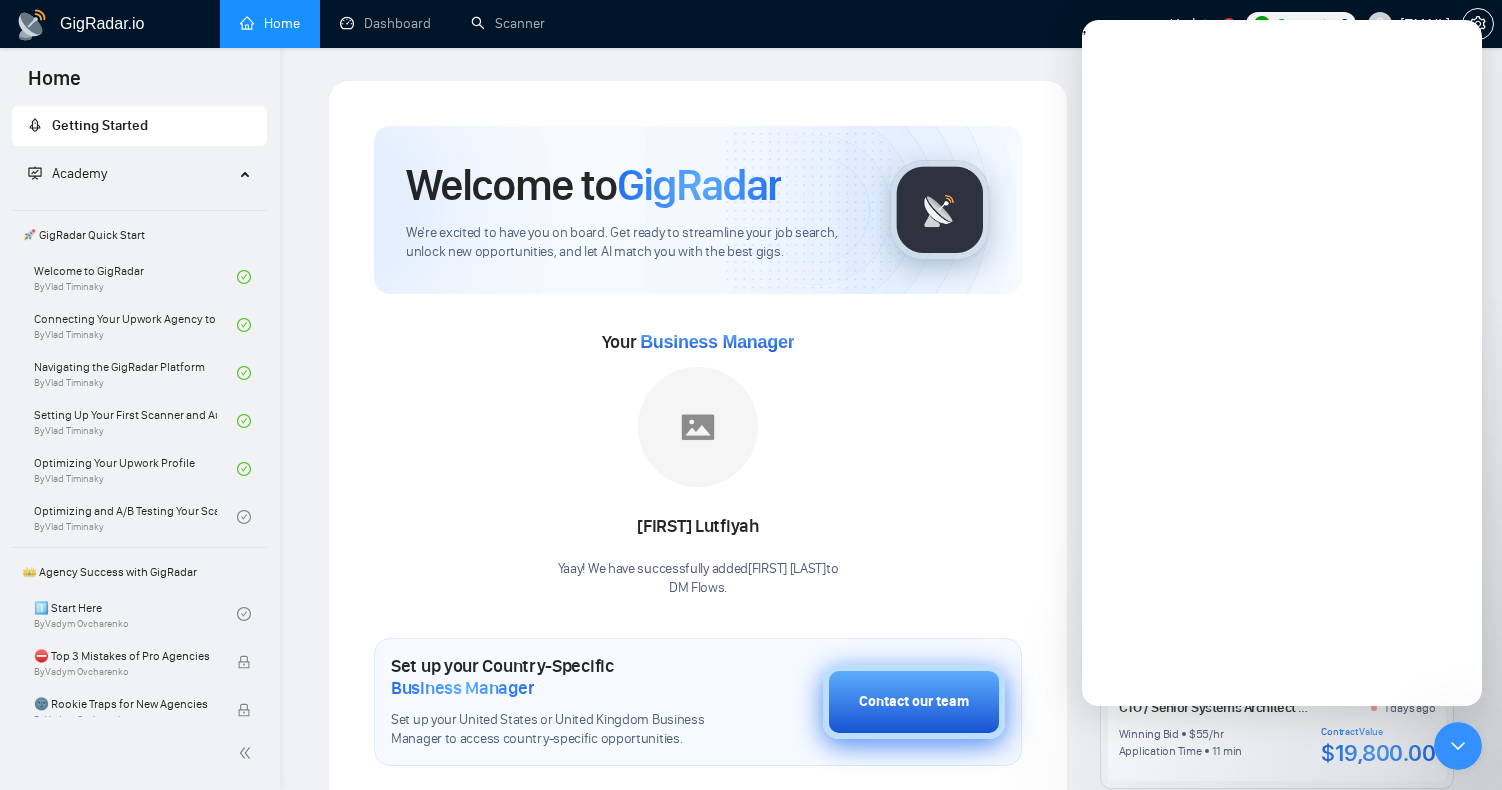 scroll, scrollTop: 0, scrollLeft: 0, axis: both 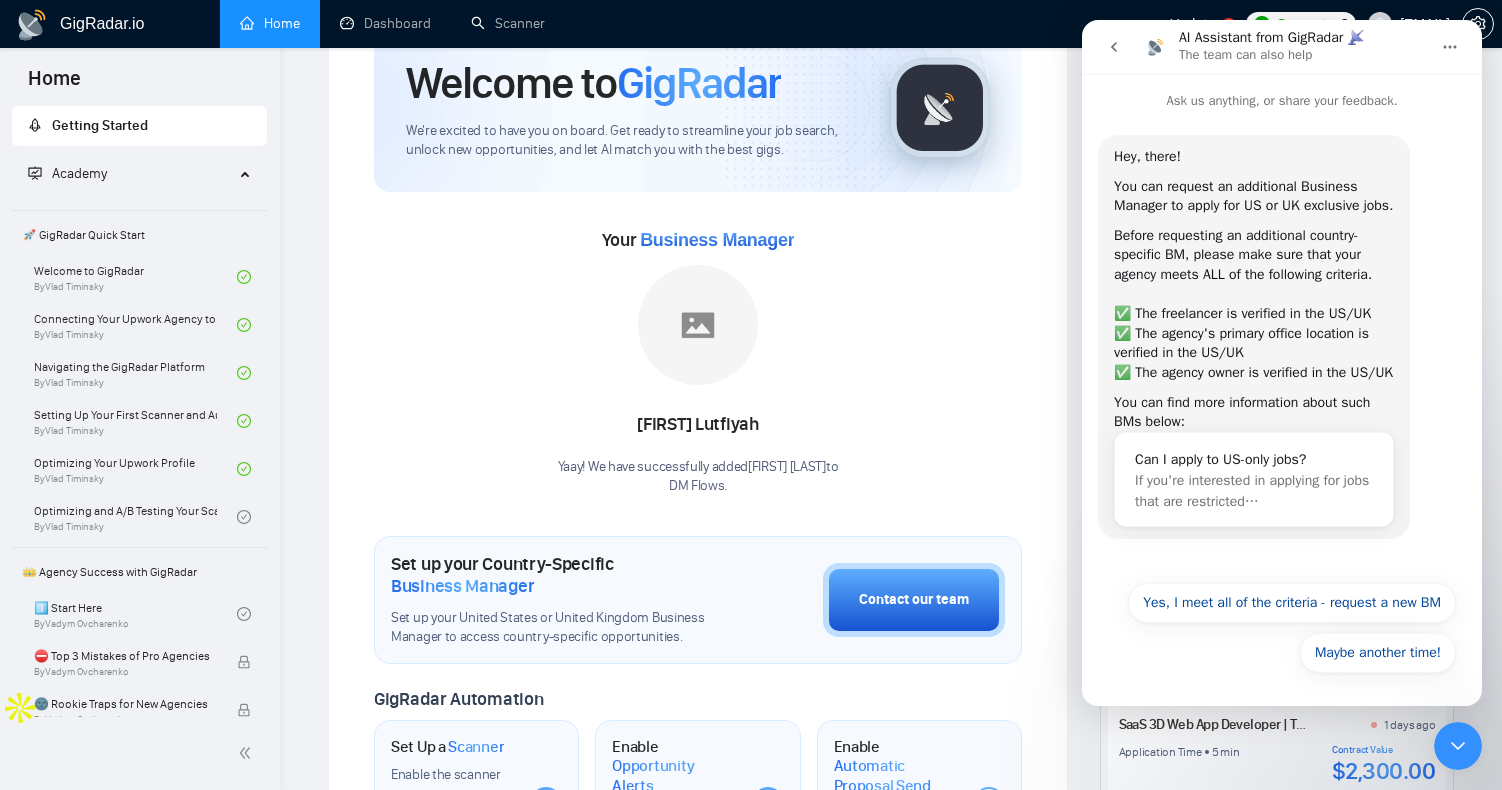 click on "Yaay! We have successfully added  Evi Lutfiyah  to   DM Flows ." at bounding box center (698, 477) 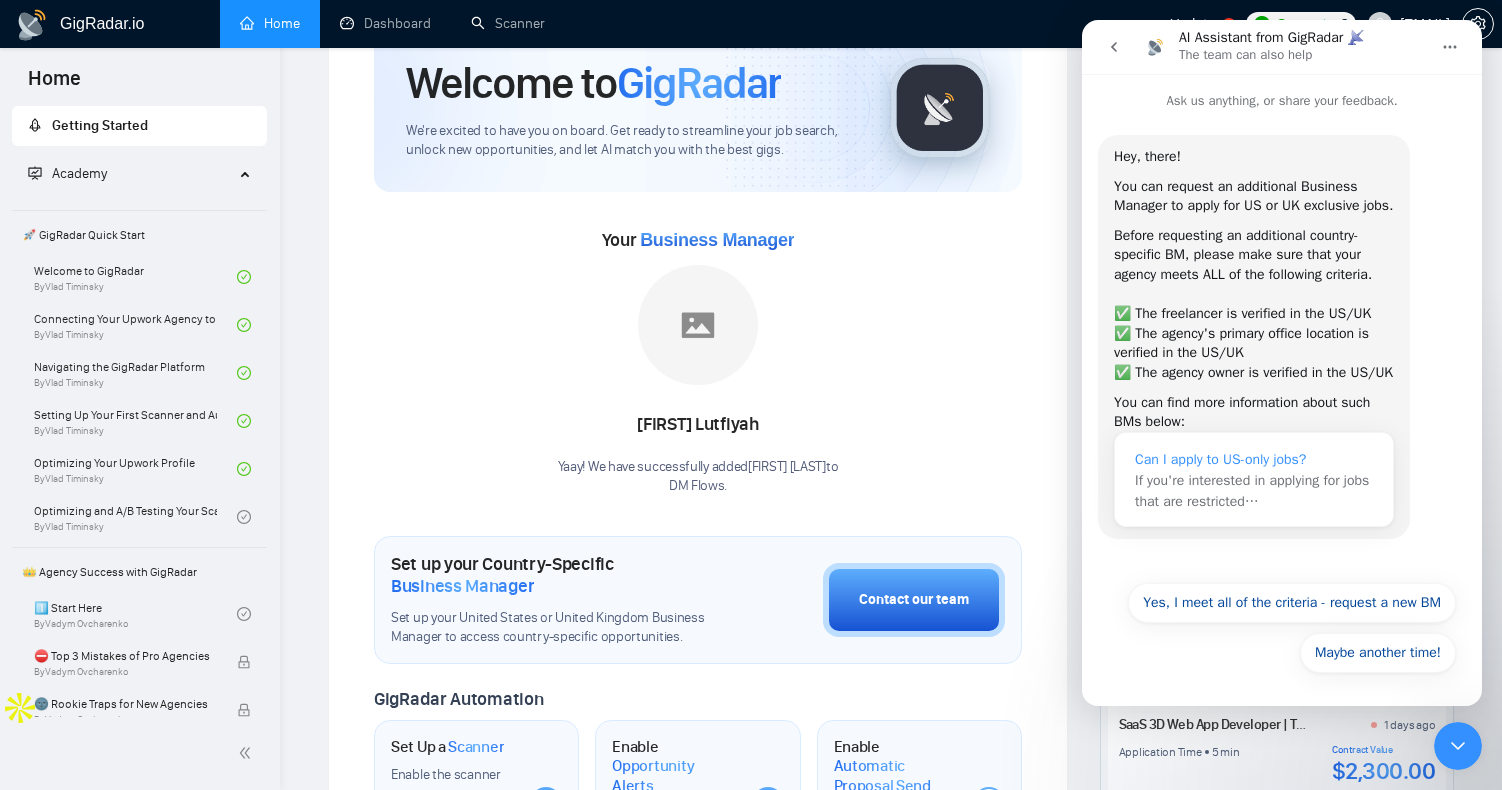 scroll, scrollTop: 32, scrollLeft: 0, axis: vertical 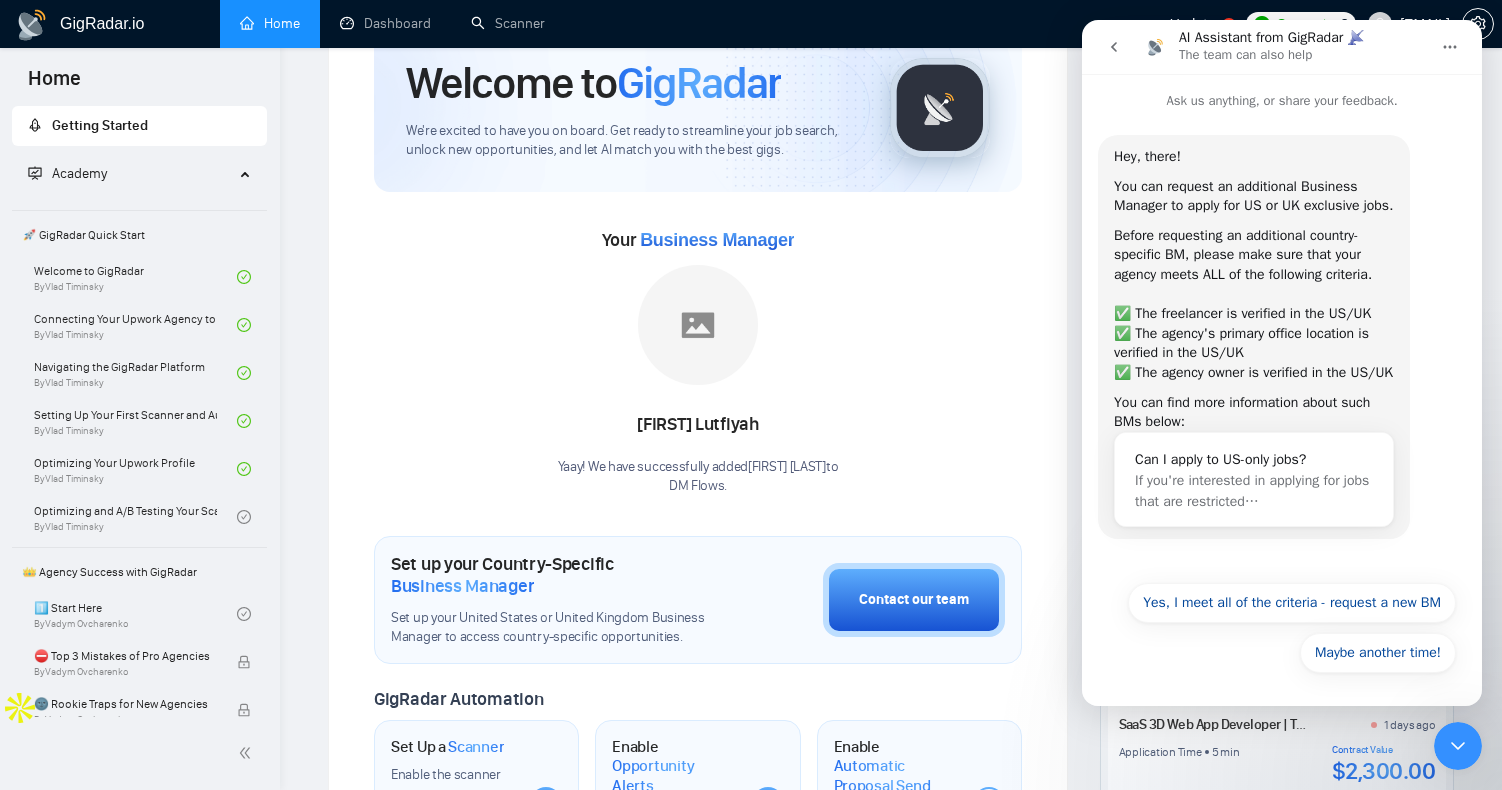 click 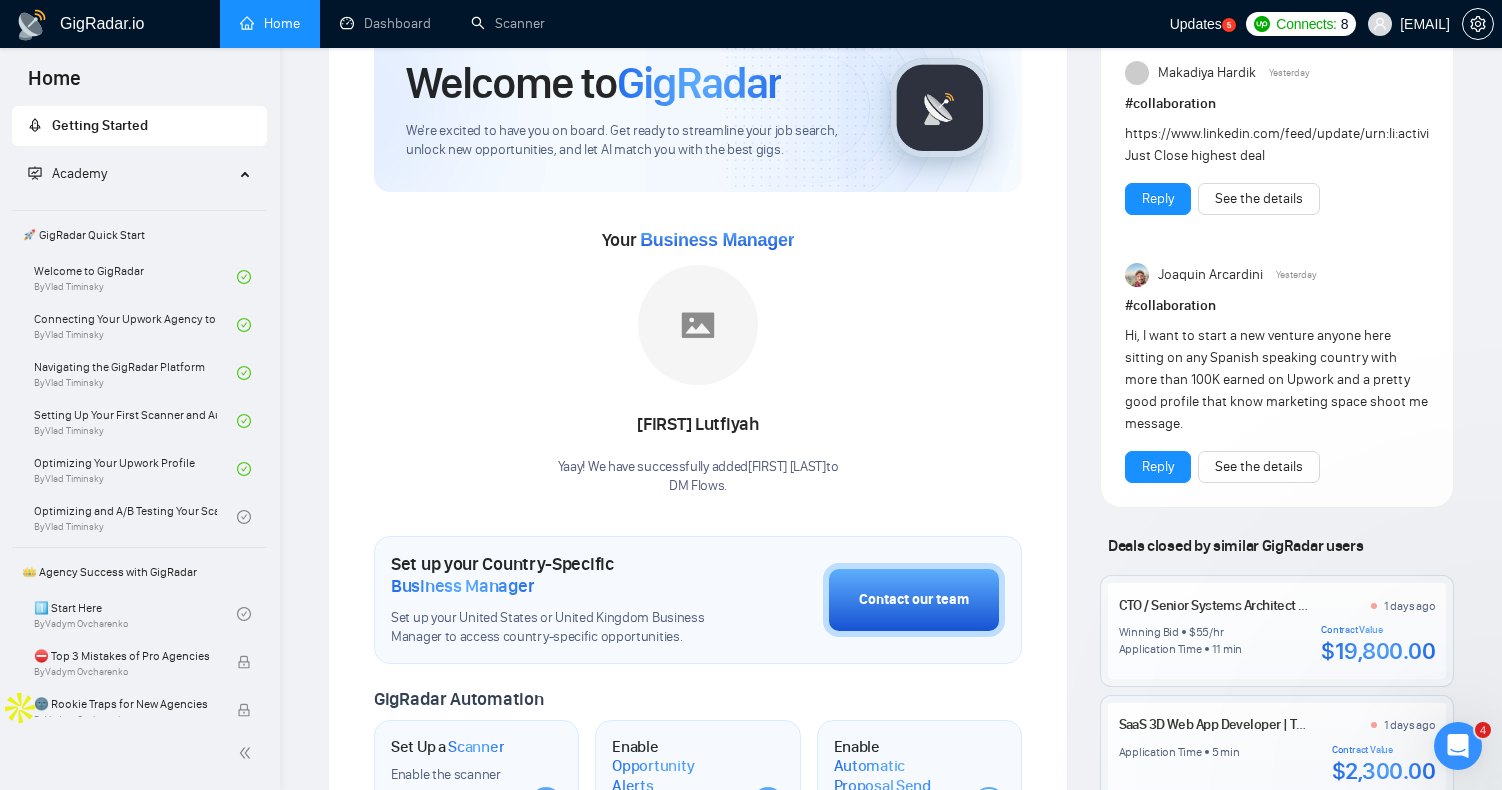 scroll, scrollTop: 0, scrollLeft: 0, axis: both 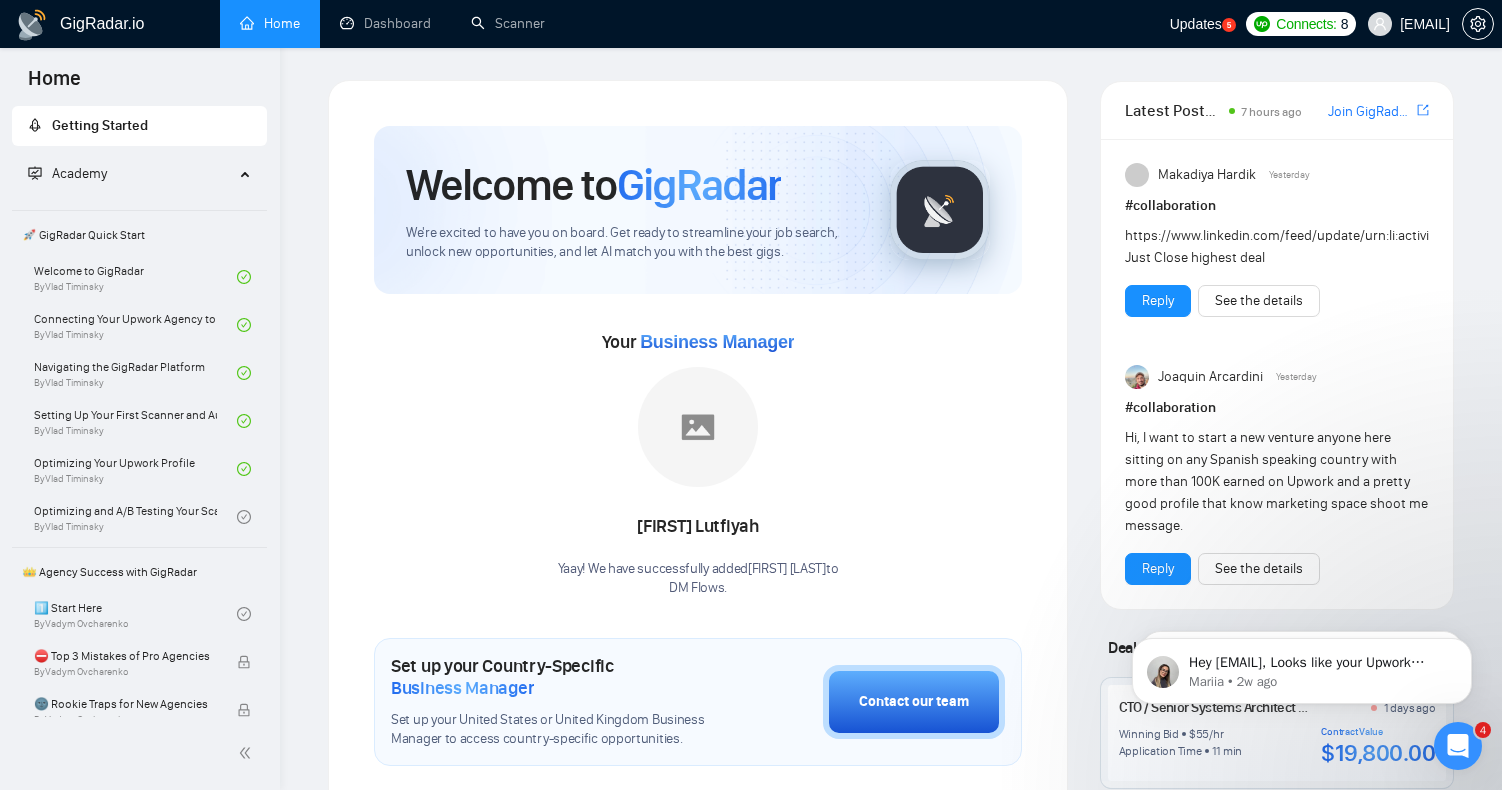 click on "Join GigRadar Slack Community" at bounding box center [1370, 112] 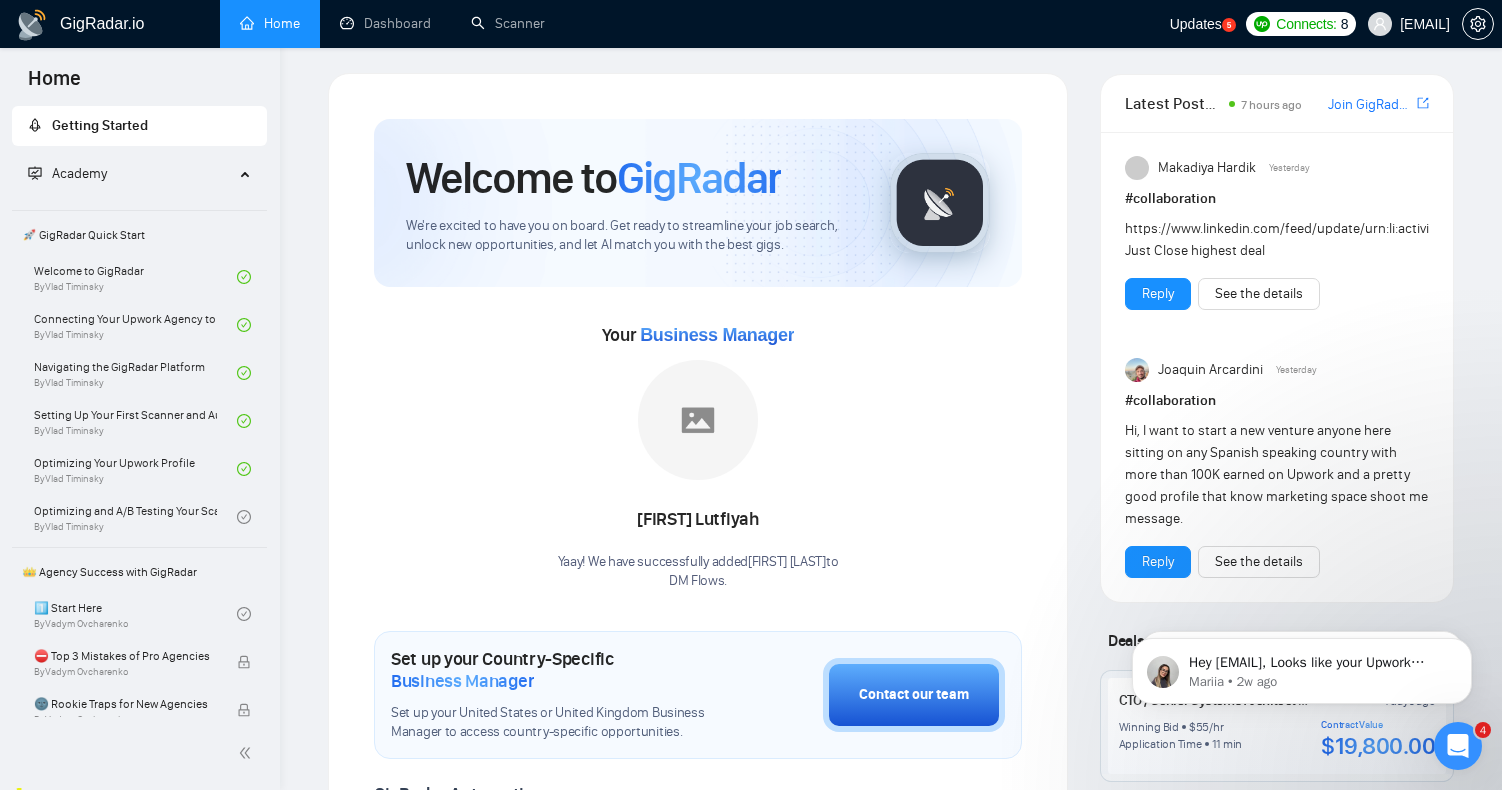 click on "Yaay! We have successfully added  Evi Lutfiyah  to   DM Flows ." at bounding box center (698, 572) 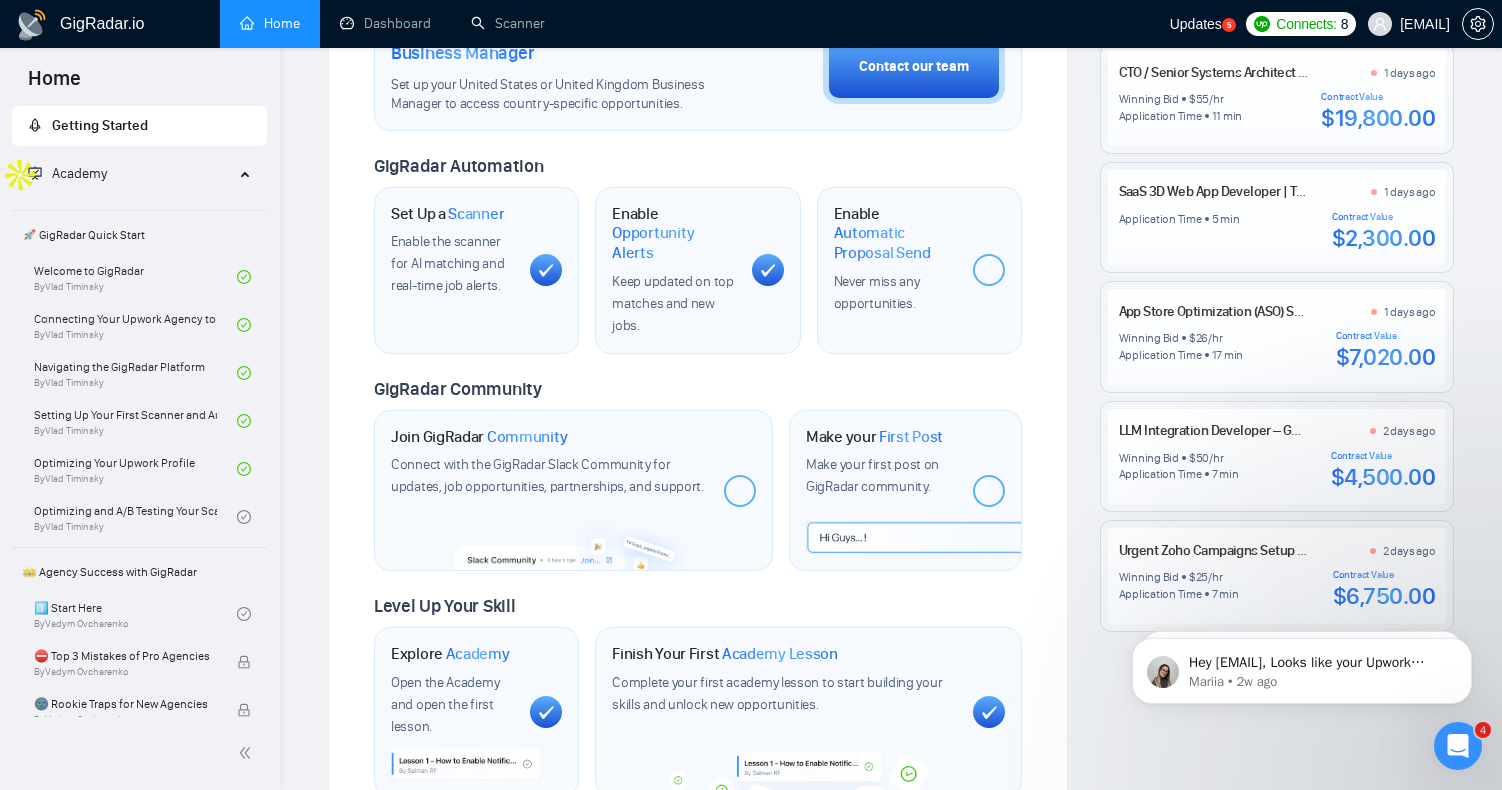 scroll, scrollTop: 632, scrollLeft: 0, axis: vertical 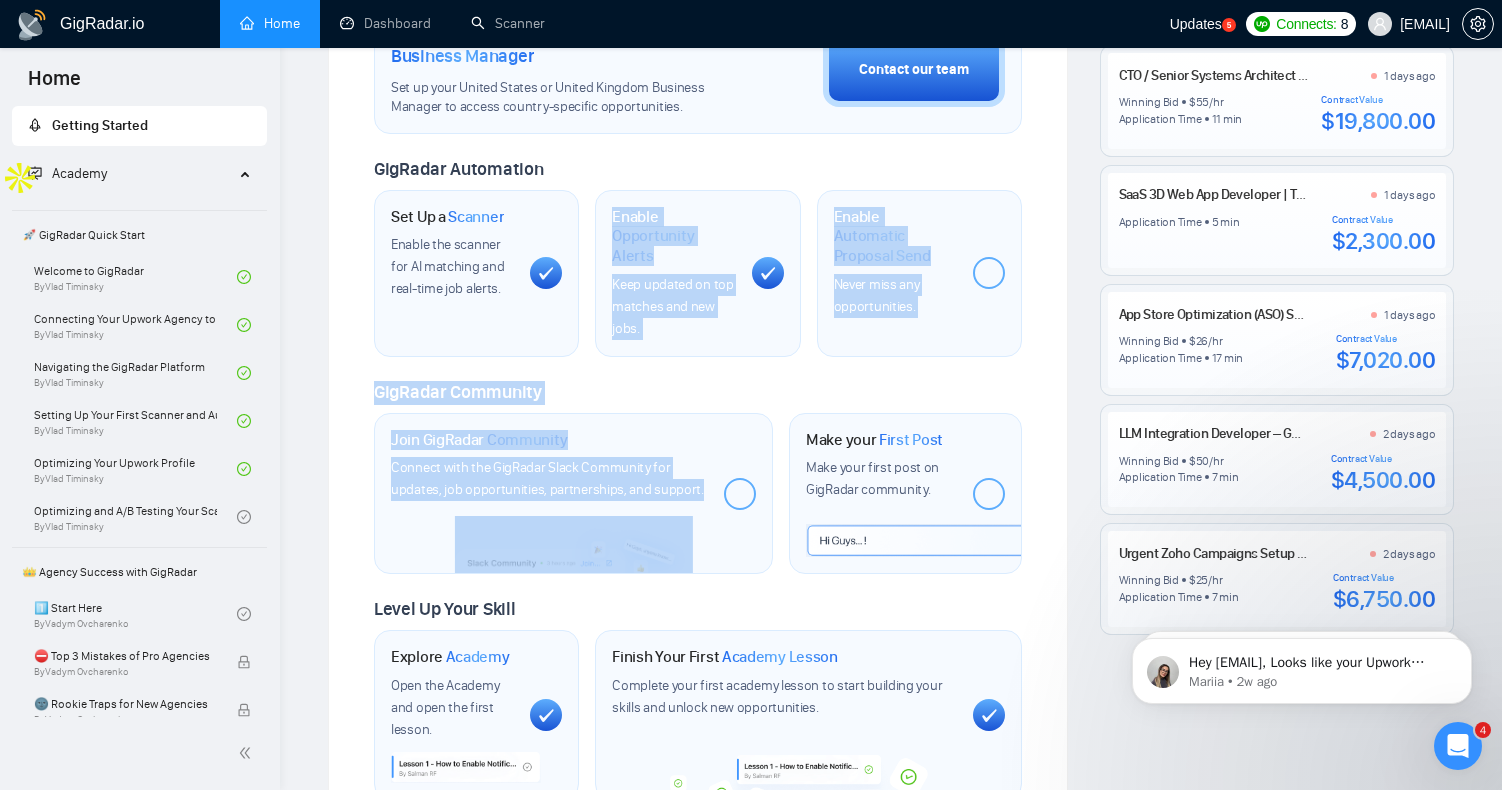 drag, startPoint x: 740, startPoint y: 486, endPoint x: 529, endPoint y: 301, distance: 280.6172 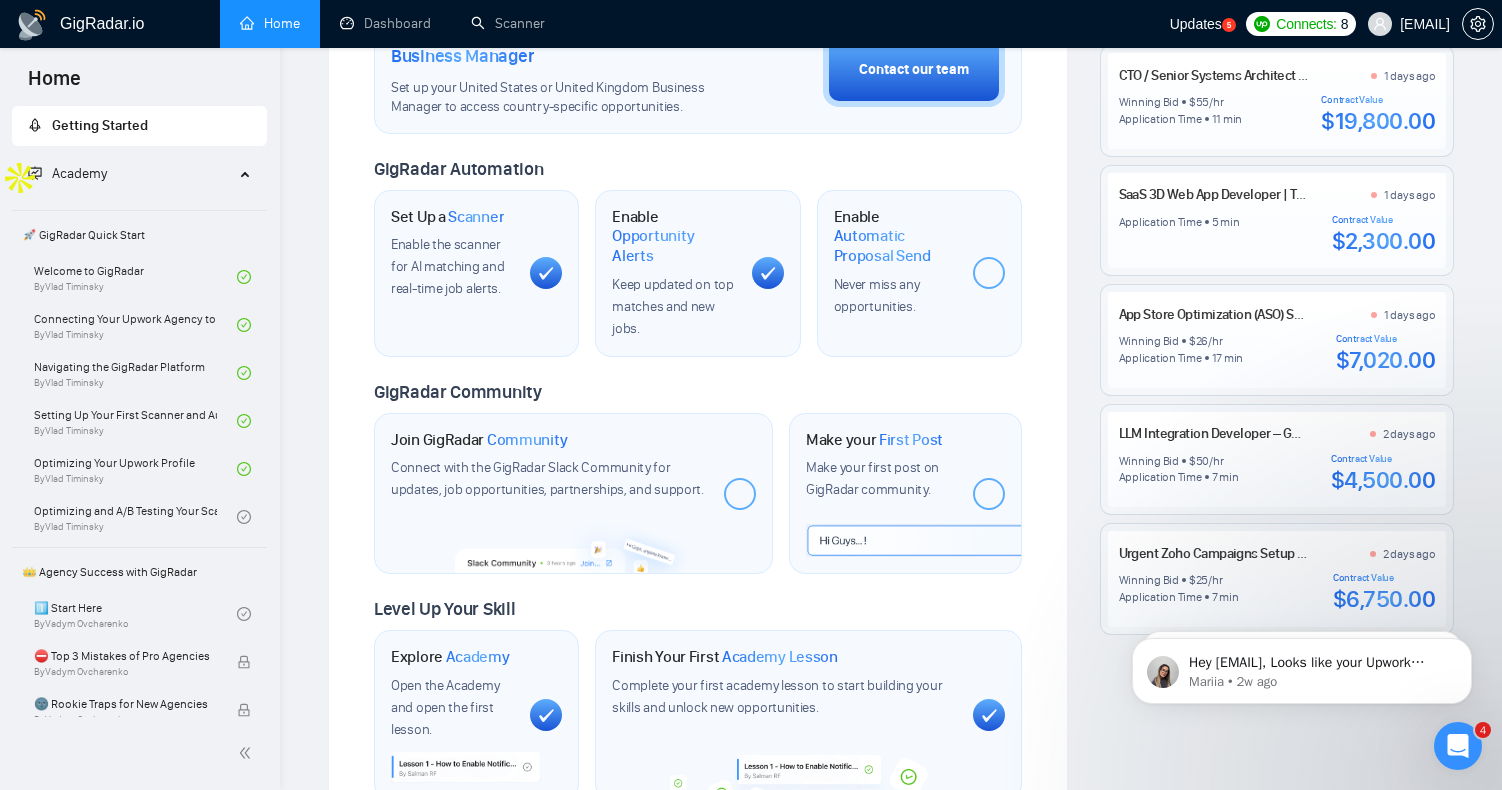 click 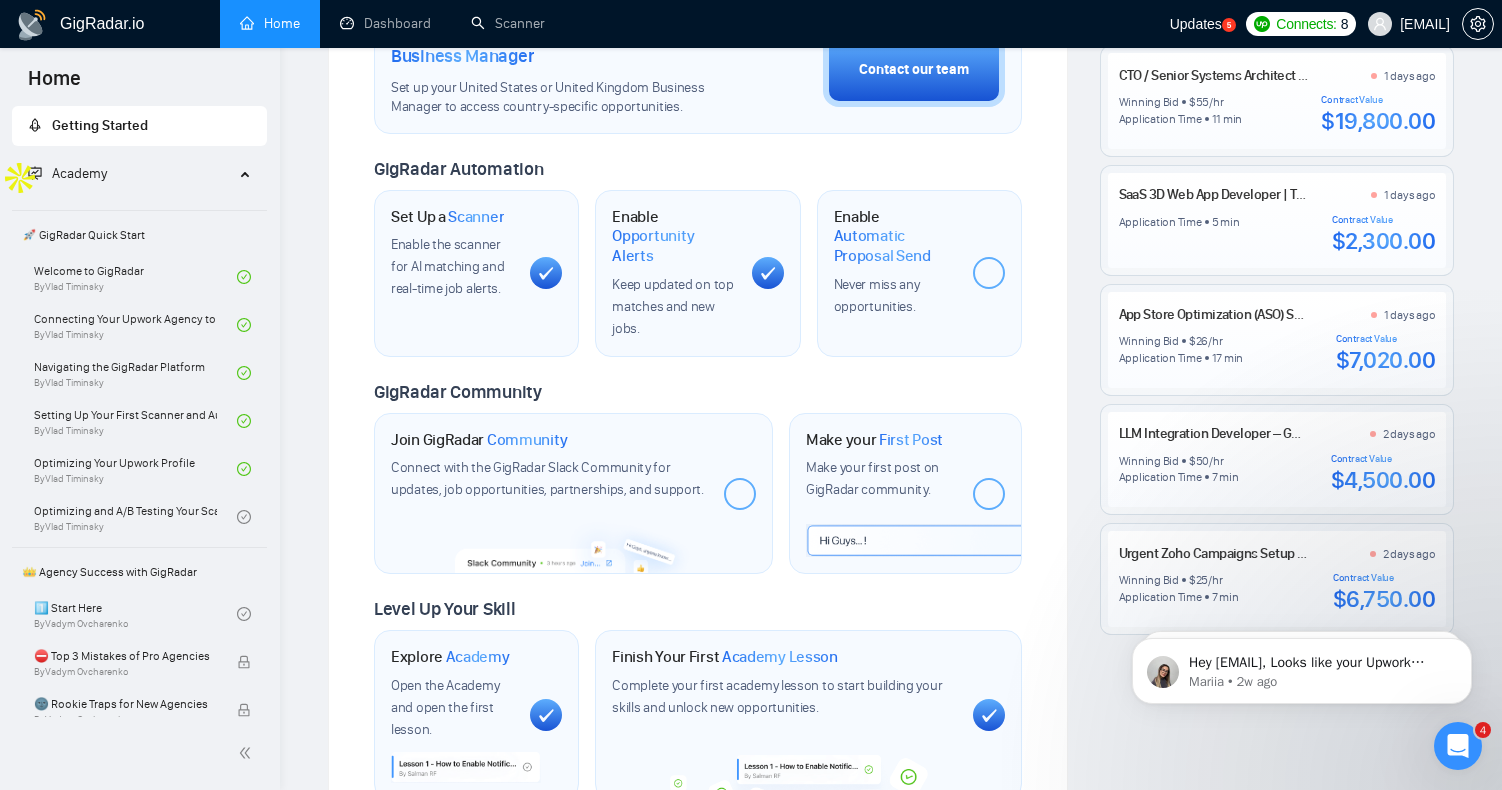 click 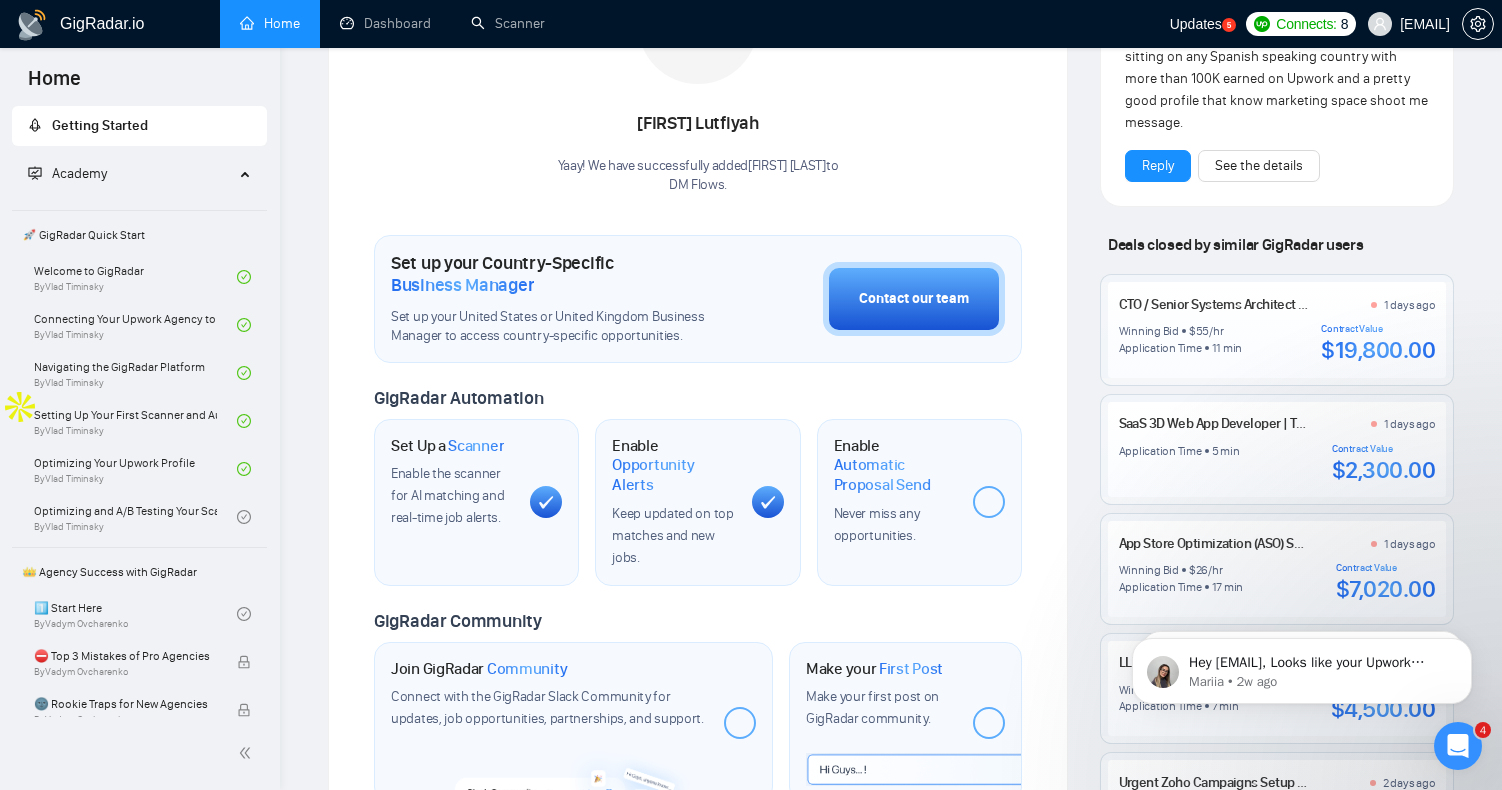scroll, scrollTop: 374, scrollLeft: 0, axis: vertical 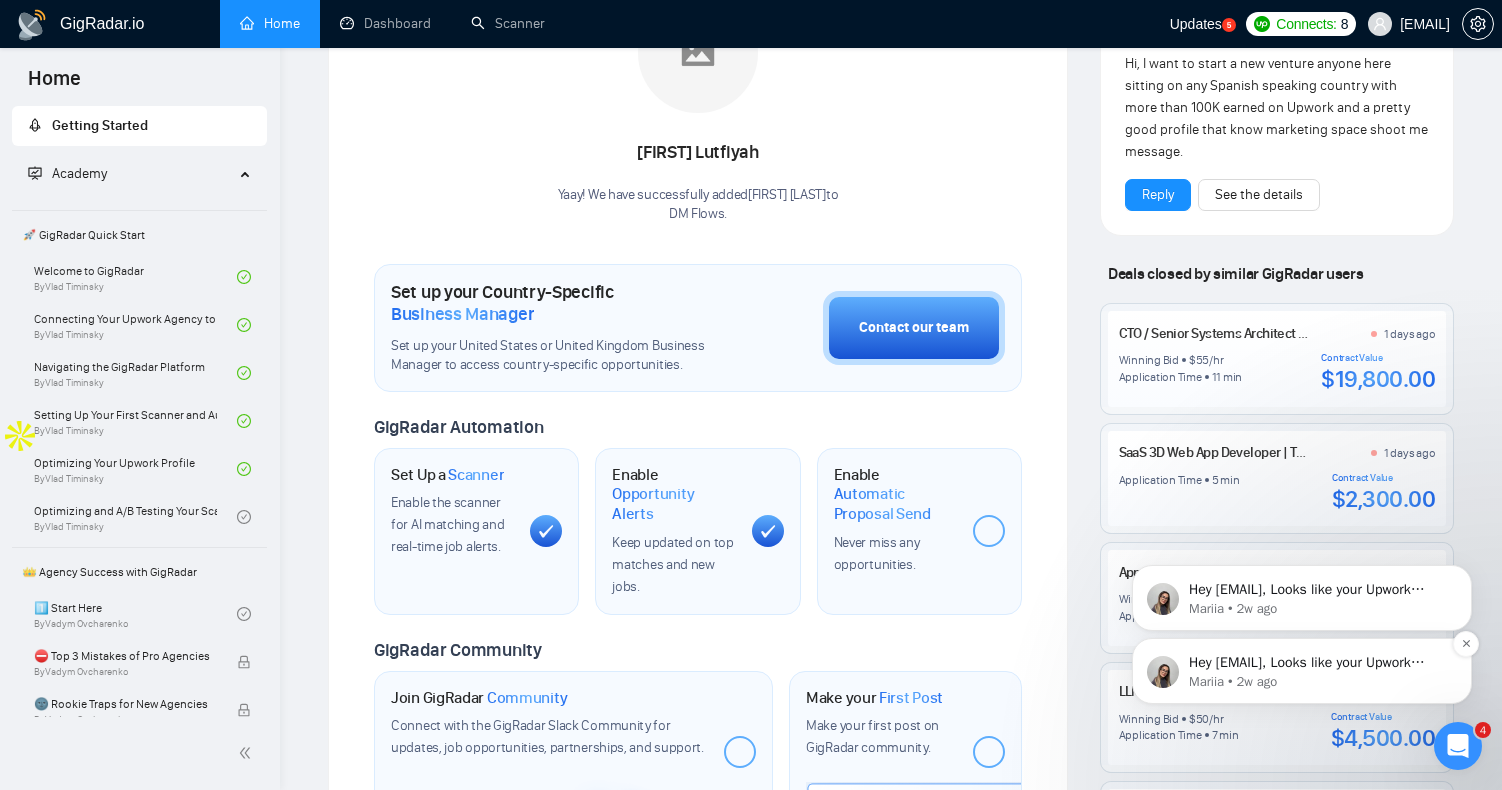 click on "Mariia • 2w ago" at bounding box center [1318, 682] 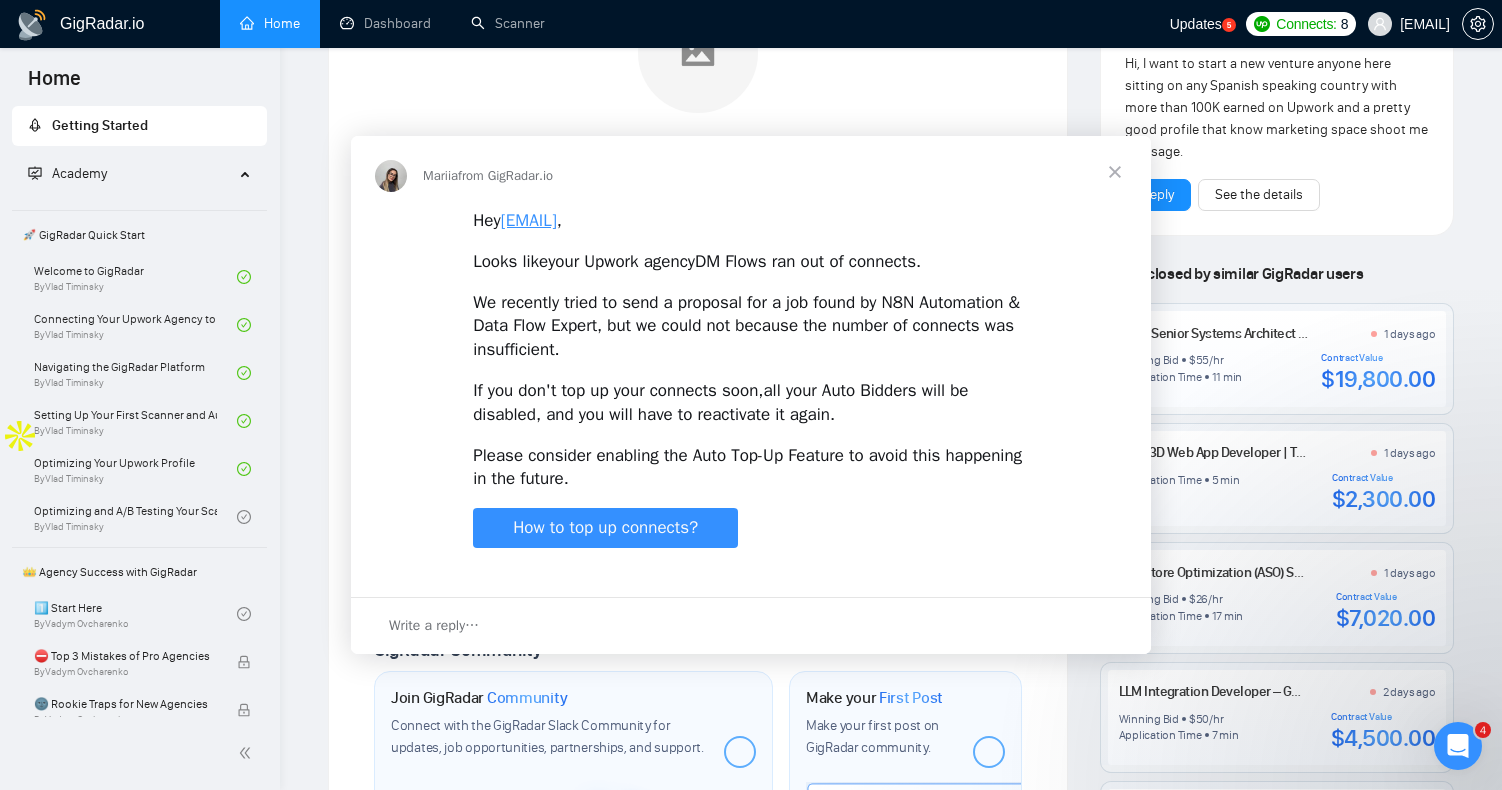 scroll, scrollTop: 0, scrollLeft: 0, axis: both 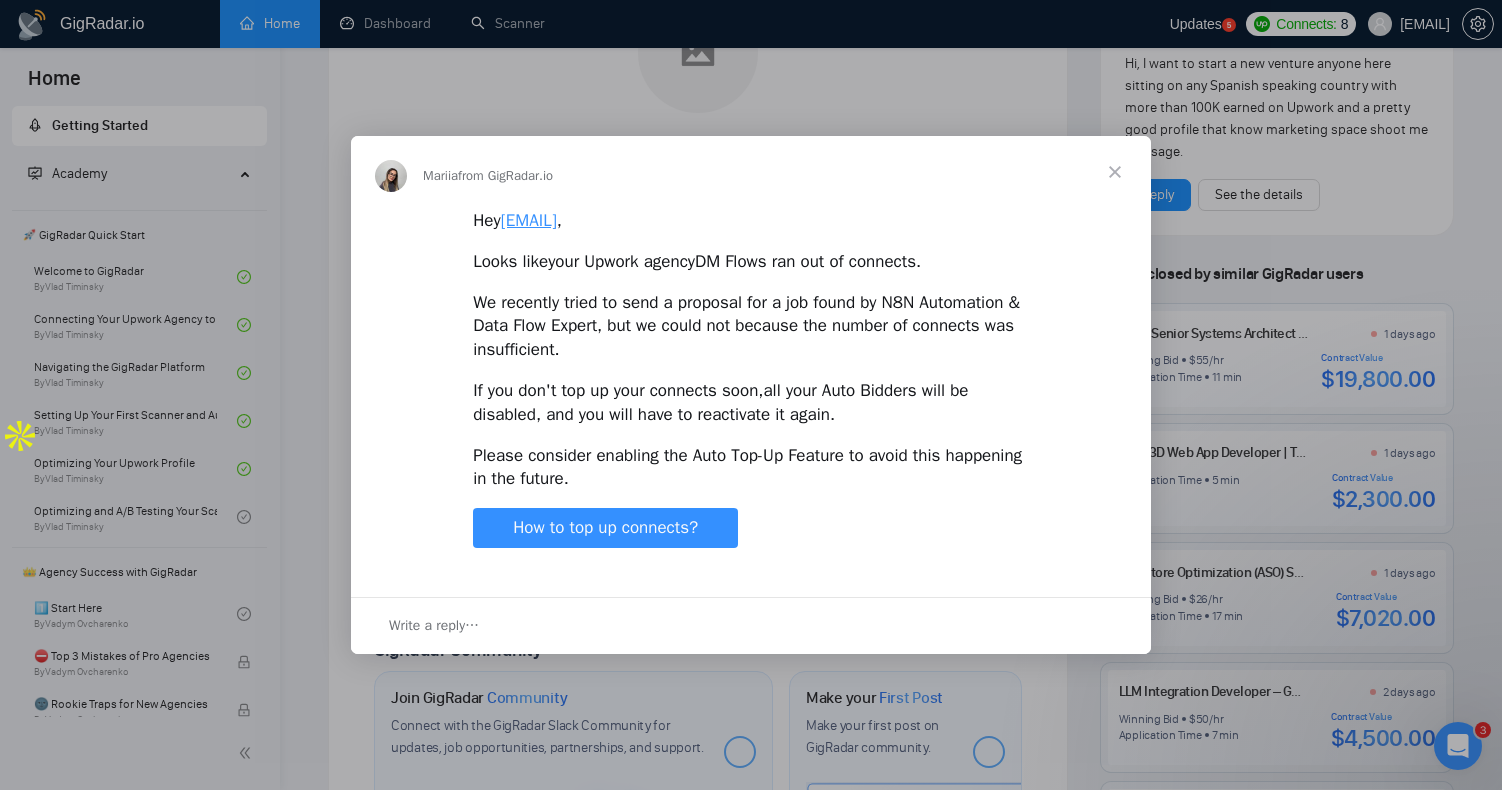 click at bounding box center [751, 395] 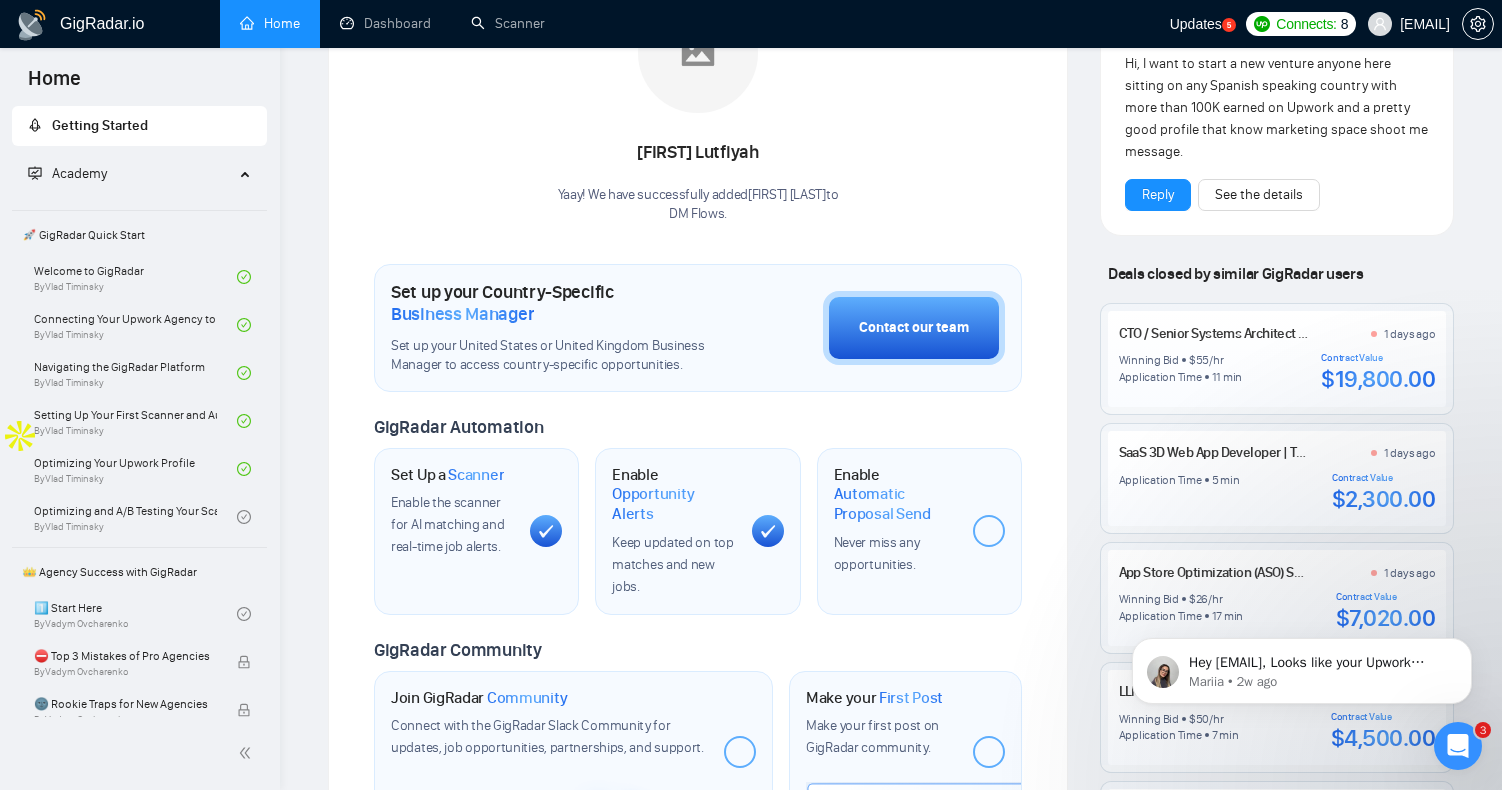 scroll, scrollTop: 0, scrollLeft: 0, axis: both 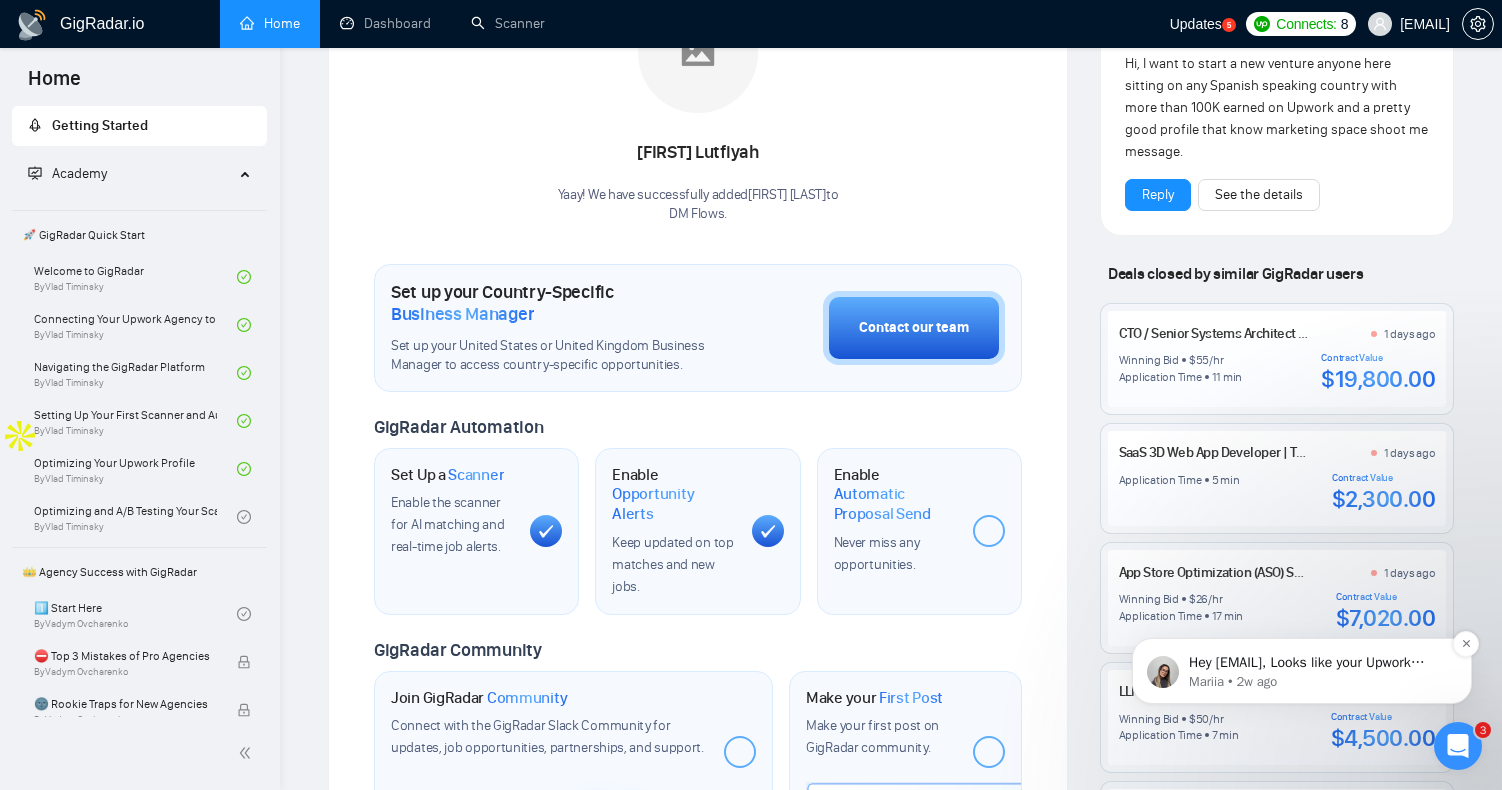 click on "Mariia • 2w ago" at bounding box center [1318, 682] 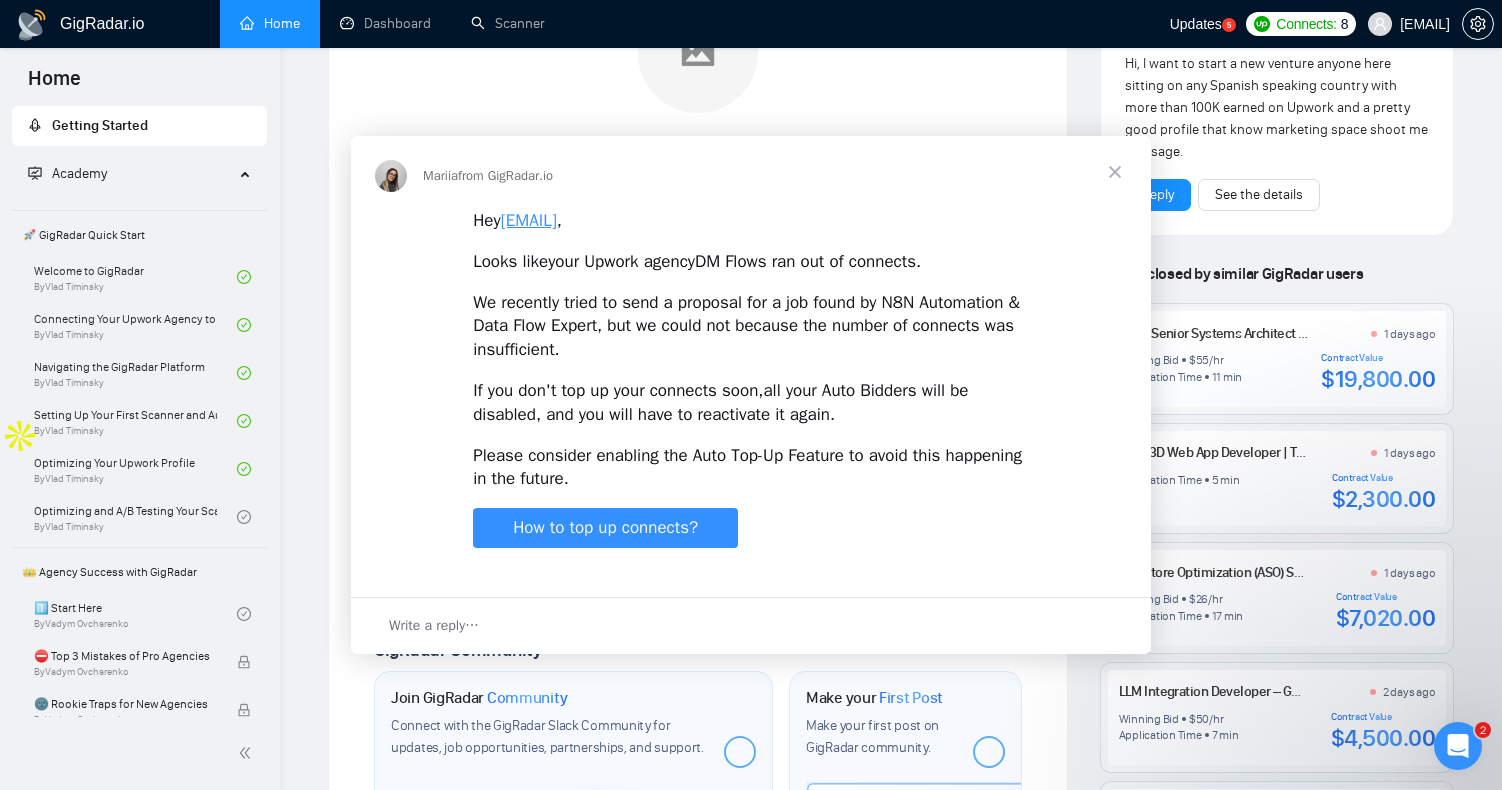 scroll, scrollTop: 0, scrollLeft: 0, axis: both 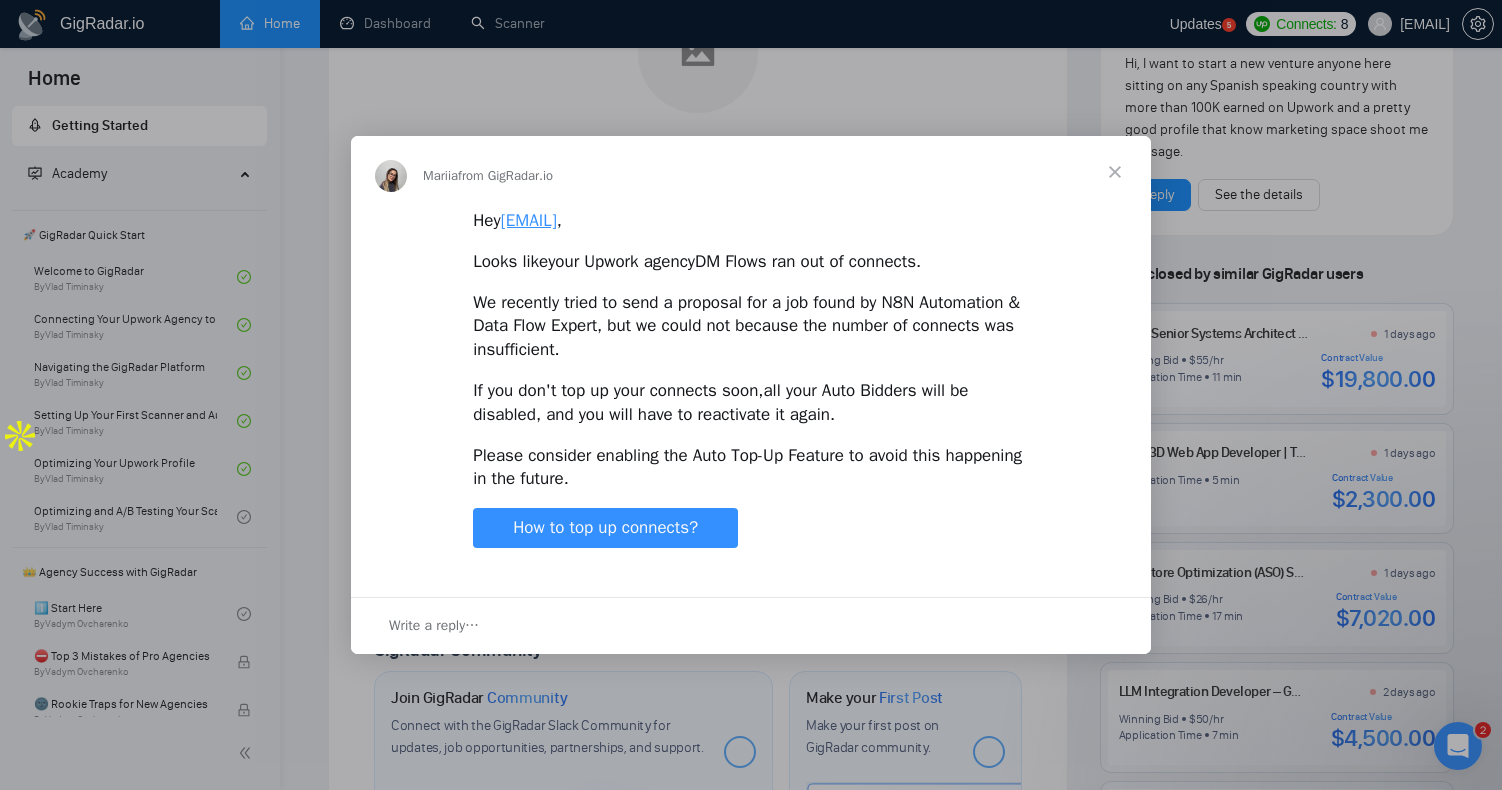 click at bounding box center (1115, 172) 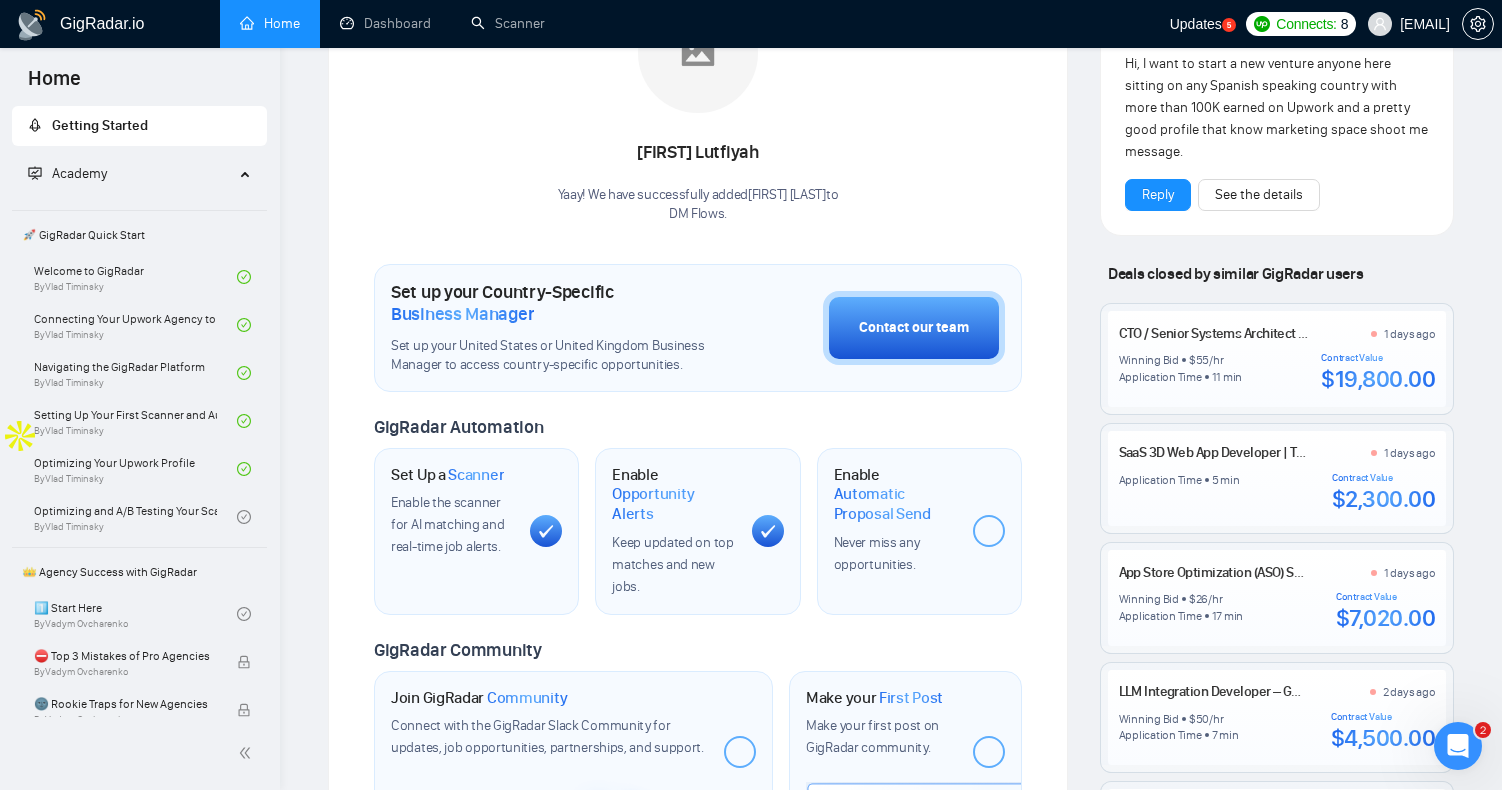 click at bounding box center [1458, 746] 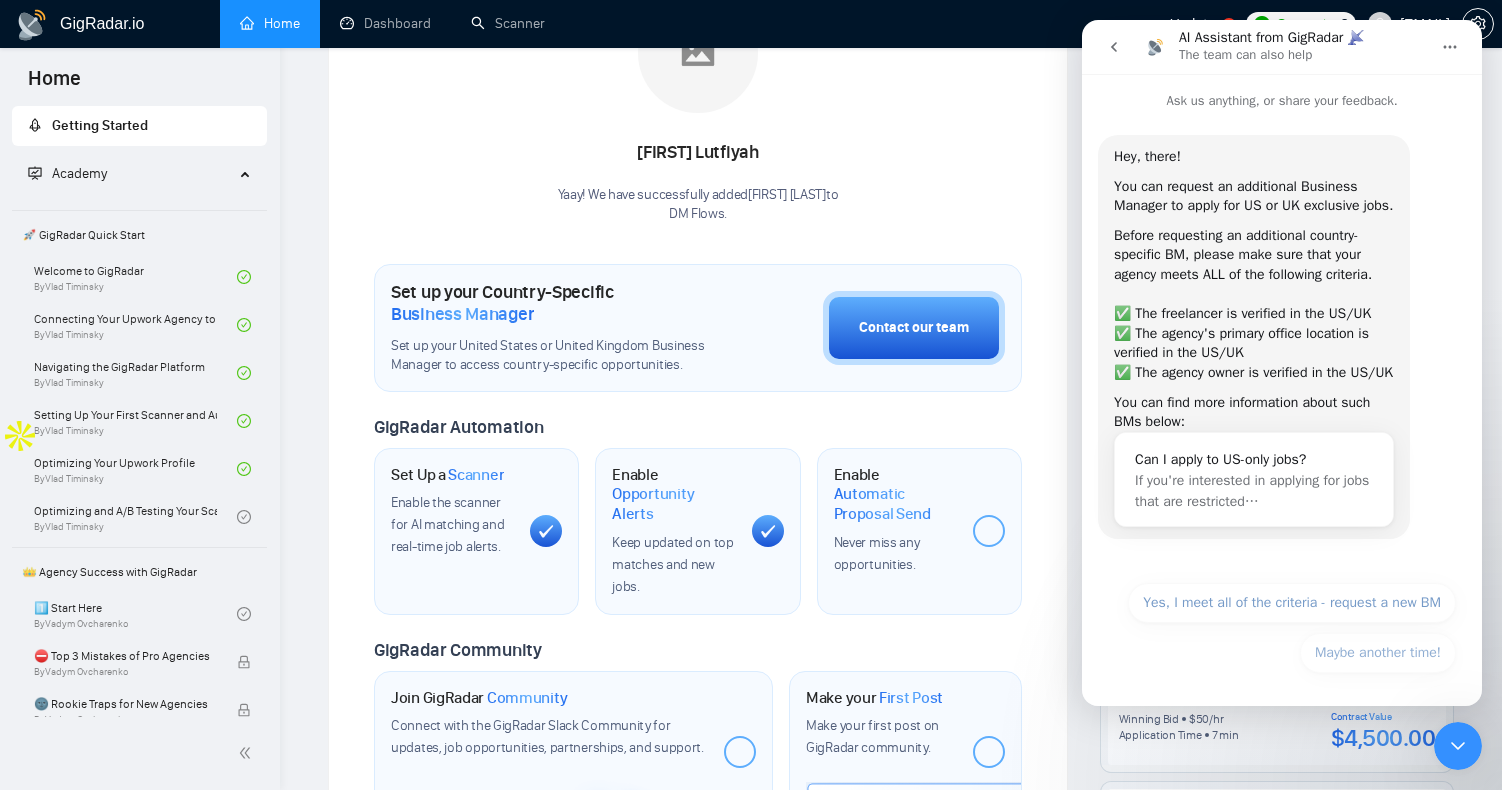 scroll, scrollTop: 32, scrollLeft: 0, axis: vertical 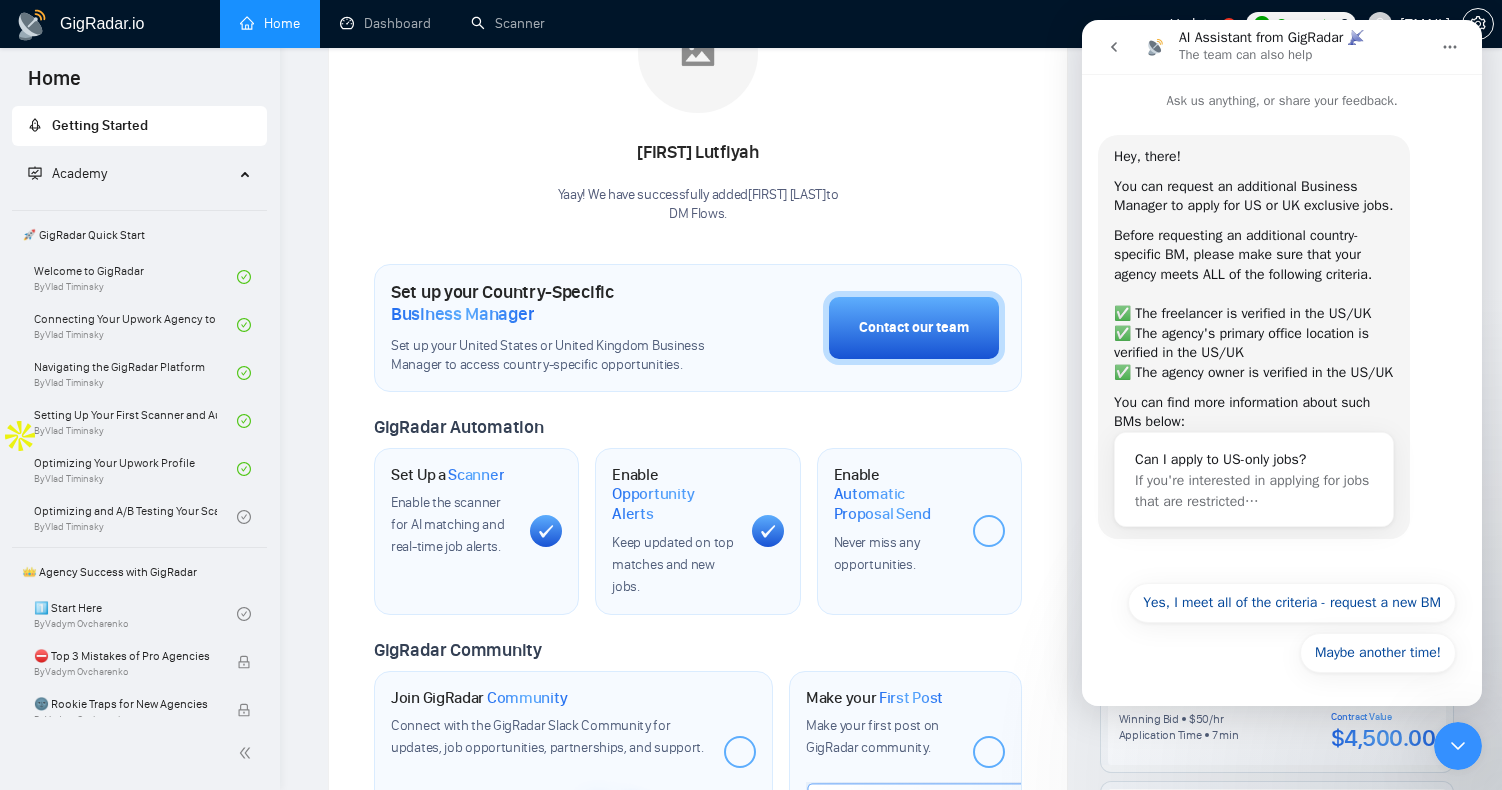click at bounding box center [1114, 47] 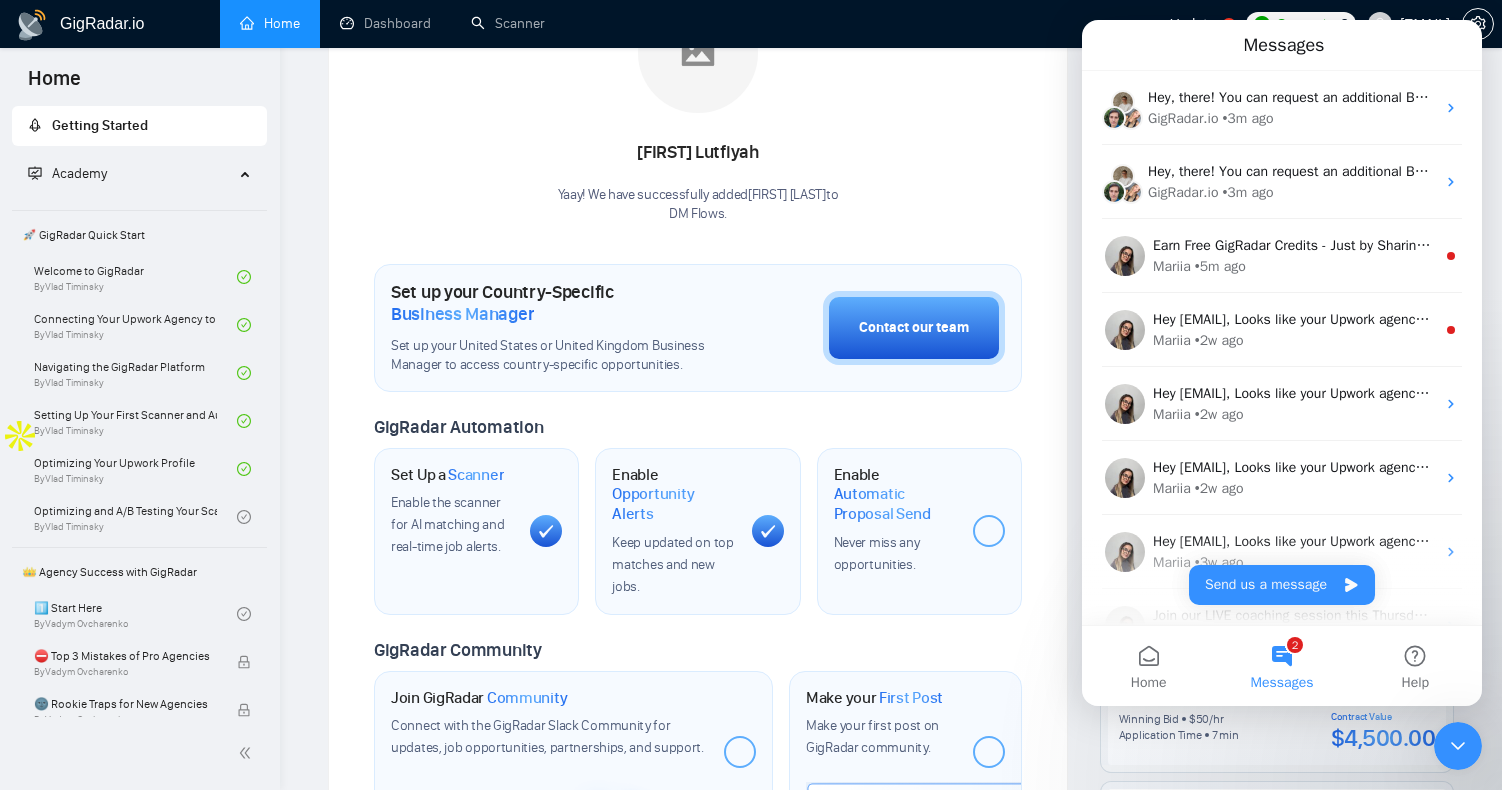 scroll, scrollTop: 0, scrollLeft: 0, axis: both 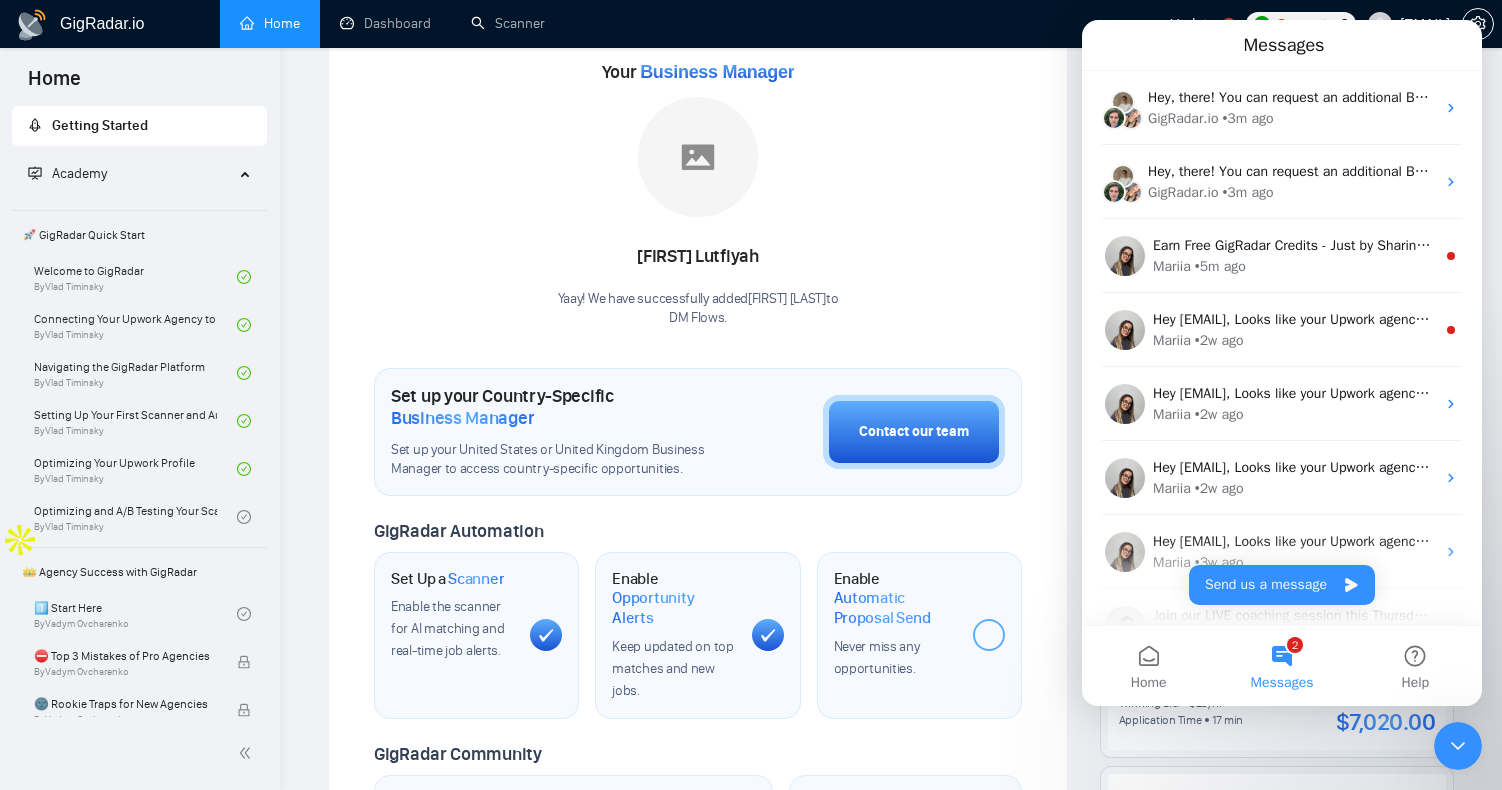 click on "Evi   Lutfiyah" at bounding box center (698, 257) 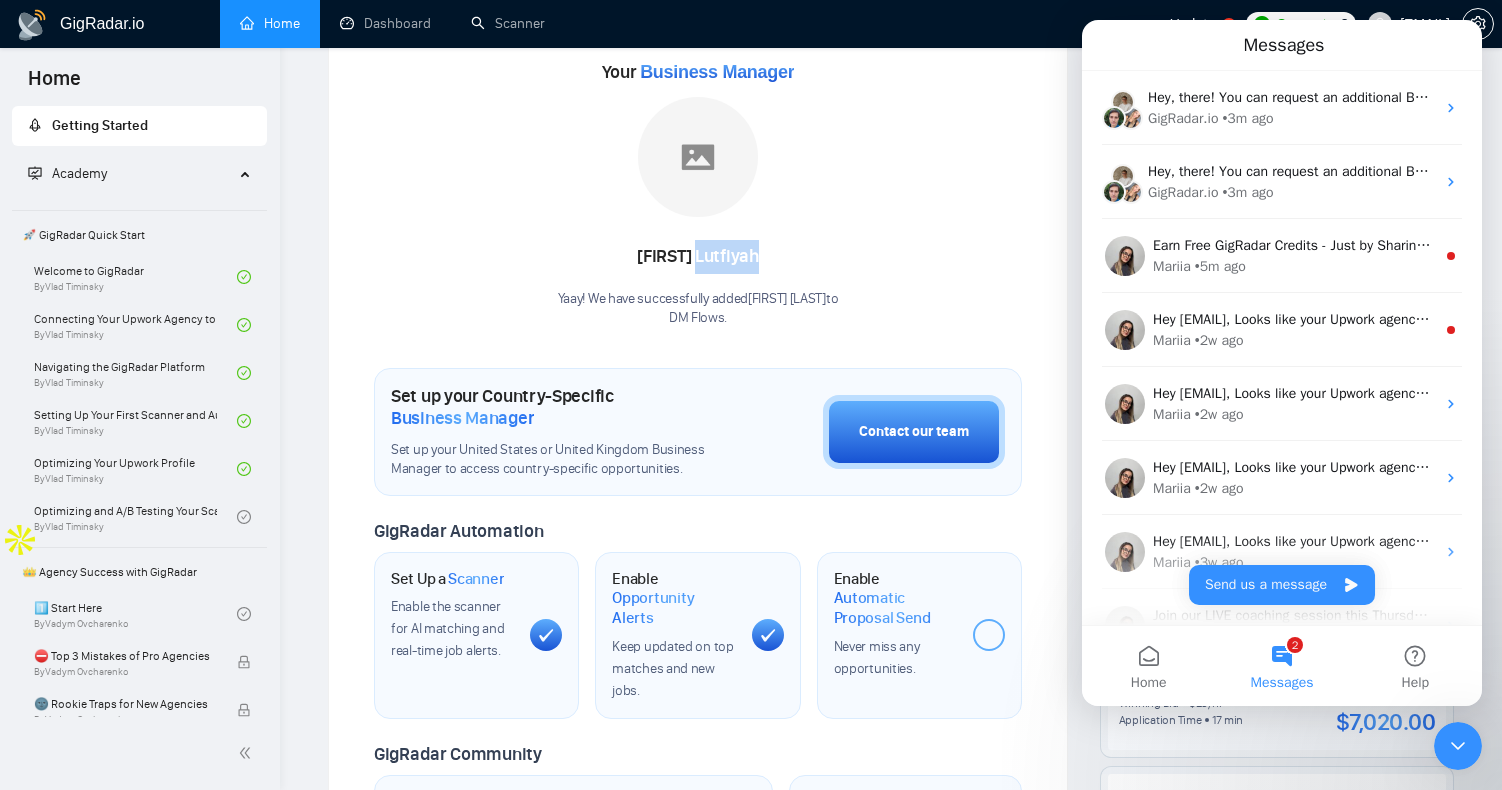 click on "Evi   Lutfiyah" at bounding box center [698, 257] 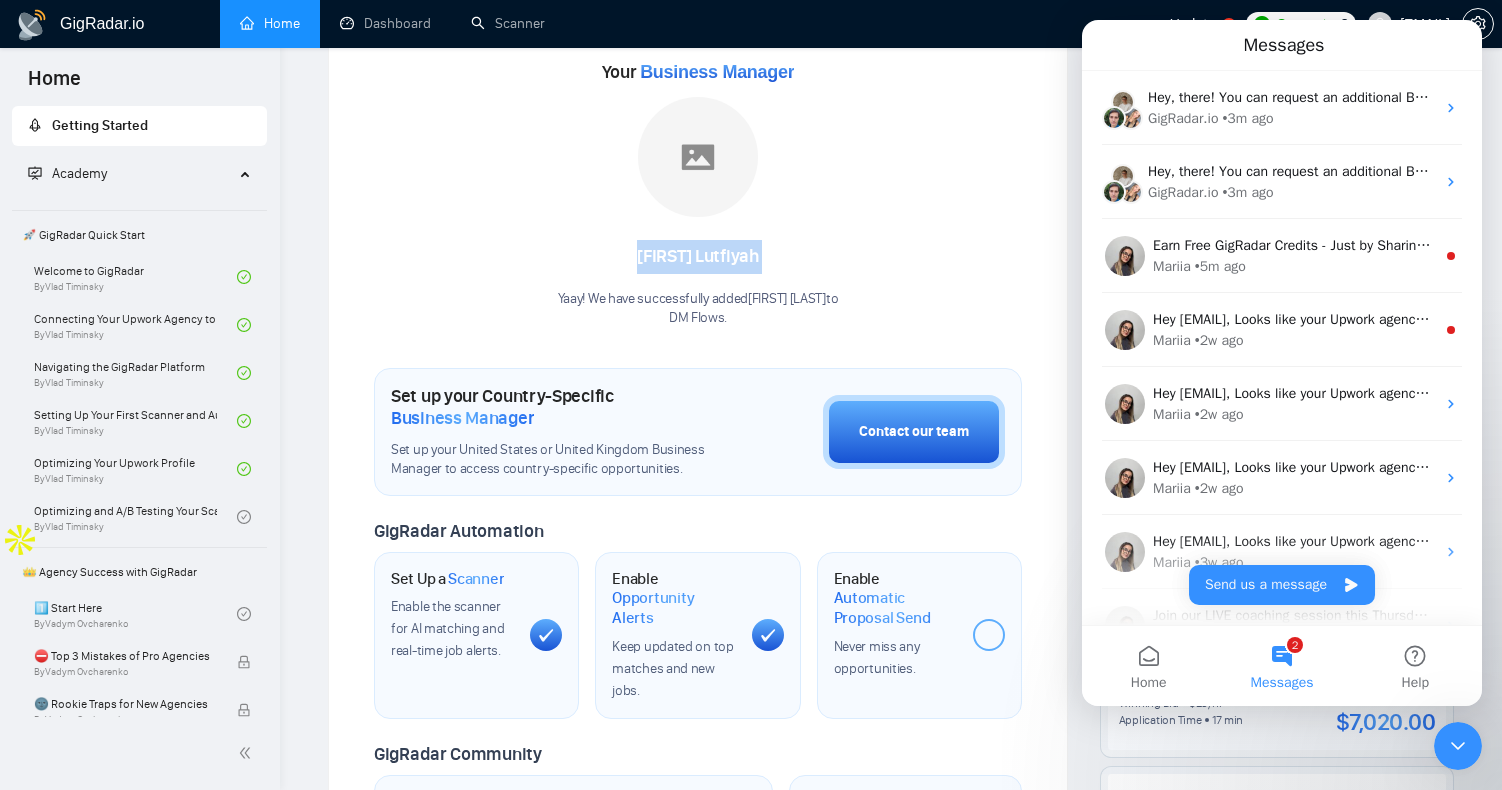 click on "Evi   Lutfiyah" at bounding box center [698, 257] 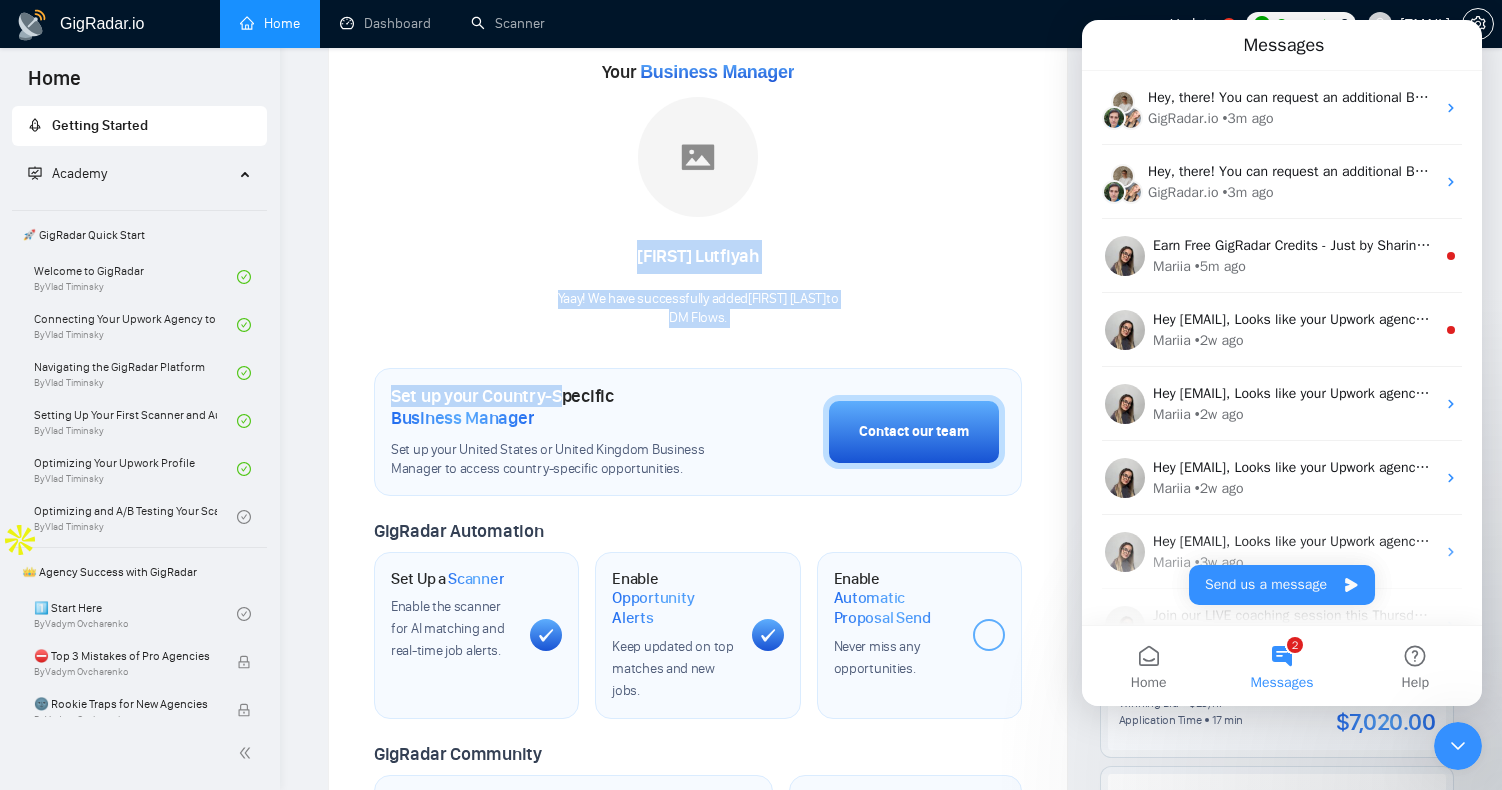 copy on "Evi   Lutfiyah Yaay! We have successfully added  Evi Lutfiyah  to   DM Flows . Set up your Country-S" 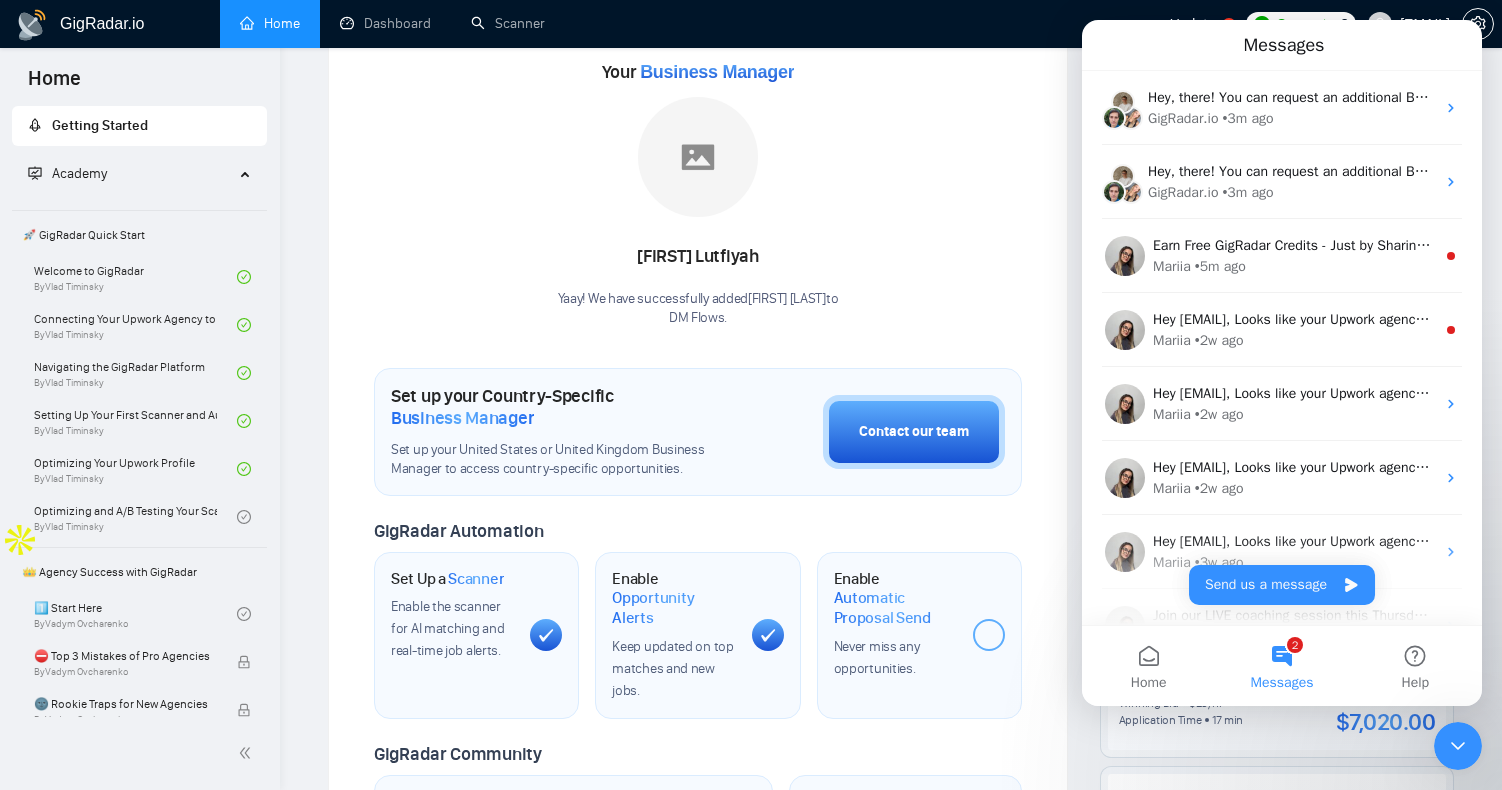 click on "Evi   Lutfiyah" at bounding box center [698, 257] 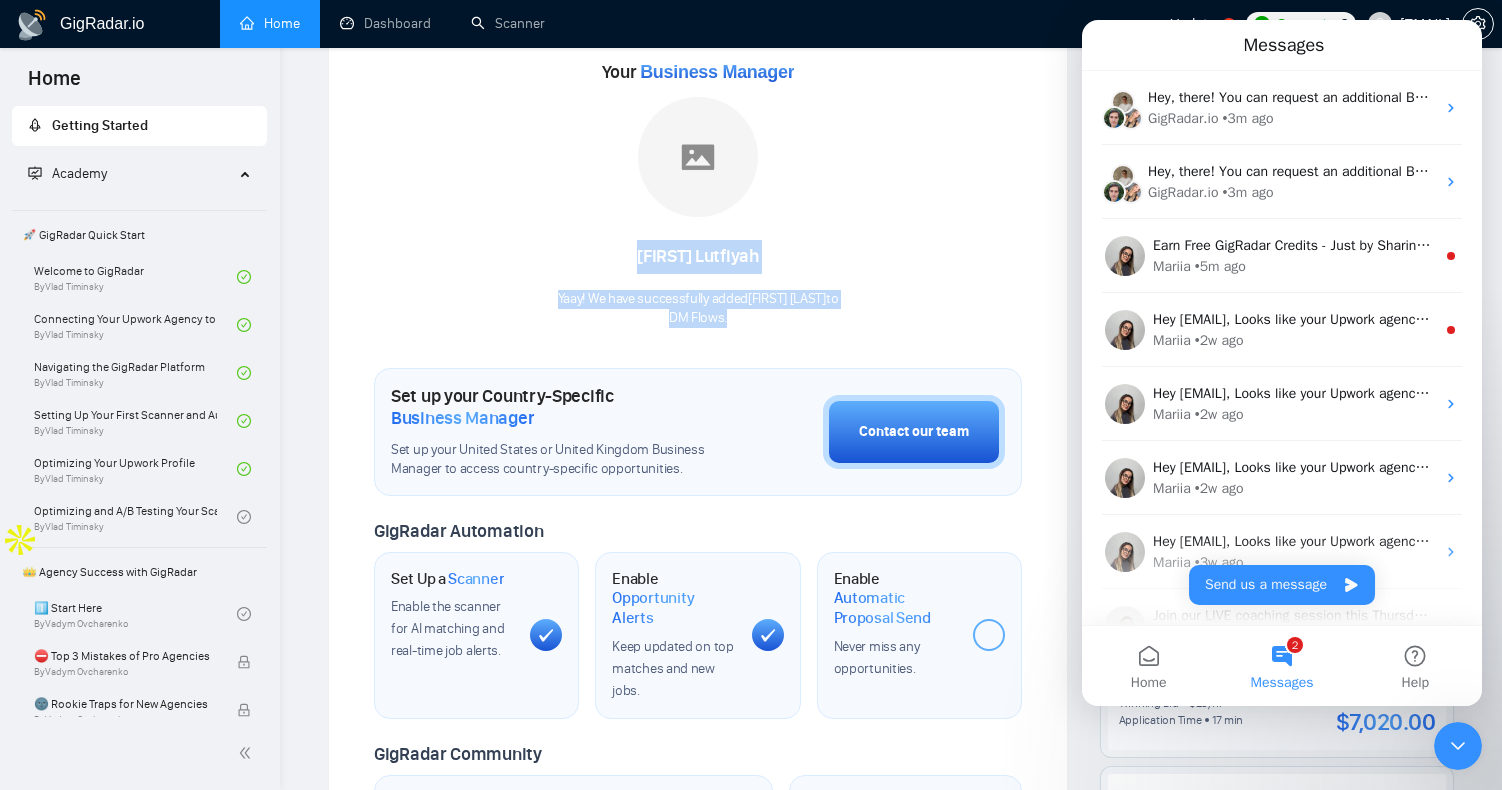 drag, startPoint x: 728, startPoint y: 314, endPoint x: 650, endPoint y: 258, distance: 96.02083 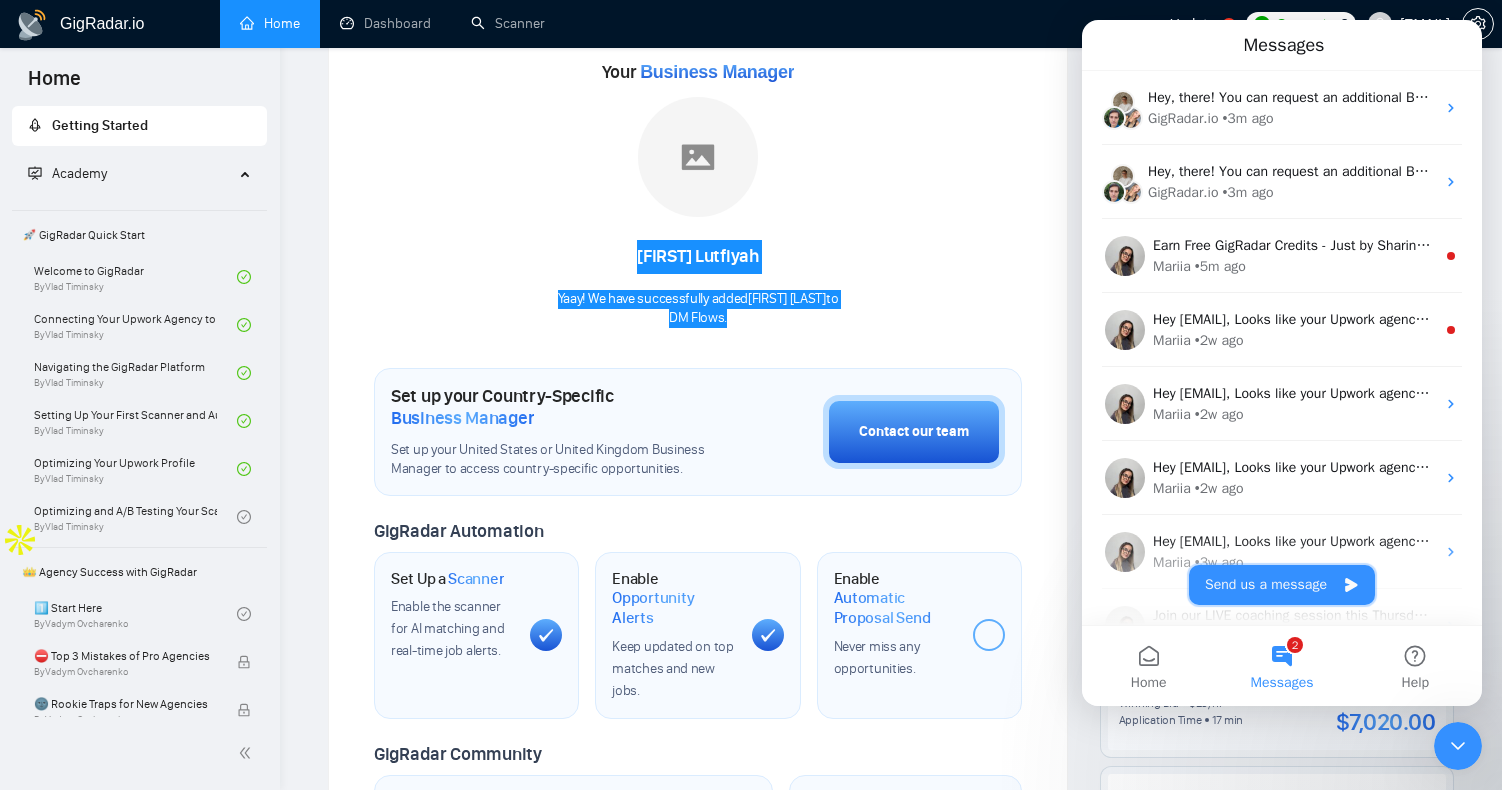 click on "Send us a message" at bounding box center (1282, 585) 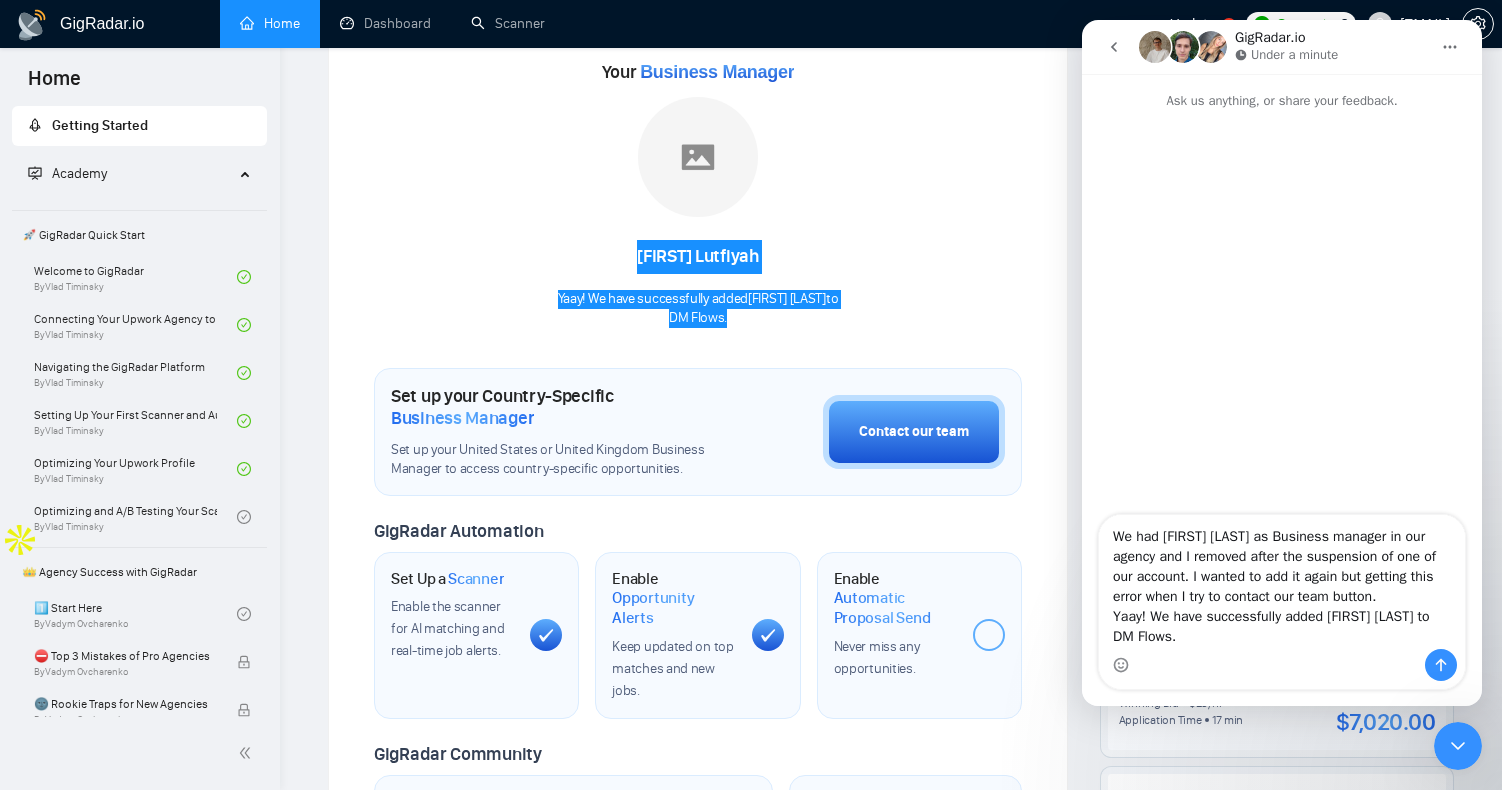 type on "We had Evi Lutfiyah as Business manager in our agency and I removed after the suspension of one of our account. I wanted to add it again but getting this error when I try to contact our team button.
Yaay! We have successfully added Evi Lutfiyah to
DM Flows." 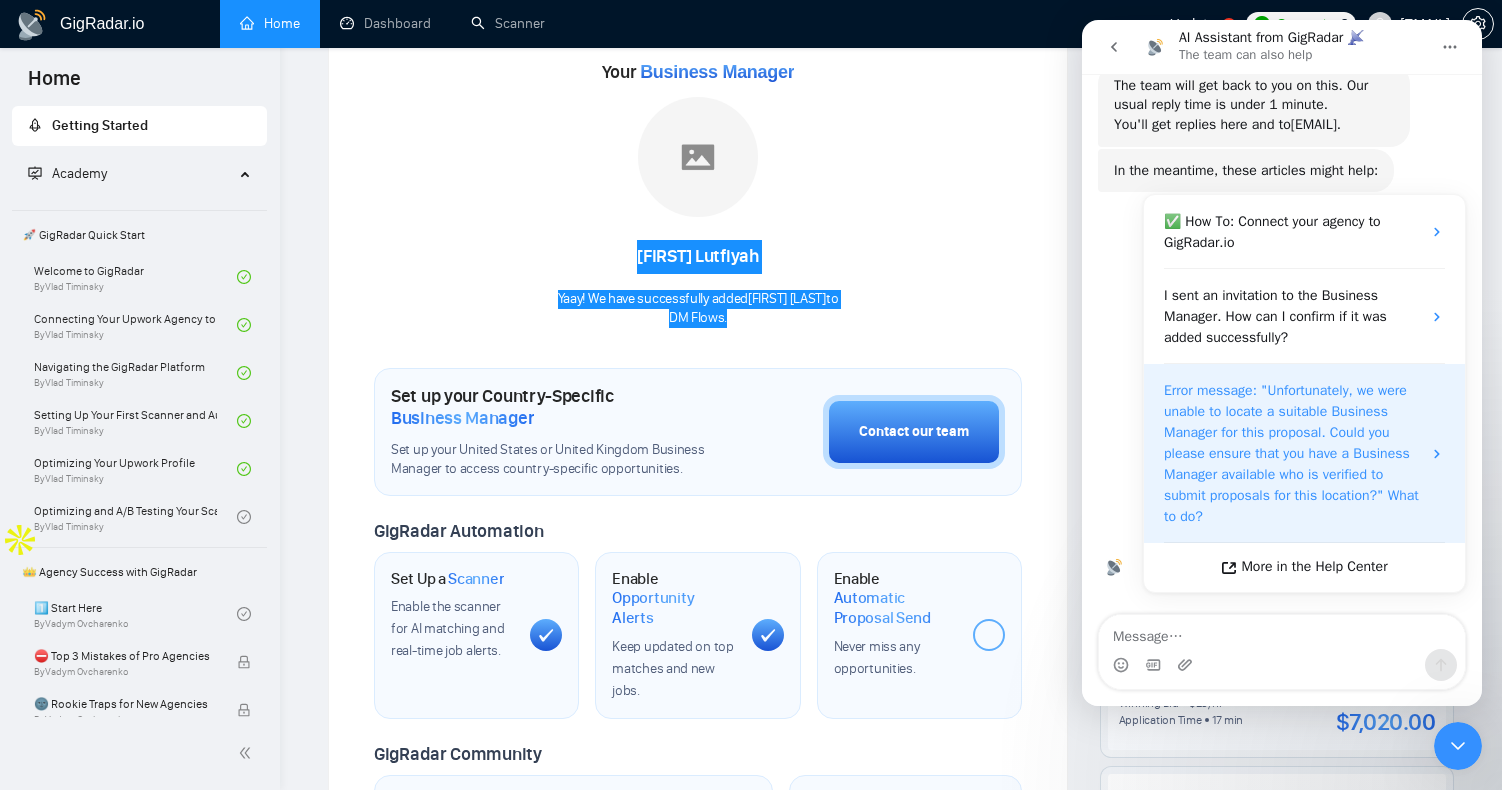 scroll, scrollTop: 287, scrollLeft: 0, axis: vertical 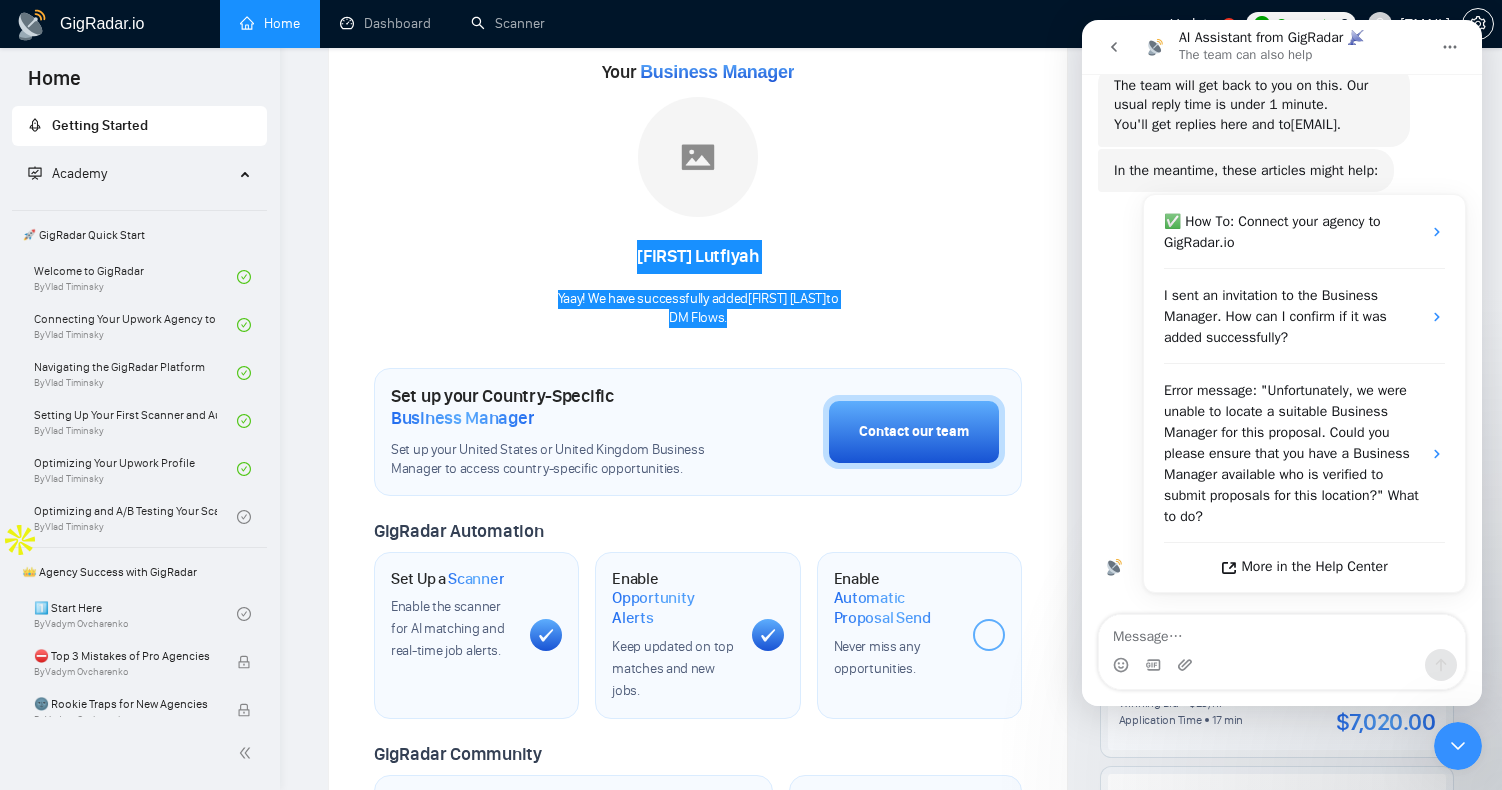 click at bounding box center (1114, 47) 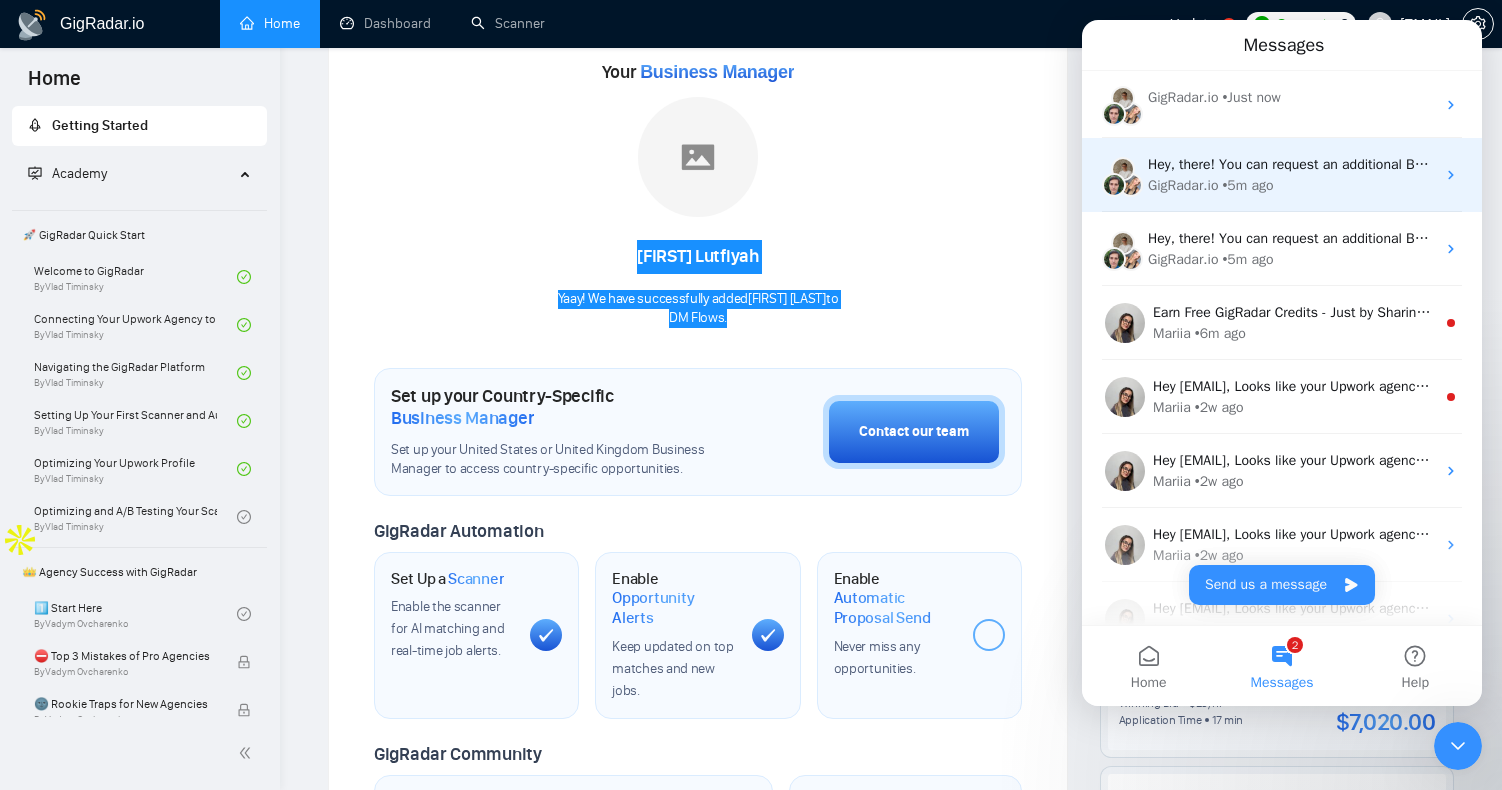 click on "GigRadar.io" at bounding box center (1183, 185) 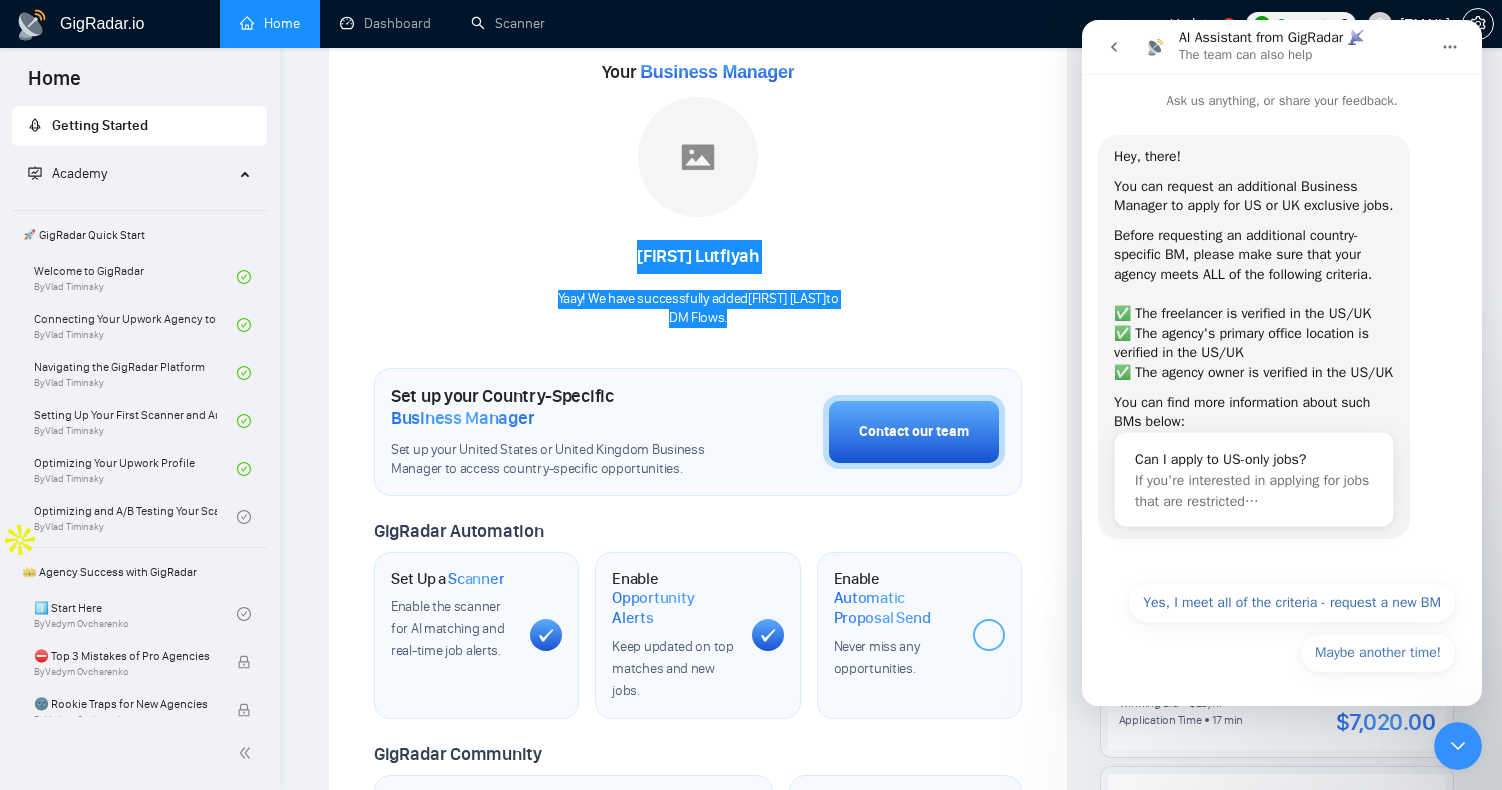 scroll, scrollTop: 32, scrollLeft: 0, axis: vertical 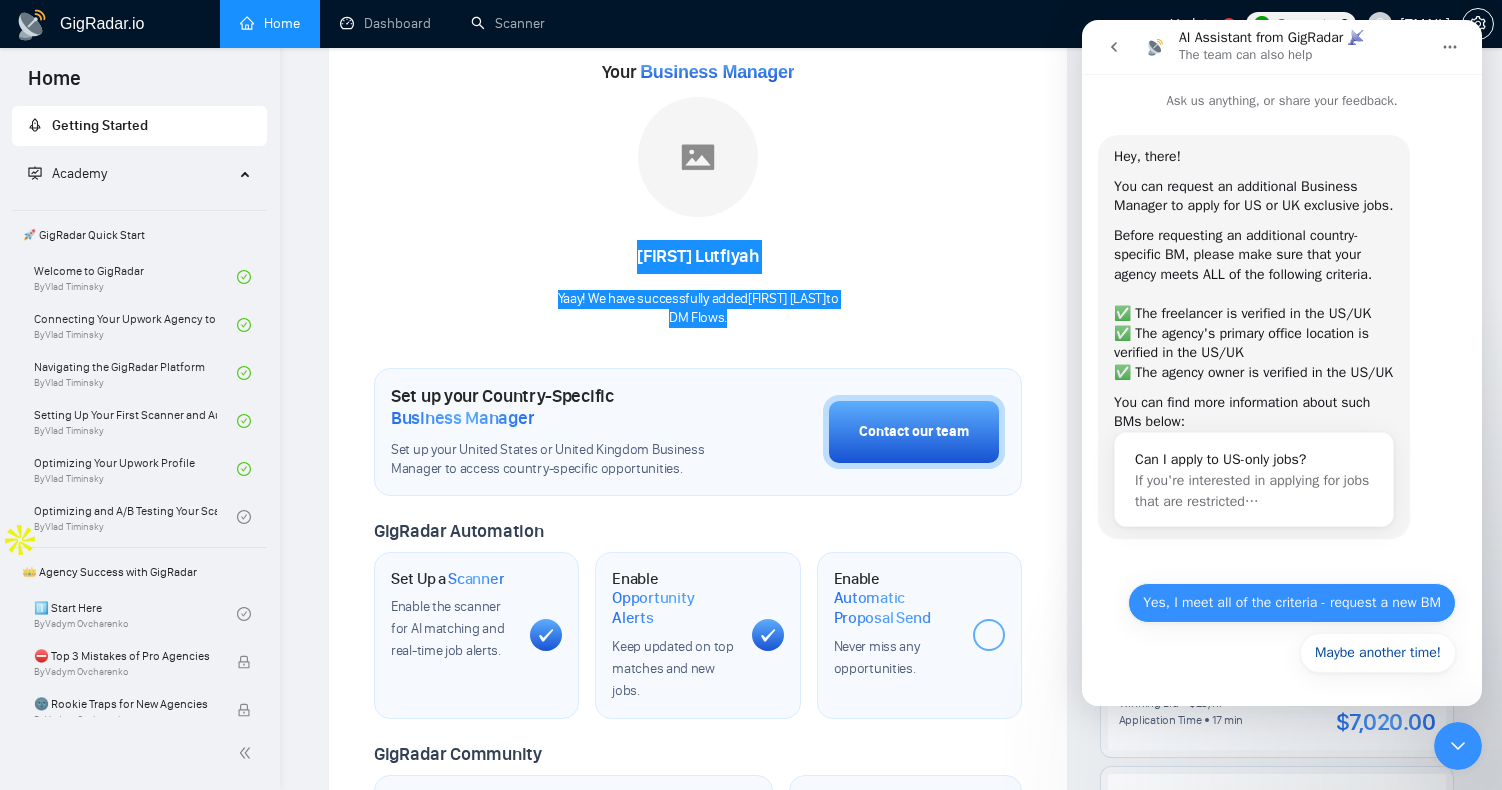 click on "Yes, I meet all of the criteria - request a new BM" at bounding box center [1292, 603] 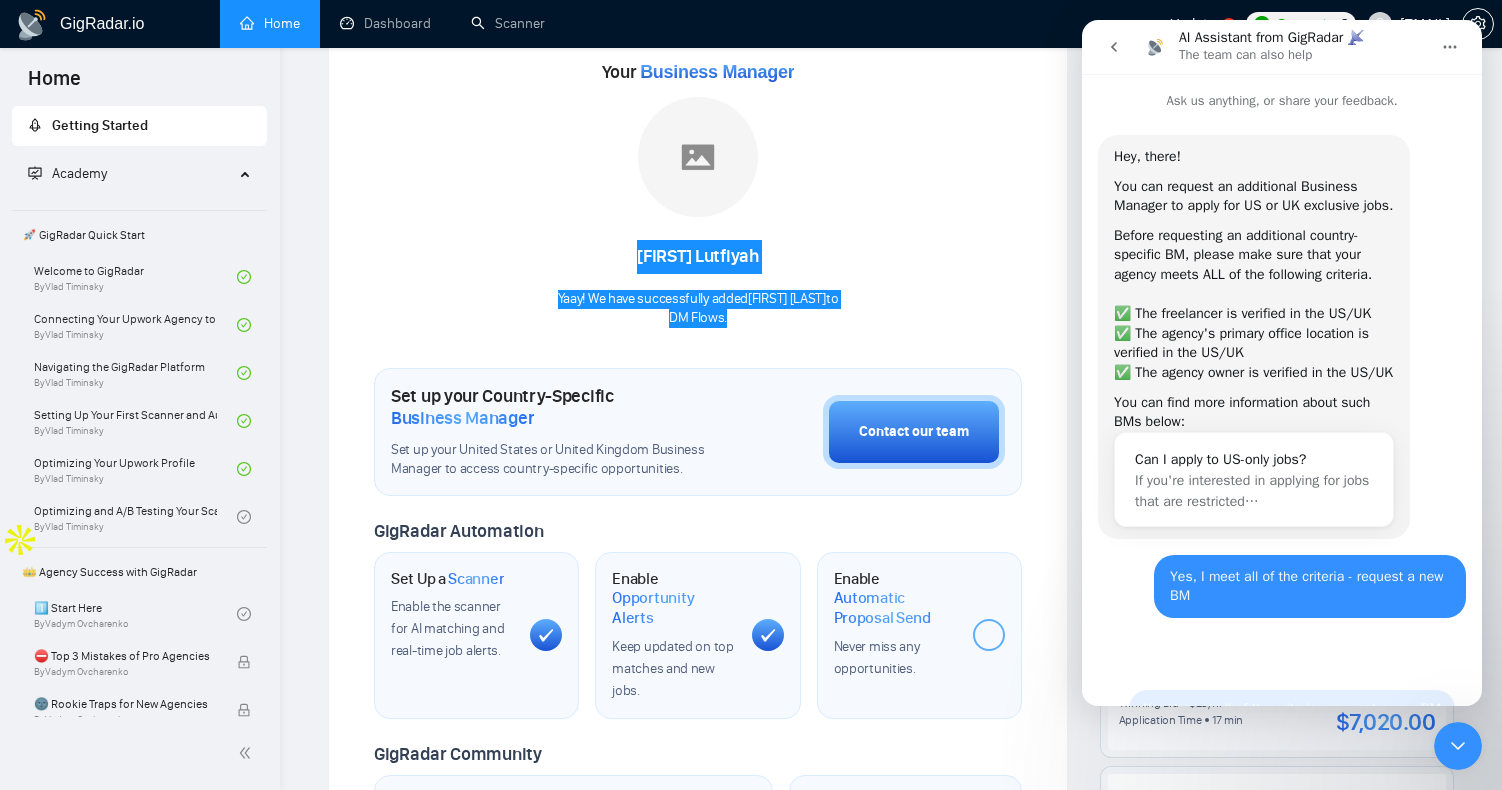 scroll, scrollTop: 0, scrollLeft: 0, axis: both 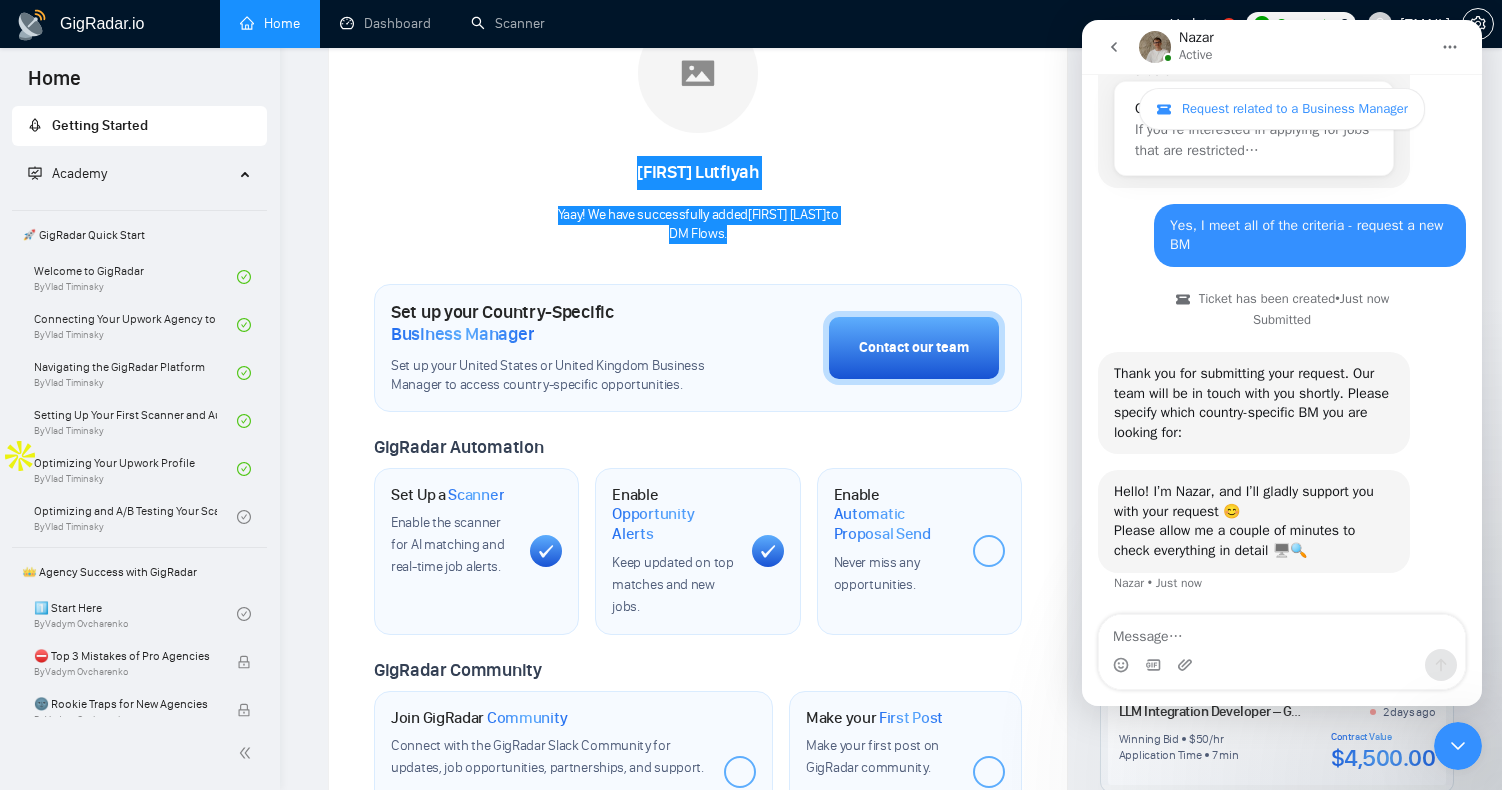 click at bounding box center [1114, 47] 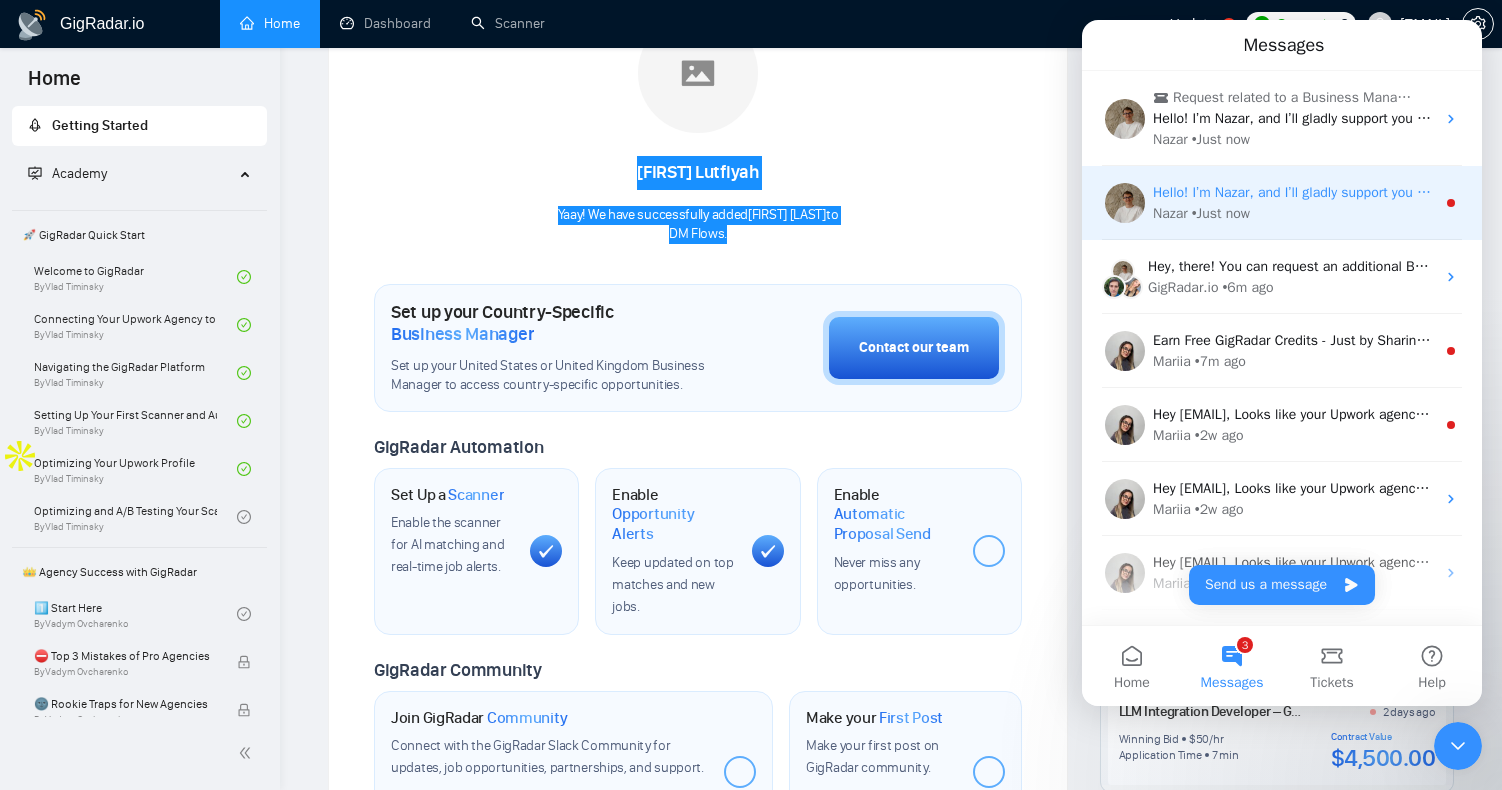 click on "Nazar •  Just now" at bounding box center [1294, 213] 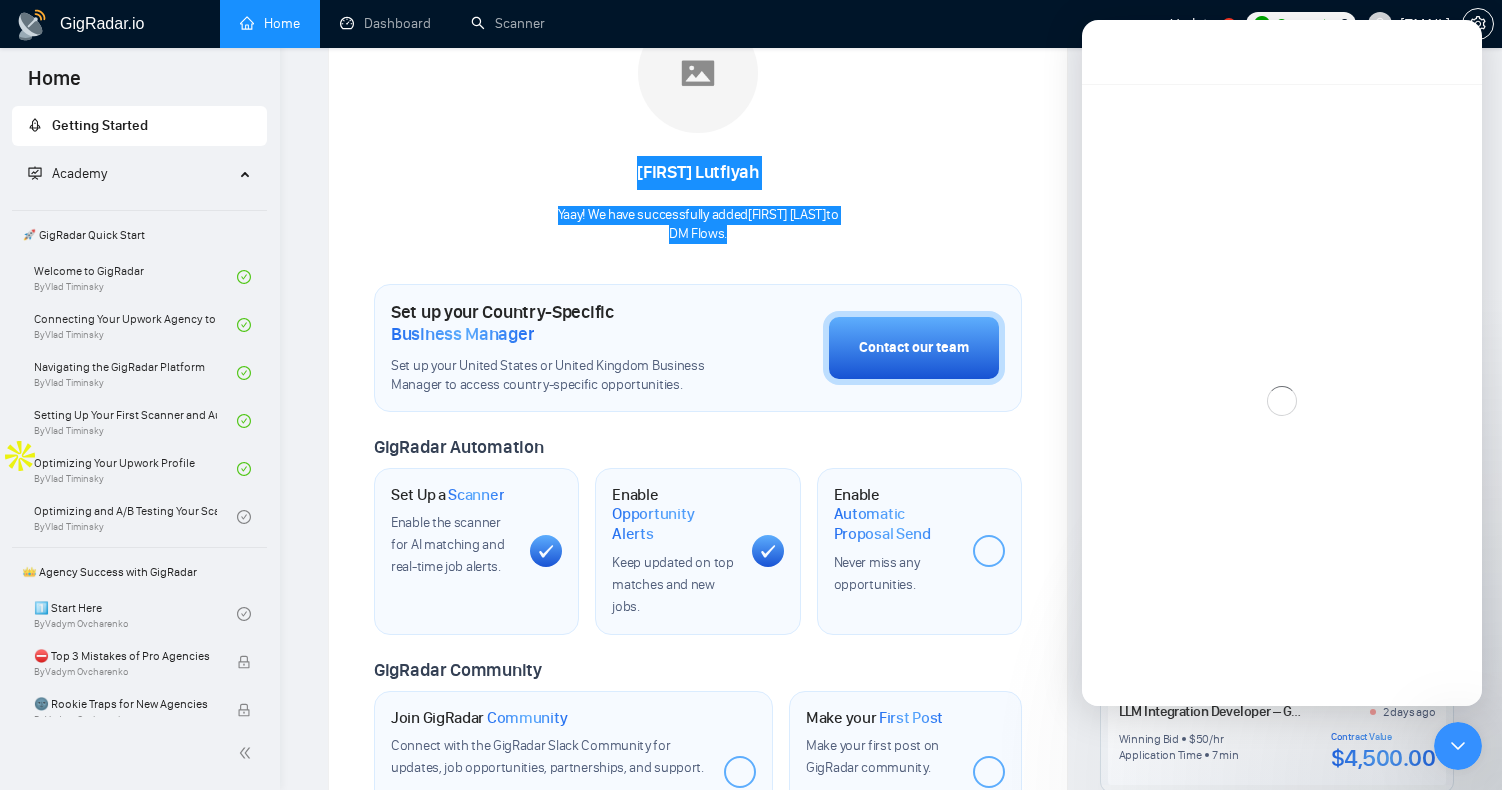 scroll, scrollTop: 3, scrollLeft: 0, axis: vertical 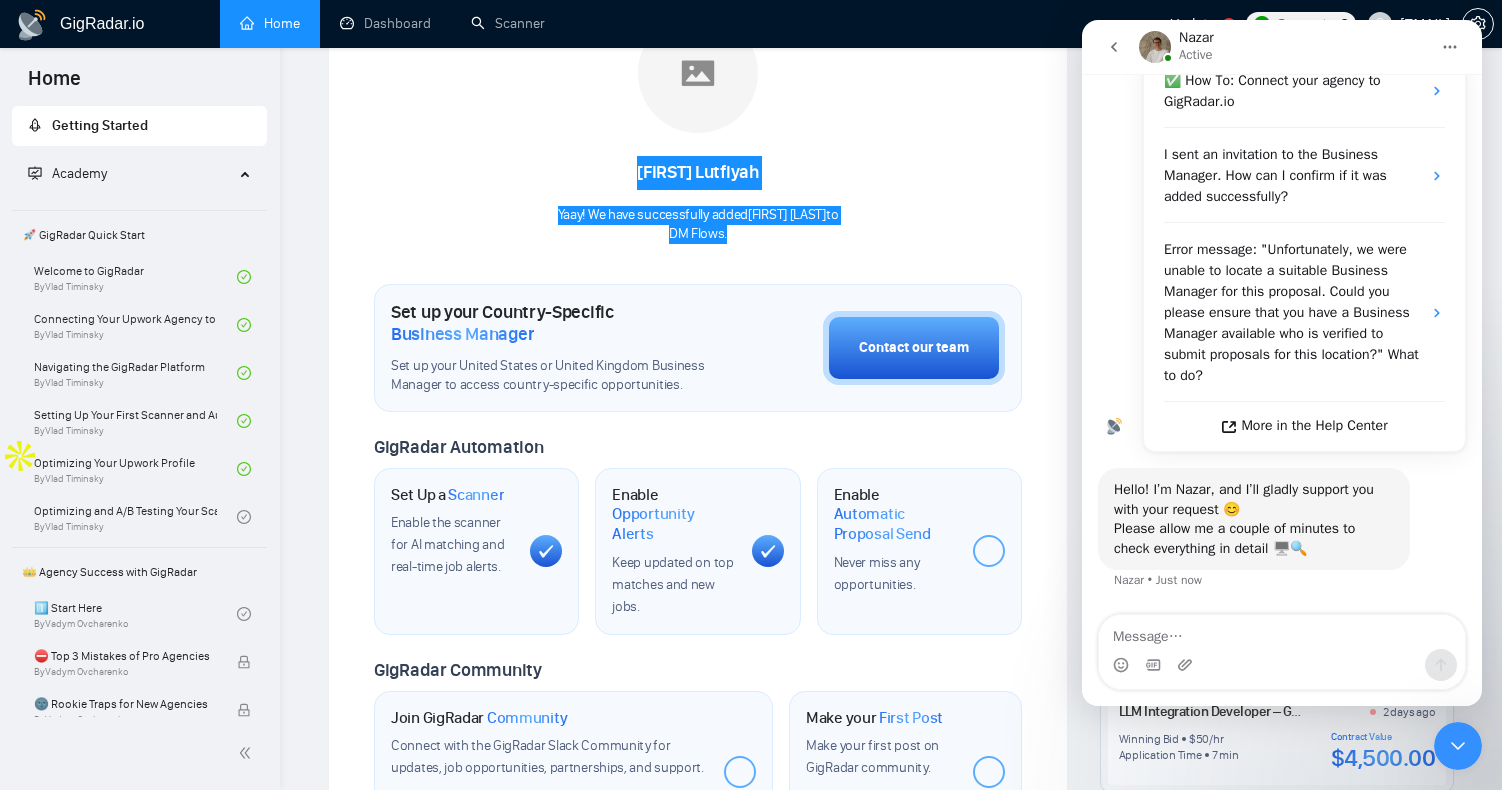 click at bounding box center [1282, 632] 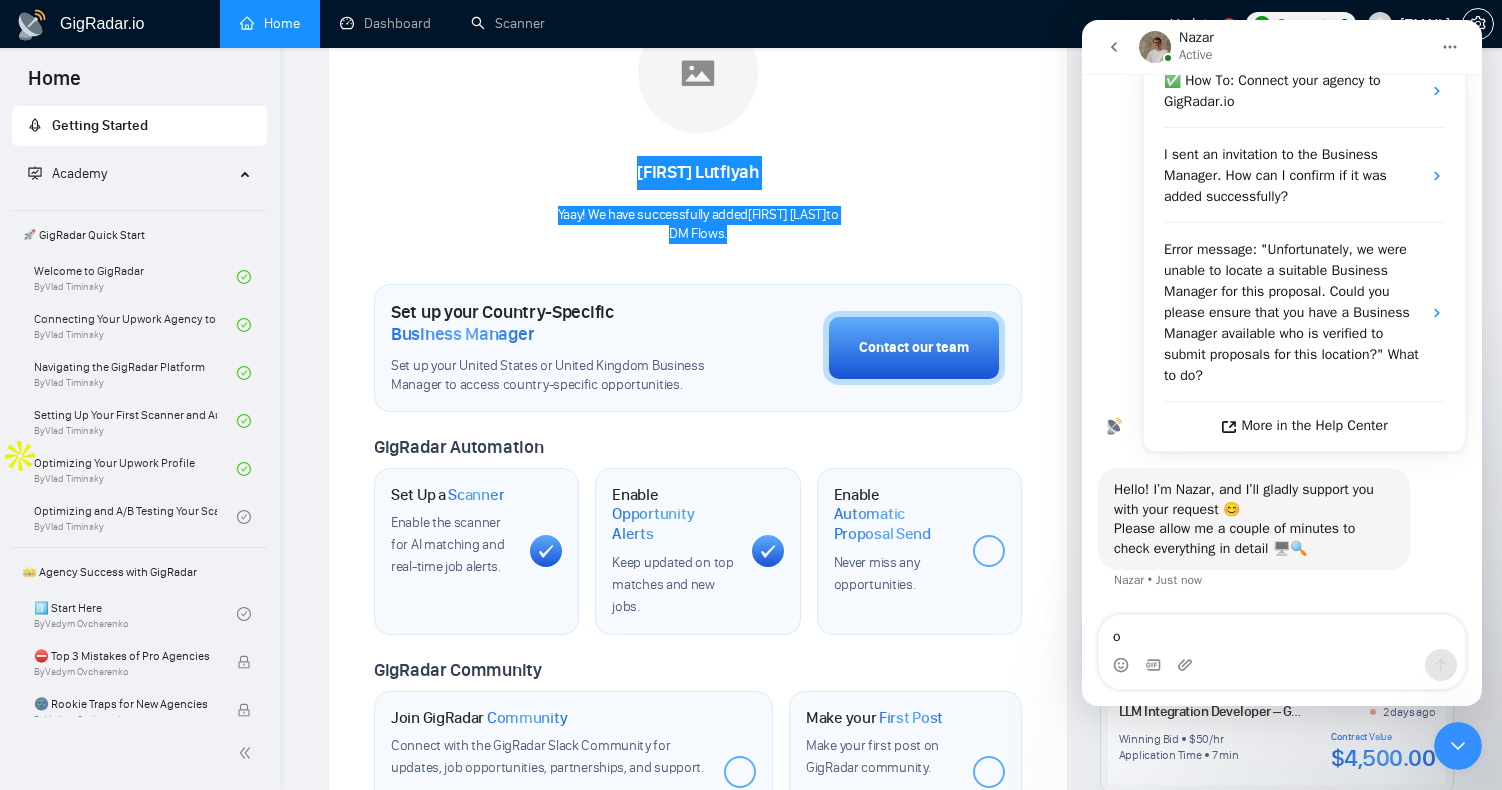 type on "ok" 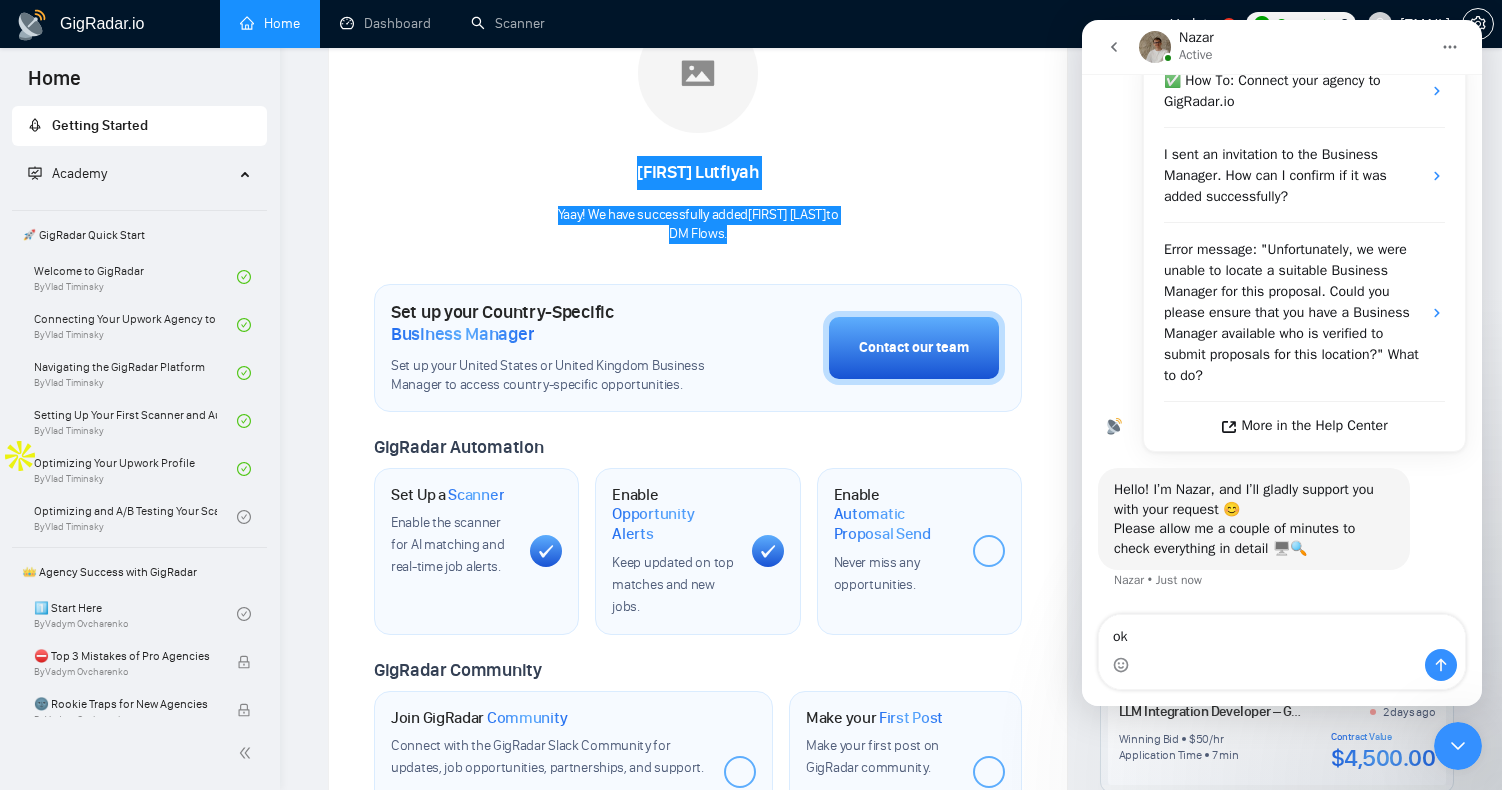 type 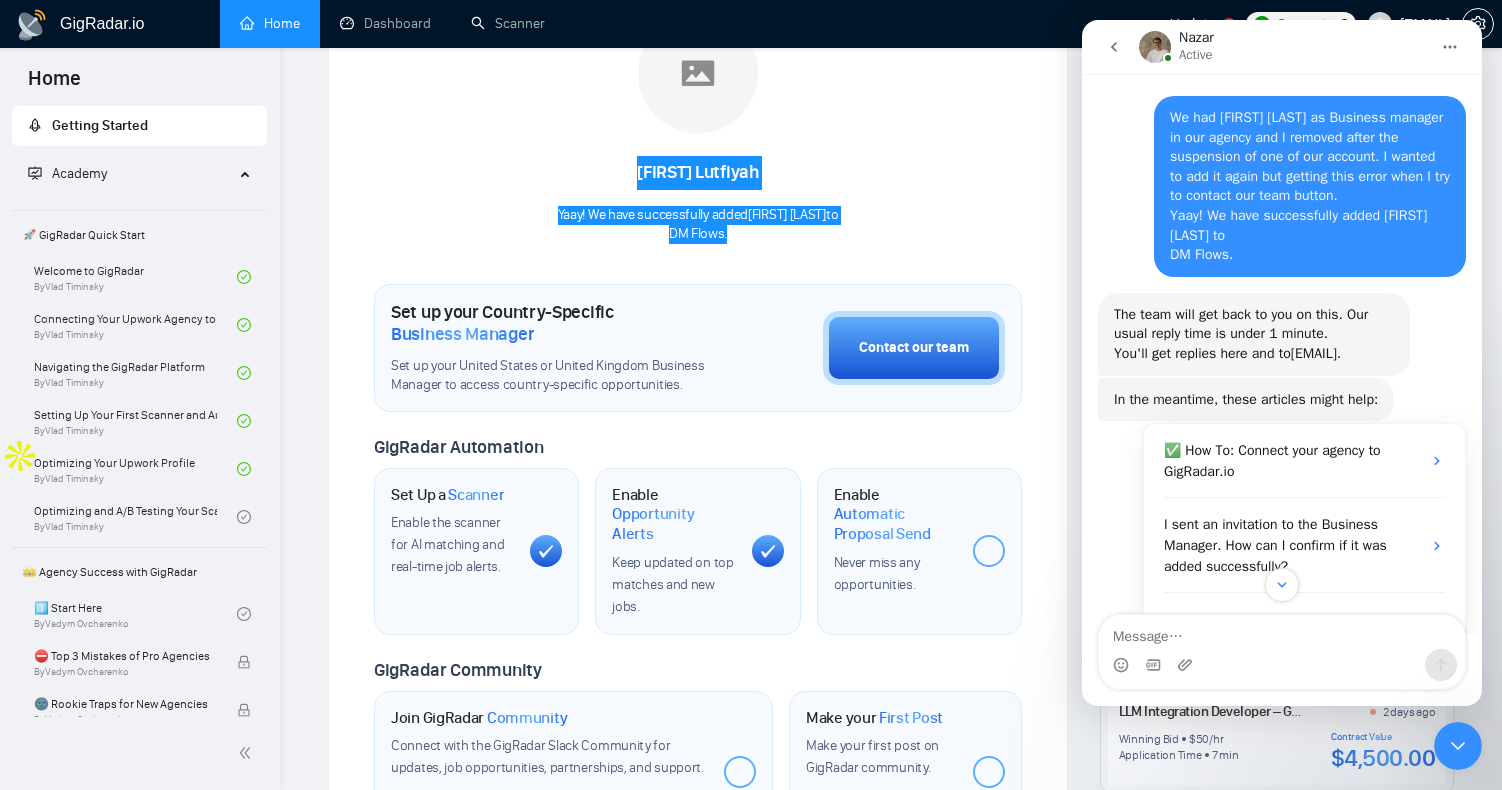 scroll, scrollTop: 0, scrollLeft: 0, axis: both 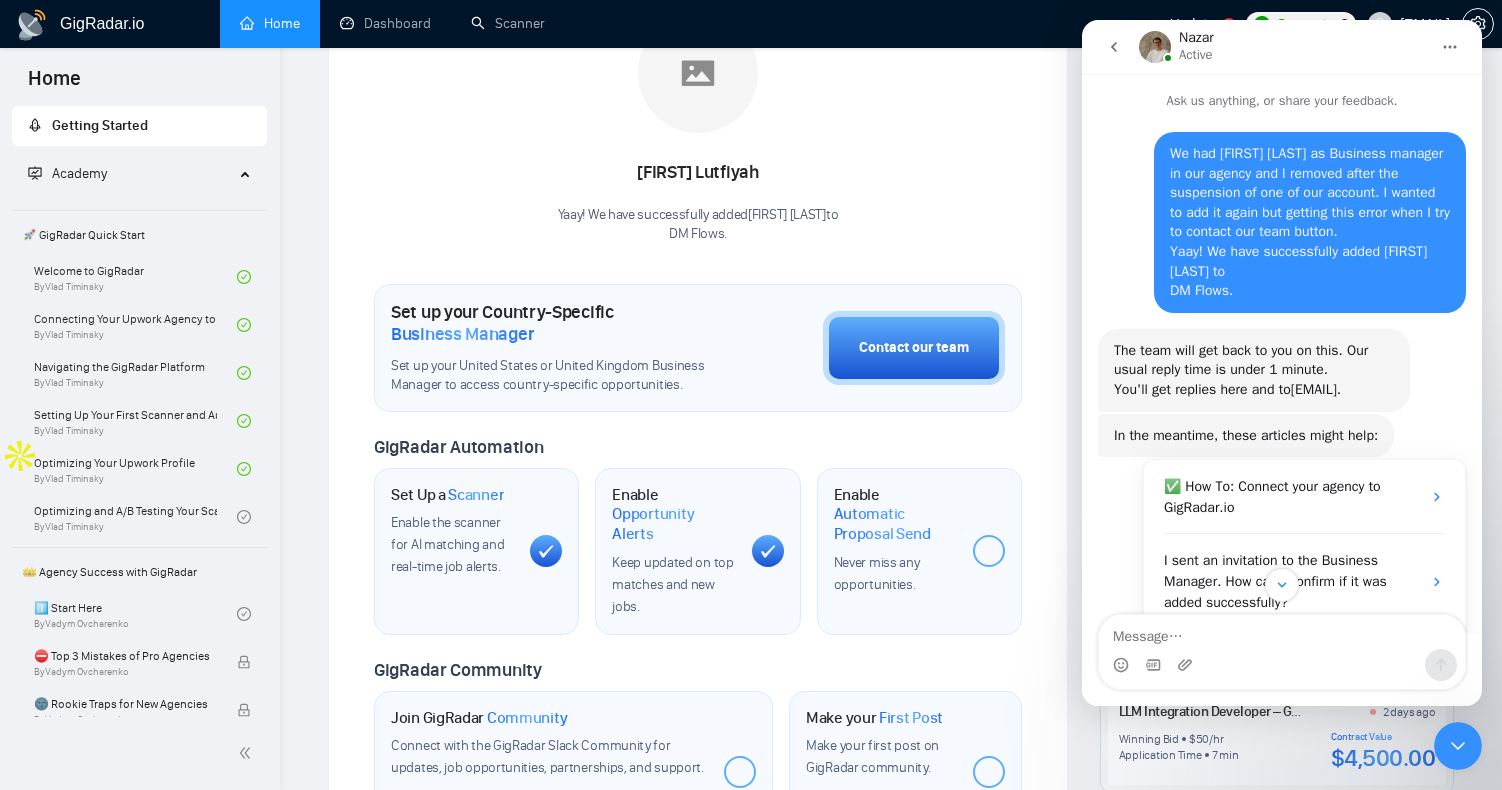 click on "👑 Agency Success with GigRadar" at bounding box center [139, 572] 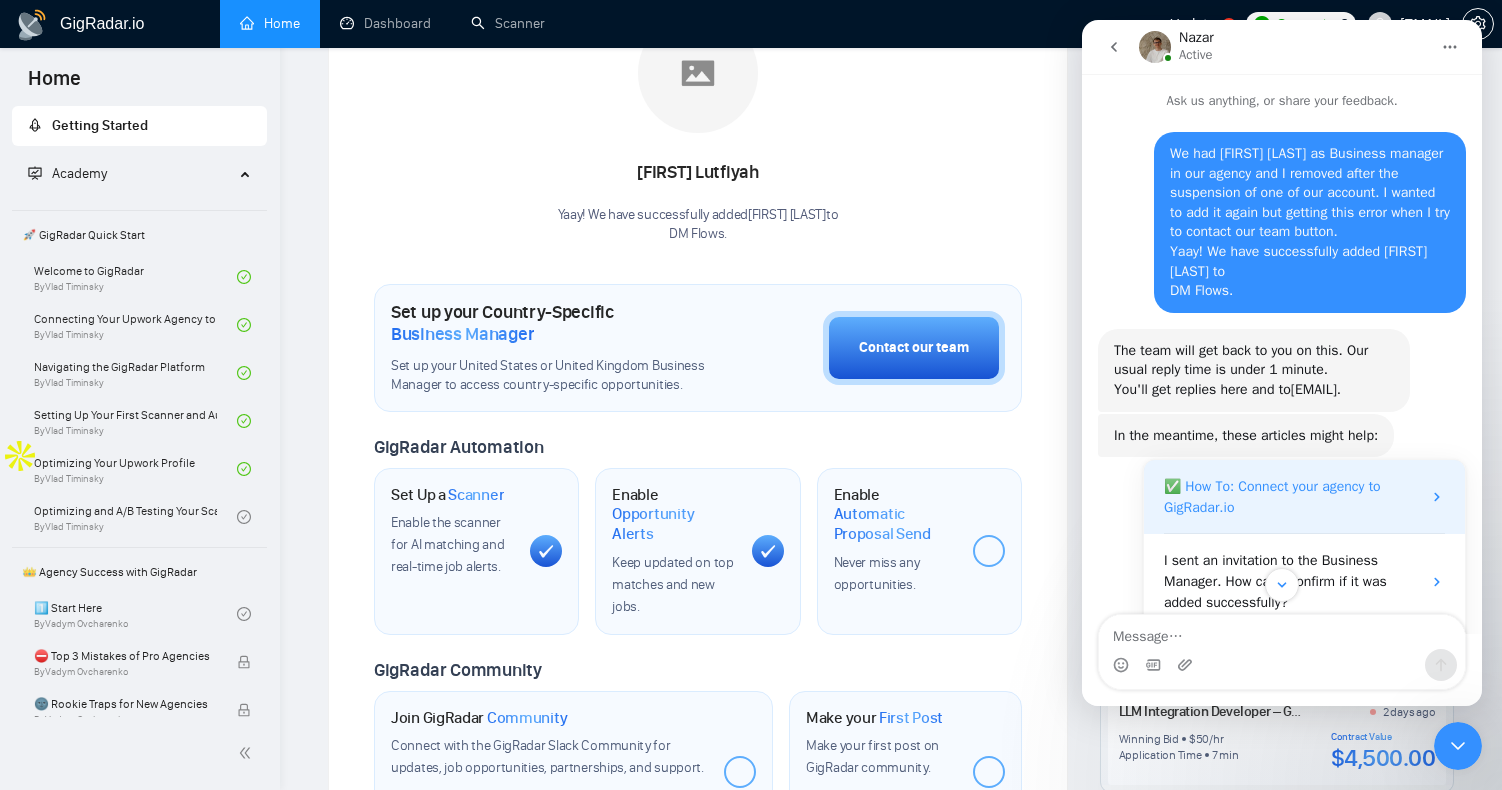 scroll, scrollTop: 485, scrollLeft: 0, axis: vertical 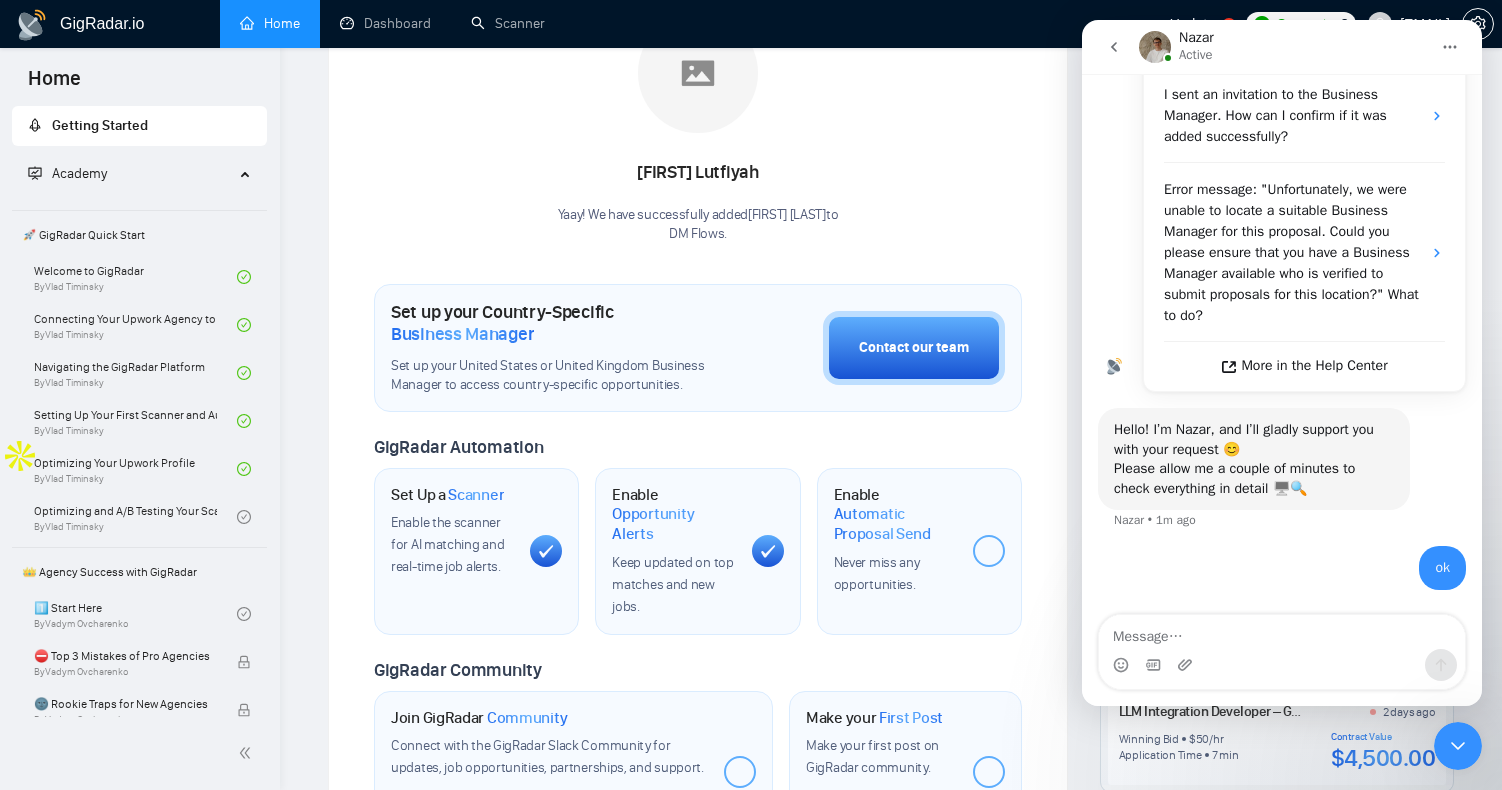 click at bounding box center (1114, 47) 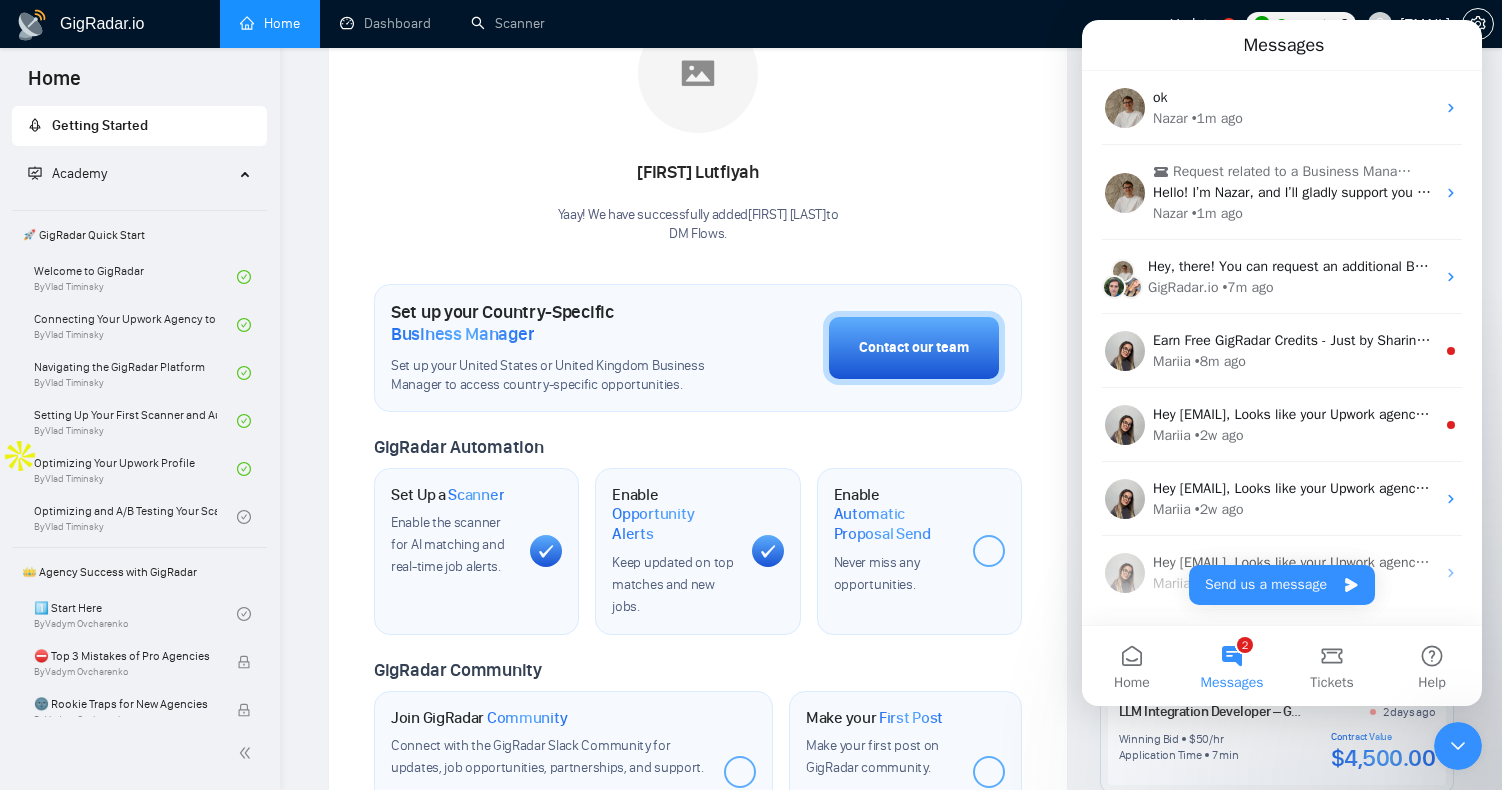 scroll, scrollTop: 0, scrollLeft: 0, axis: both 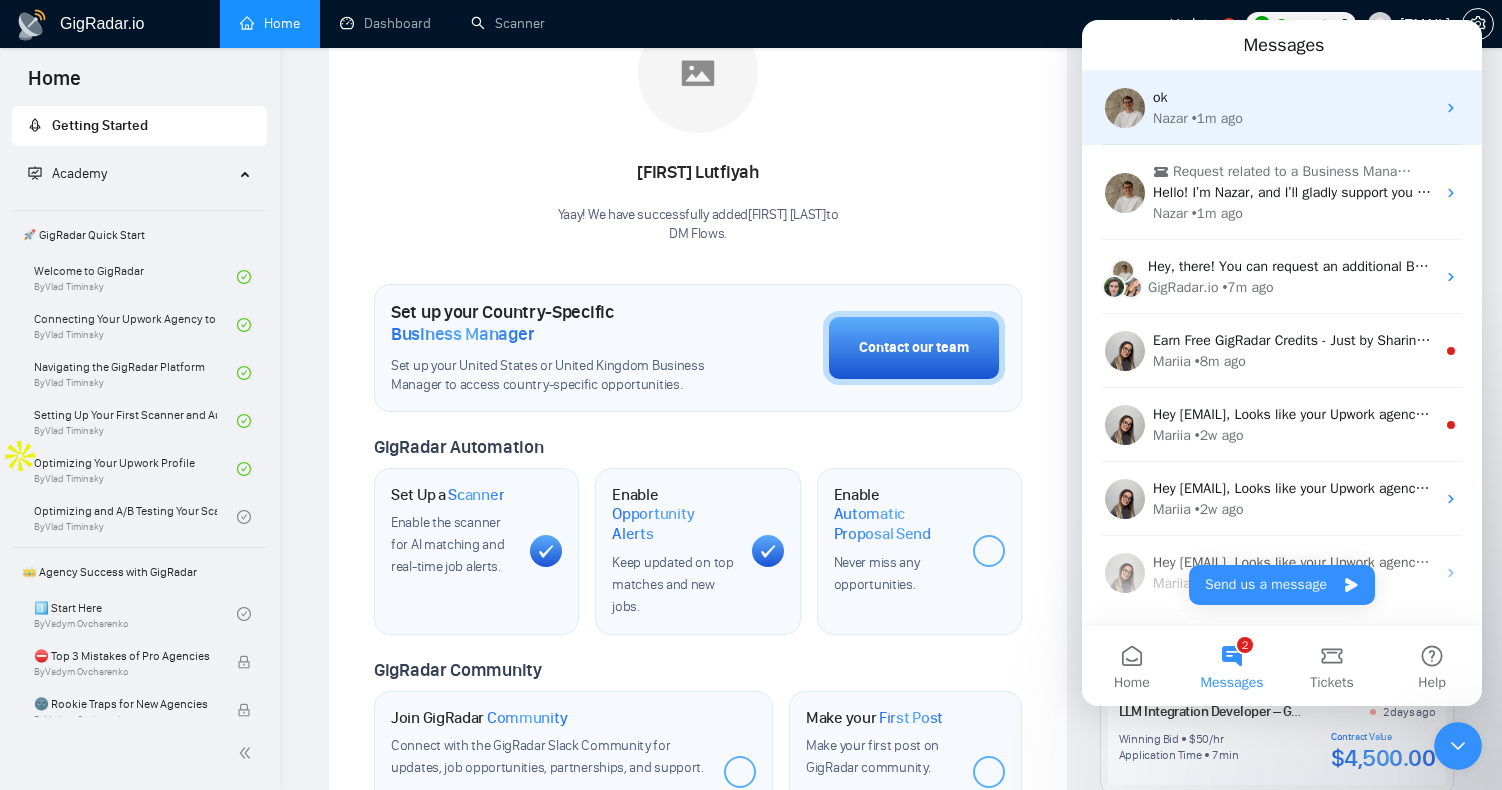 click on "Nazar •  1m ago" at bounding box center (1294, 118) 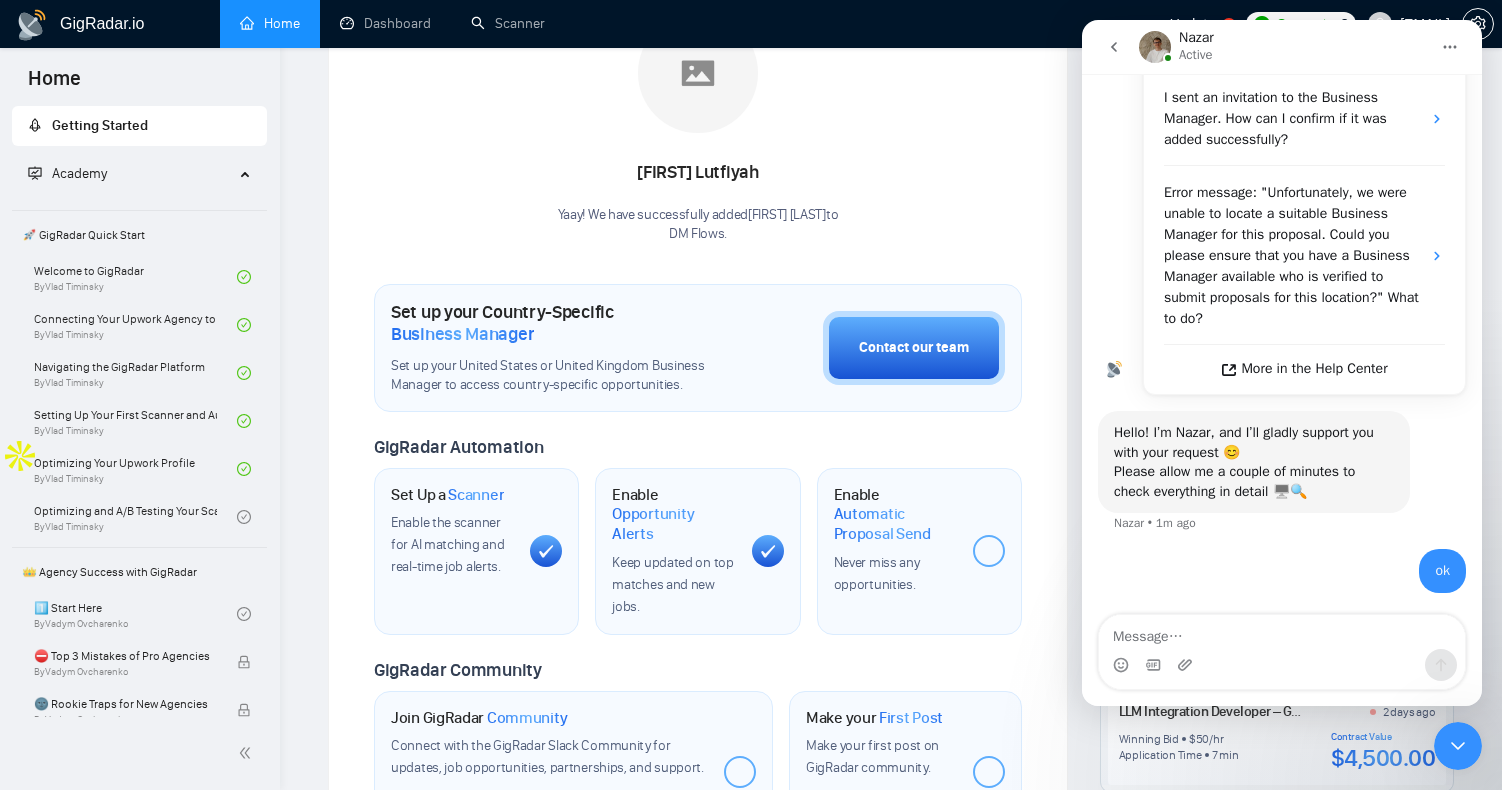 scroll, scrollTop: 485, scrollLeft: 0, axis: vertical 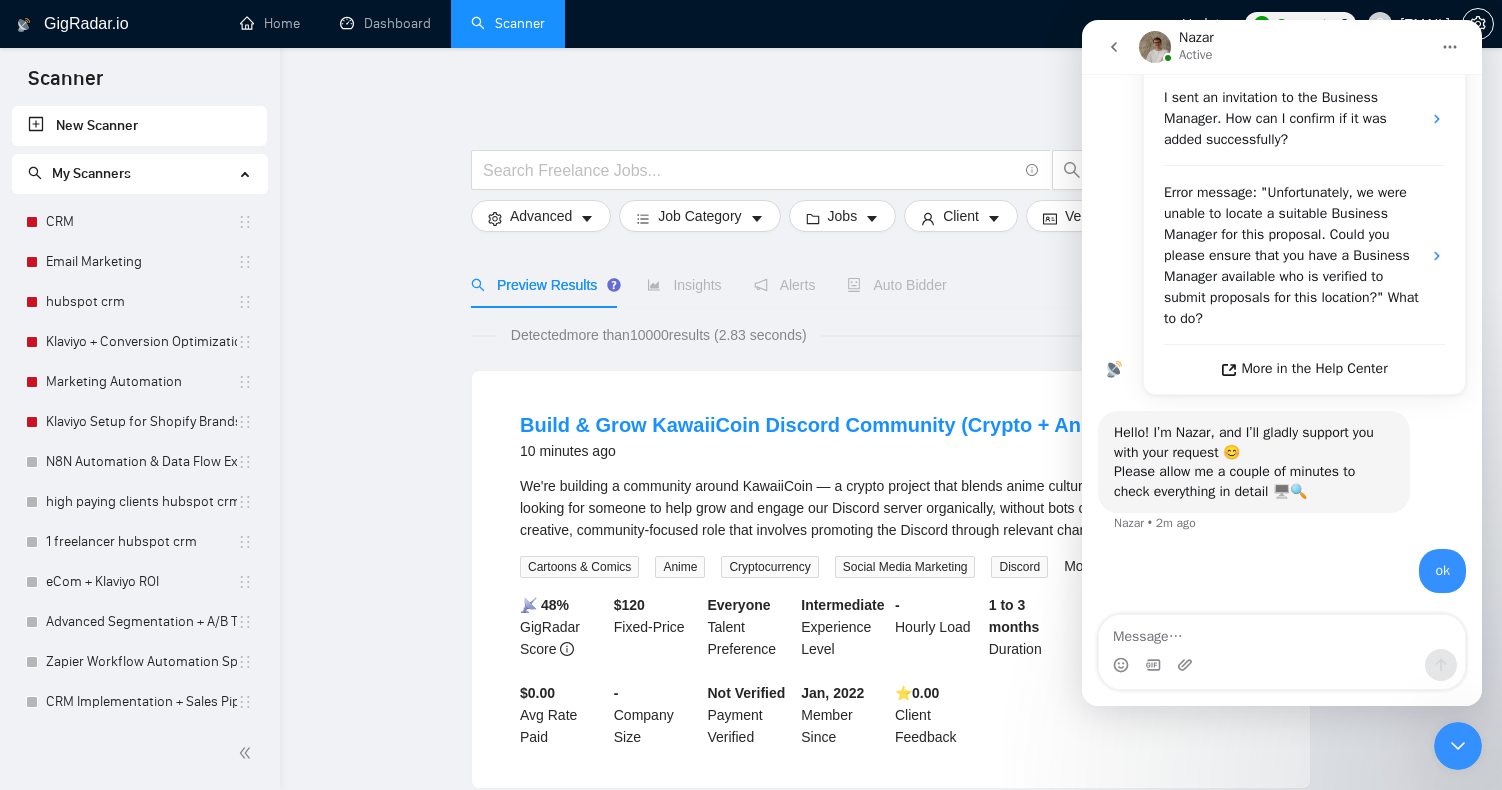 type on "h" 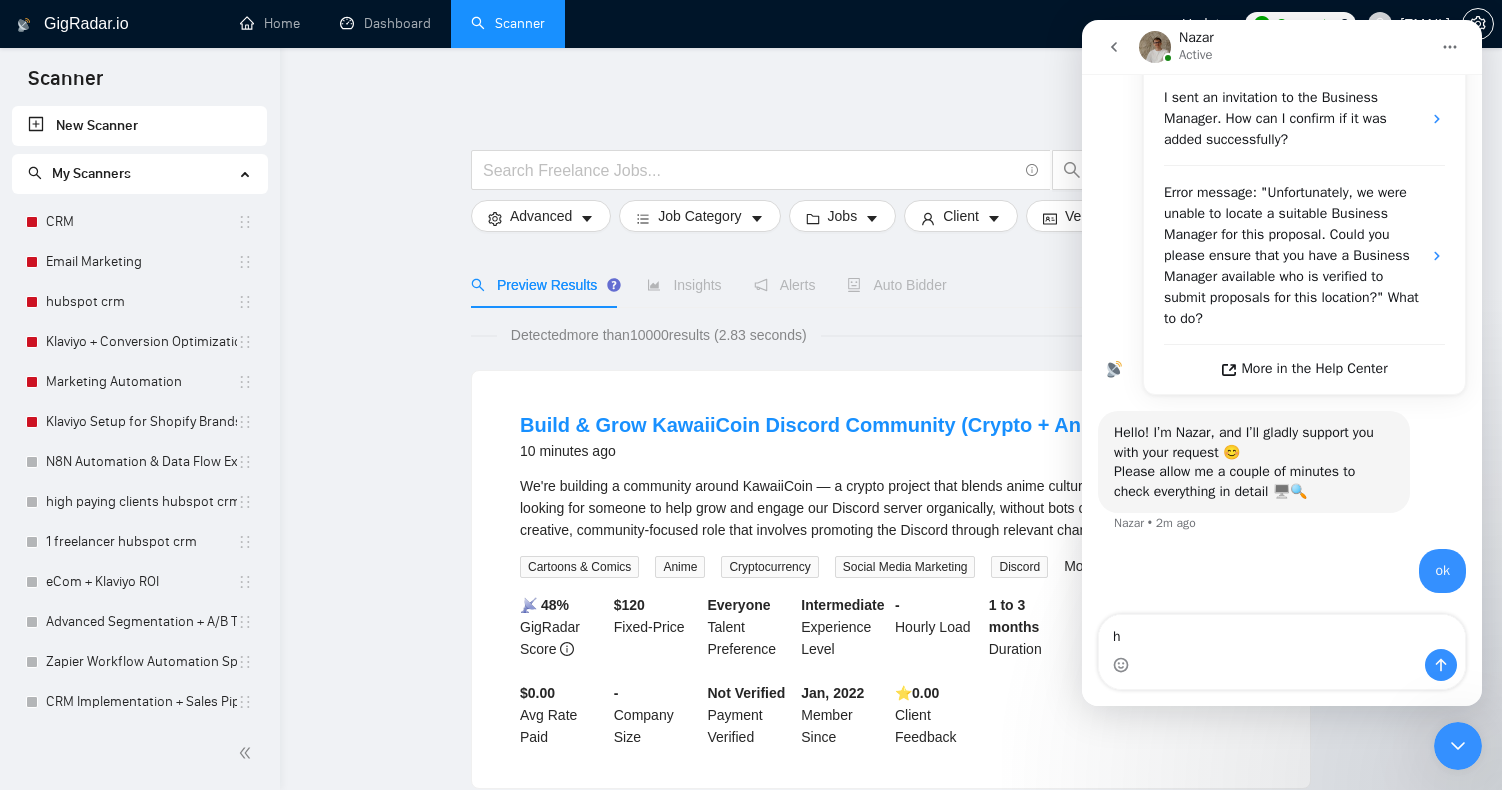 type 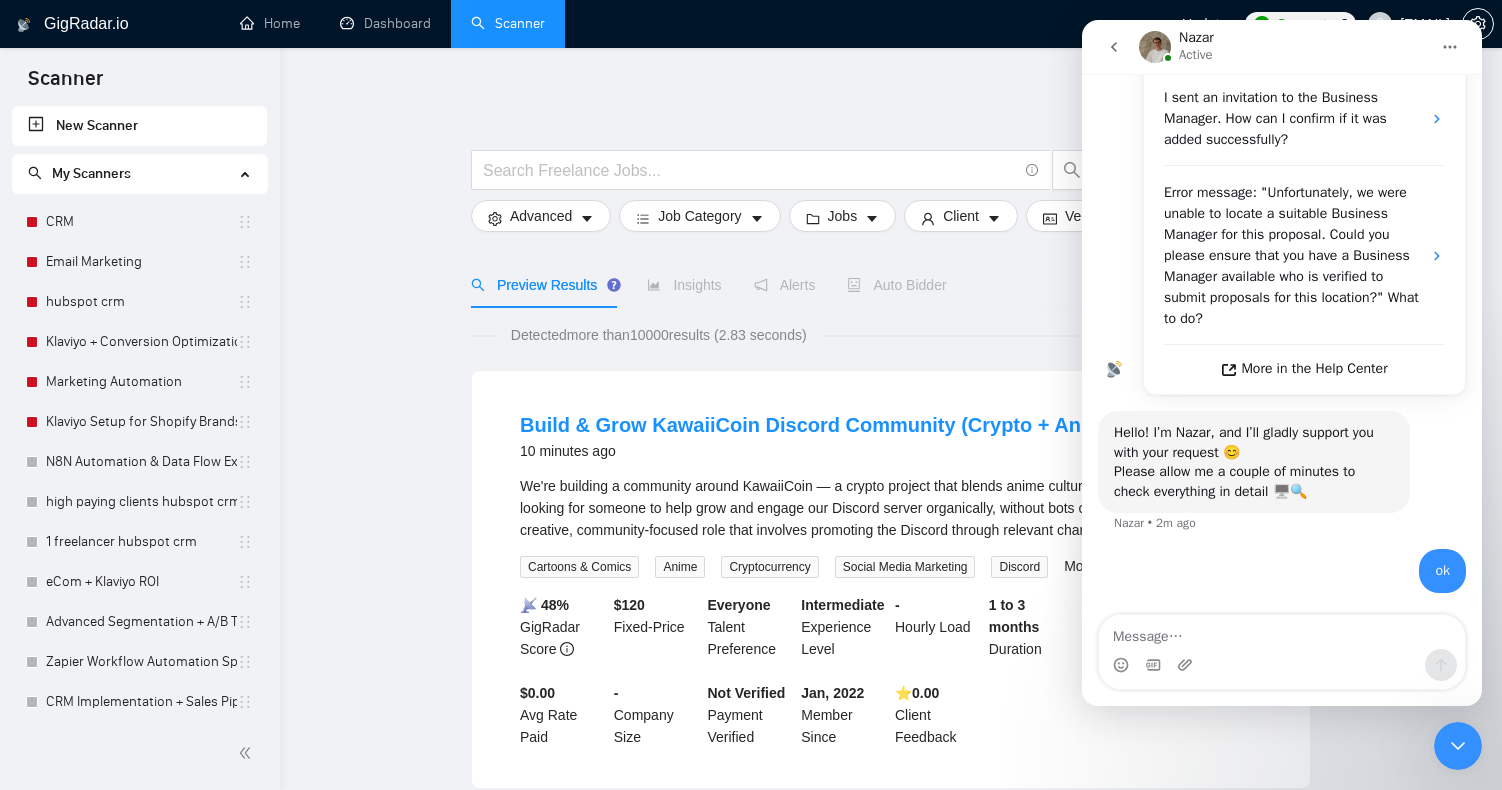 click at bounding box center (1458, 746) 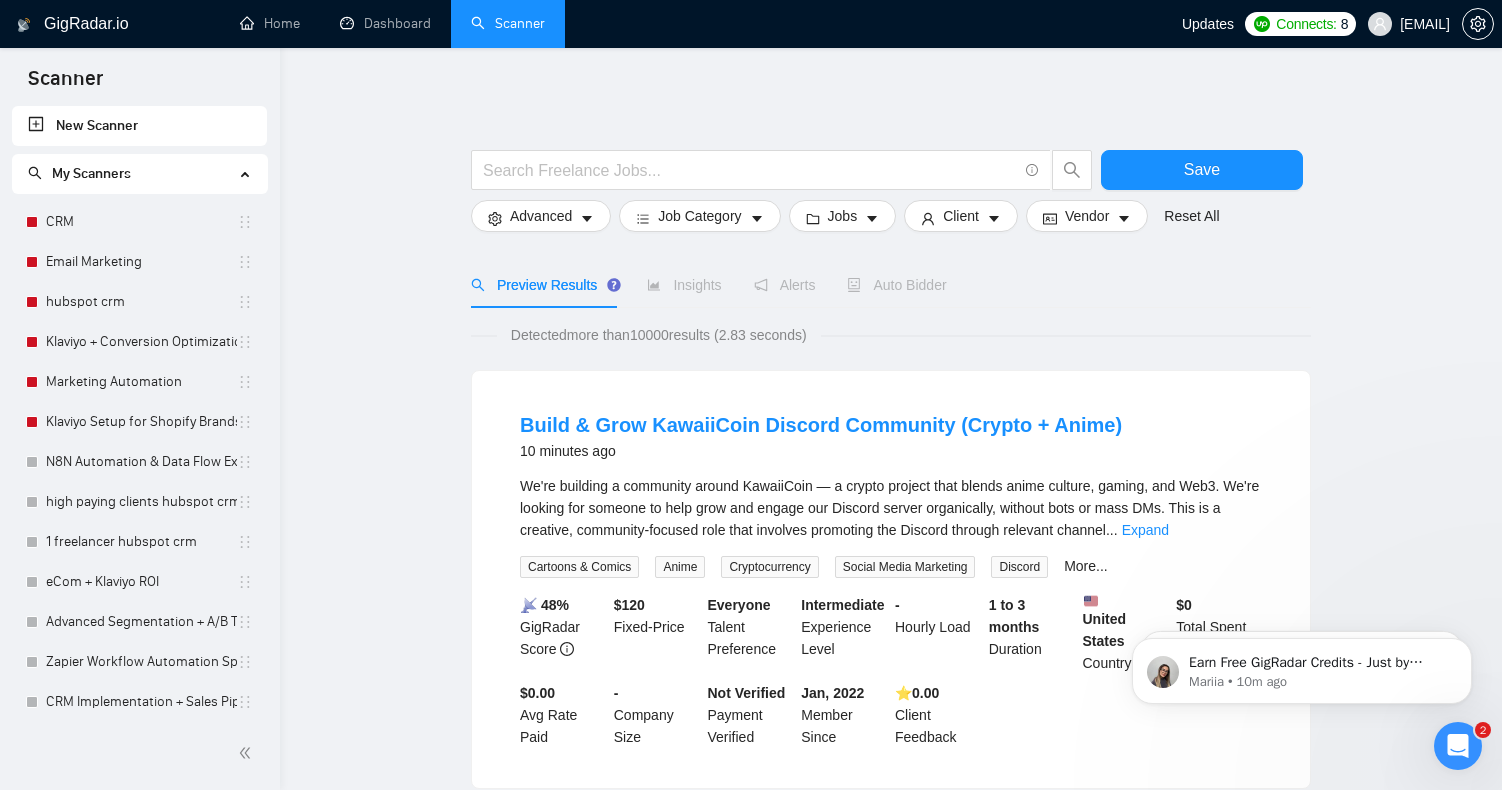 scroll, scrollTop: 0, scrollLeft: 0, axis: both 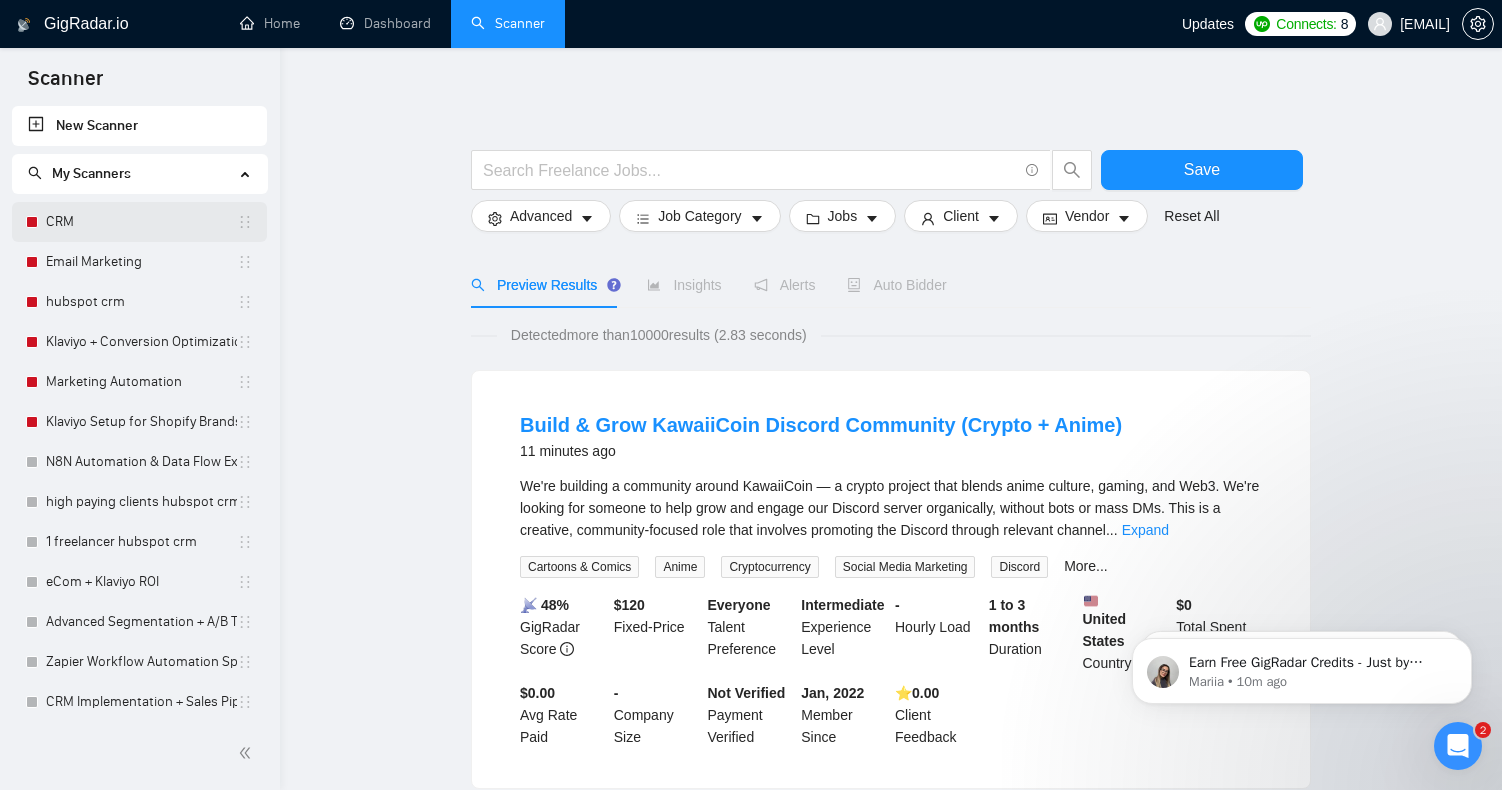 click on "CRM" at bounding box center [141, 222] 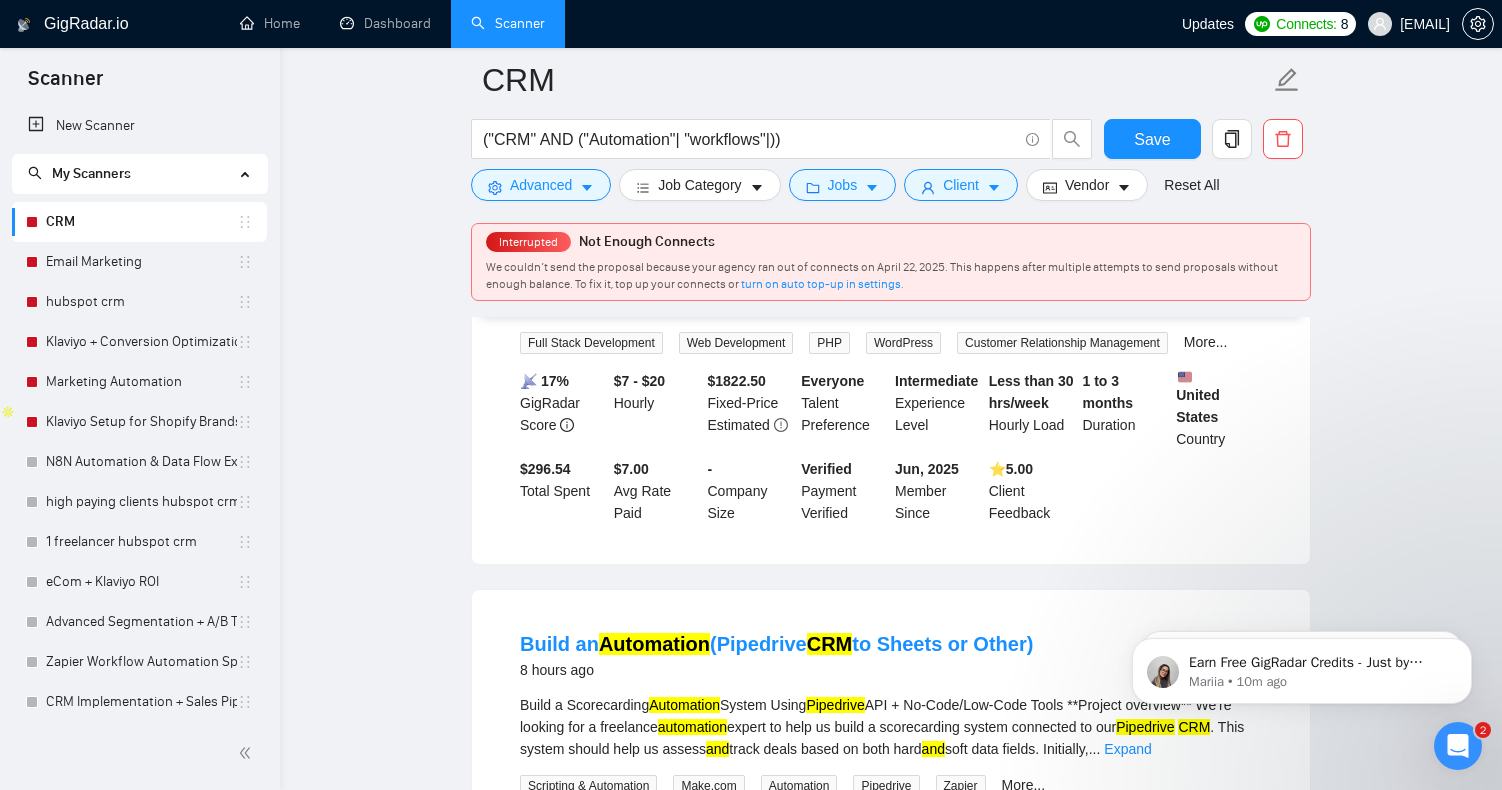 scroll, scrollTop: 387, scrollLeft: 0, axis: vertical 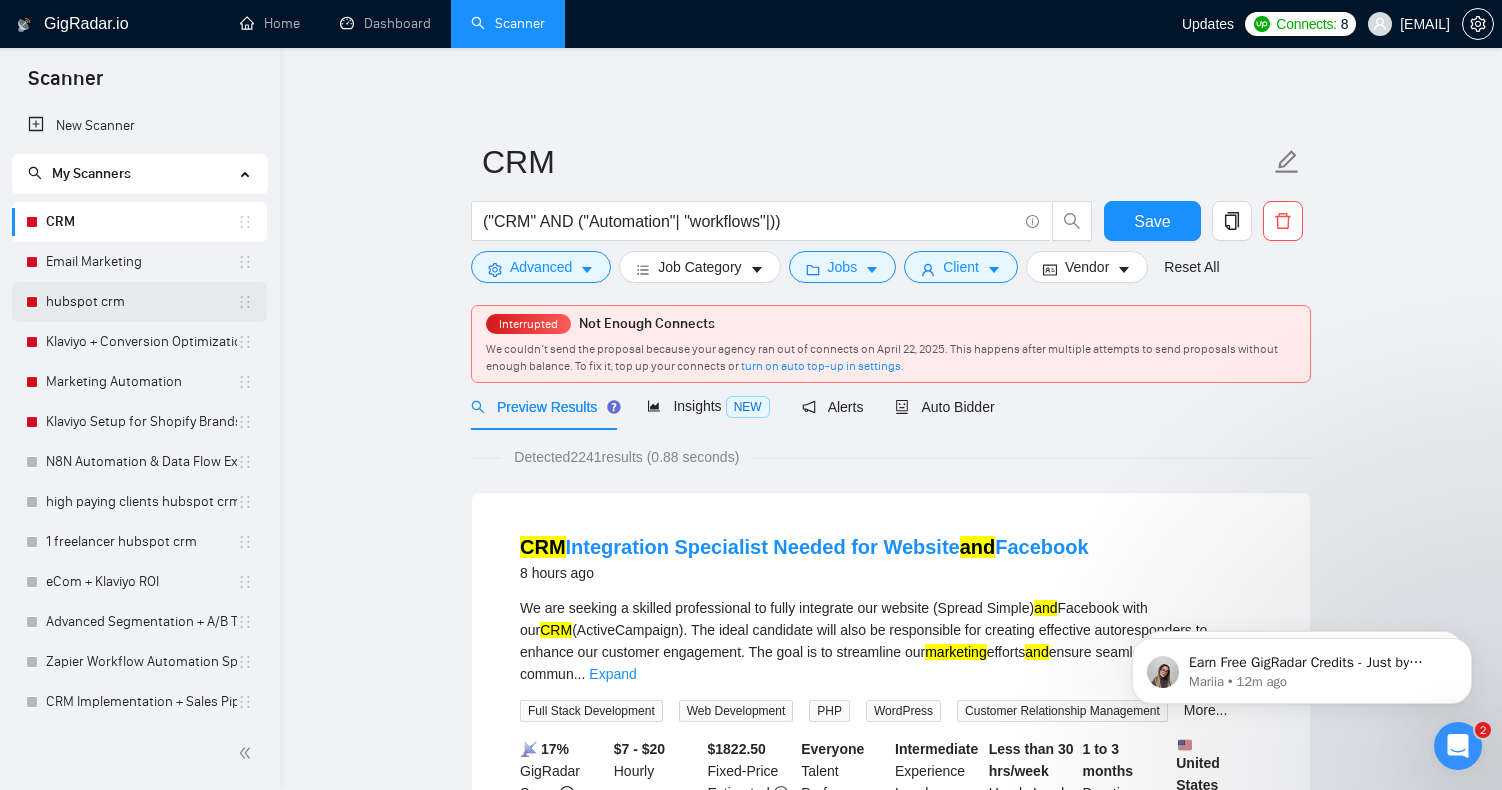 click on "hubspot crm" at bounding box center (141, 302) 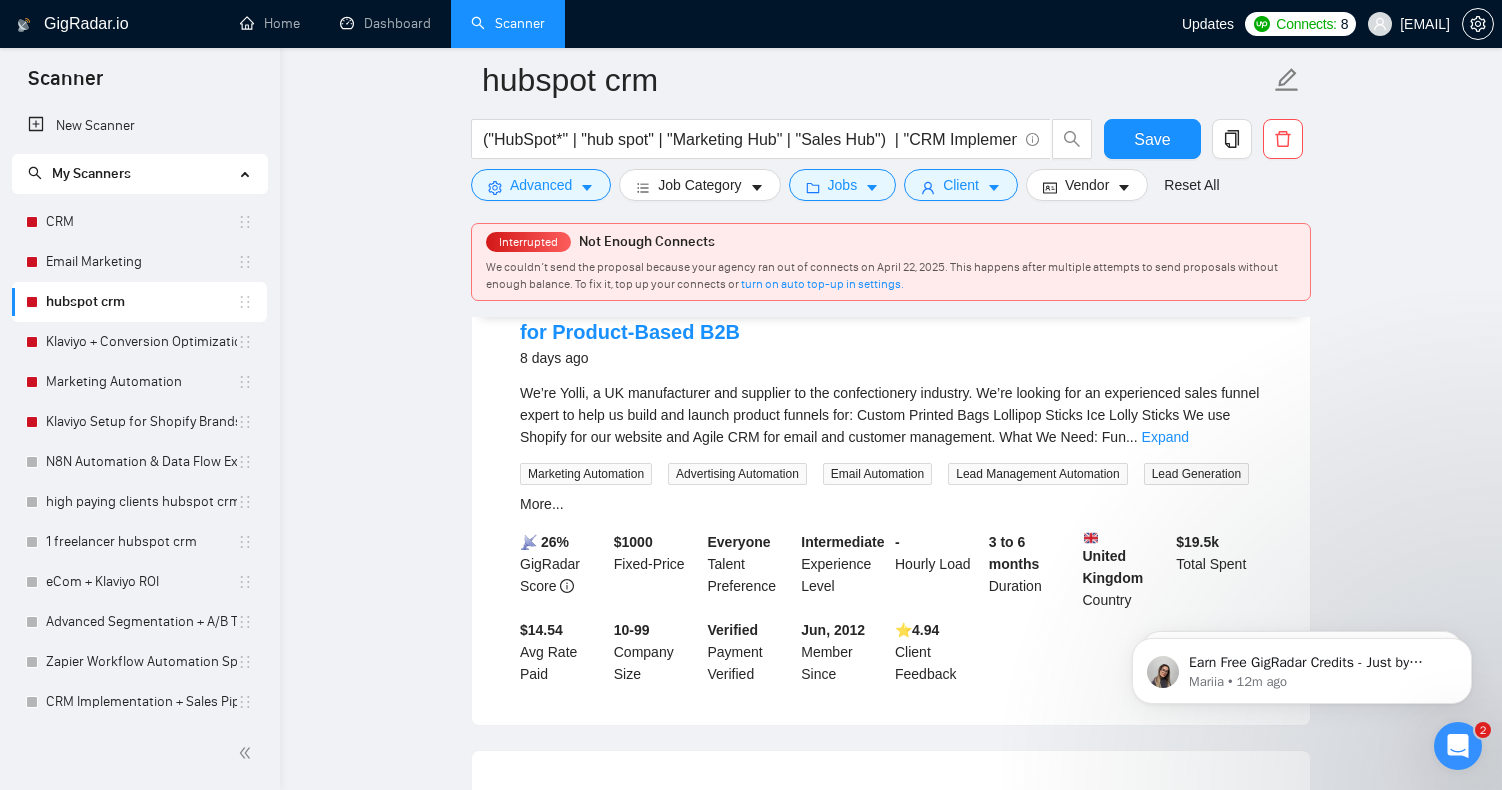 scroll, scrollTop: 984, scrollLeft: 0, axis: vertical 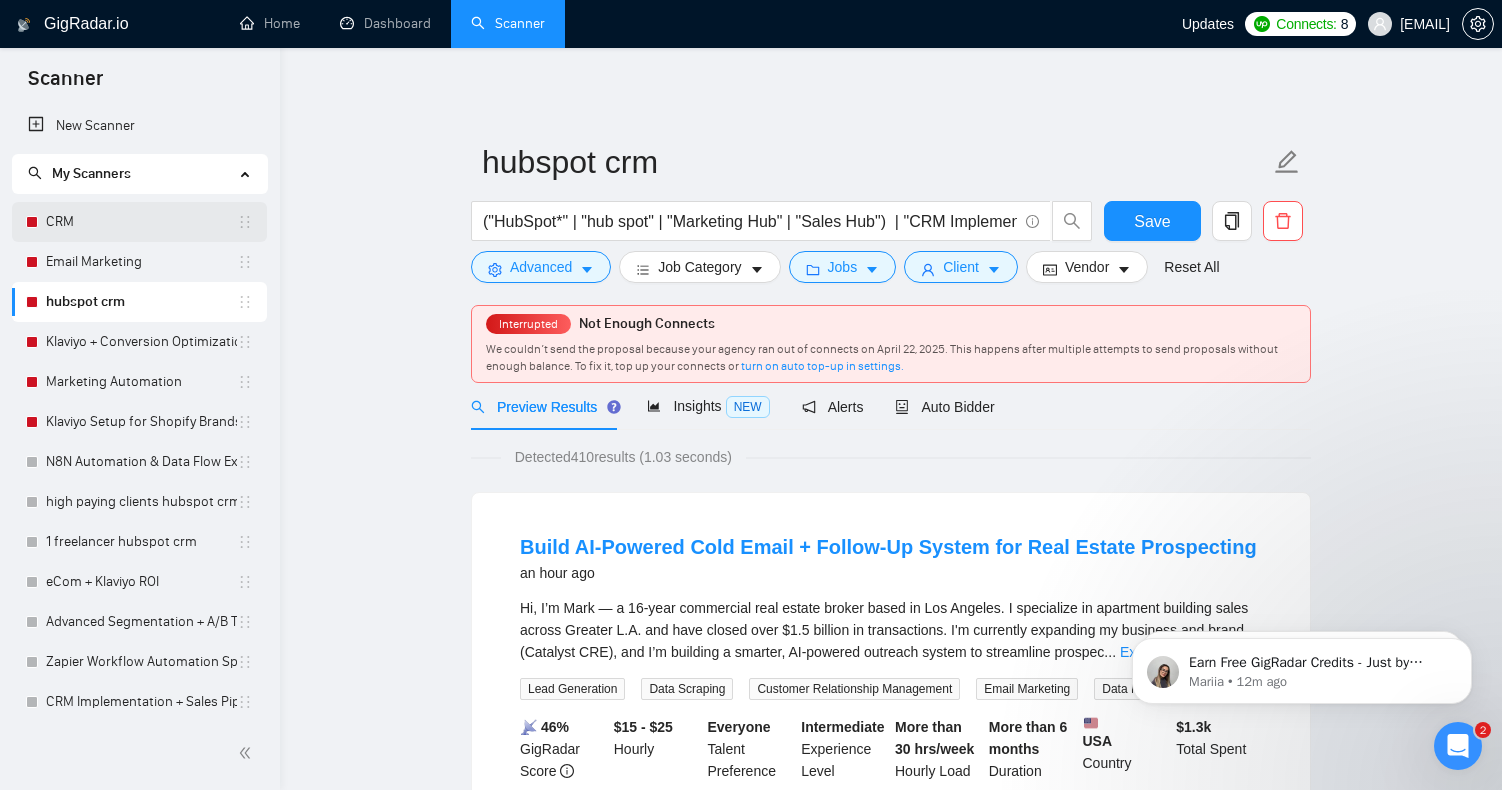 click on "CRM" at bounding box center [141, 222] 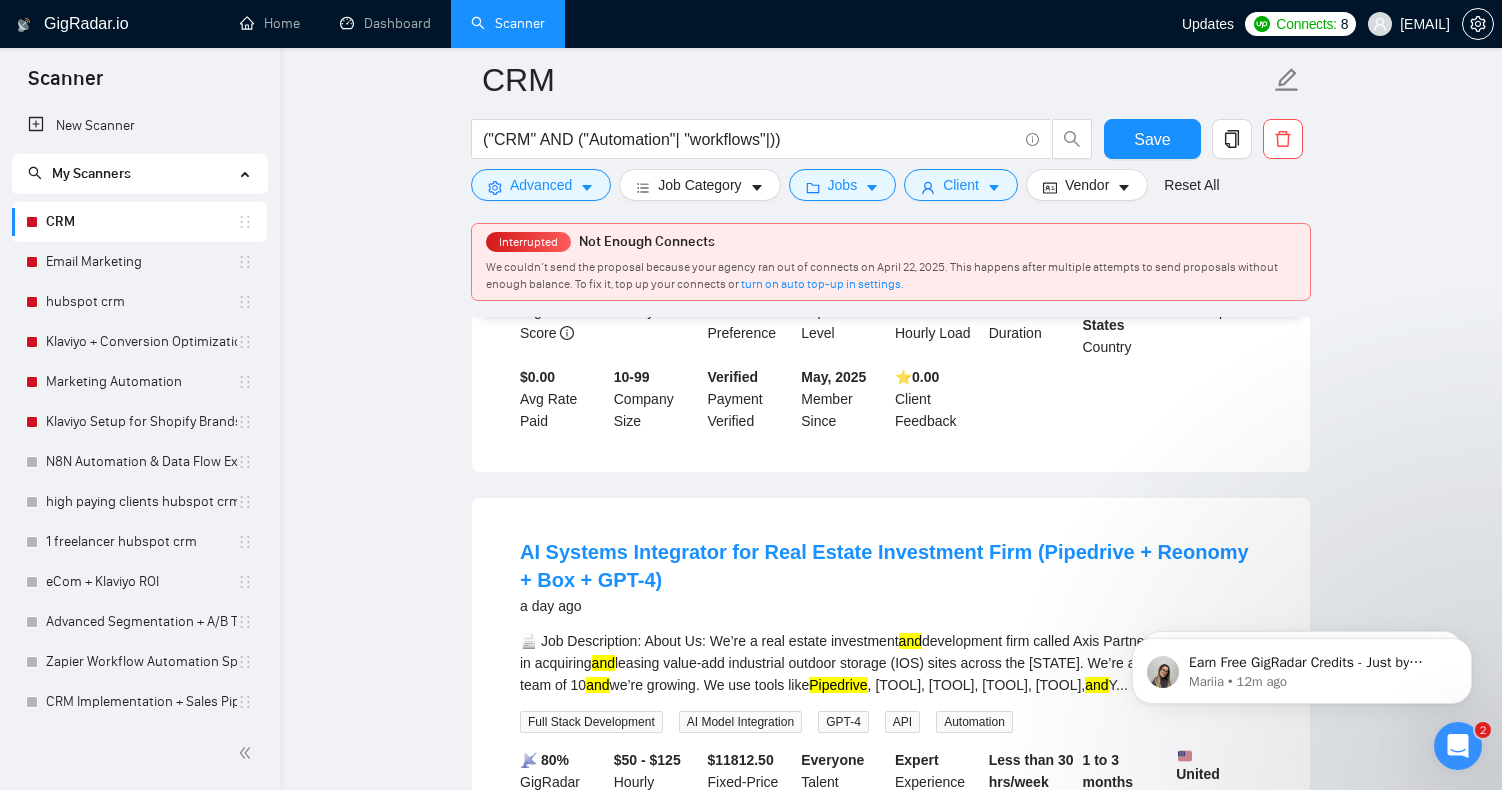scroll, scrollTop: 1910, scrollLeft: 0, axis: vertical 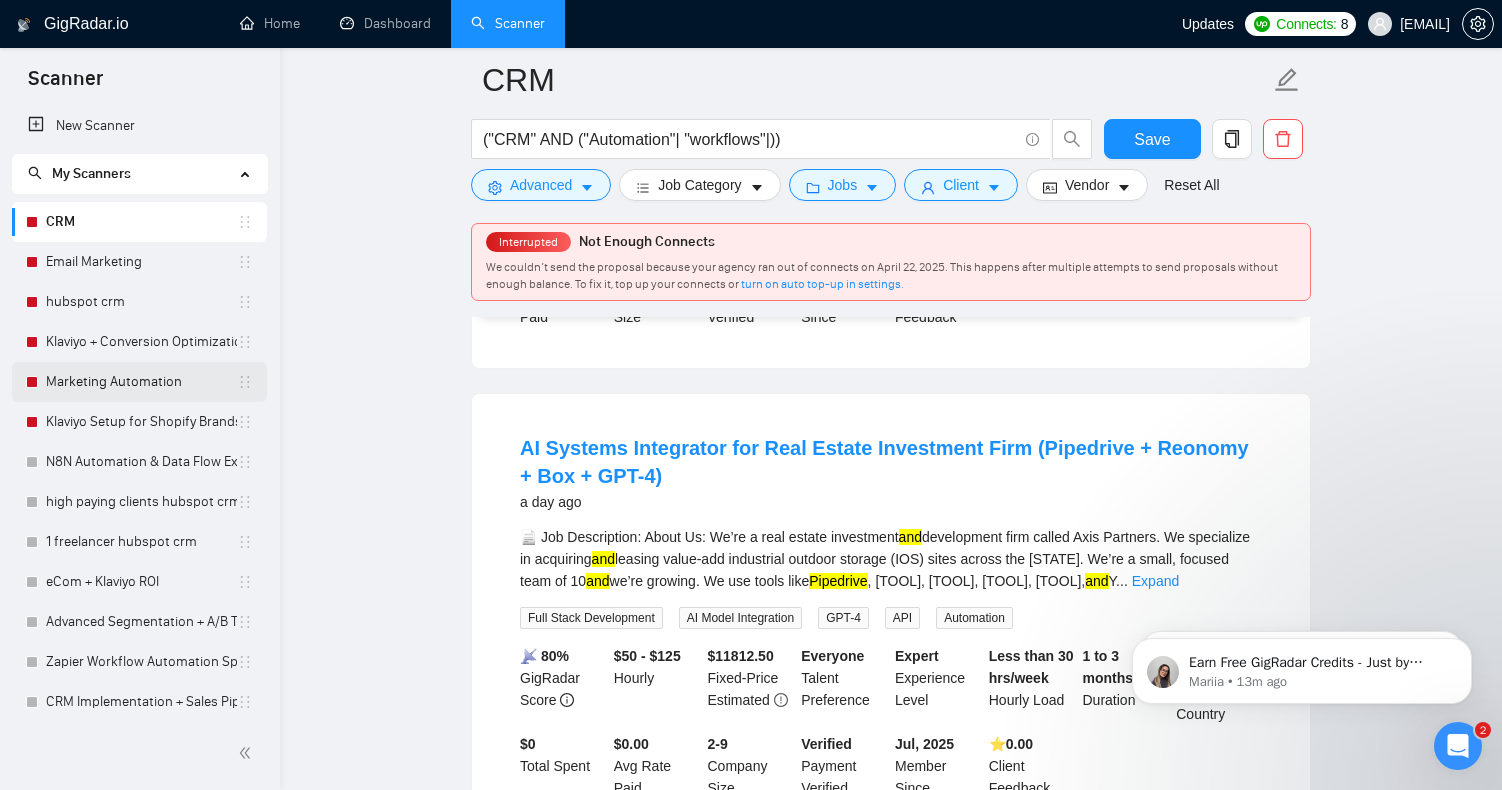 click on "Marketing Automation" at bounding box center (141, 382) 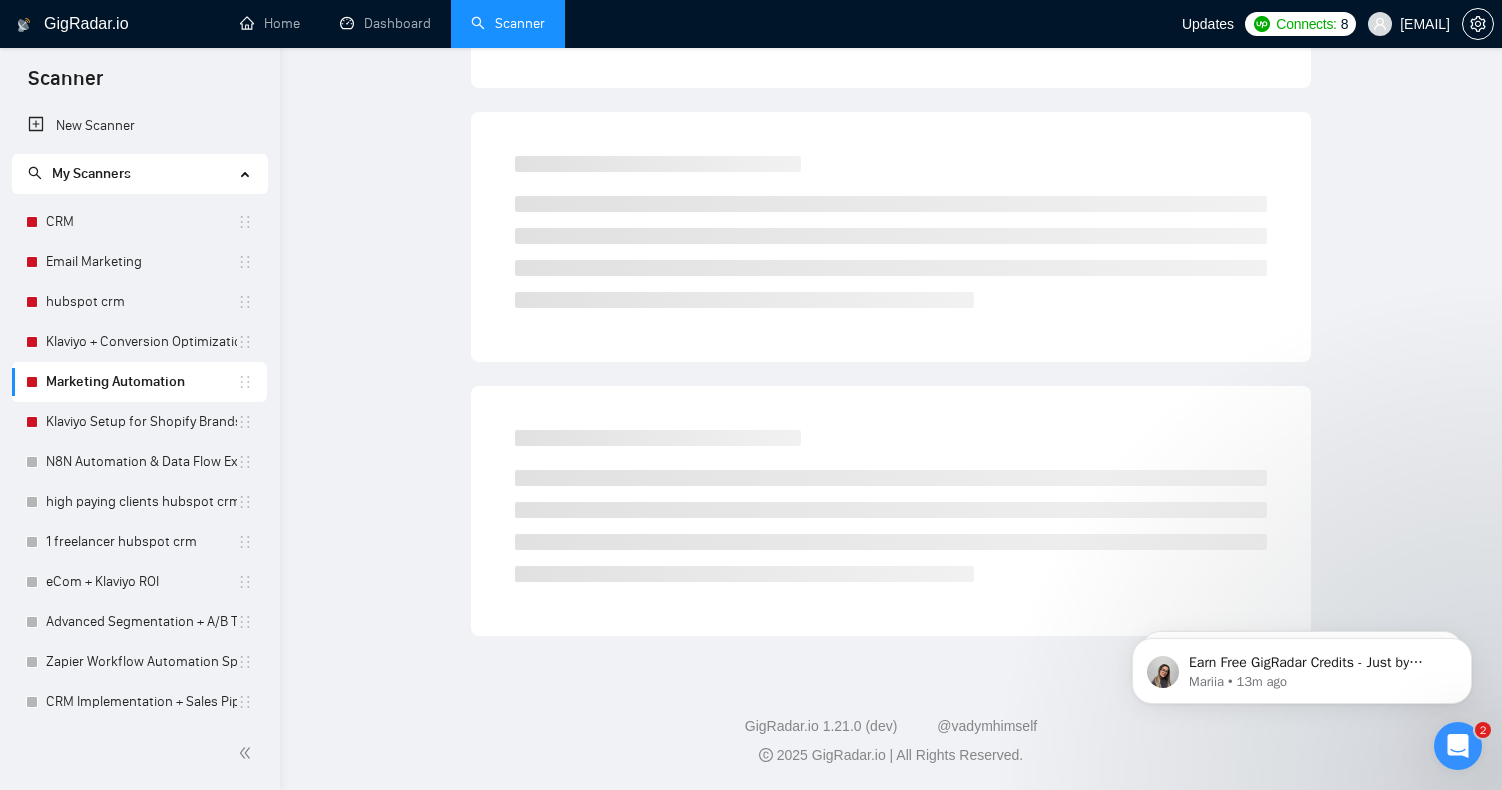 scroll, scrollTop: 30, scrollLeft: 0, axis: vertical 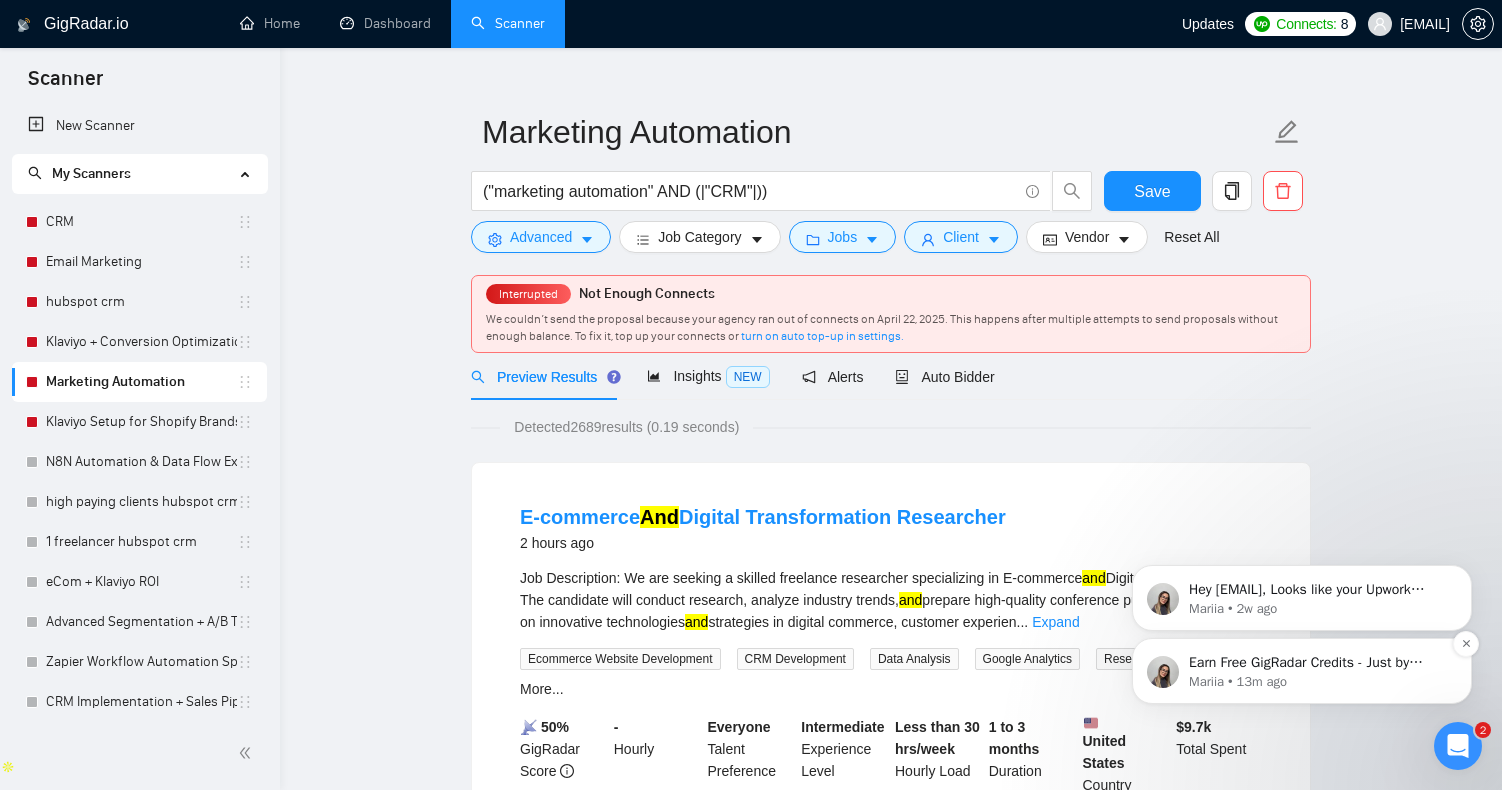 click on "Mariia • 13m ago" at bounding box center (1318, 682) 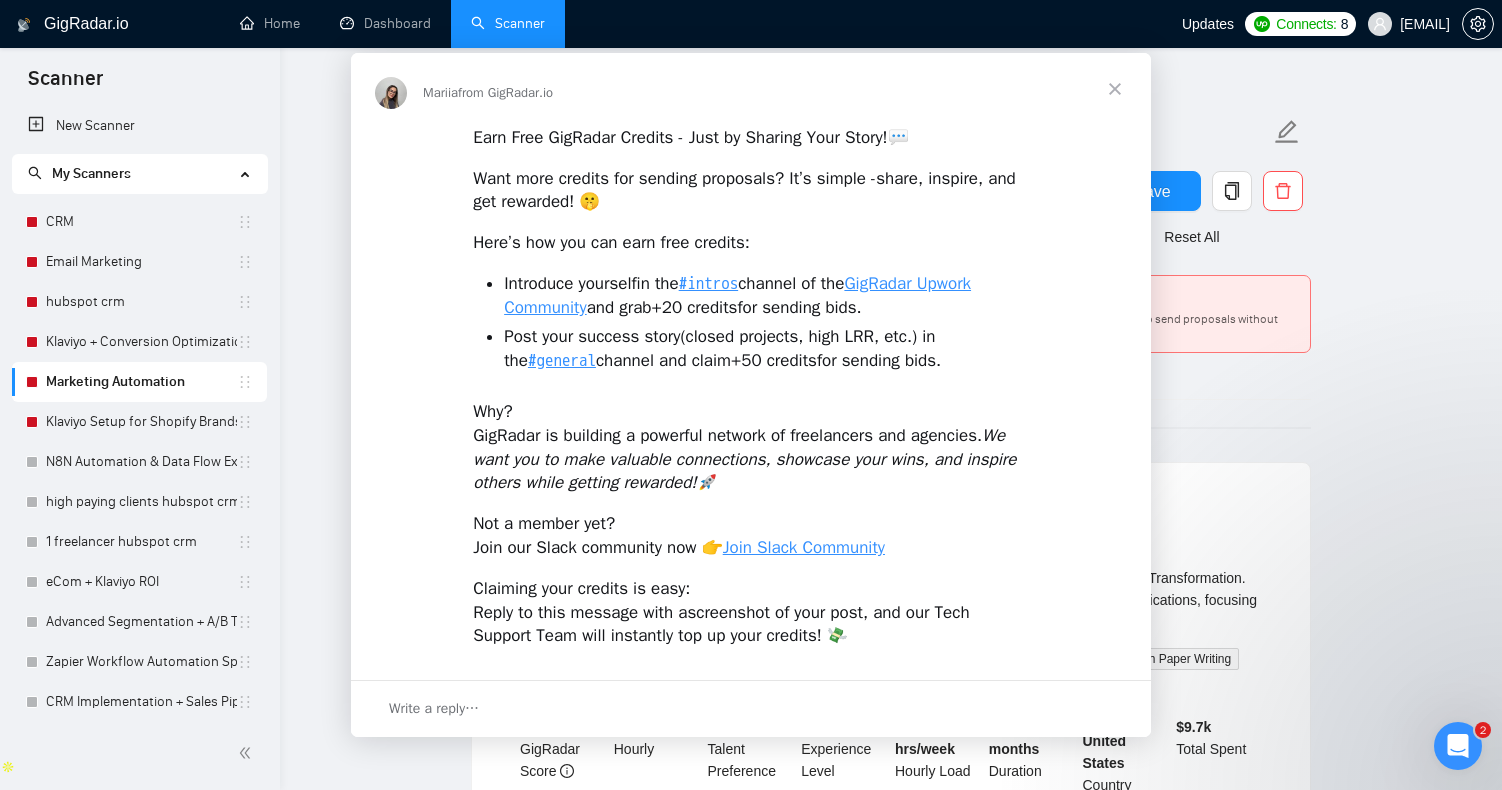 scroll, scrollTop: 0, scrollLeft: 0, axis: both 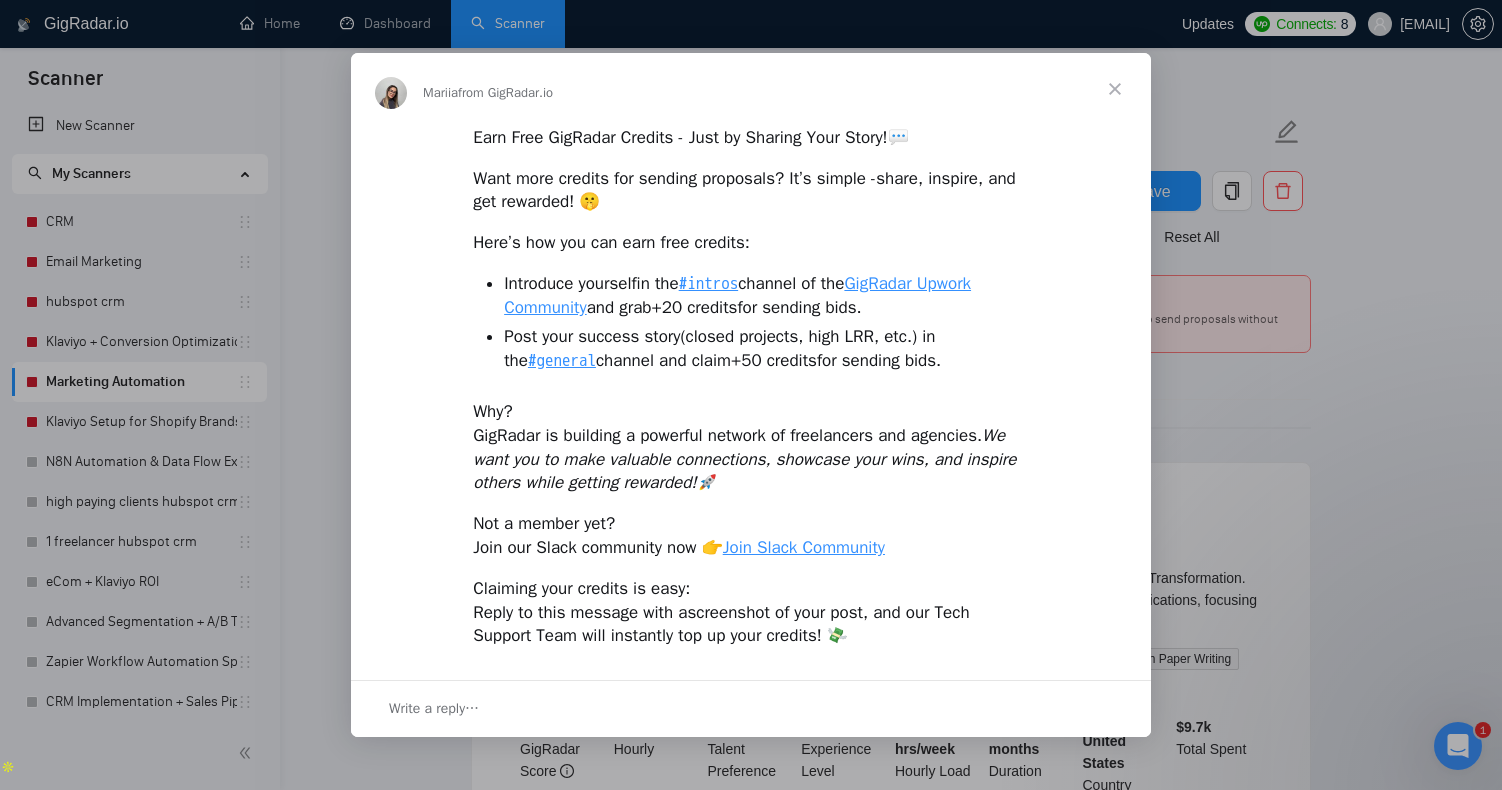 click at bounding box center (1115, 89) 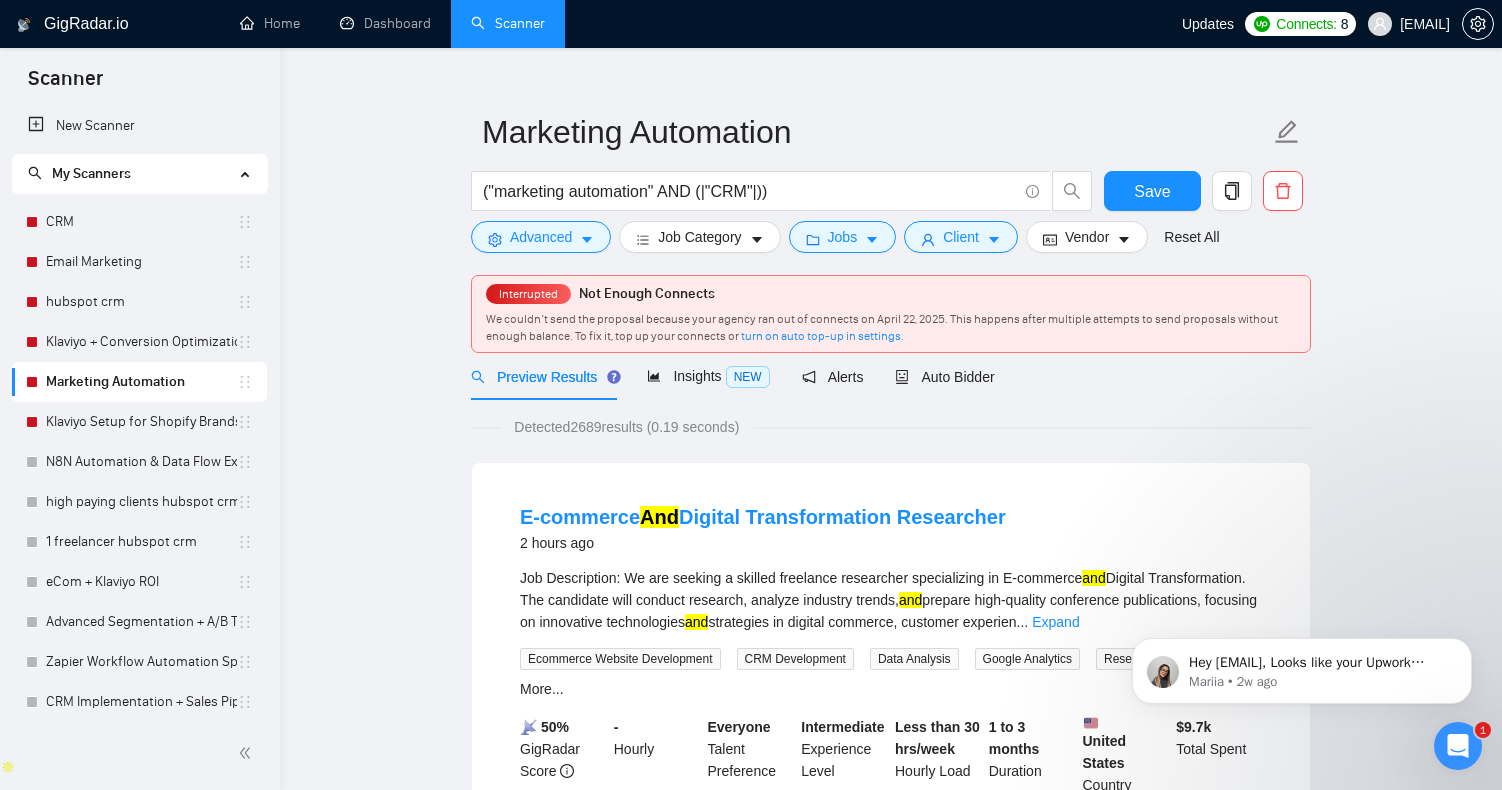 scroll, scrollTop: 0, scrollLeft: 0, axis: both 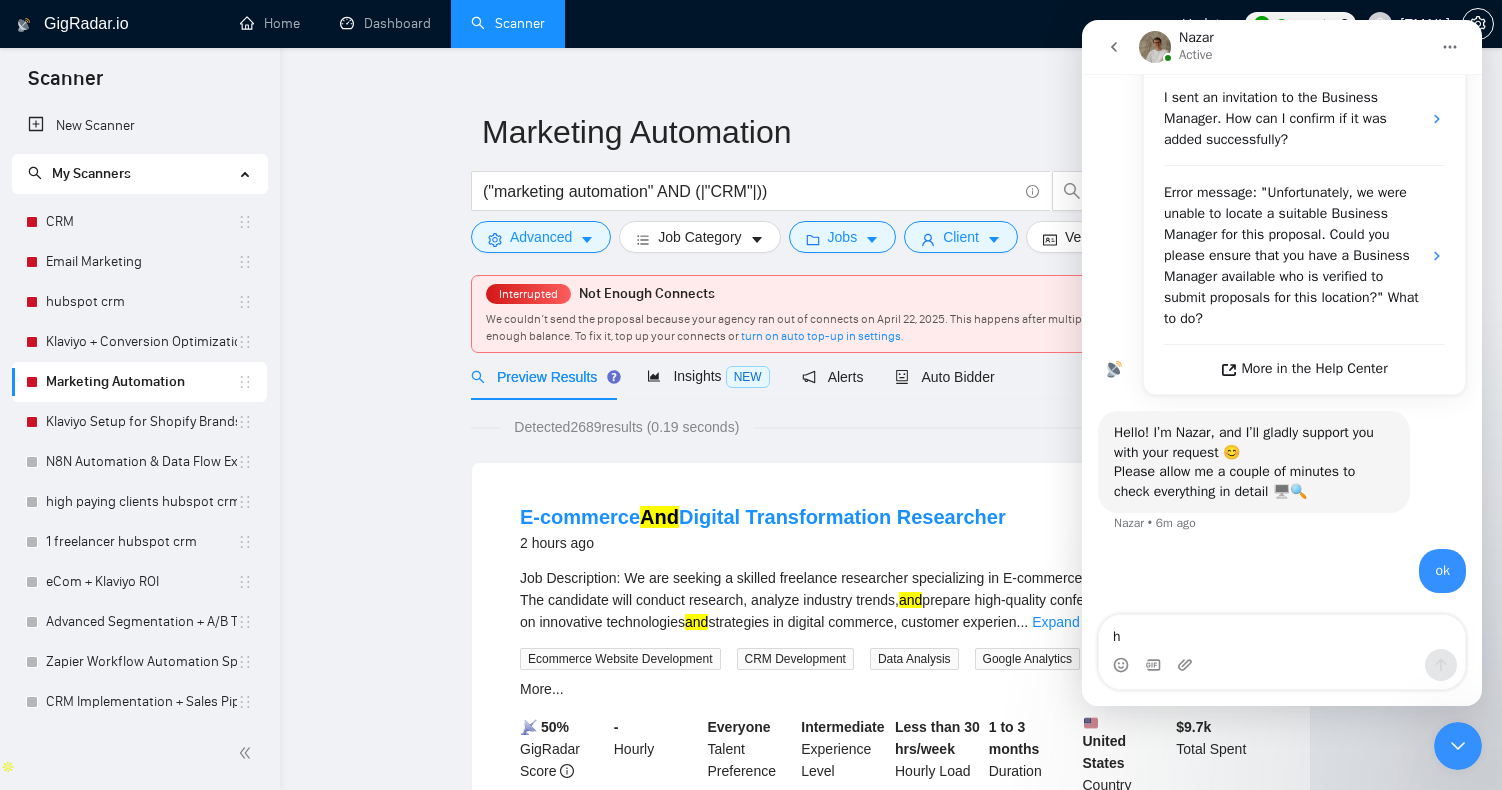 type on "hi" 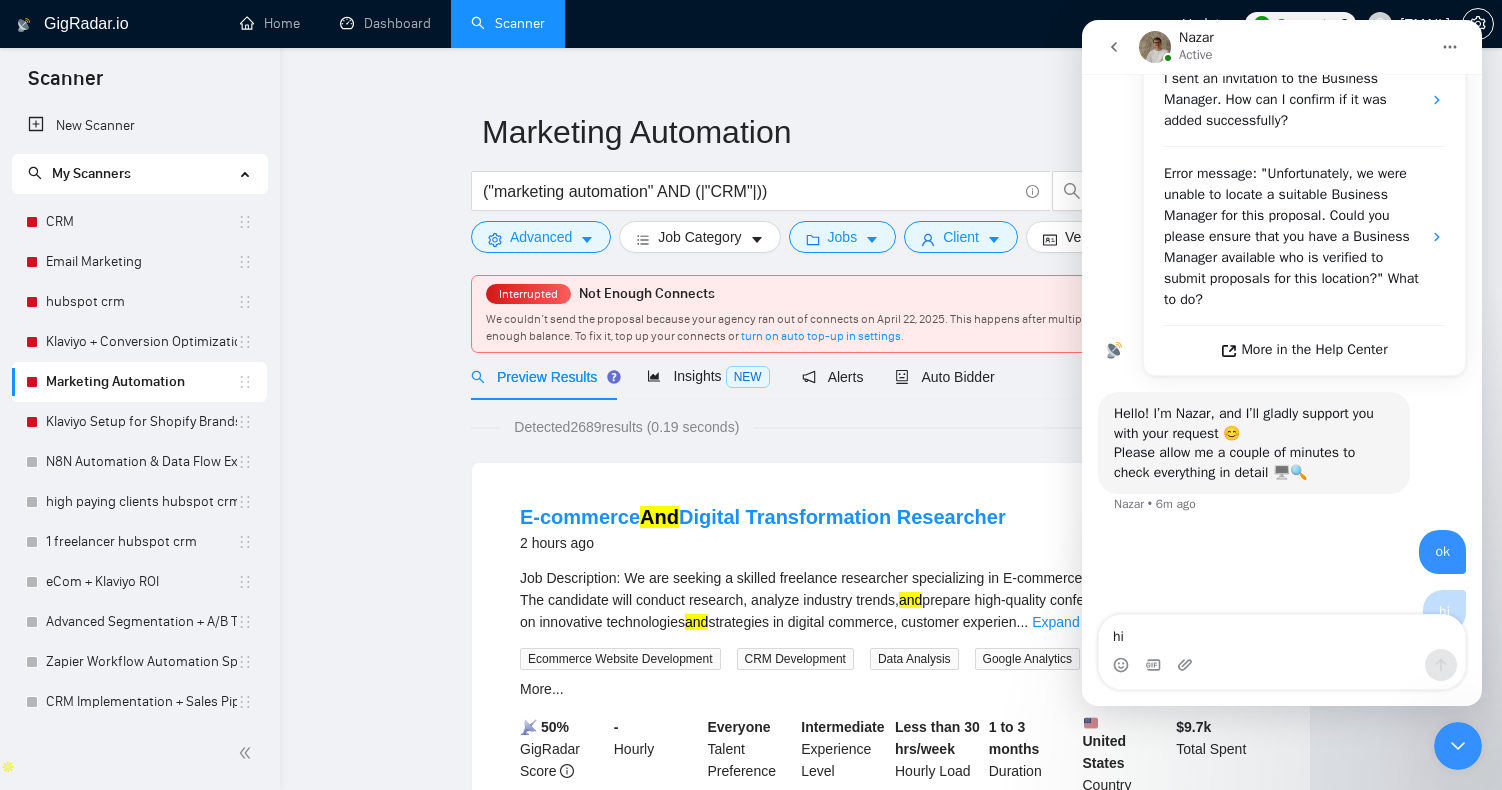 type 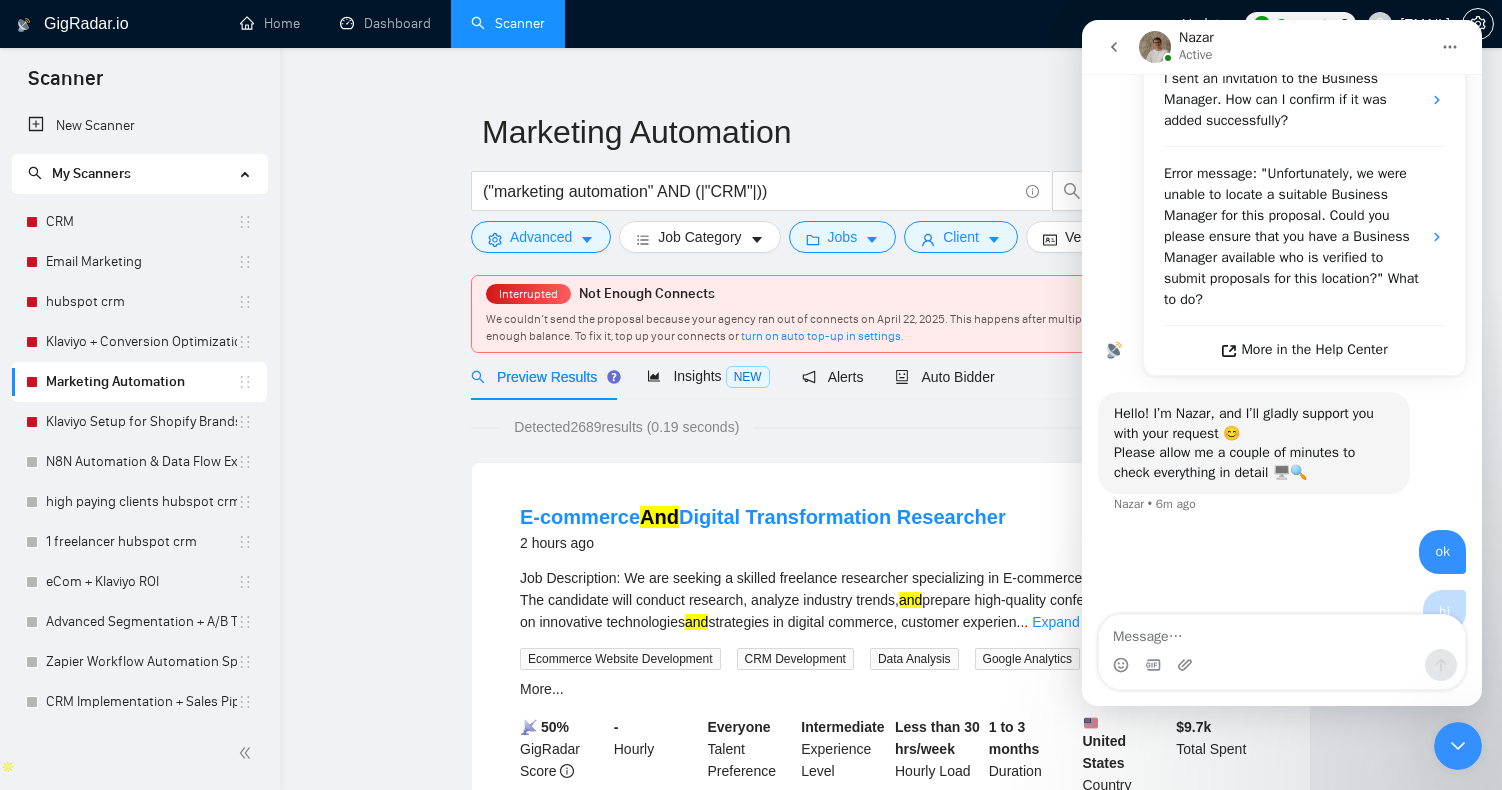 scroll, scrollTop: 531, scrollLeft: 0, axis: vertical 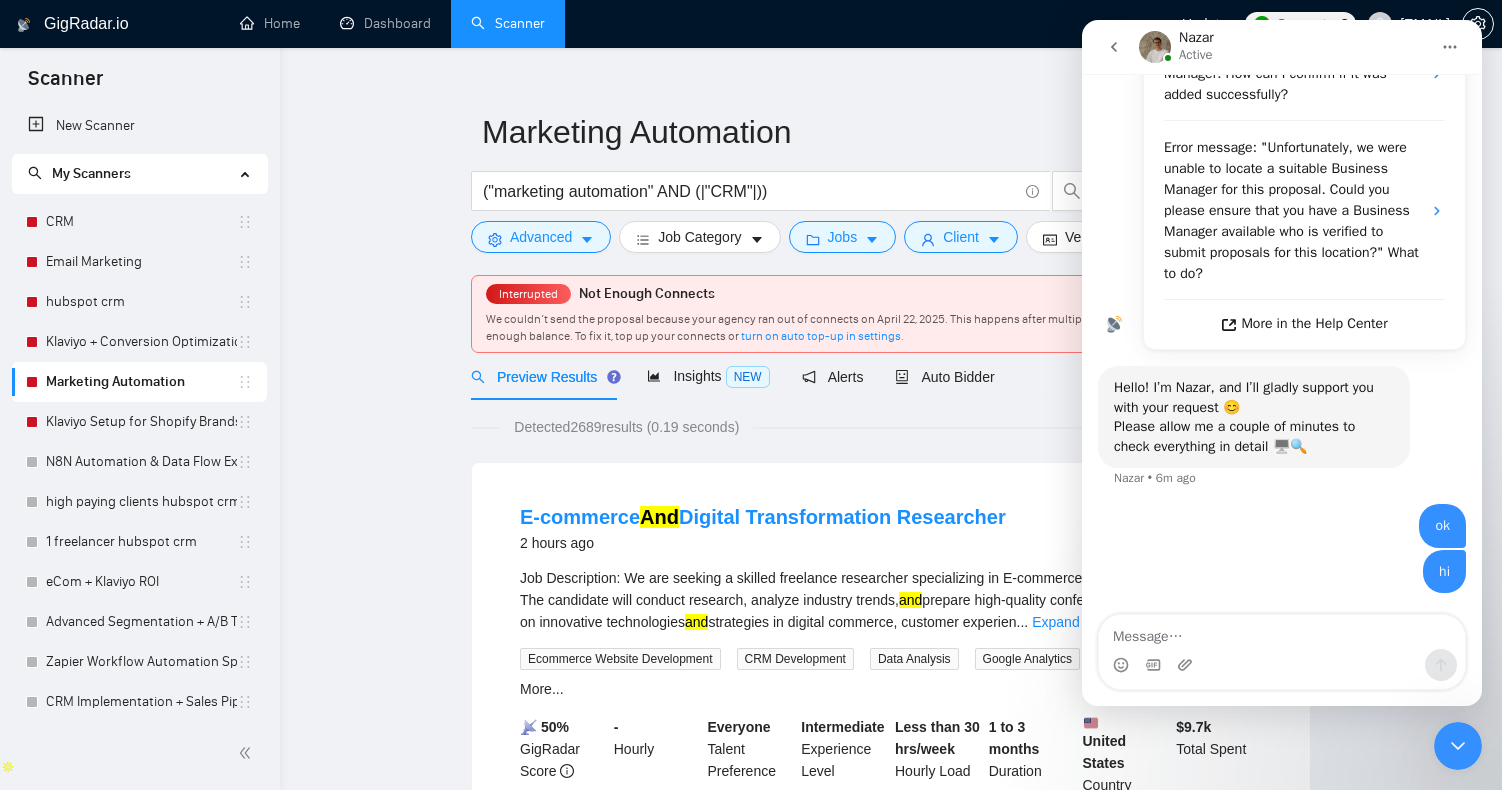 click 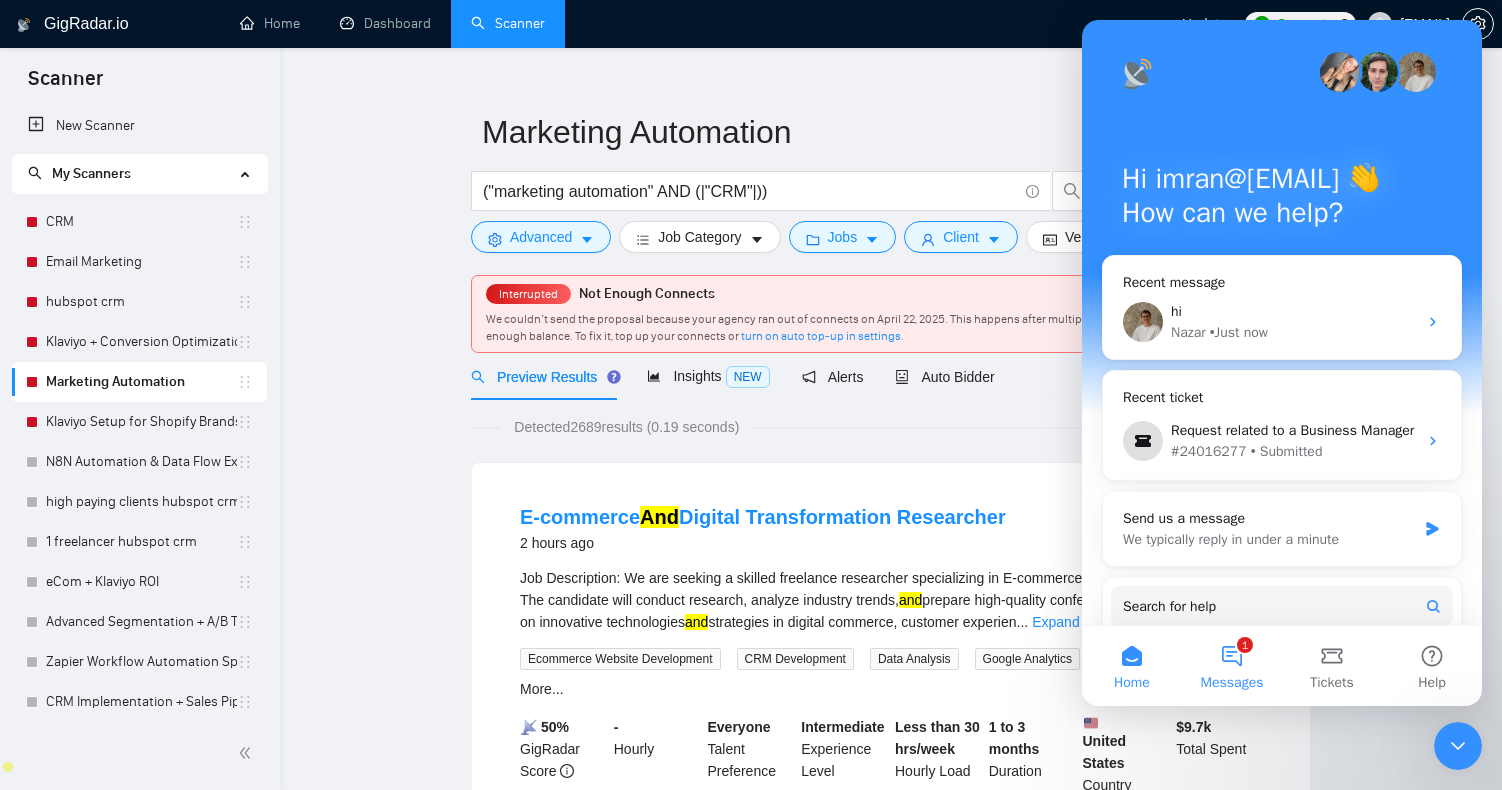 click on "1 Messages" at bounding box center [1232, 666] 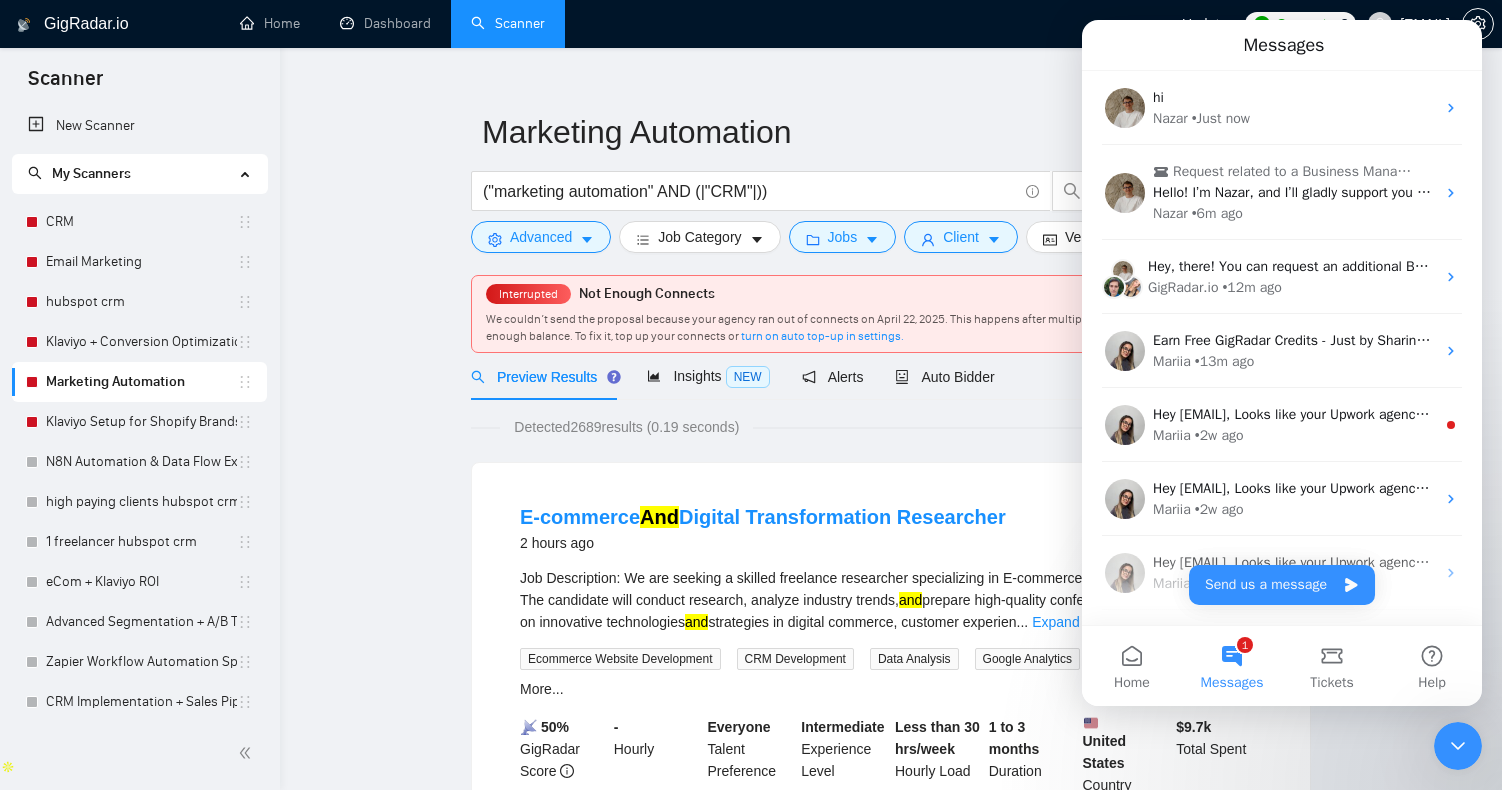 click 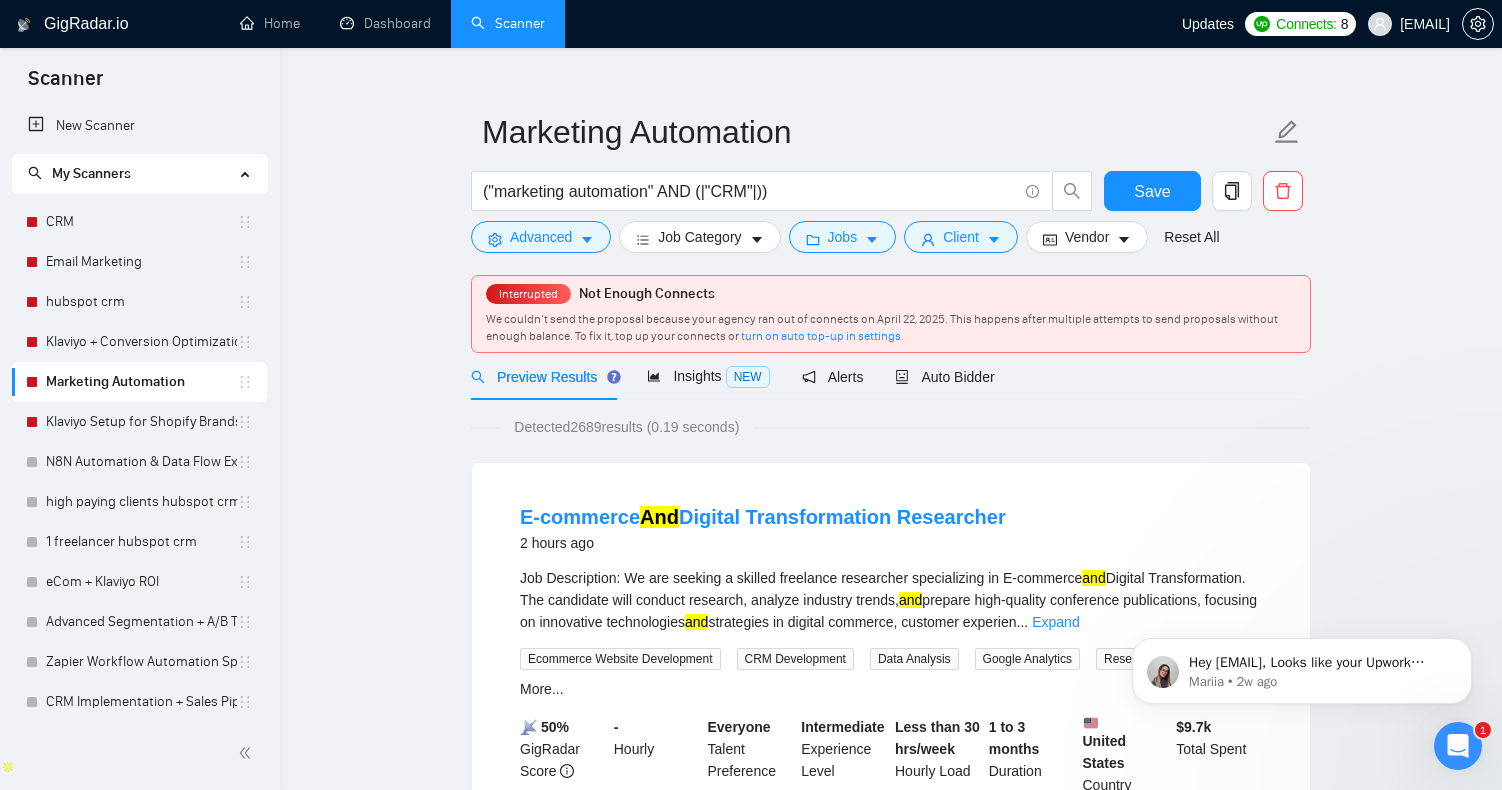 scroll, scrollTop: 0, scrollLeft: 0, axis: both 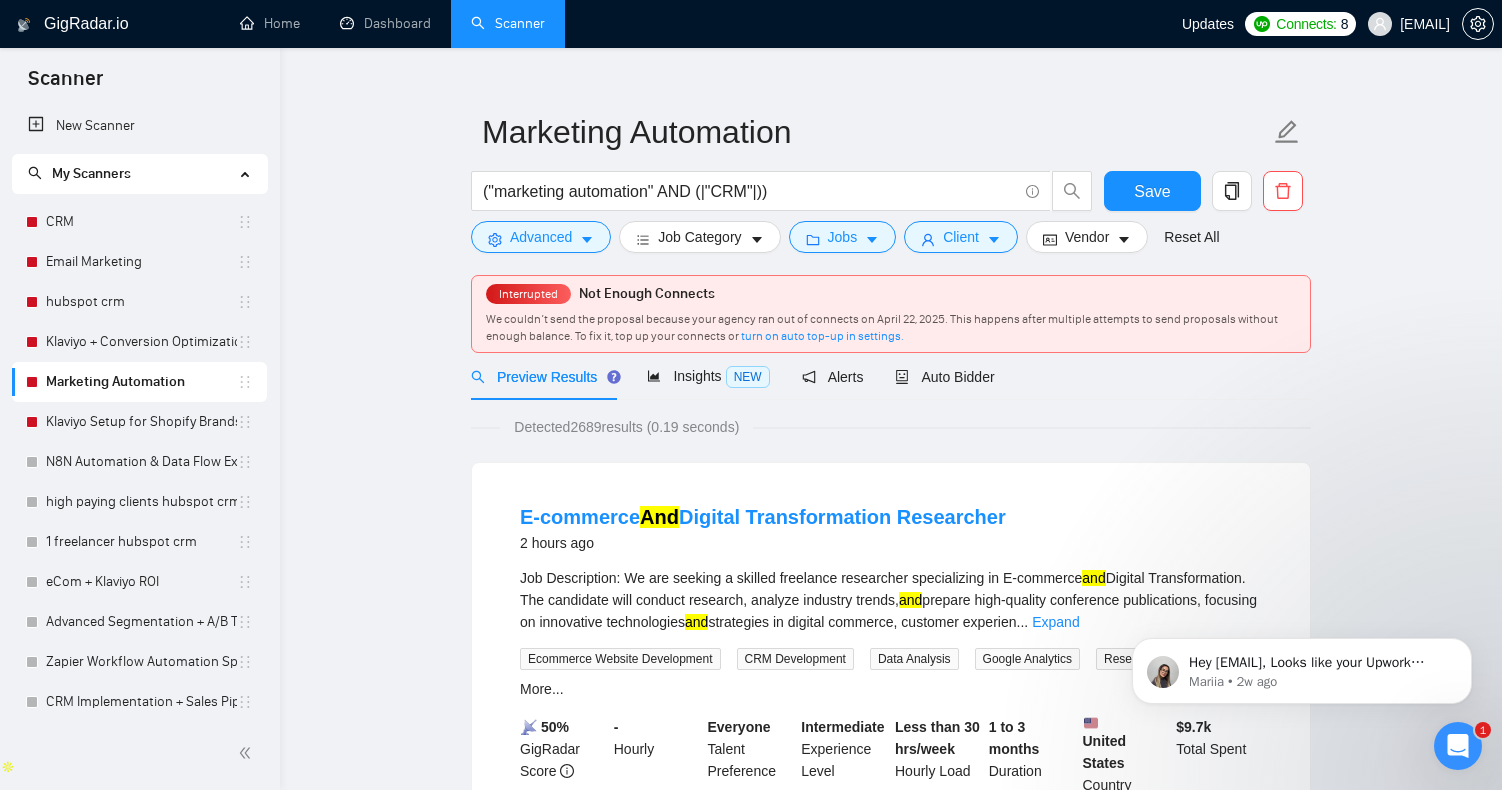 click on "E-commerce  And  Digital Transformation Researcher 2 hours ago Job Description:
We are seeking a skilled freelance researcher specializing in E-commerce  and  Digital Transformation. The candidate will conduct research, analyze industry trends,  and  prepare high-quality conference publications, focusing on innovative technologies  and  strategies in digital commerce, customer experien ... Expand Ecommerce Website Development CRM Development Data Analysis Google Analytics Research Paper Writing More... 📡   50% GigRadar Score   - Hourly Everyone Talent Preference Intermediate Experience Level Less than 30 hrs/week Hourly Load 1 to 3 months Duration   United States Country $ 9.7k Total Spent $28.27 Avg Rate Paid 2-9 Company Size Verified Payment Verified Jan, 2017 Member Since ⭐️  4.30 Client Feedback" at bounding box center (891, 686) 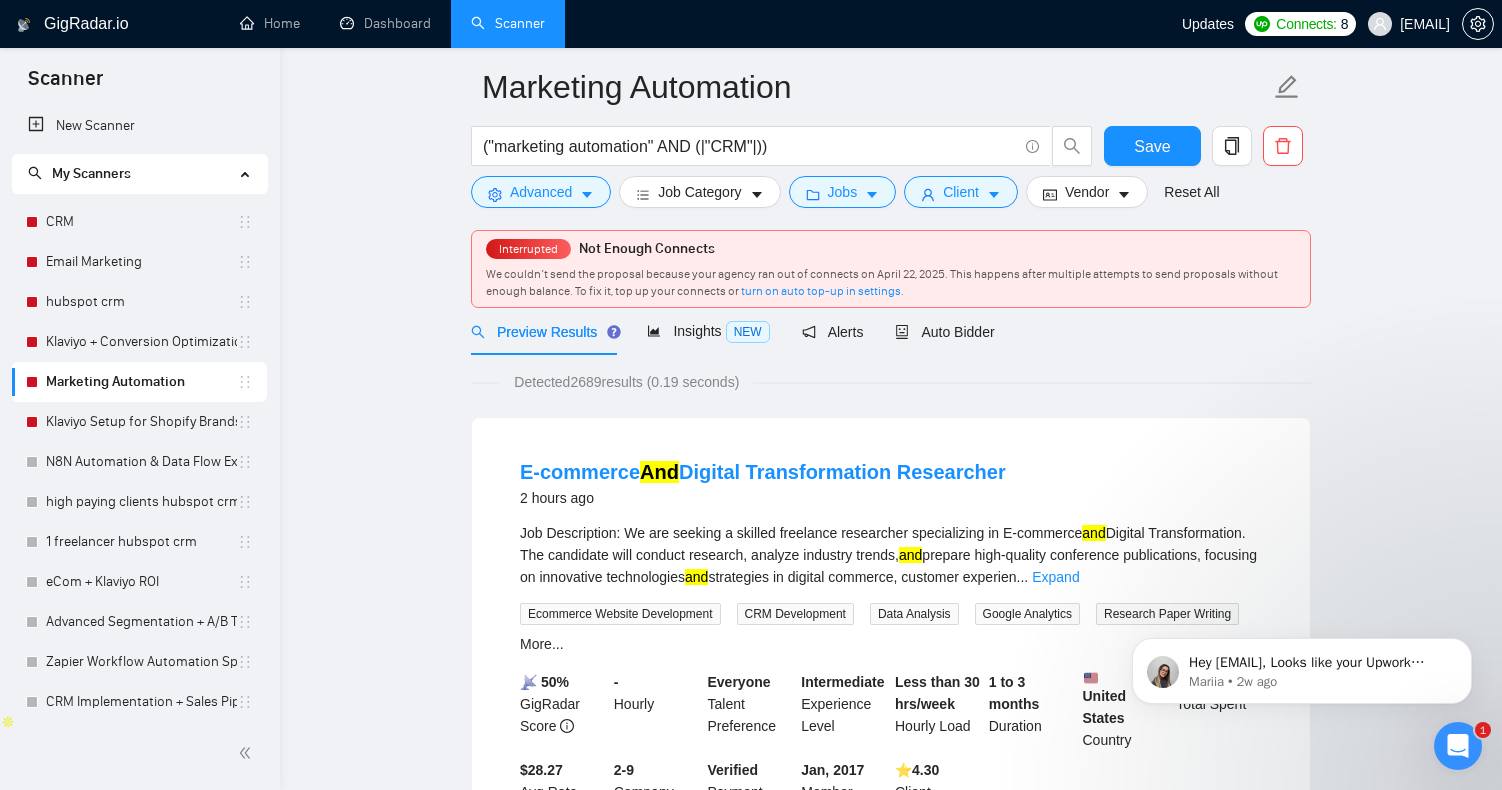 scroll, scrollTop: 64, scrollLeft: 0, axis: vertical 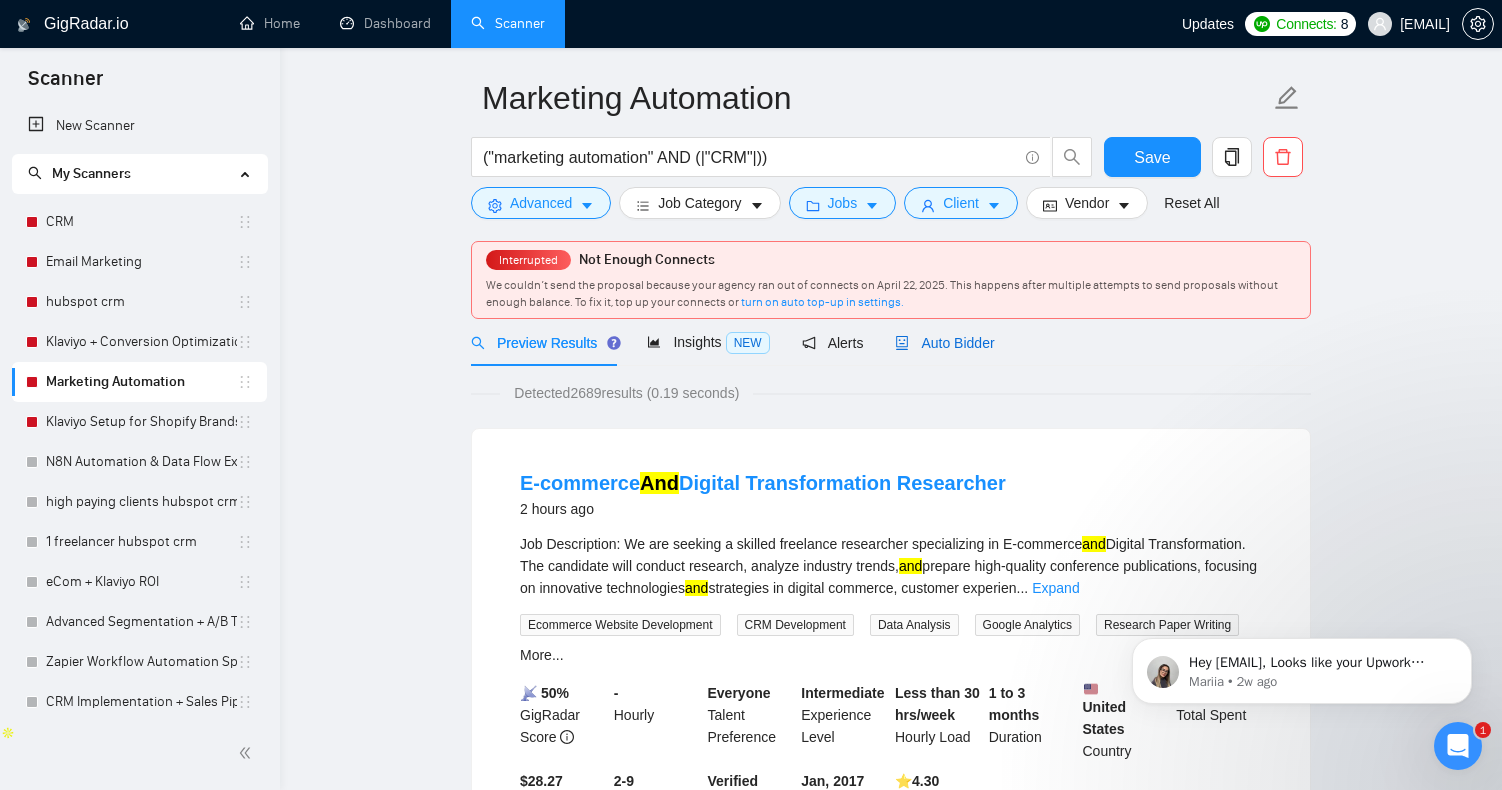 click on "Auto Bidder" at bounding box center [944, 343] 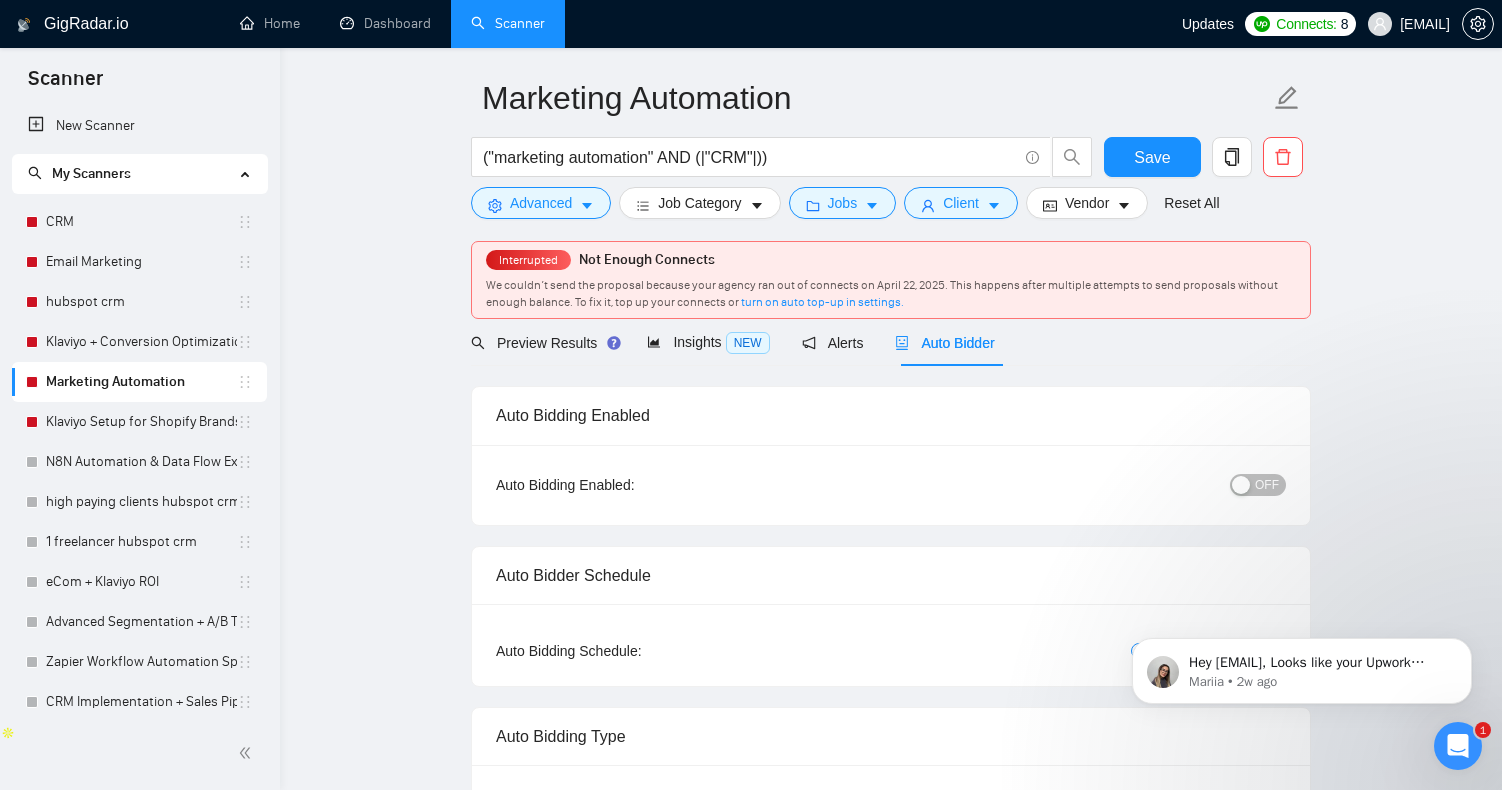 type 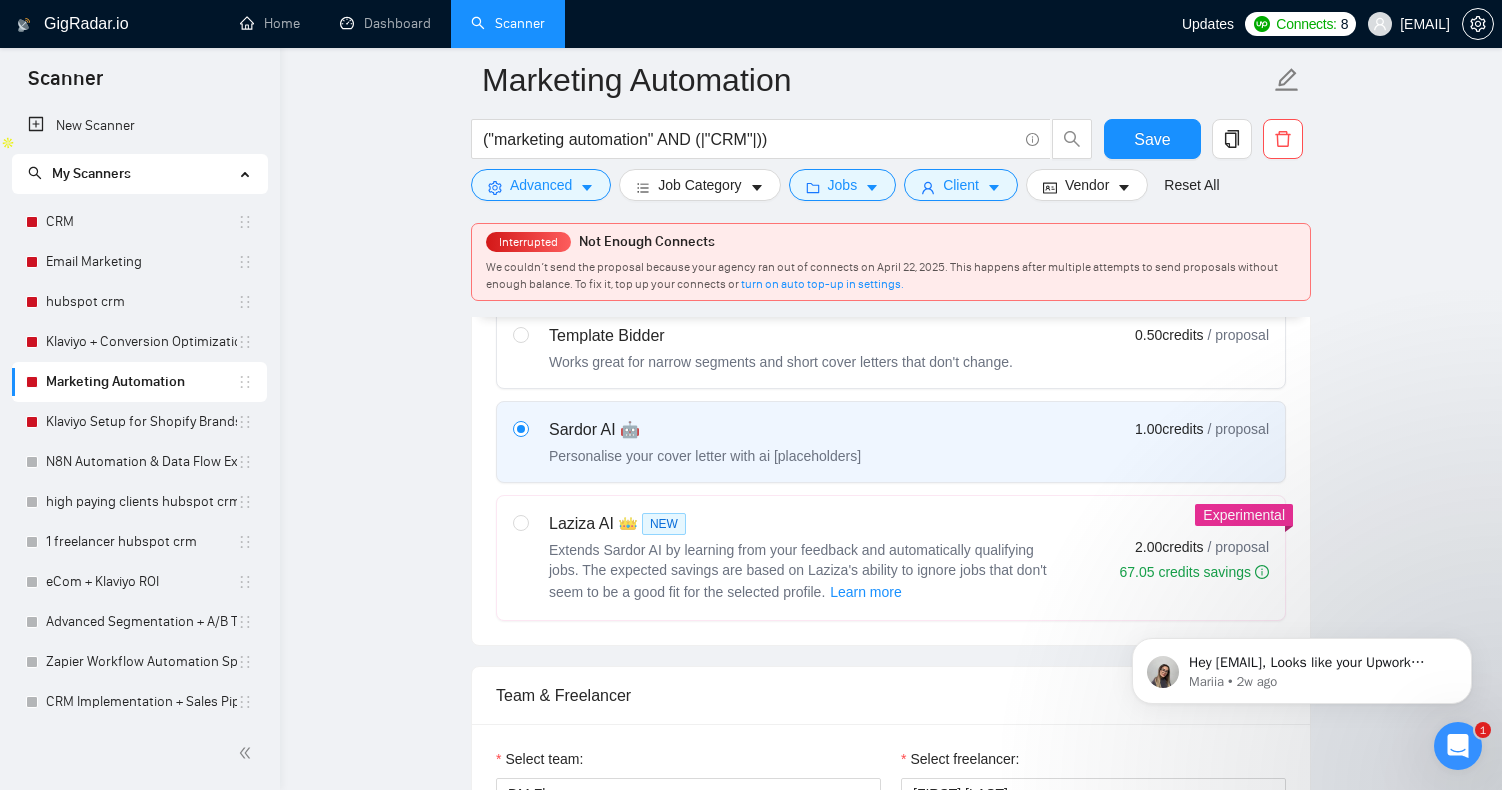 scroll, scrollTop: 658, scrollLeft: 0, axis: vertical 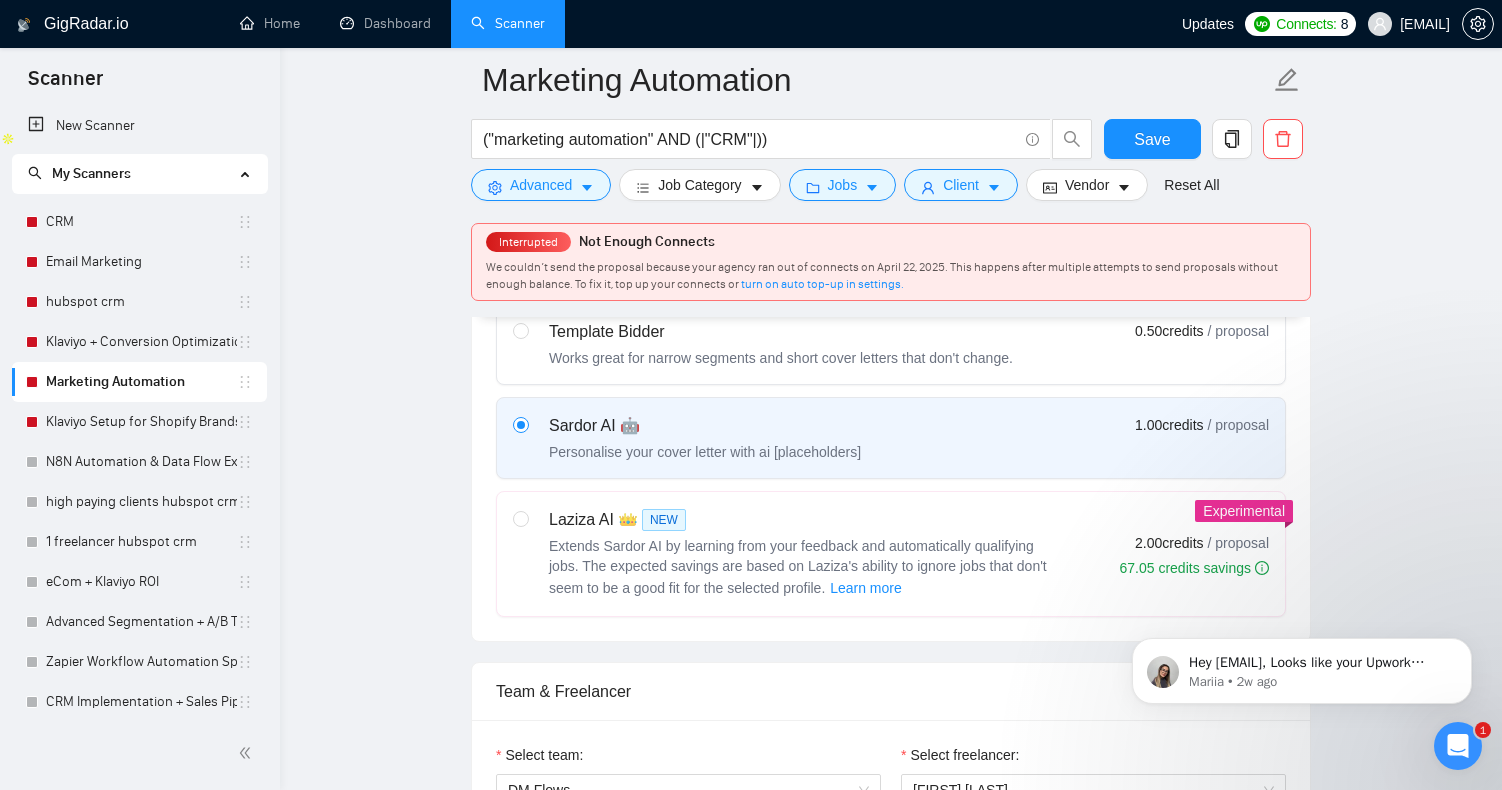 click on "Extends Sardor AI by learning from your feedback and automatically qualifying jobs. The expected savings are based on Laziza's ability to ignore jobs that don't seem to be a good fit for the selected profile.   Learn more" at bounding box center [798, 567] 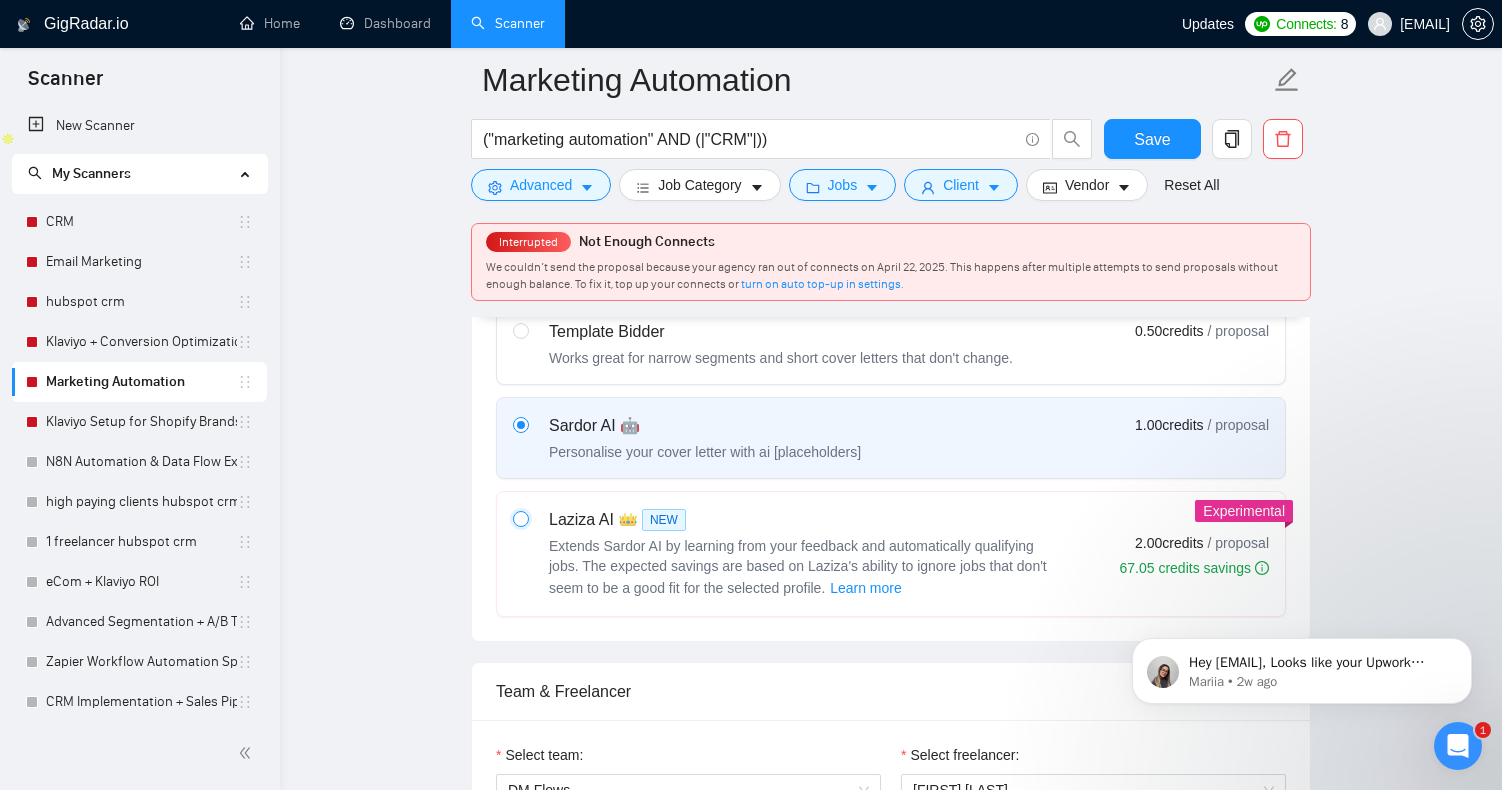 click at bounding box center (520, 518) 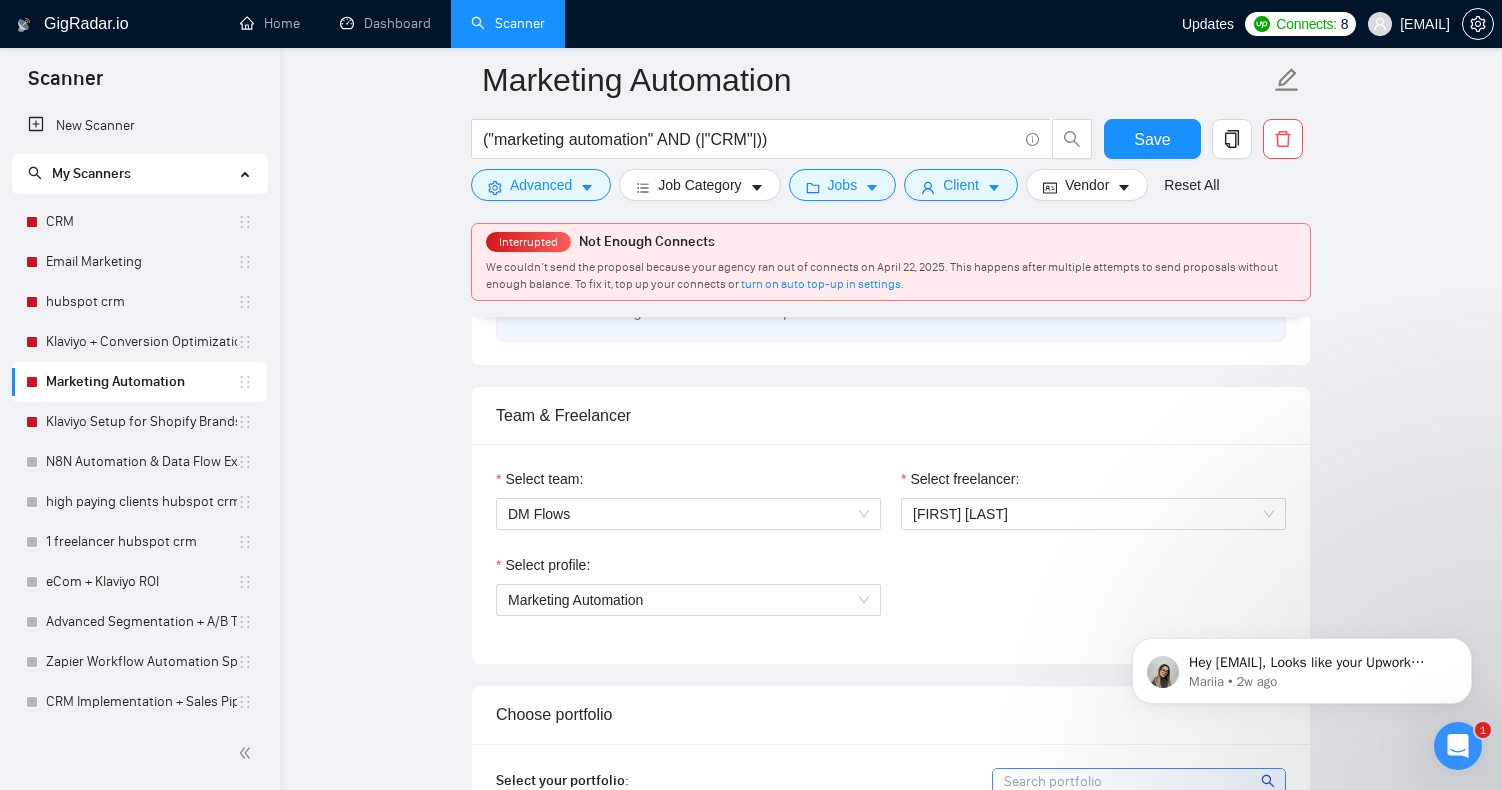 scroll, scrollTop: 919, scrollLeft: 0, axis: vertical 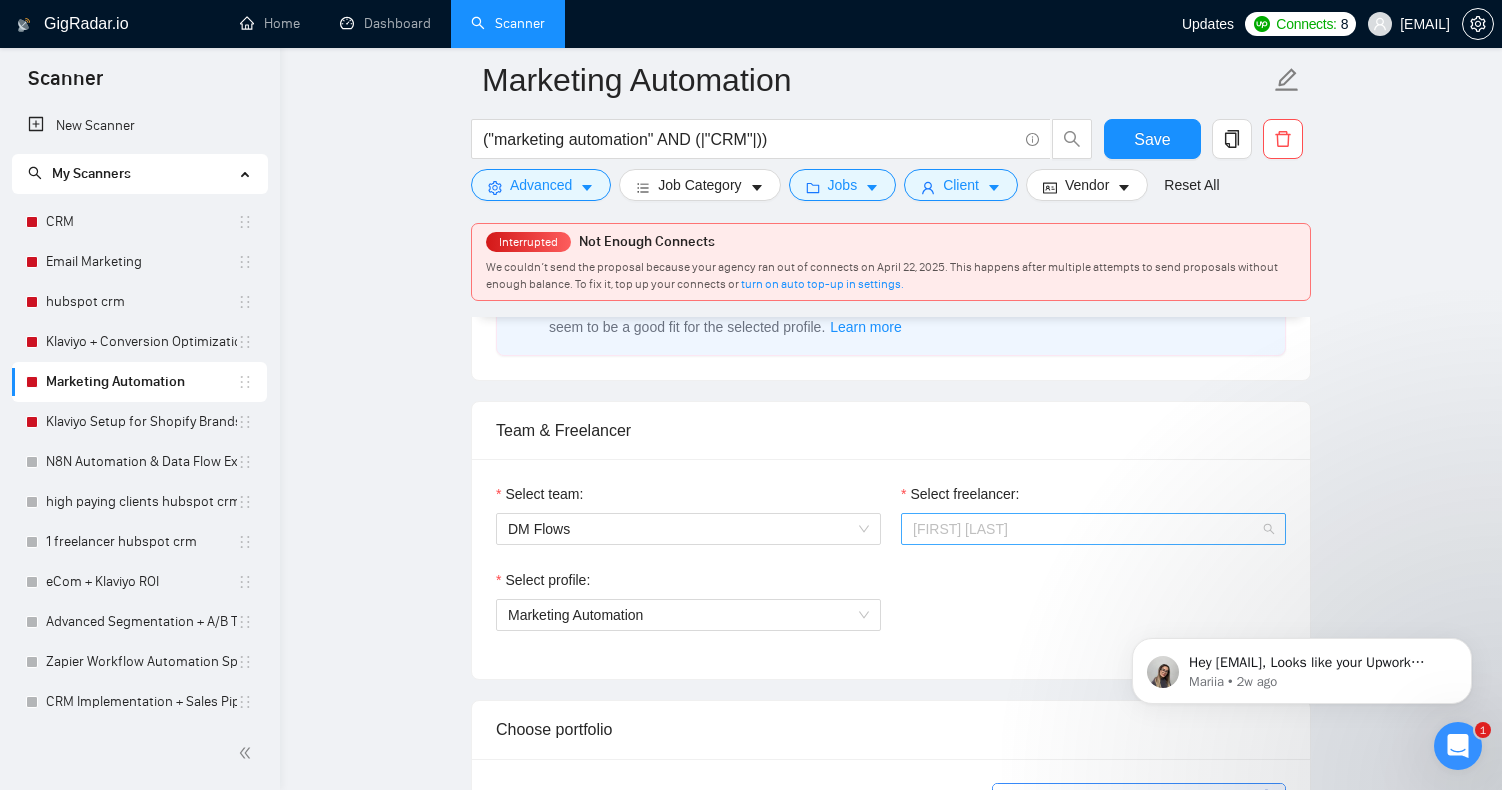 click on "[FIRST] [LAST]" at bounding box center [960, 529] 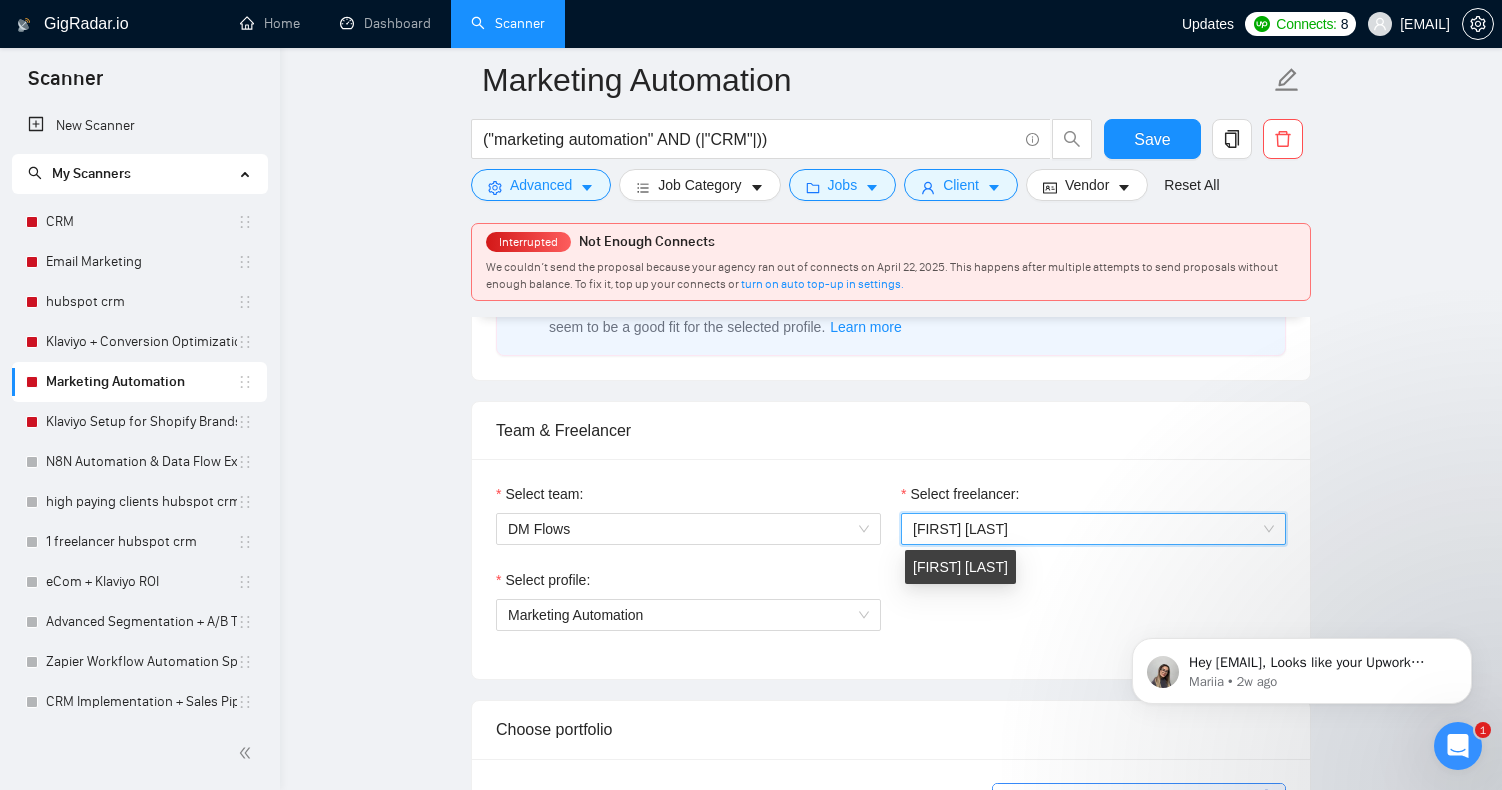 click on "Ali Hassan" at bounding box center (960, 567) 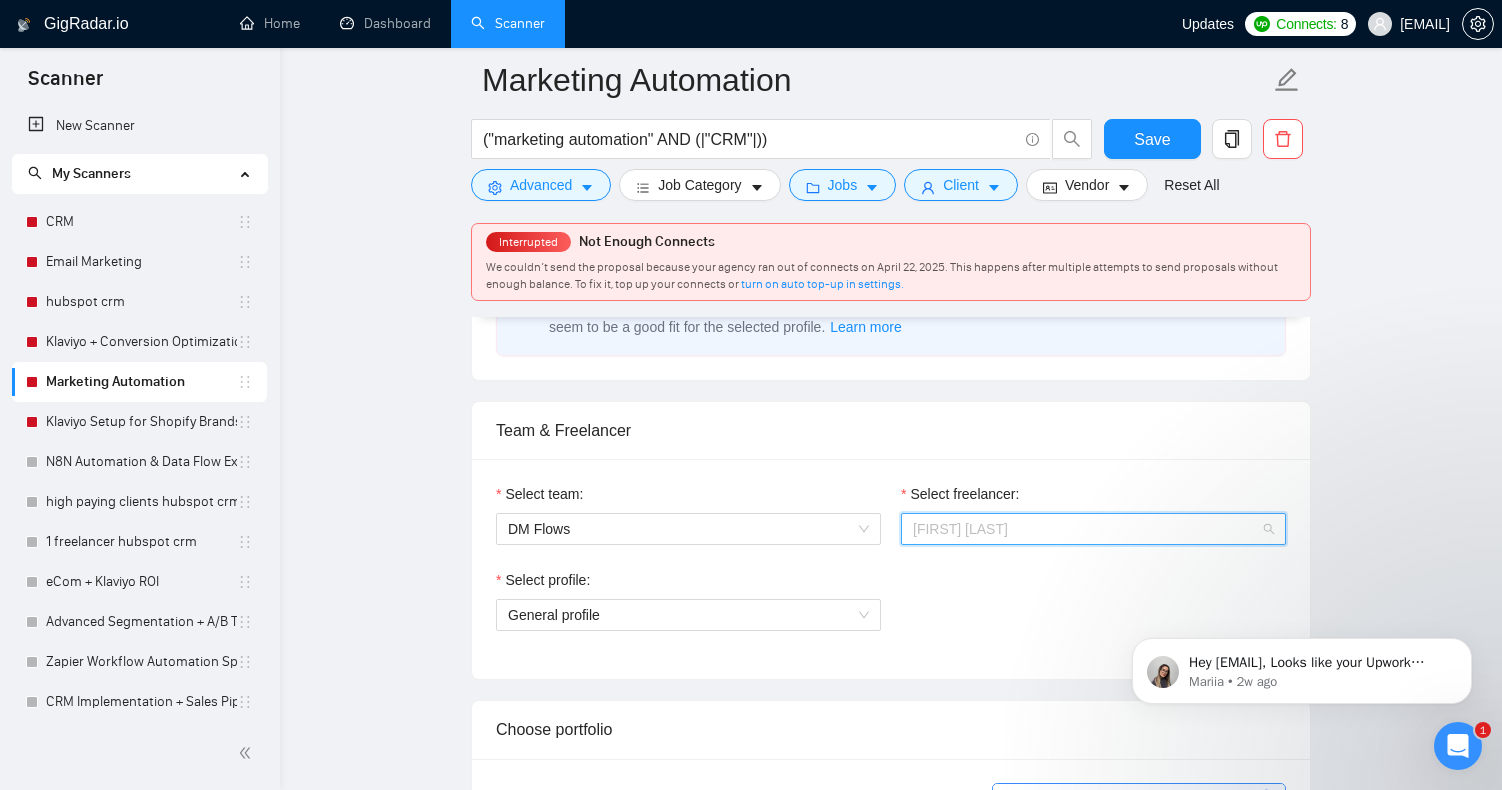 click on "Ali Hassan" at bounding box center (1093, 529) 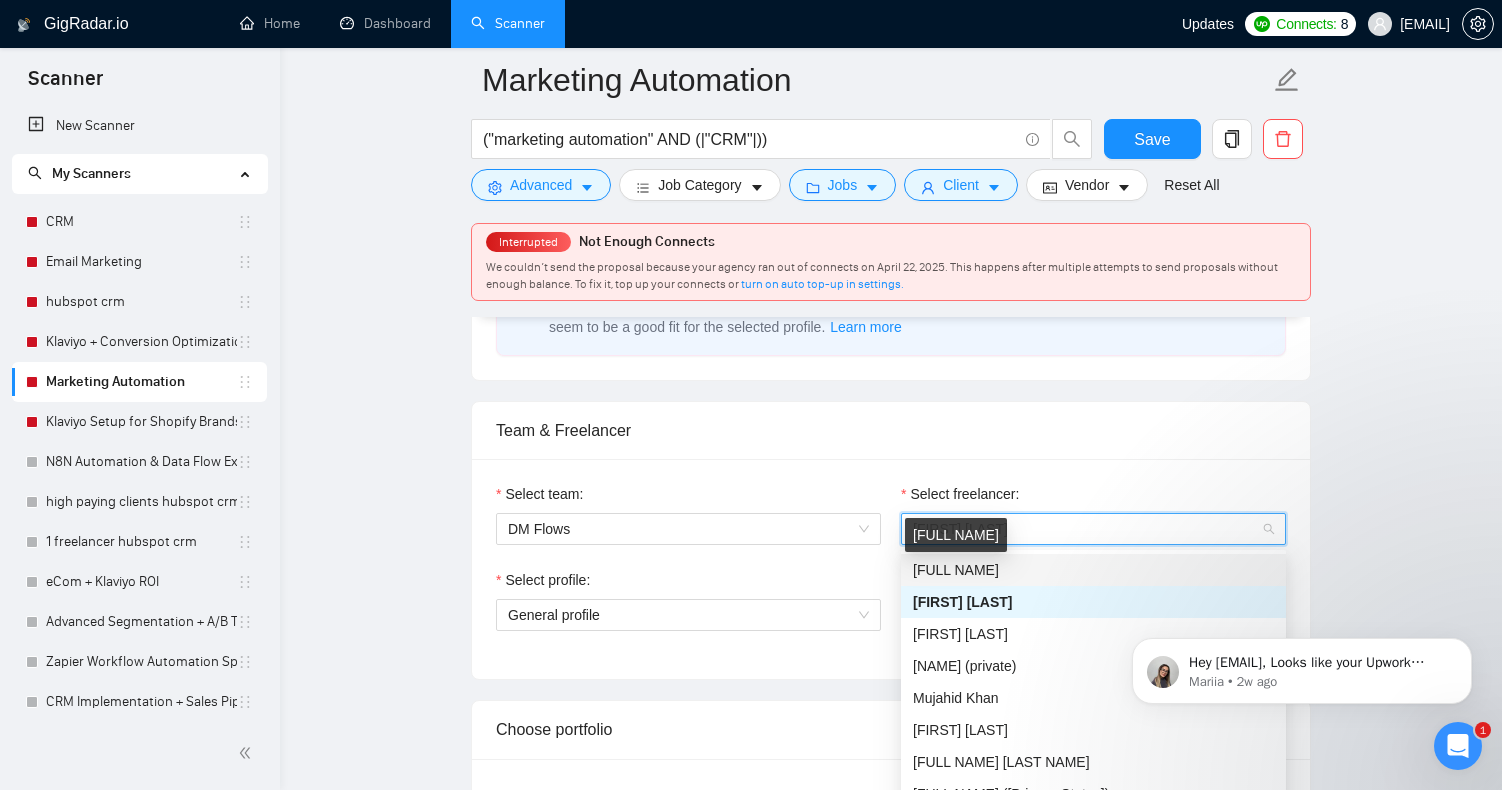 click on "Muhammad Imran Javid" at bounding box center [956, 570] 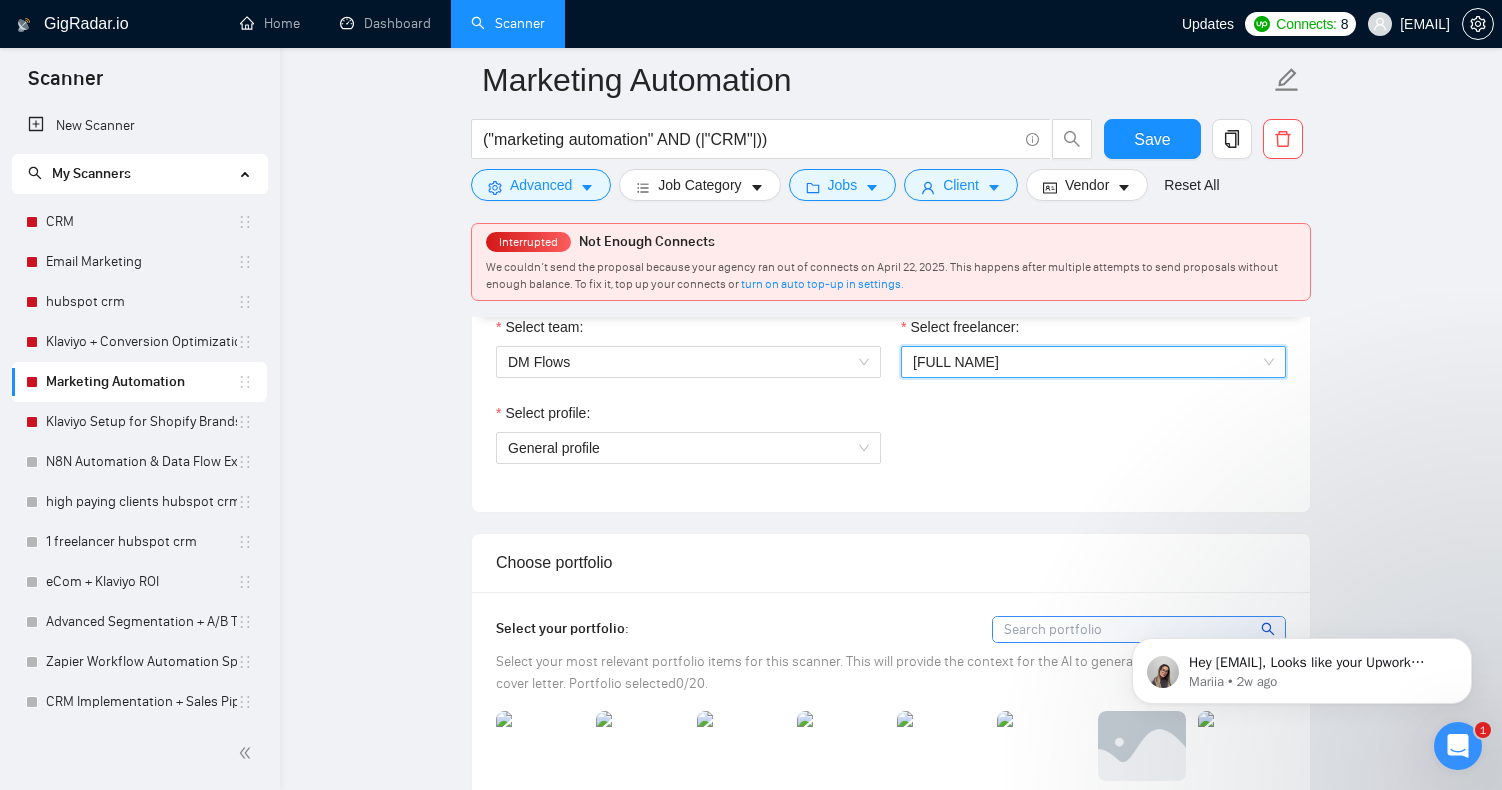 scroll, scrollTop: 1090, scrollLeft: 0, axis: vertical 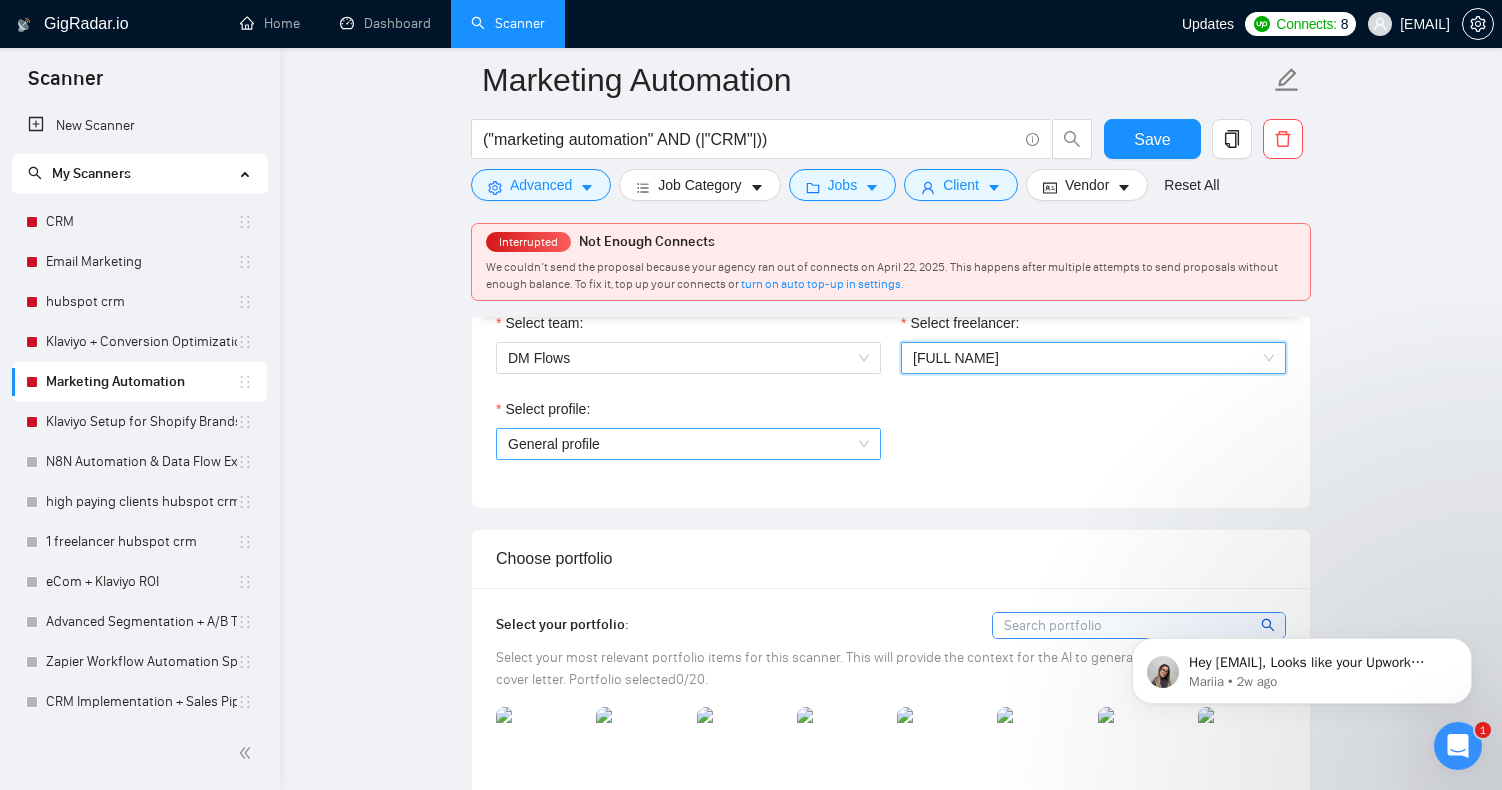 click on "General profile" at bounding box center (688, 444) 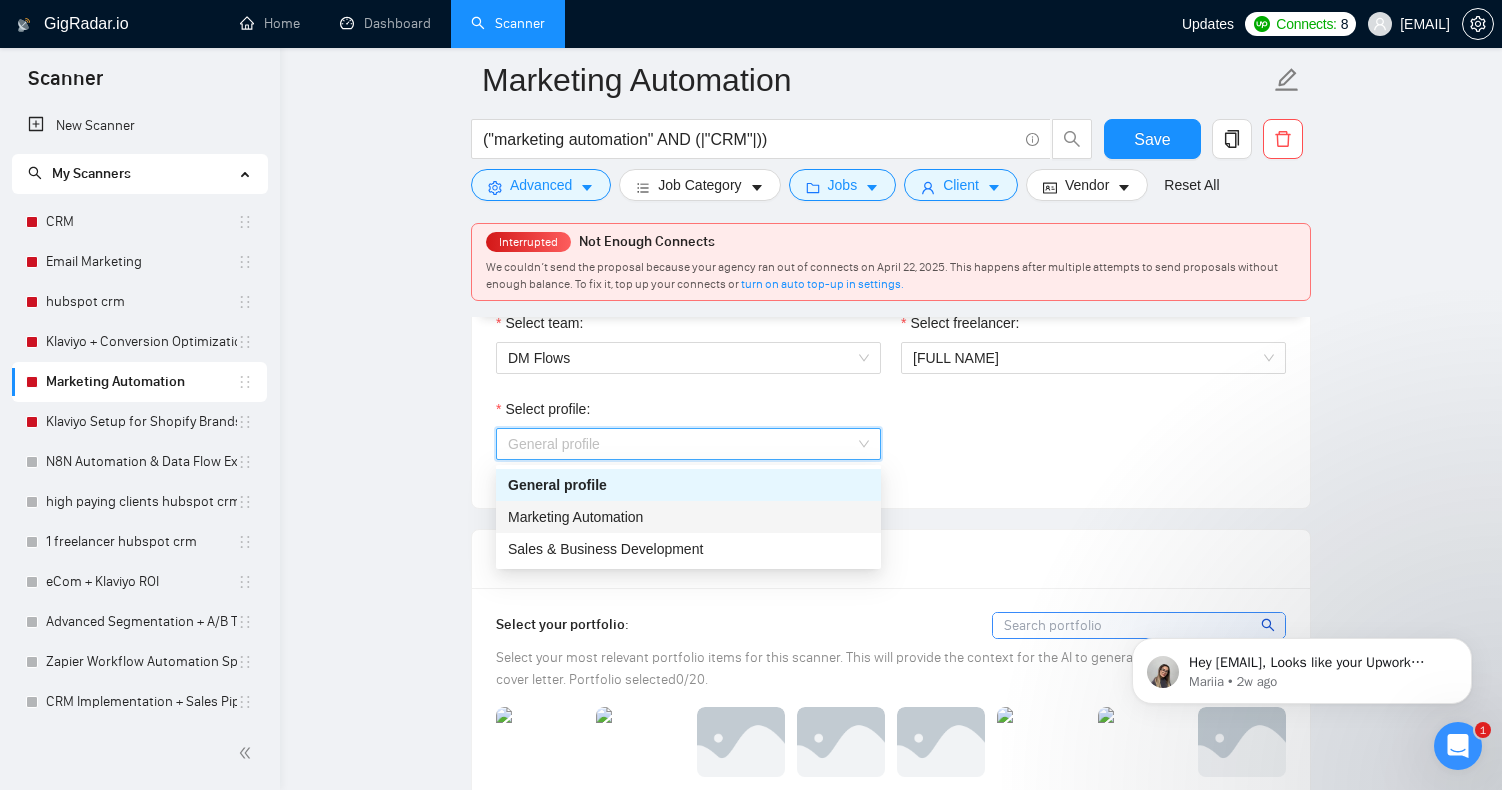 click on "Marketing Automation" at bounding box center (688, 517) 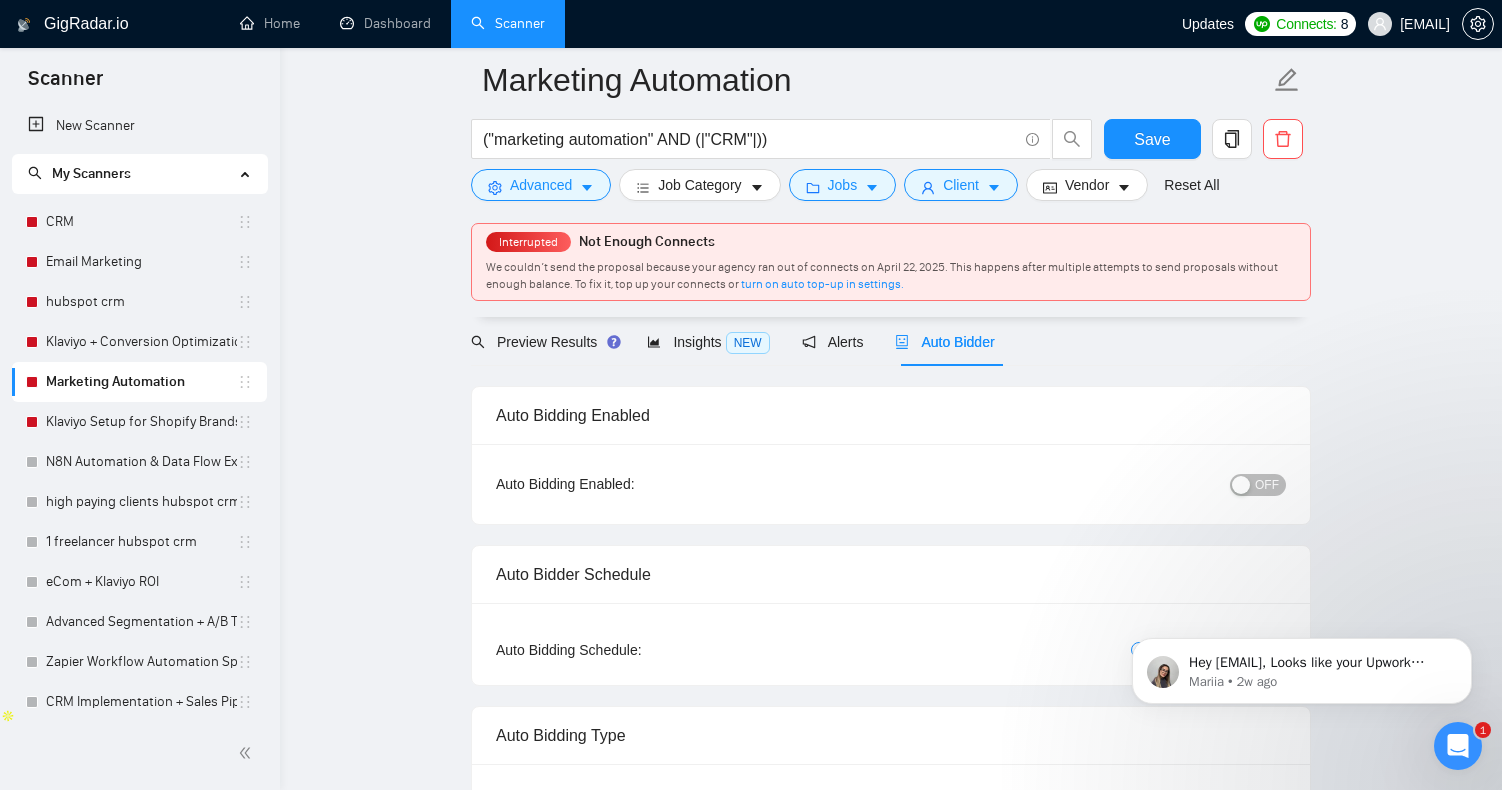 scroll, scrollTop: 0, scrollLeft: 0, axis: both 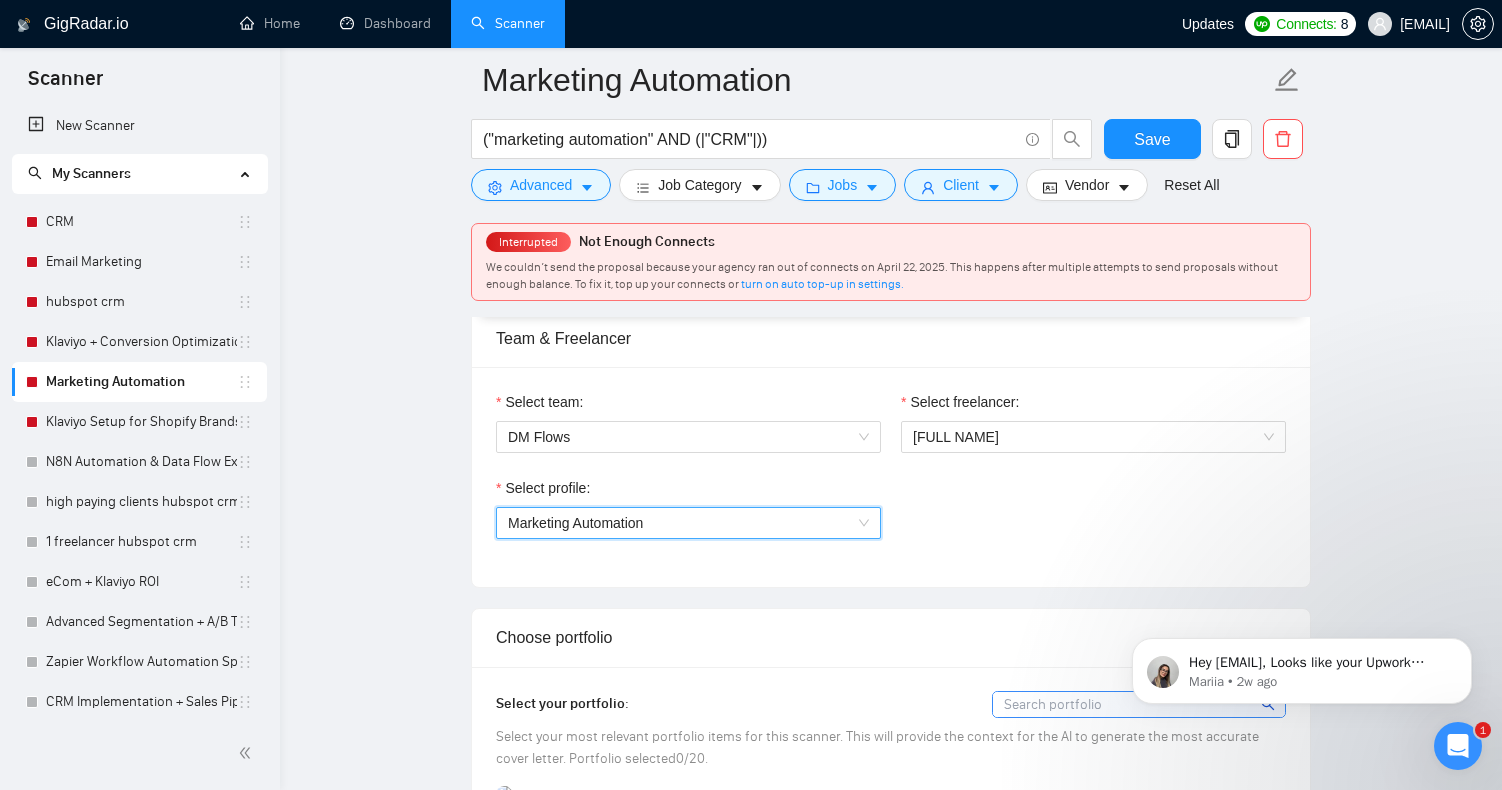 click on "Select profile: 1017484851352698948 Marketing Automation" at bounding box center (891, 520) 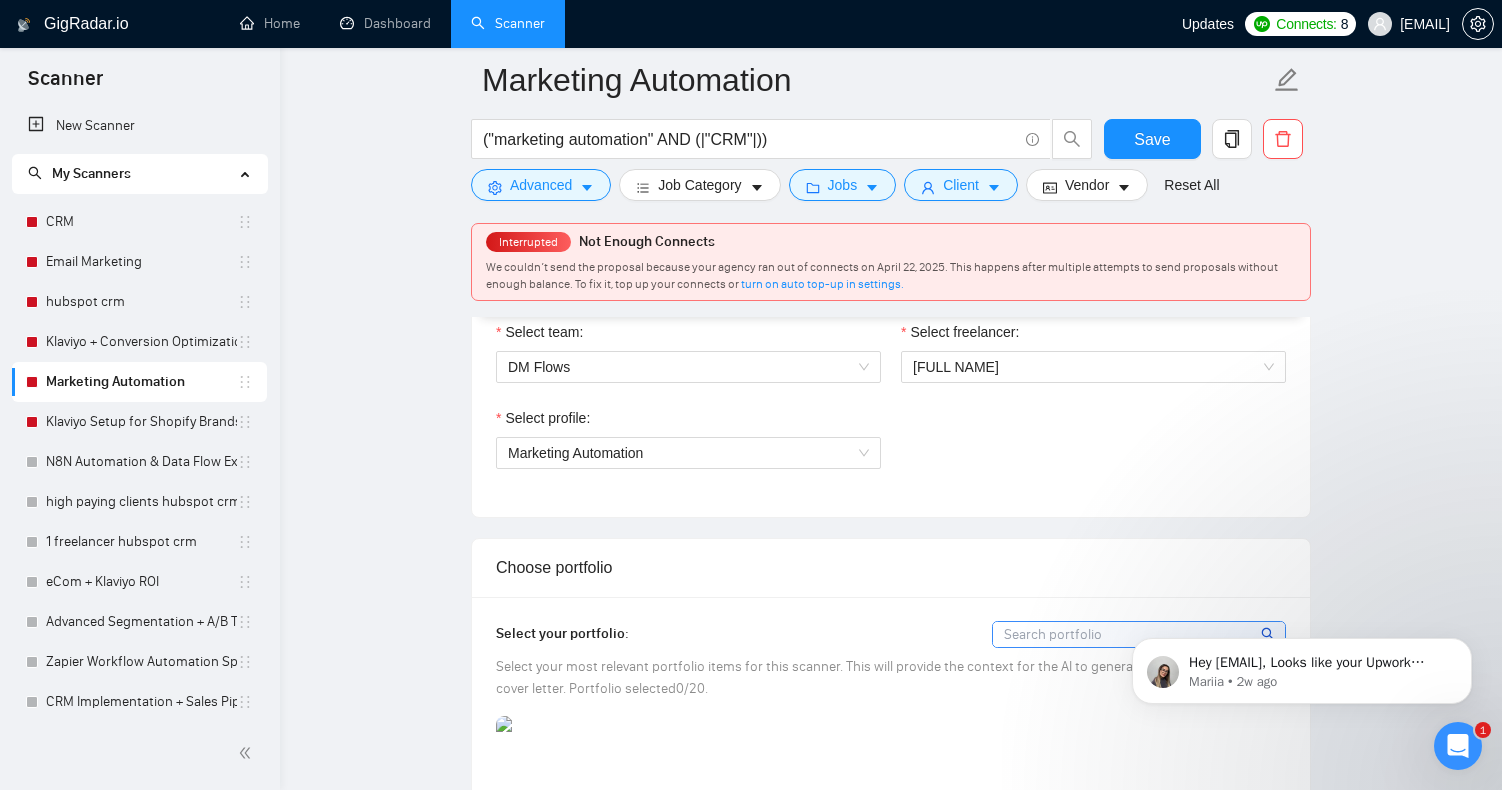 scroll, scrollTop: 1057, scrollLeft: 0, axis: vertical 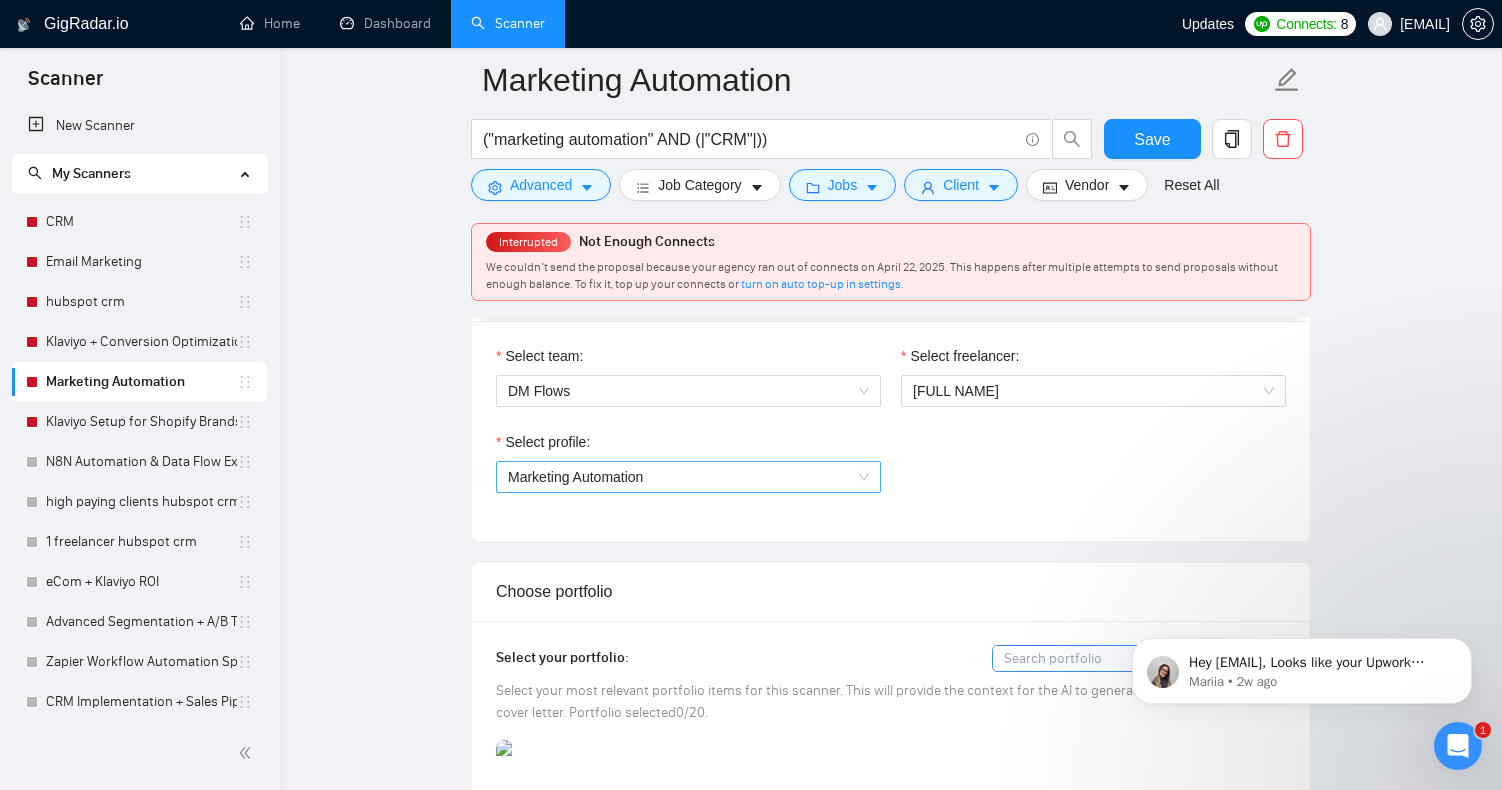 click on "Marketing Automation" at bounding box center [688, 477] 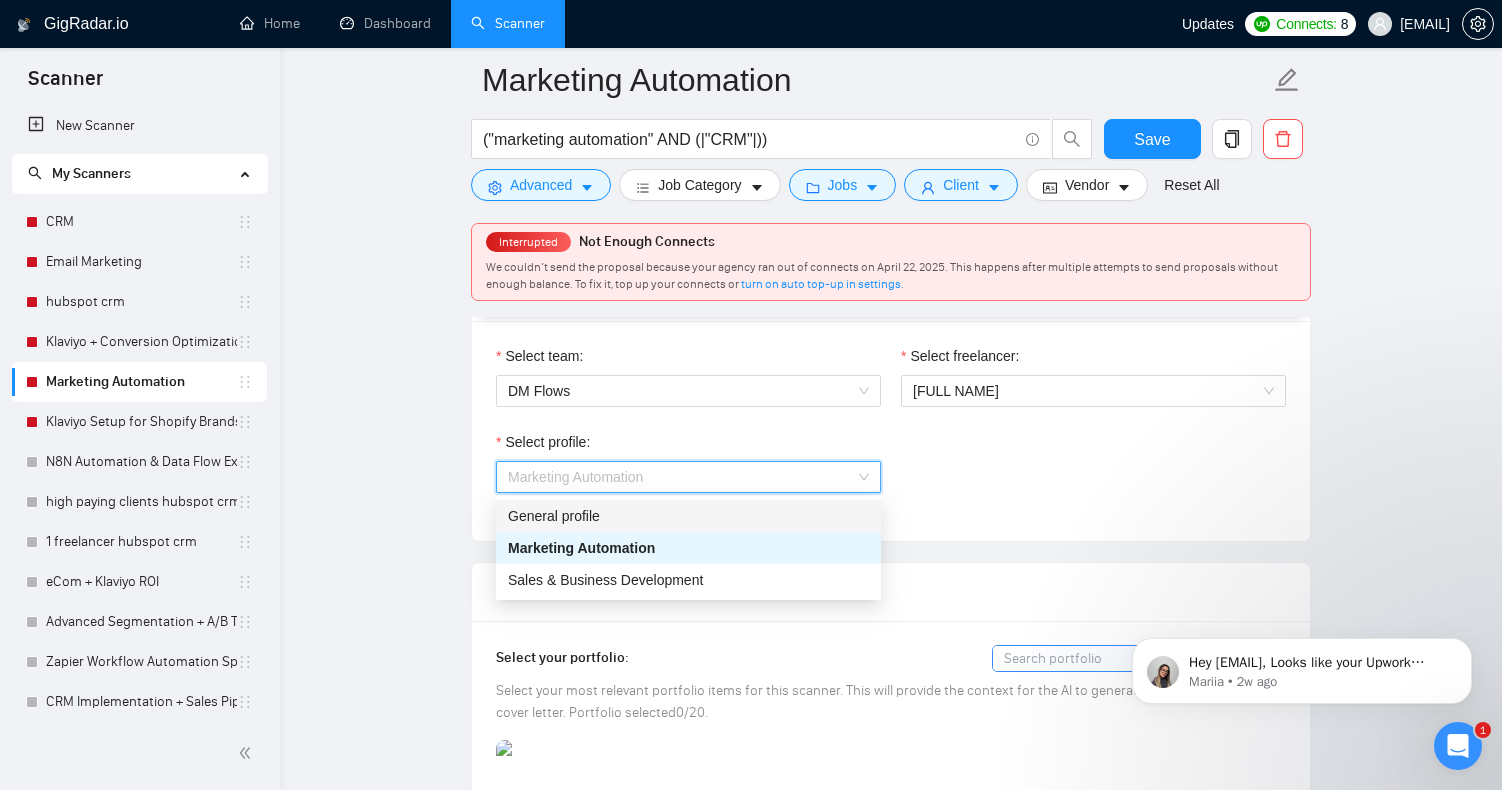 click on "General profile" at bounding box center (688, 516) 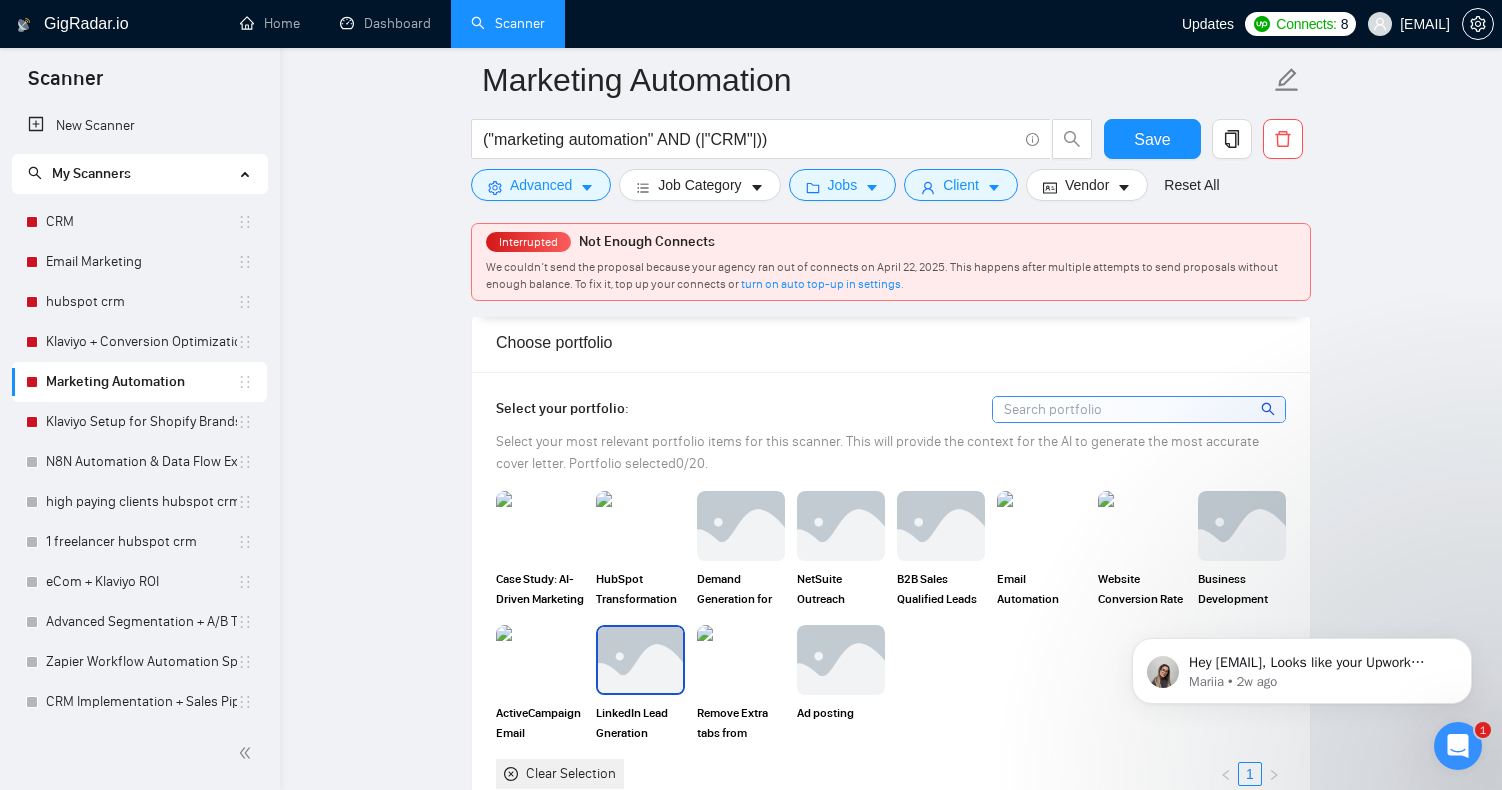 scroll, scrollTop: 1304, scrollLeft: 0, axis: vertical 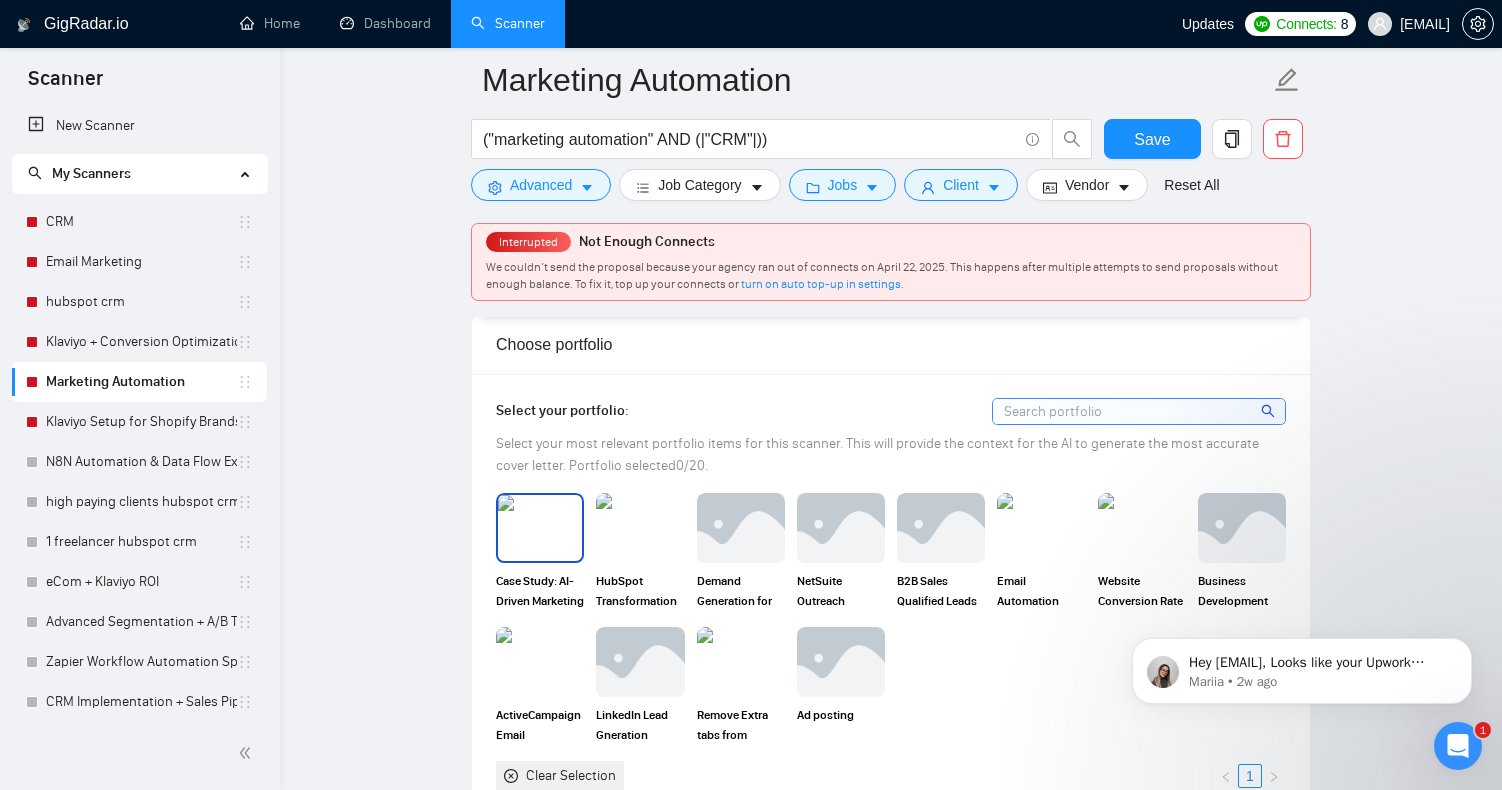click at bounding box center [540, 528] 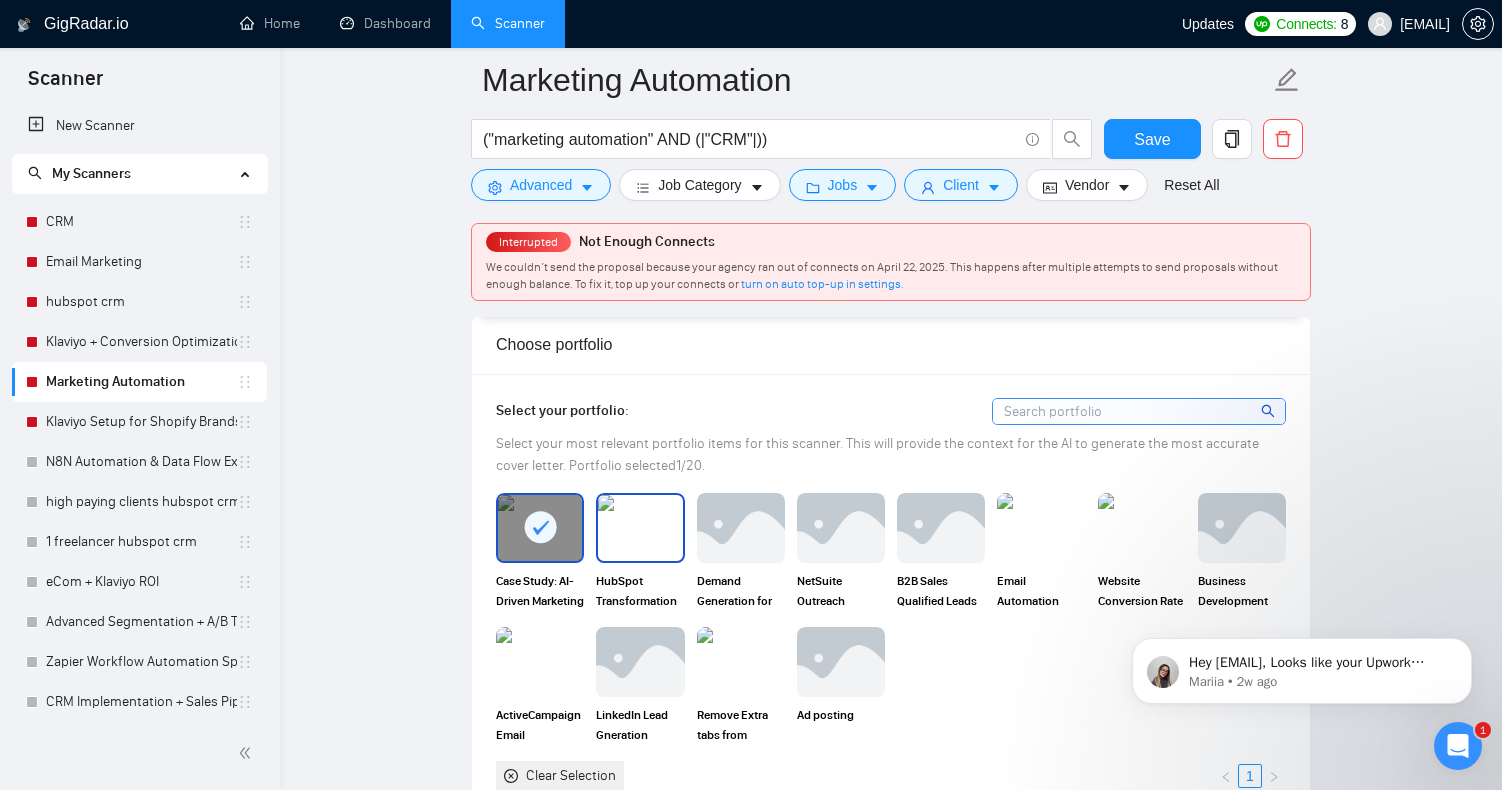 click at bounding box center [640, 528] 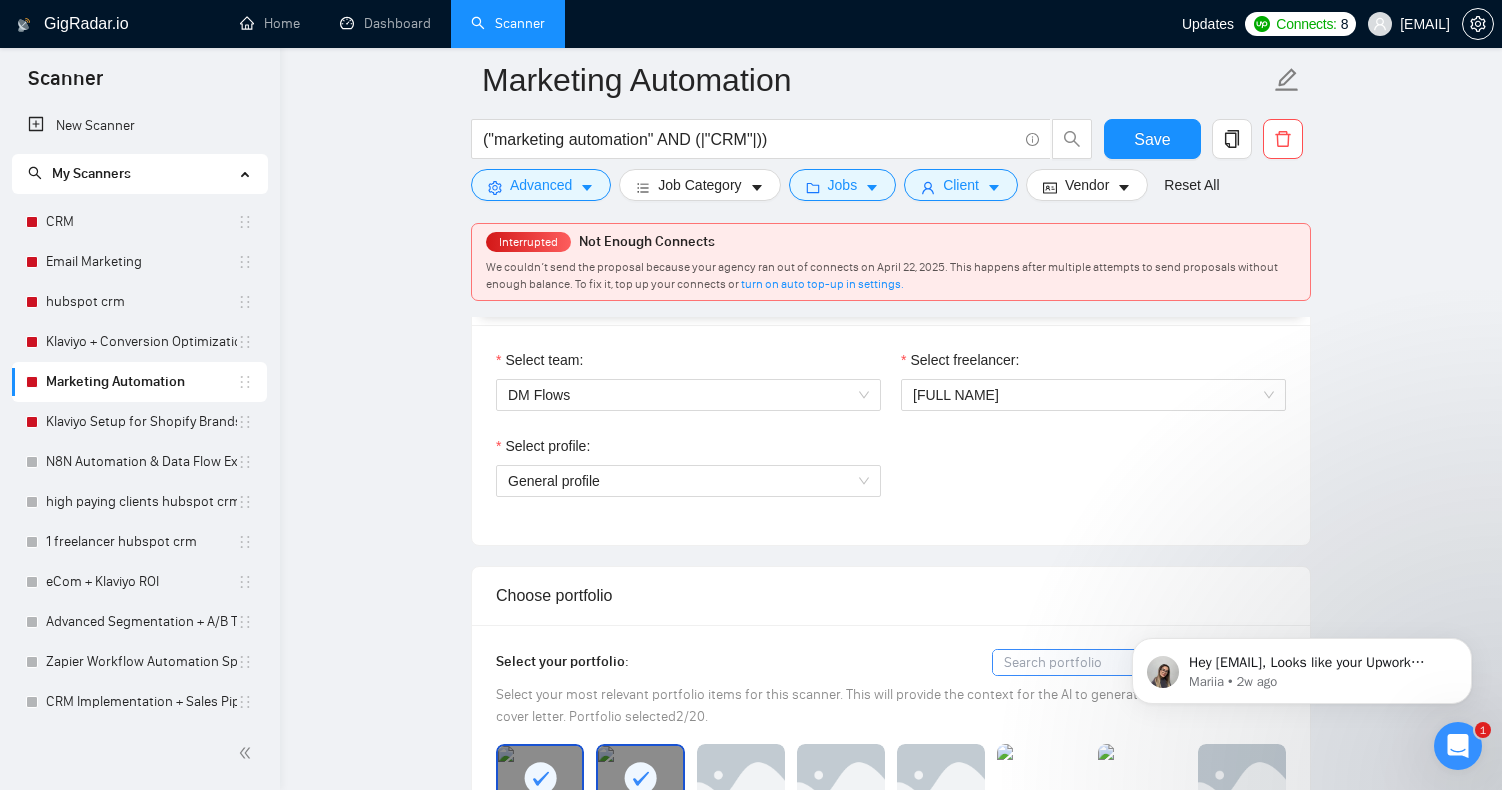 scroll, scrollTop: 1055, scrollLeft: 0, axis: vertical 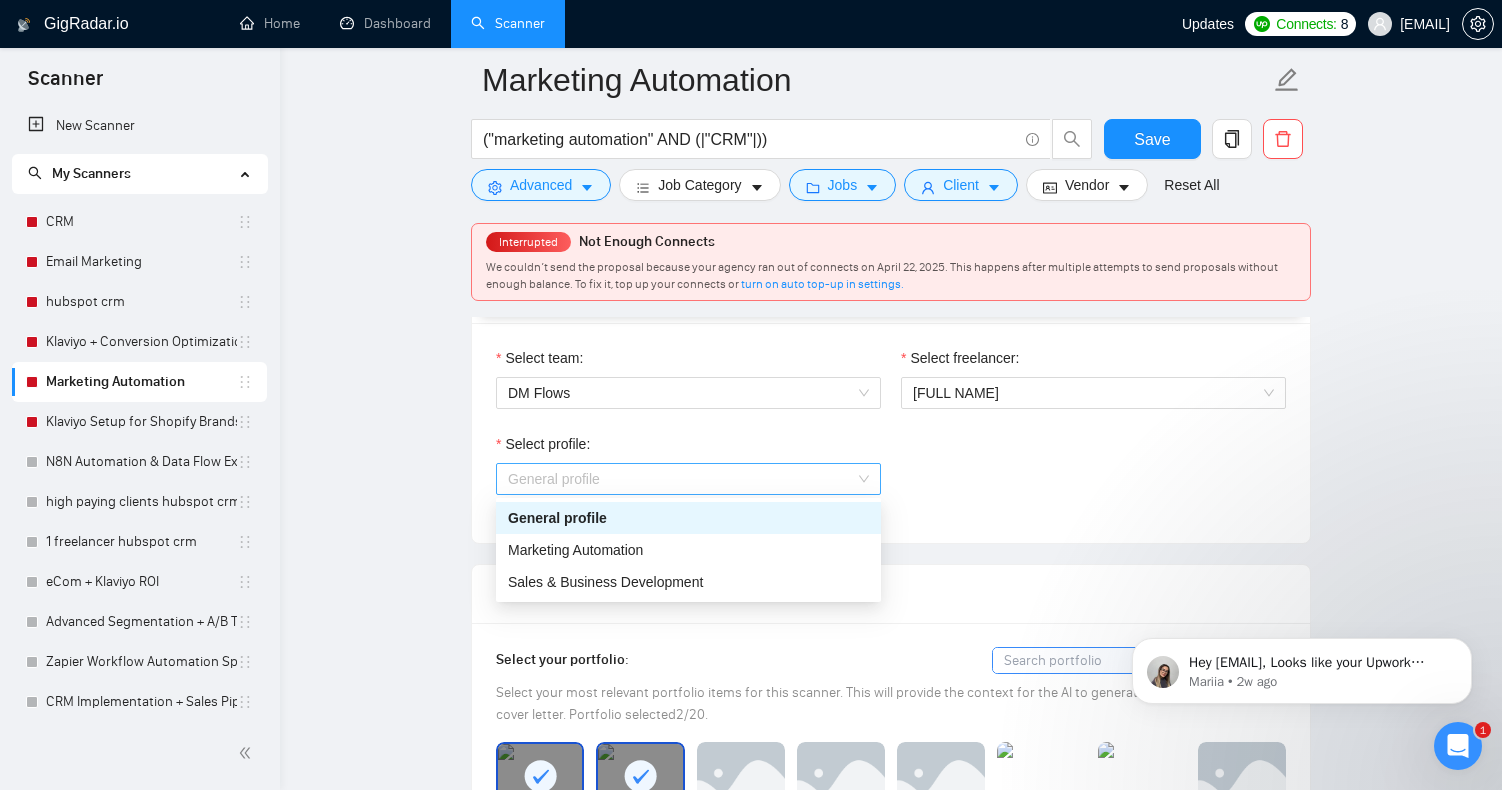click on "General profile" at bounding box center (688, 479) 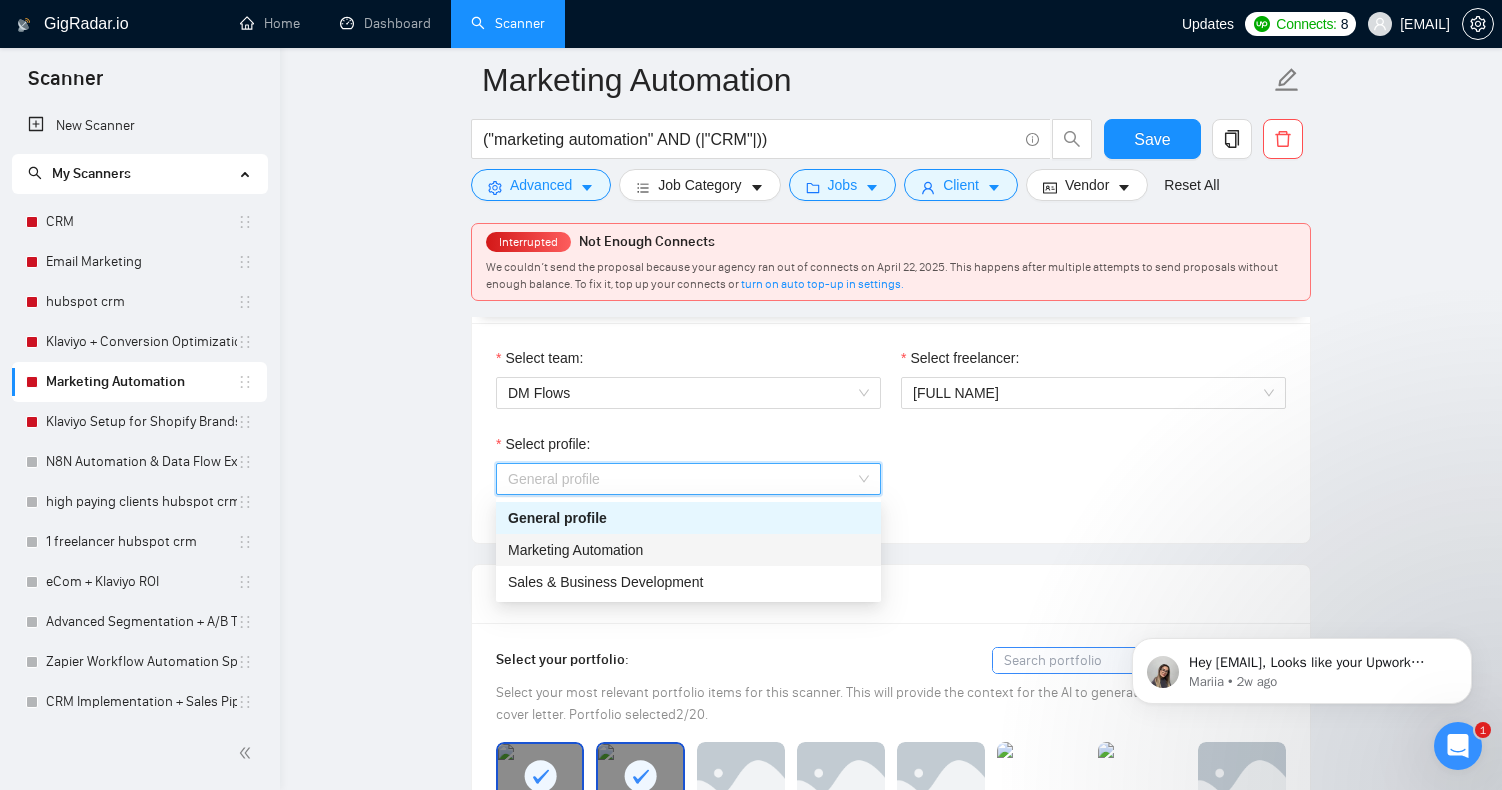 click on "Marketing Automation" at bounding box center (575, 550) 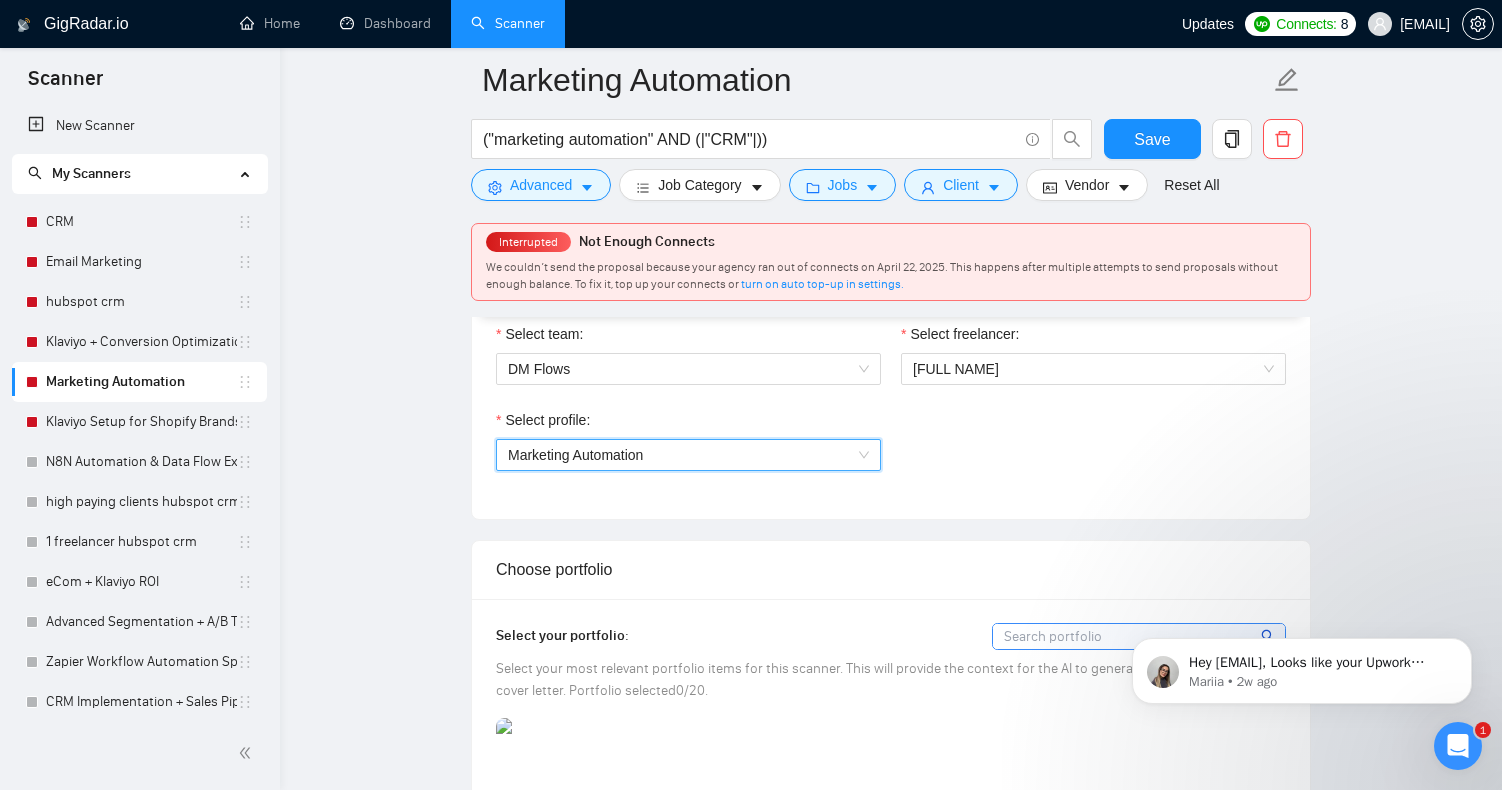 scroll, scrollTop: 1083, scrollLeft: 0, axis: vertical 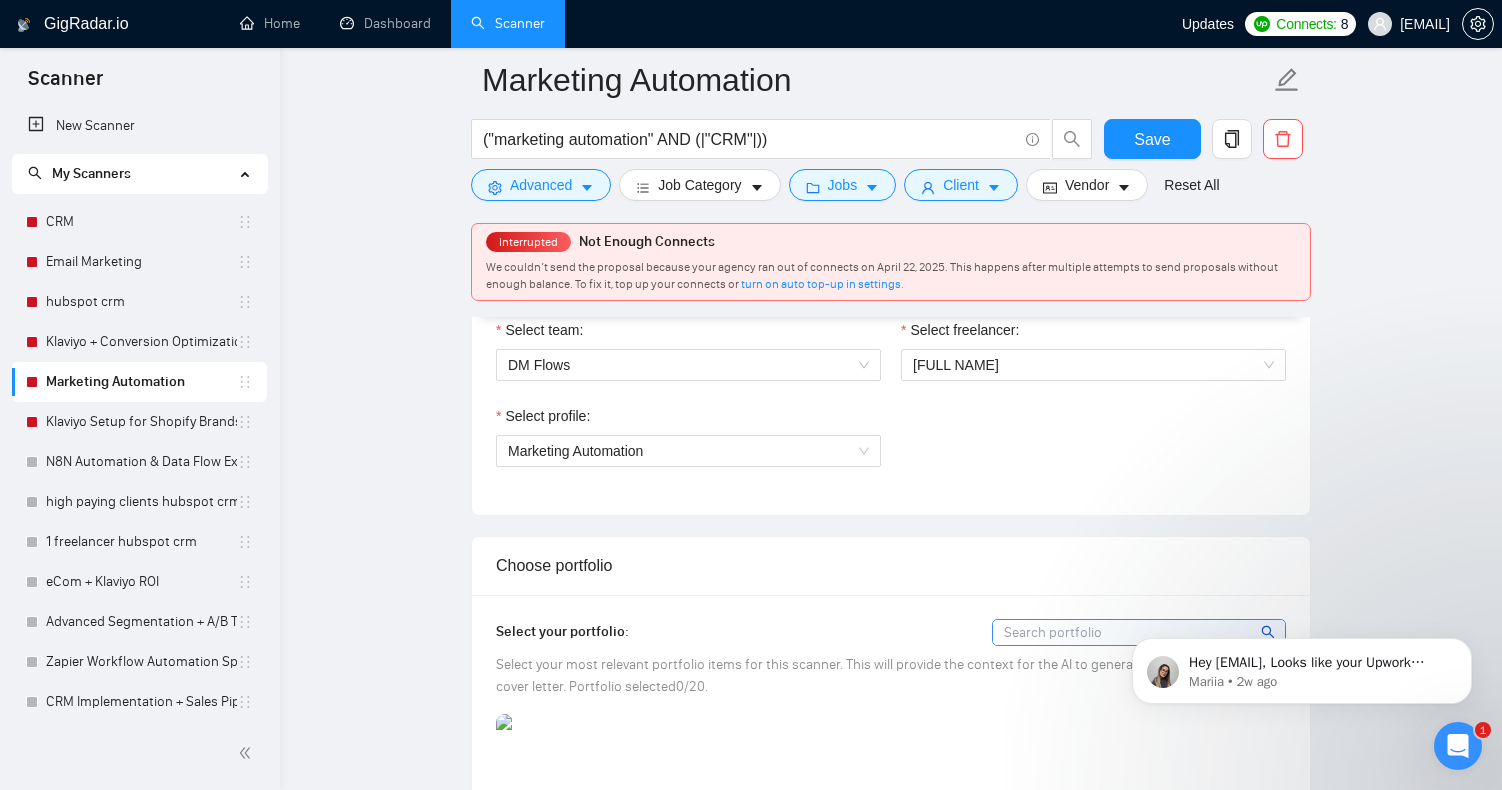click on "Select profile: Marketing Automation" at bounding box center [688, 448] 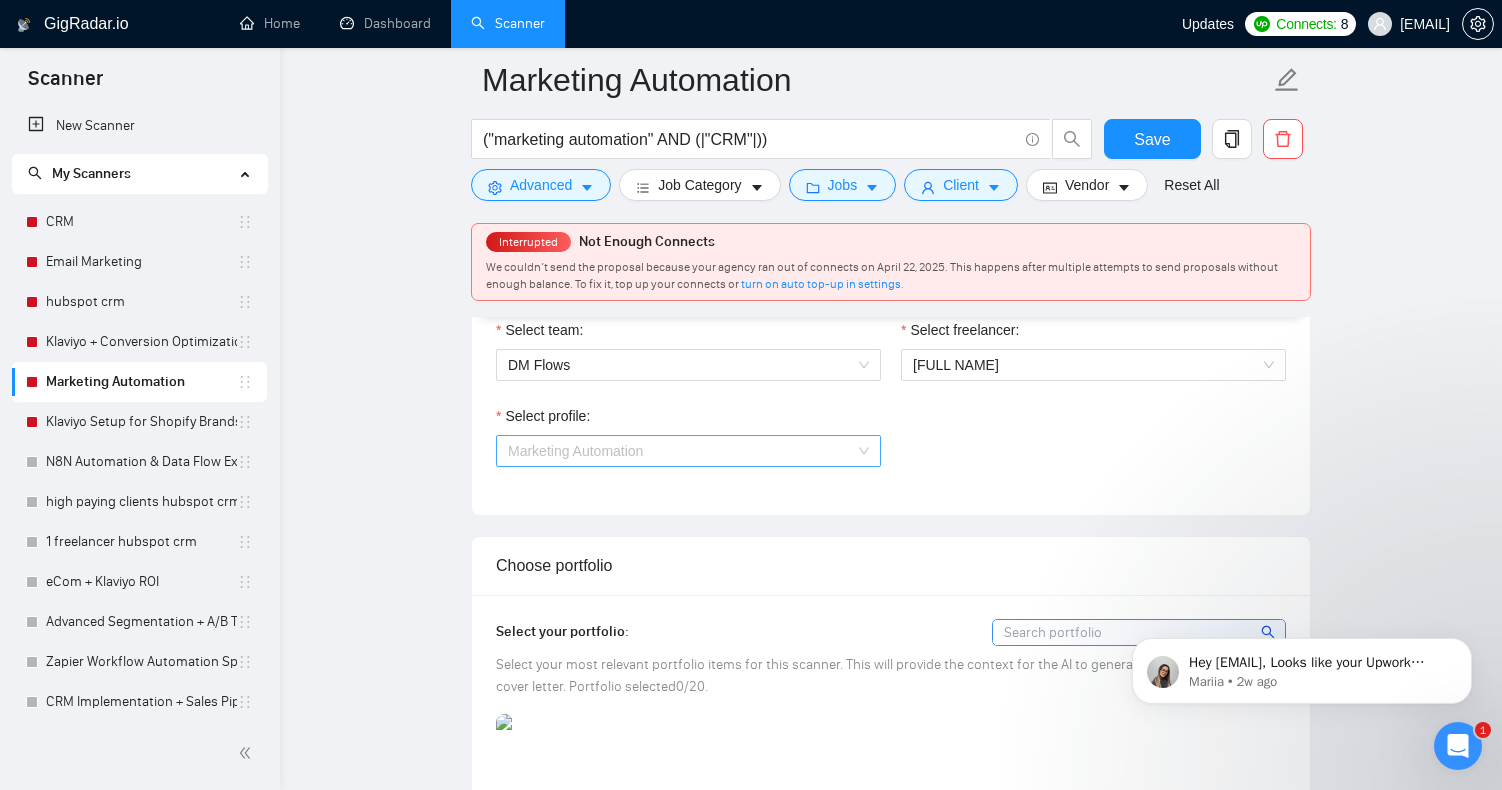 click on "Marketing Automation" at bounding box center (688, 451) 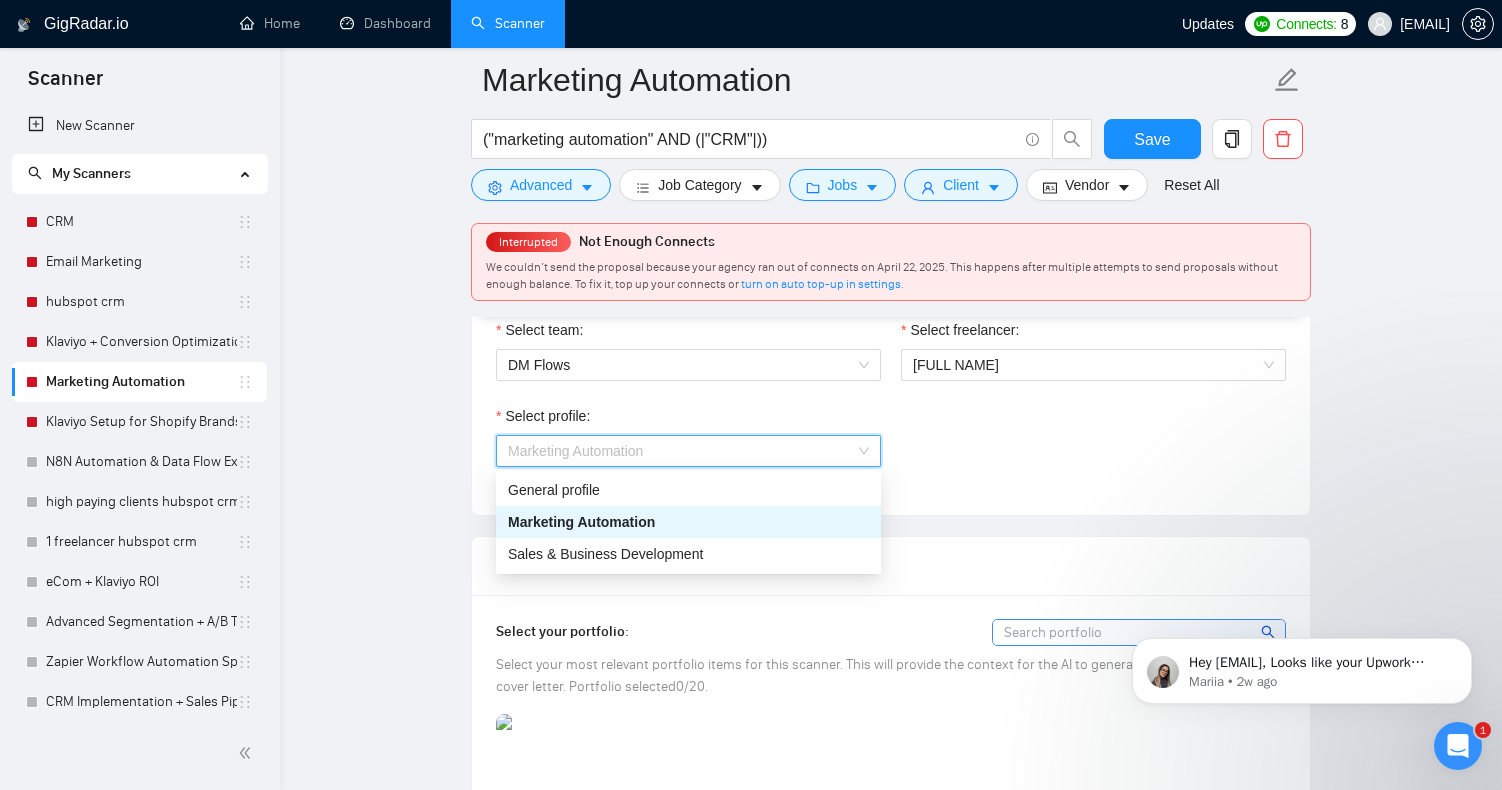 click on "Marketing Automation" at bounding box center [688, 522] 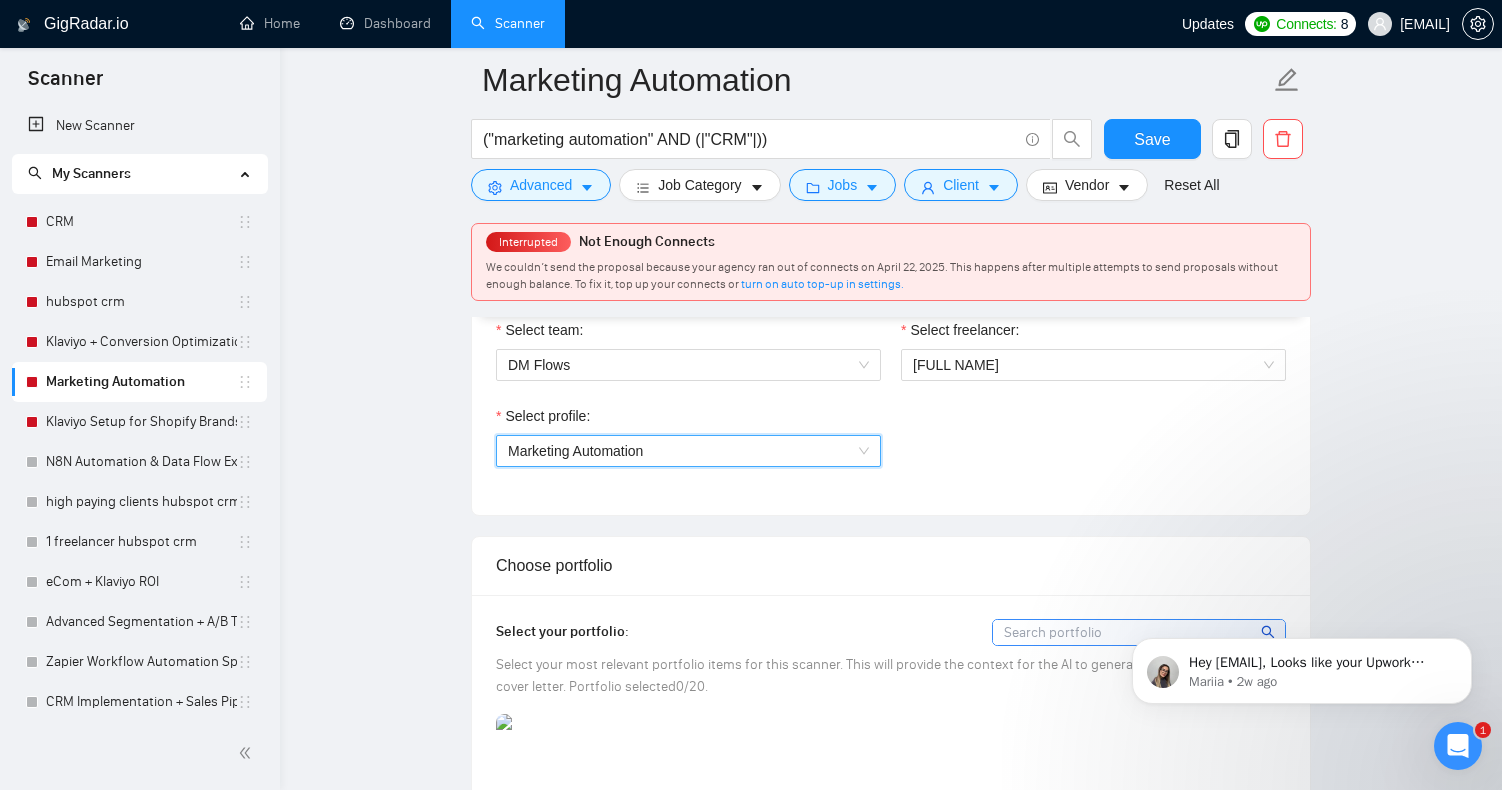 click on "Marketing Automation" at bounding box center (688, 451) 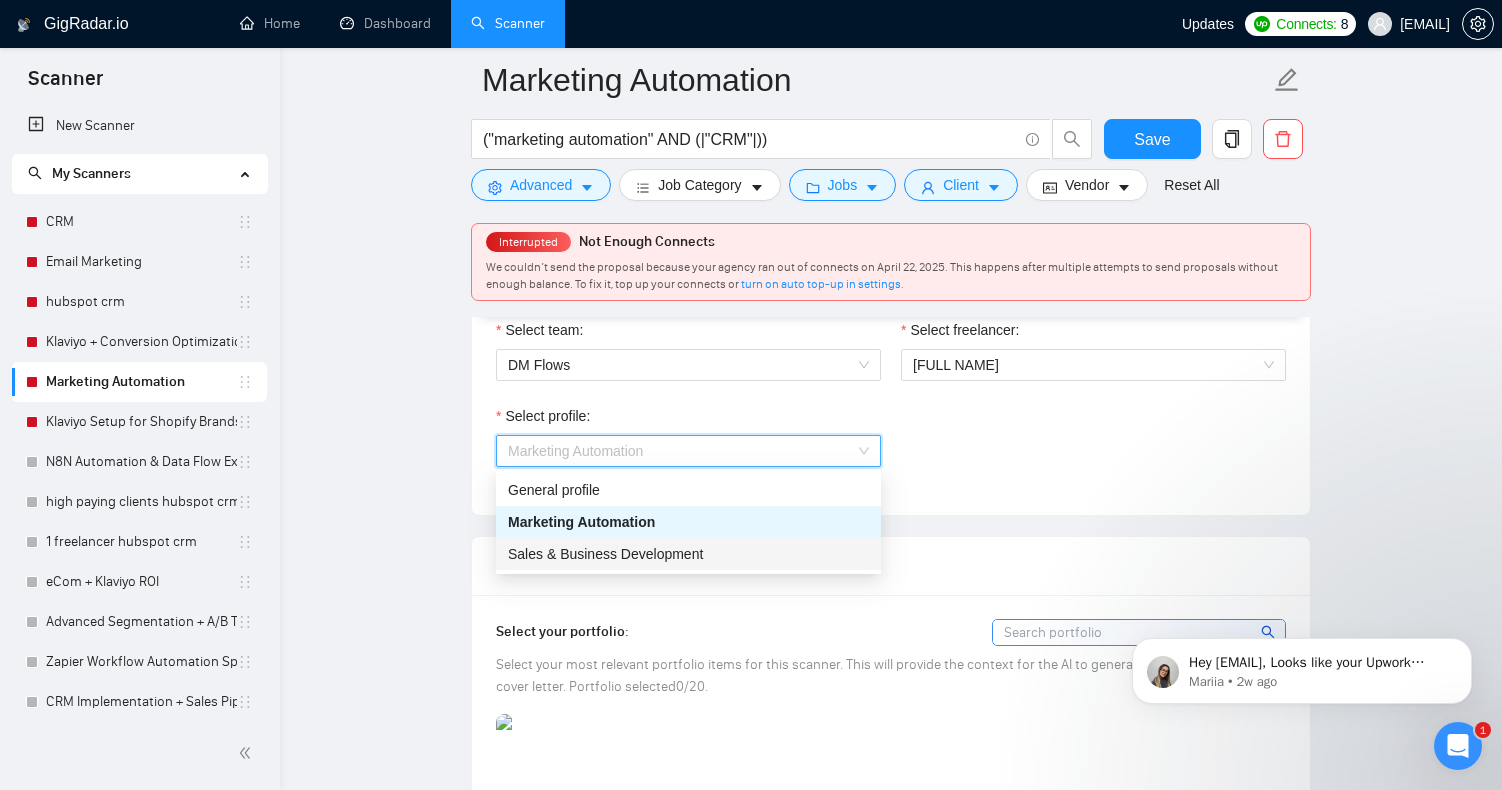 click on "Sales & Business Development" at bounding box center (605, 554) 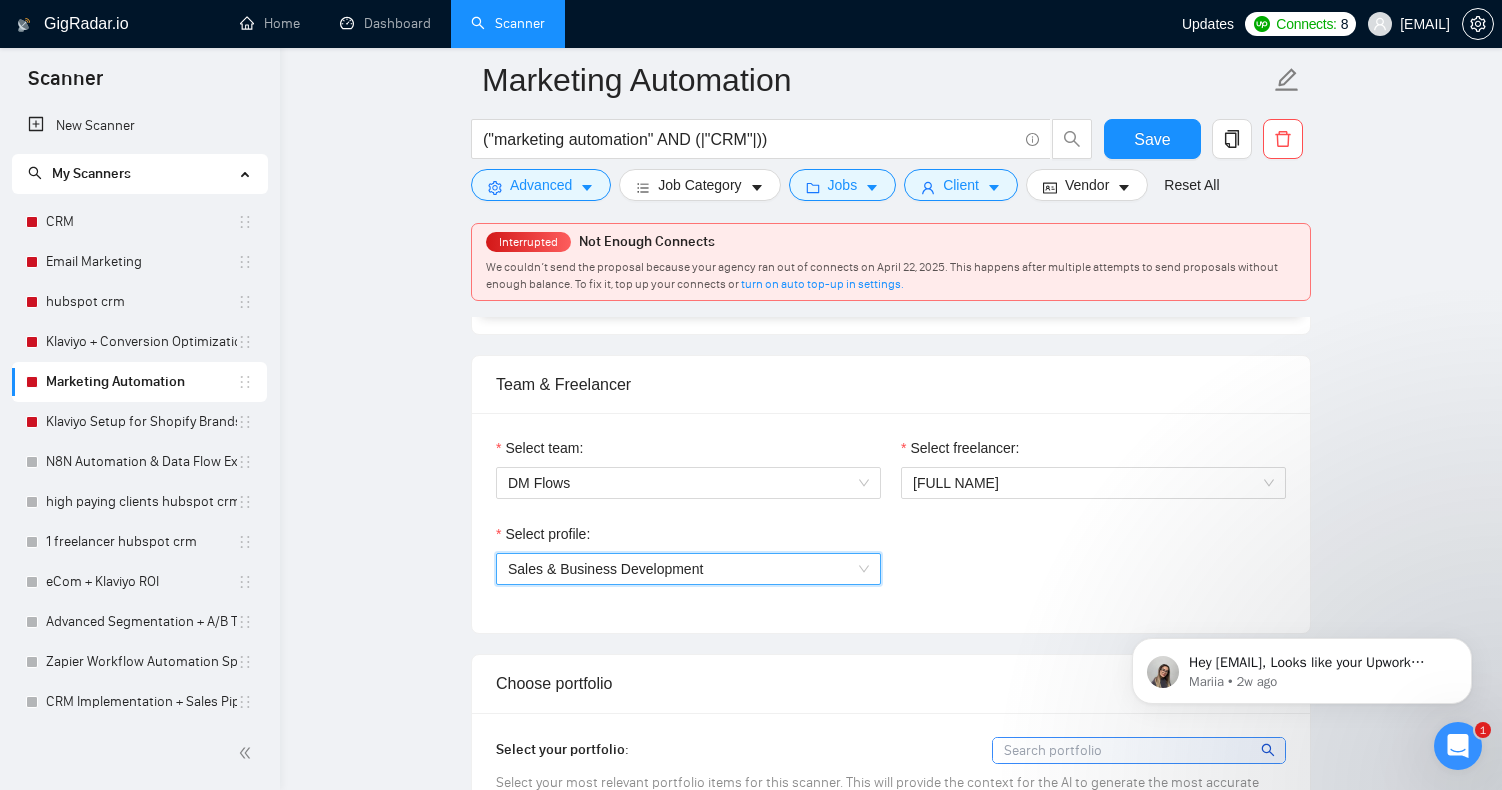 scroll, scrollTop: 948, scrollLeft: 0, axis: vertical 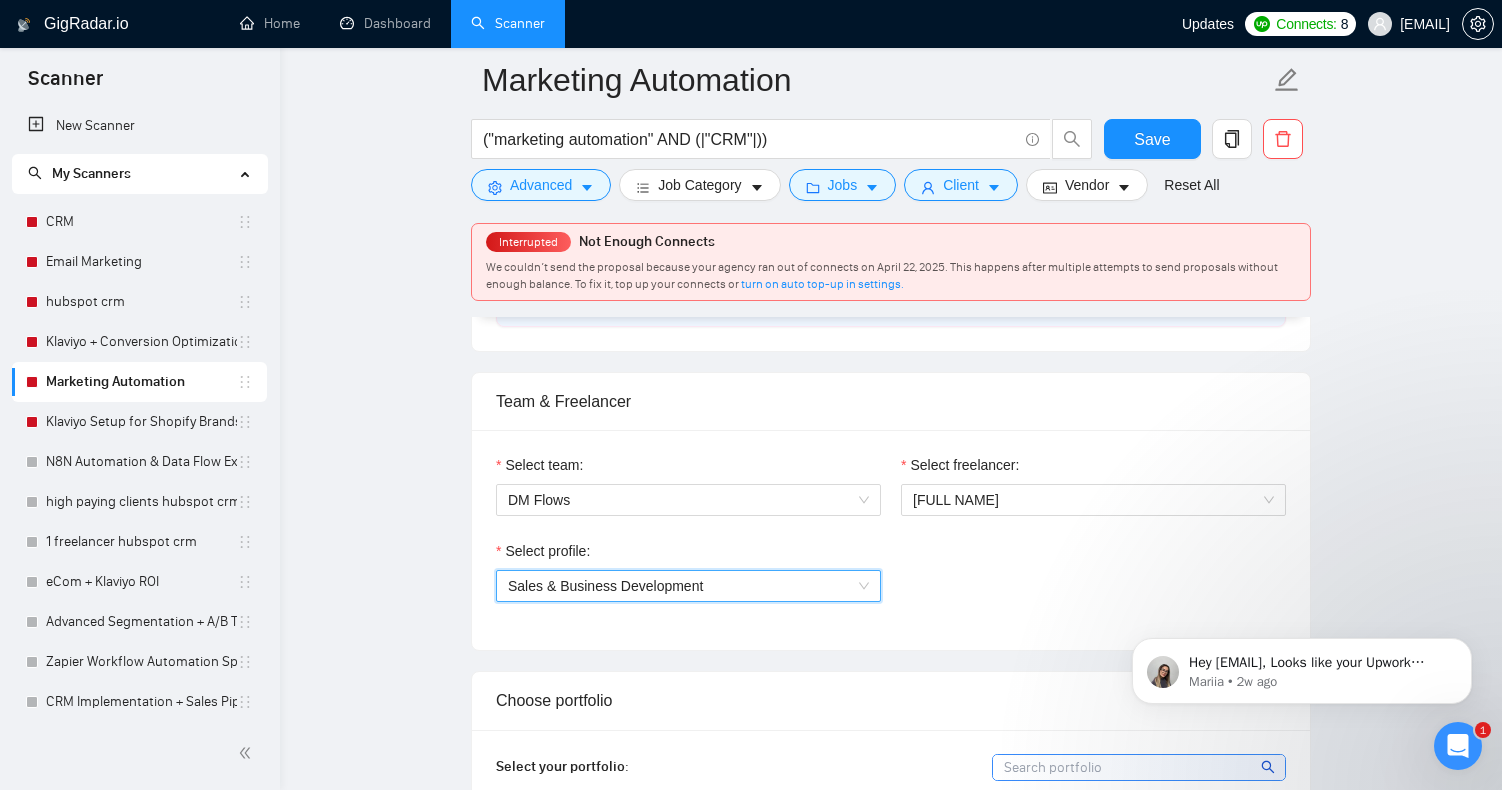 click on "Sales & Business Development" at bounding box center (605, 586) 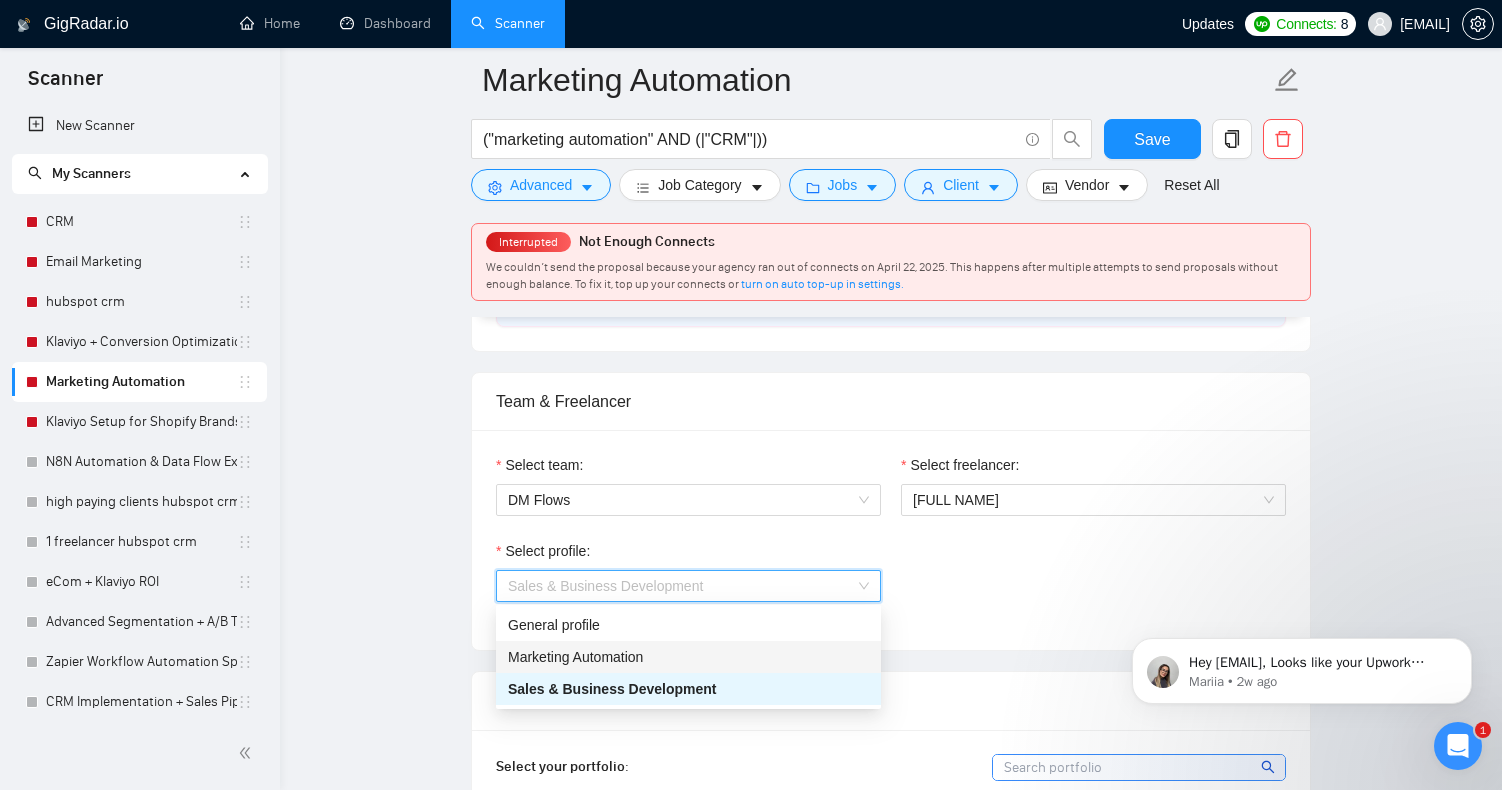 click on "Marketing Automation" at bounding box center [688, 657] 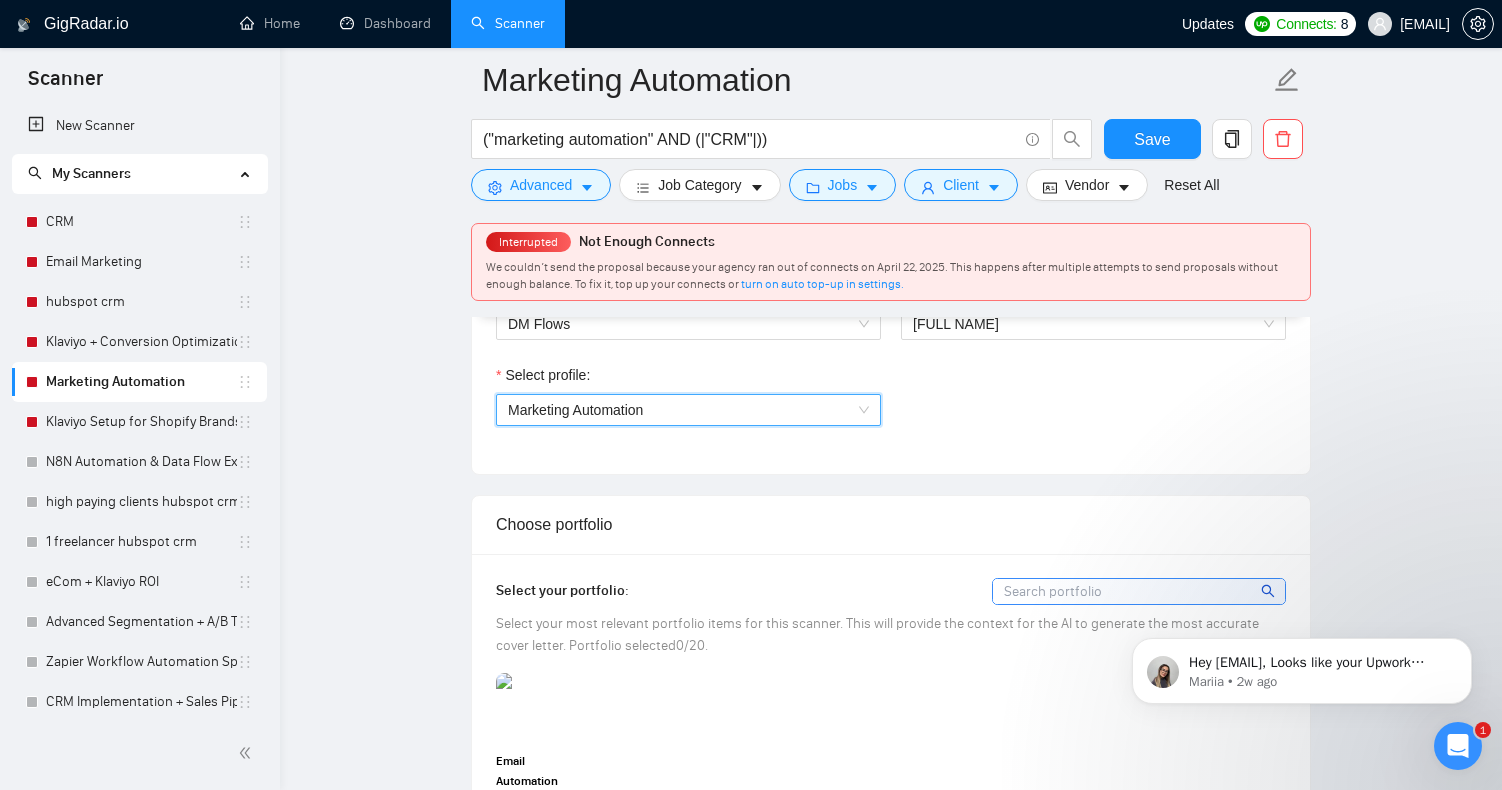 scroll, scrollTop: 1097, scrollLeft: 0, axis: vertical 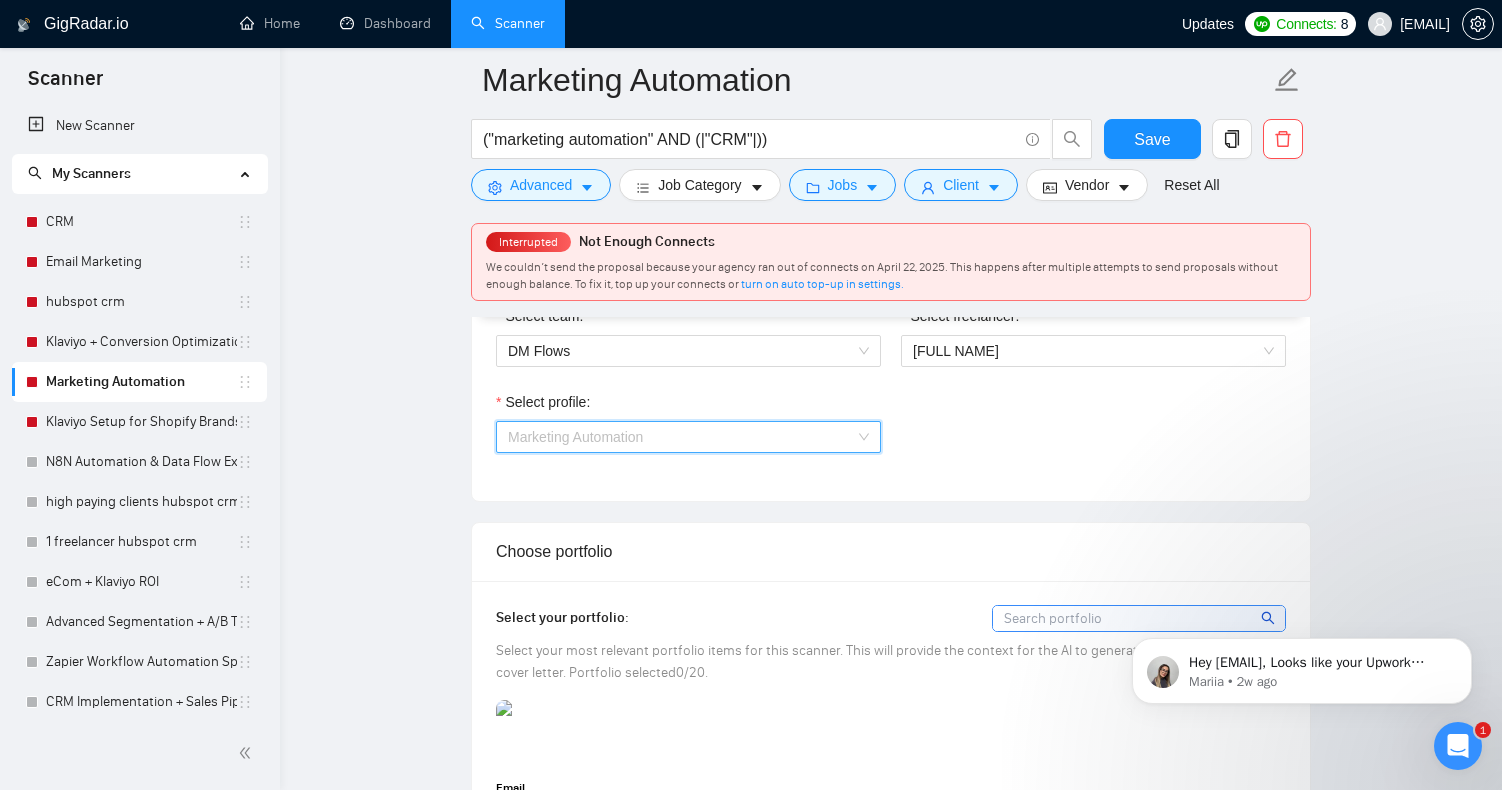 click on "Marketing Automation" at bounding box center [688, 437] 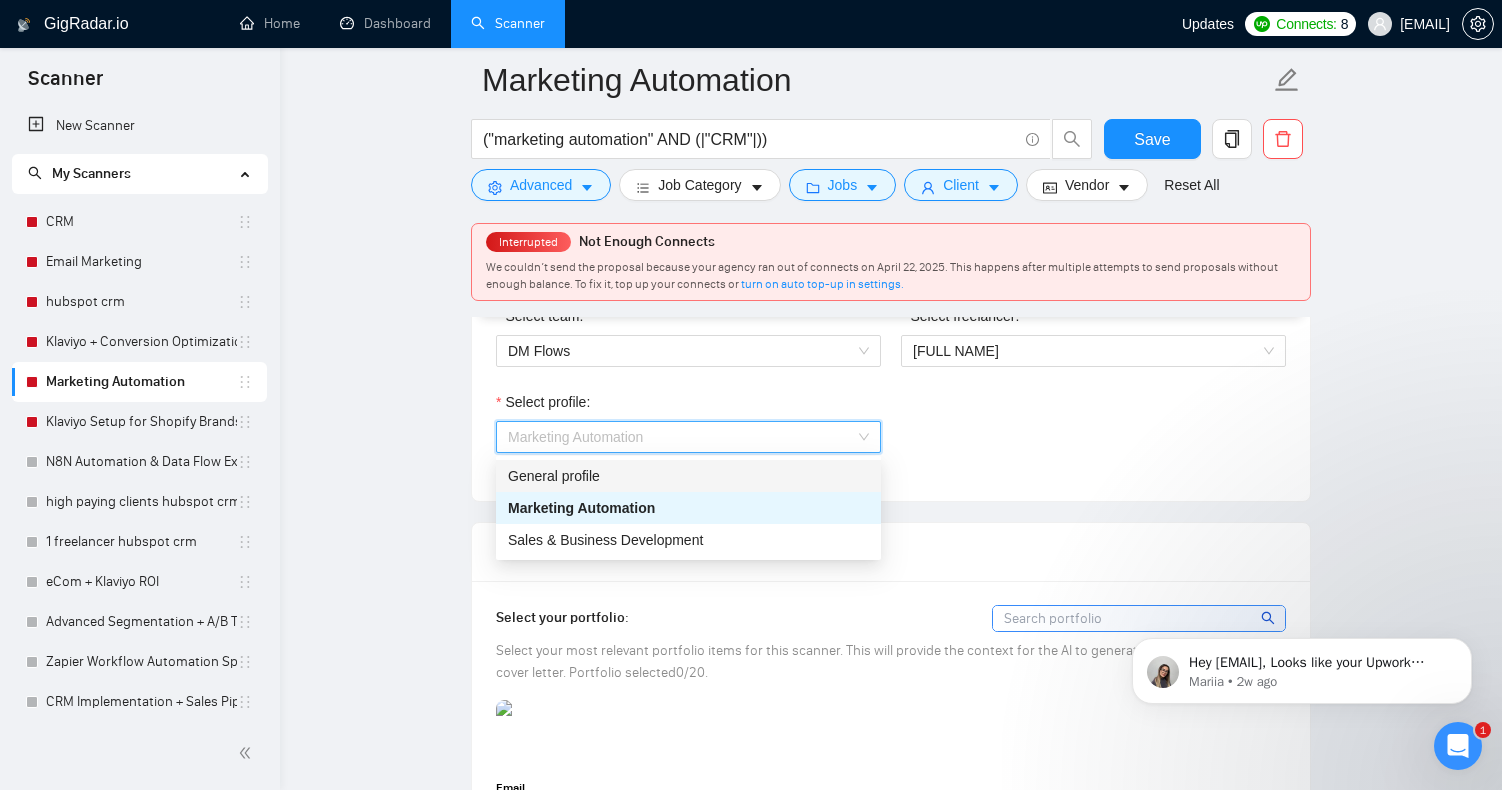 click on "General profile" at bounding box center [688, 476] 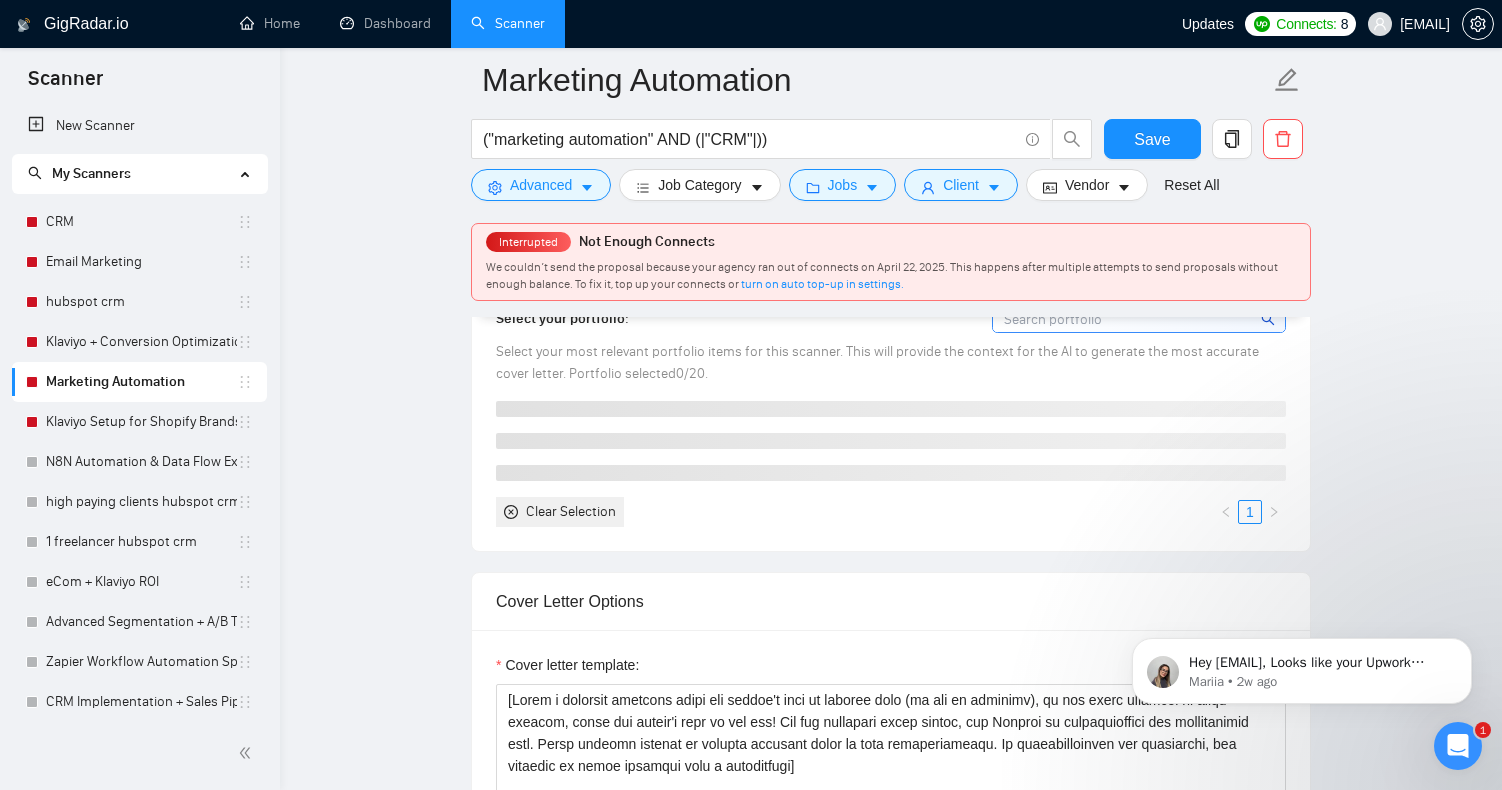scroll, scrollTop: 1416, scrollLeft: 0, axis: vertical 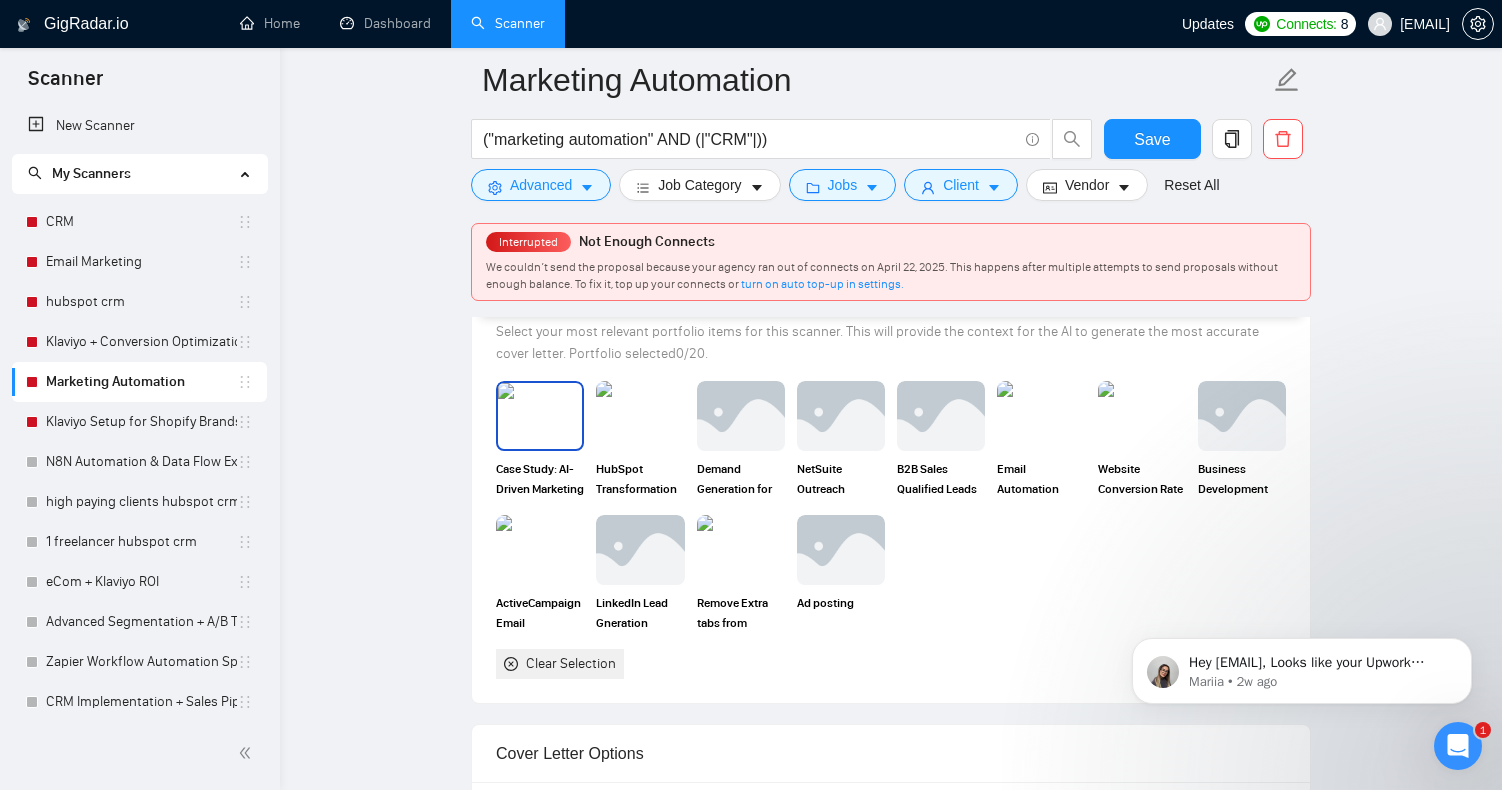 click at bounding box center (540, 416) 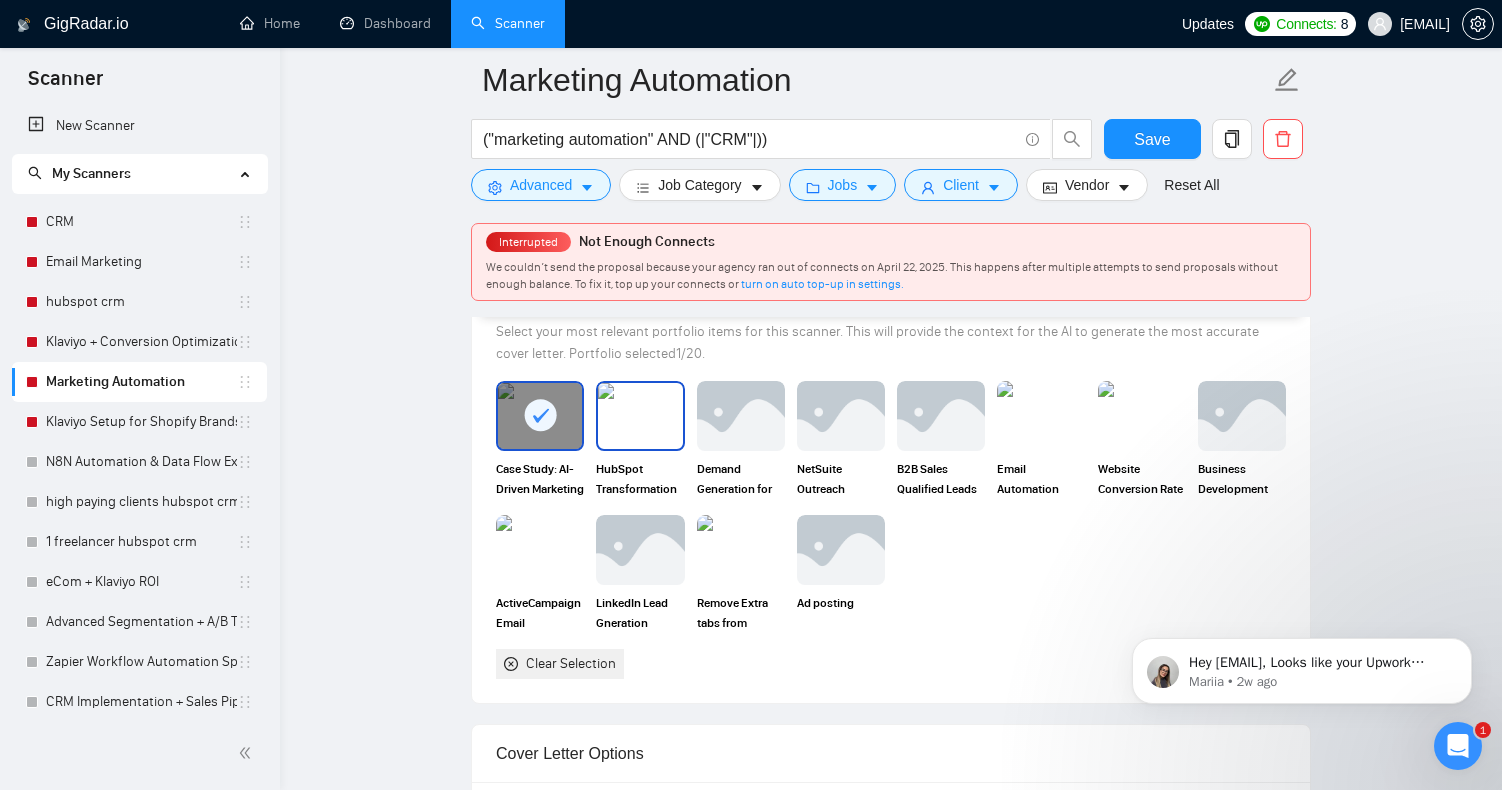 click at bounding box center (640, 416) 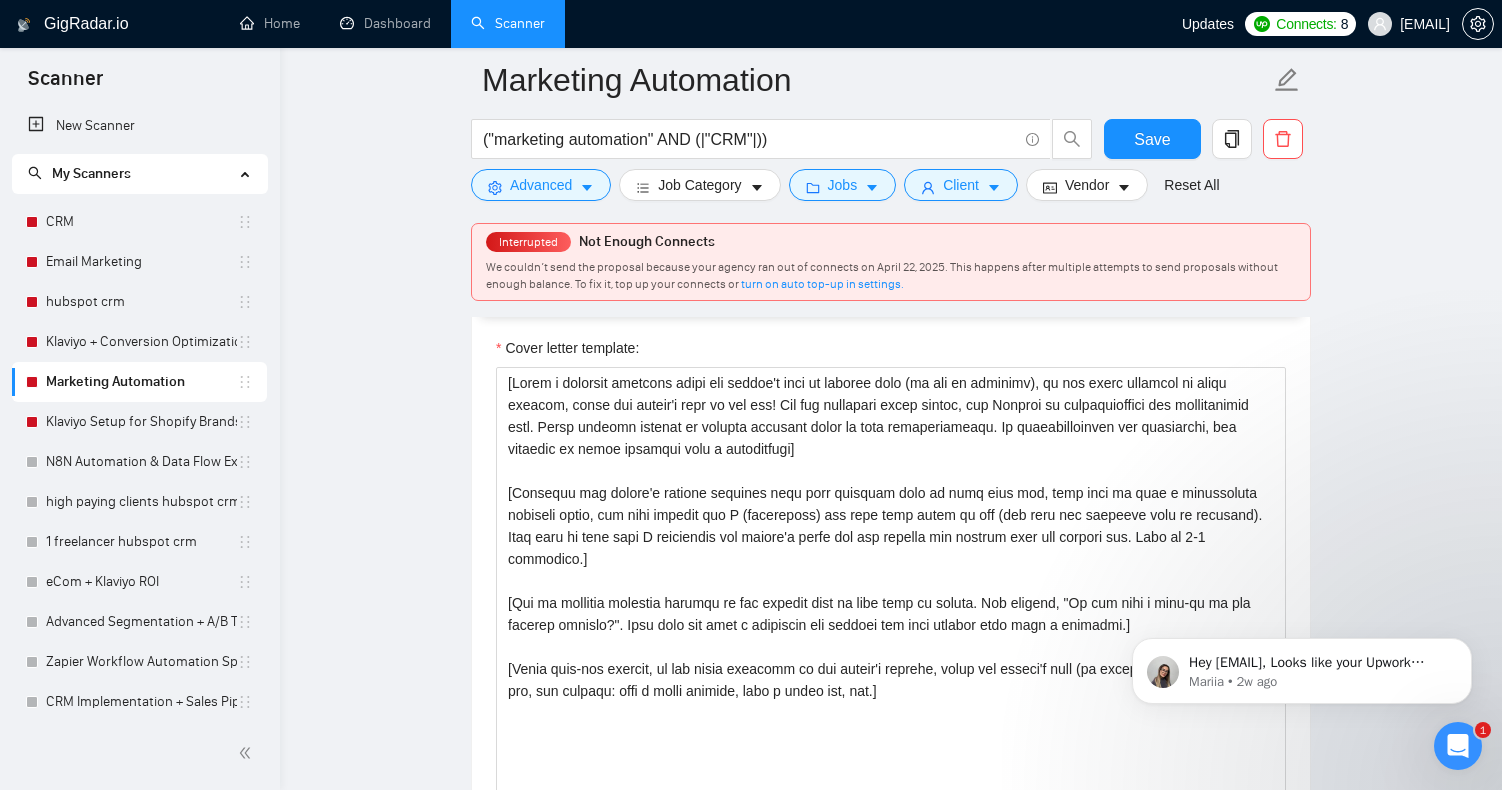 scroll, scrollTop: 1880, scrollLeft: 0, axis: vertical 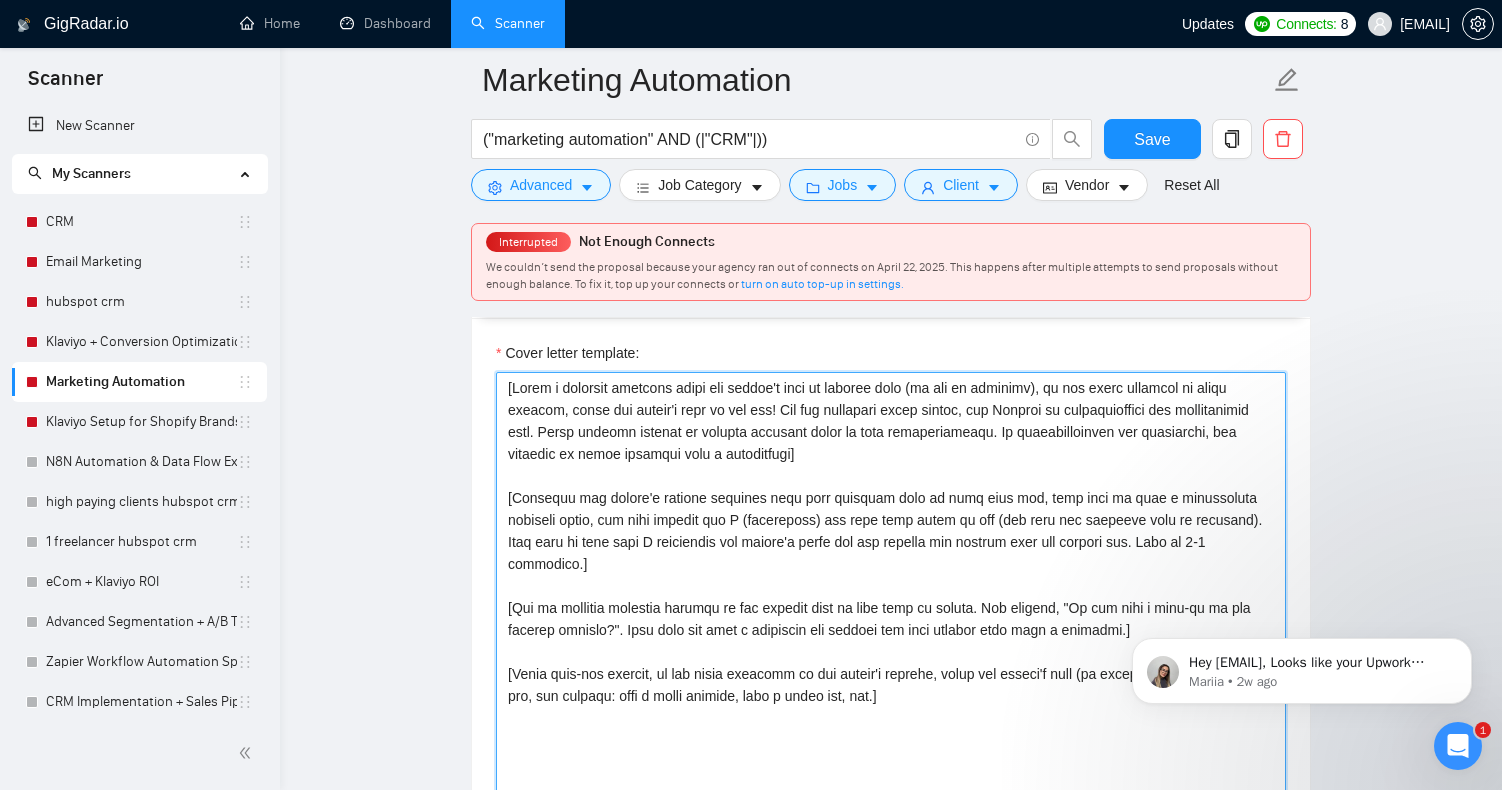 click on "Cover letter template:" at bounding box center [891, 597] 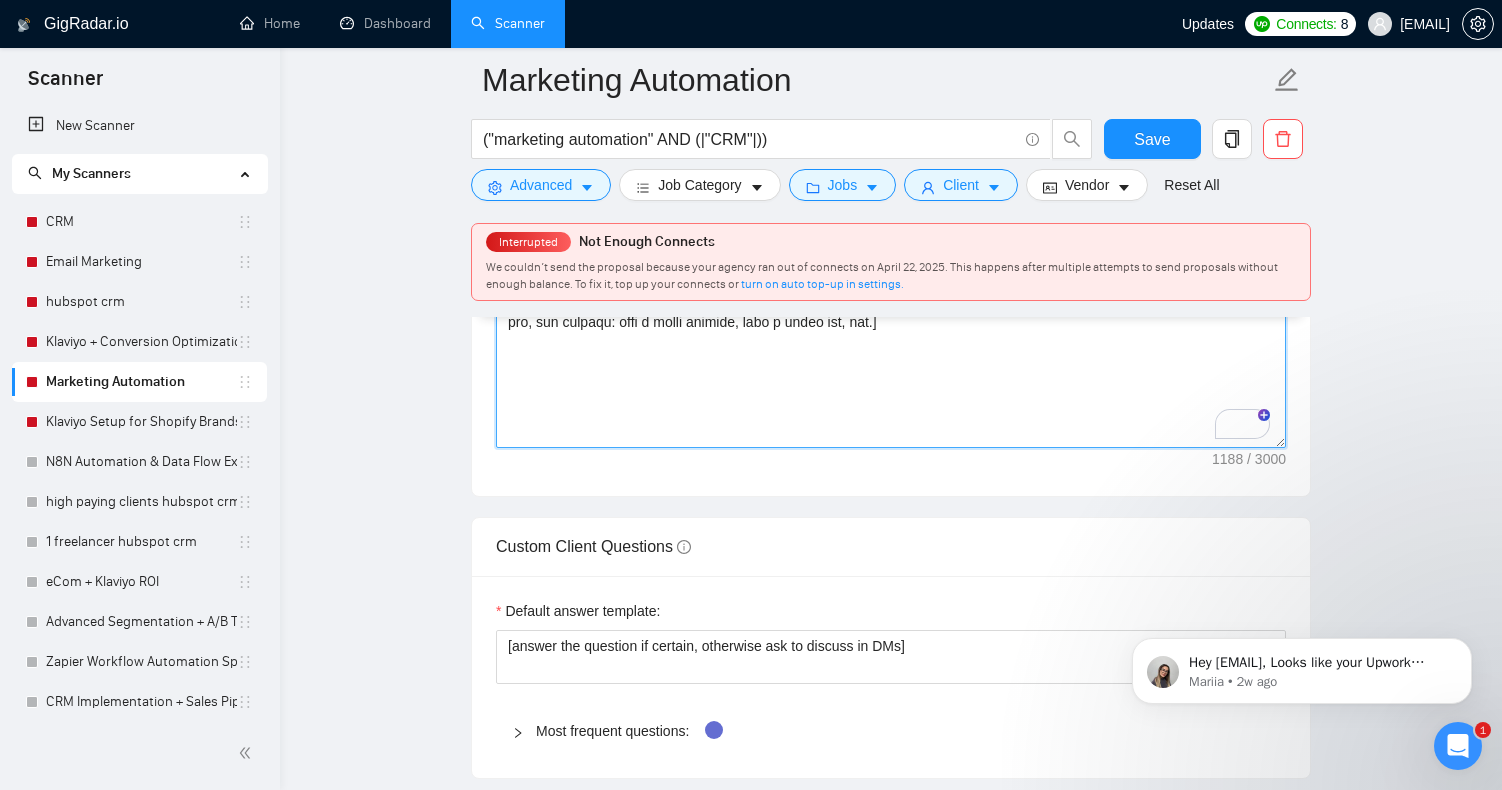 scroll, scrollTop: 2260, scrollLeft: 0, axis: vertical 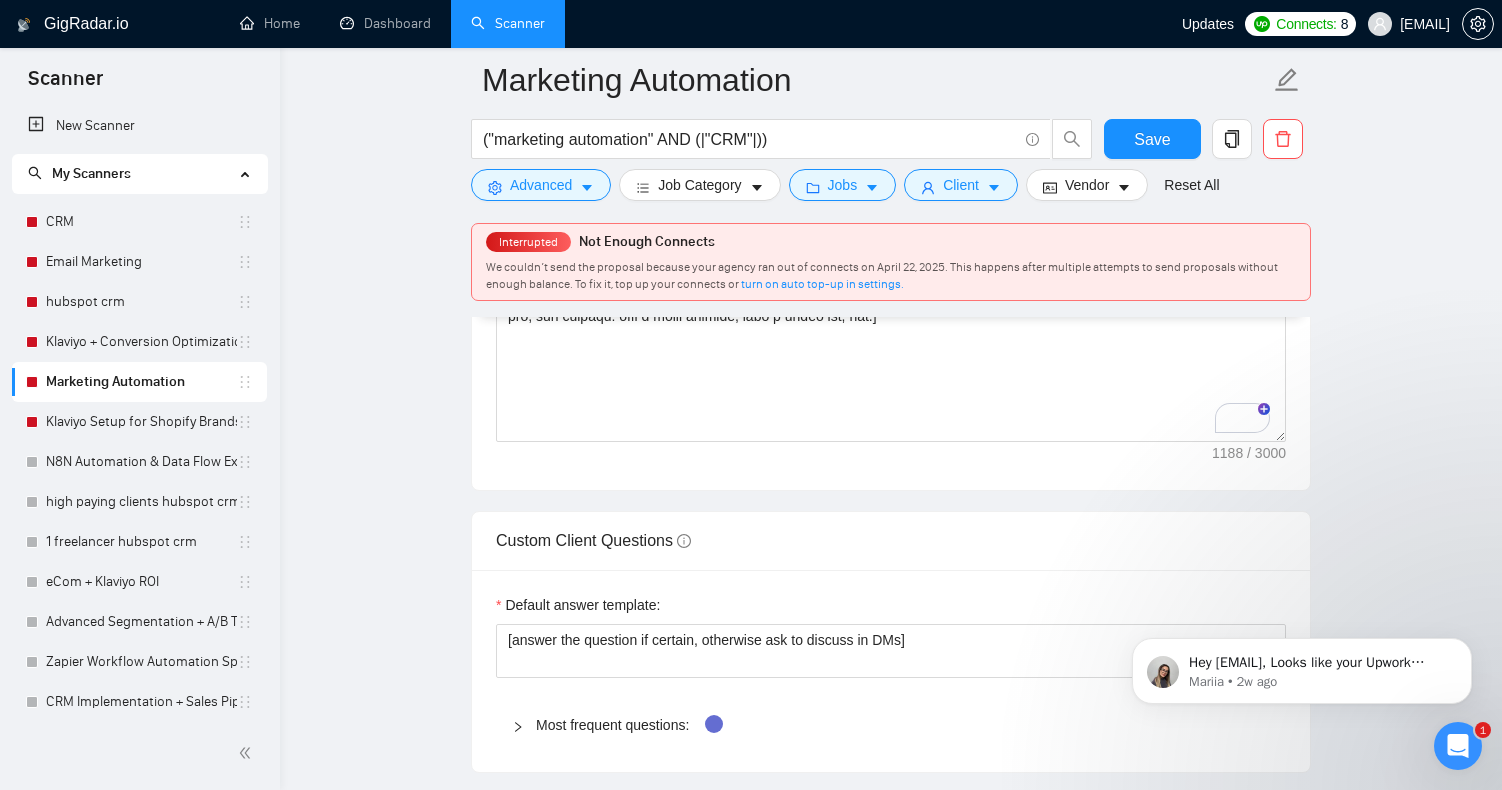 click on "Default answer template: [answer the question if certain, otherwise ask to discuss in DMs] Most frequent questions:  Describe your recent experience with similar projects Please list any certifications related to this project How do you use metrics to inform your strategy? How do you approach difficult conversations with customers? Include a link to your GitHub profile and/or website What frameworks have you worked with? How do you decide what tone of voice to write in? Describe your approach to testing and improving QA" at bounding box center [891, 671] 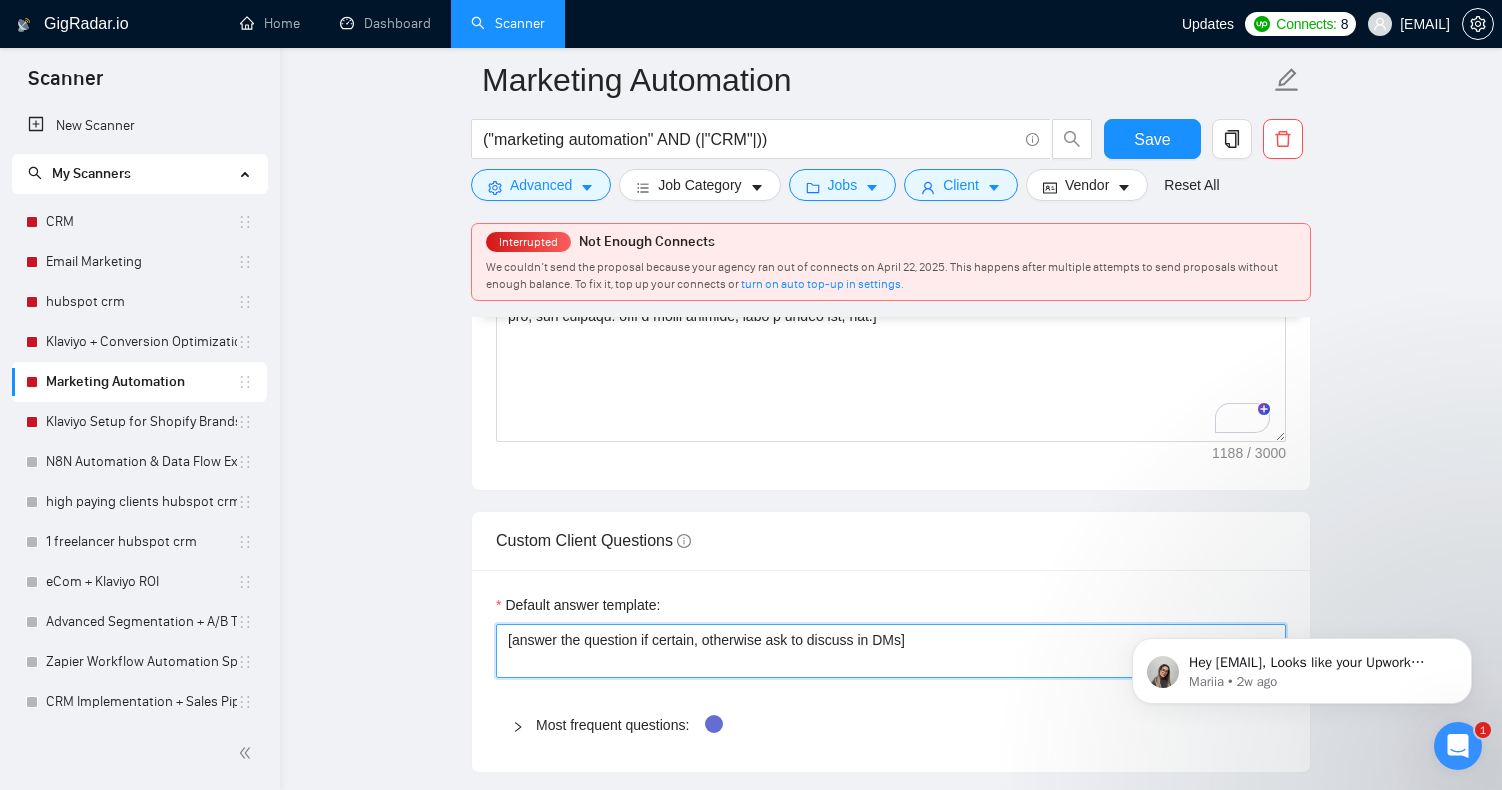 click on "[answer the question if certain, otherwise ask to discuss in DMs]" at bounding box center (891, 651) 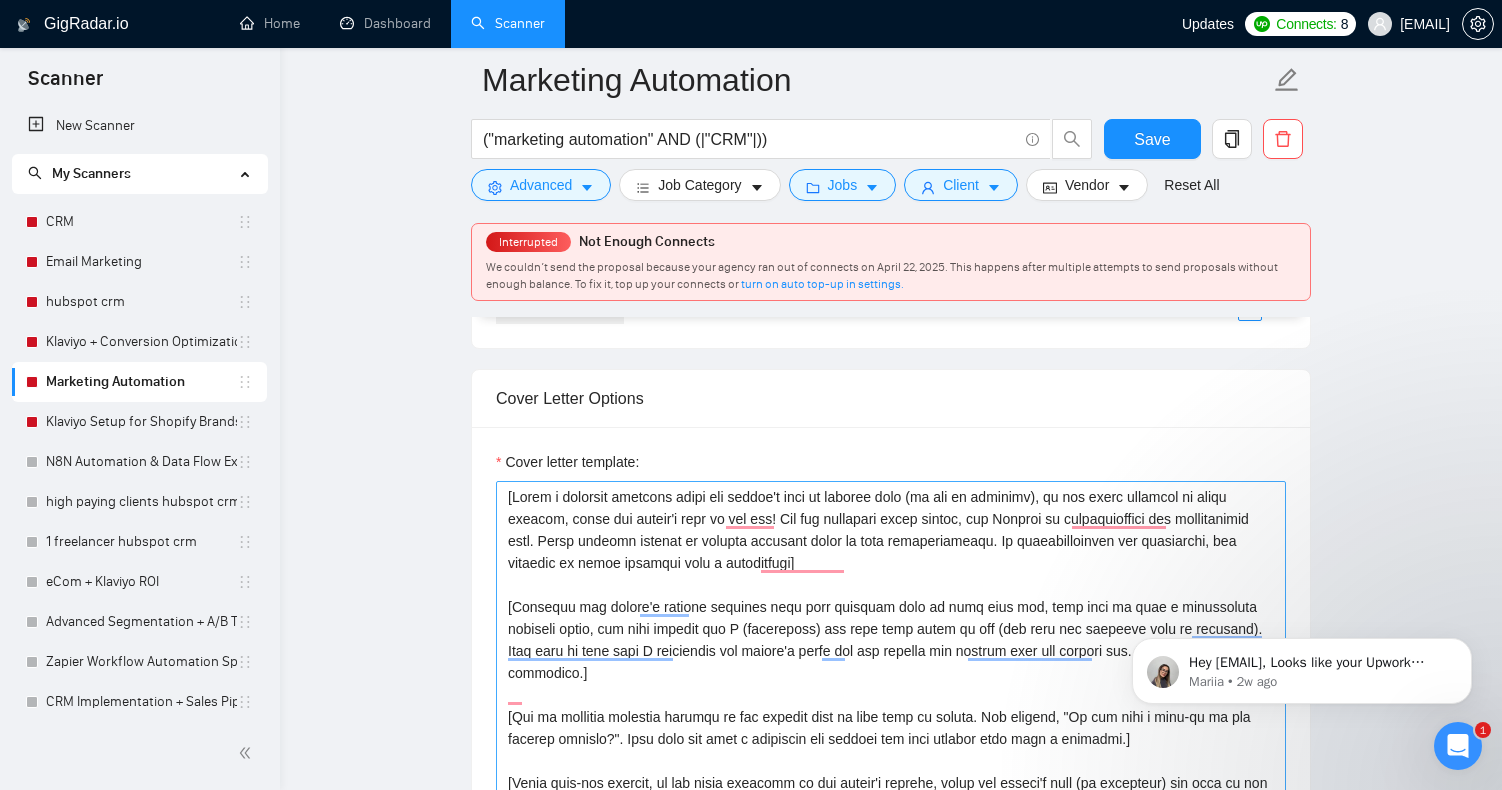 scroll, scrollTop: 1770, scrollLeft: 0, axis: vertical 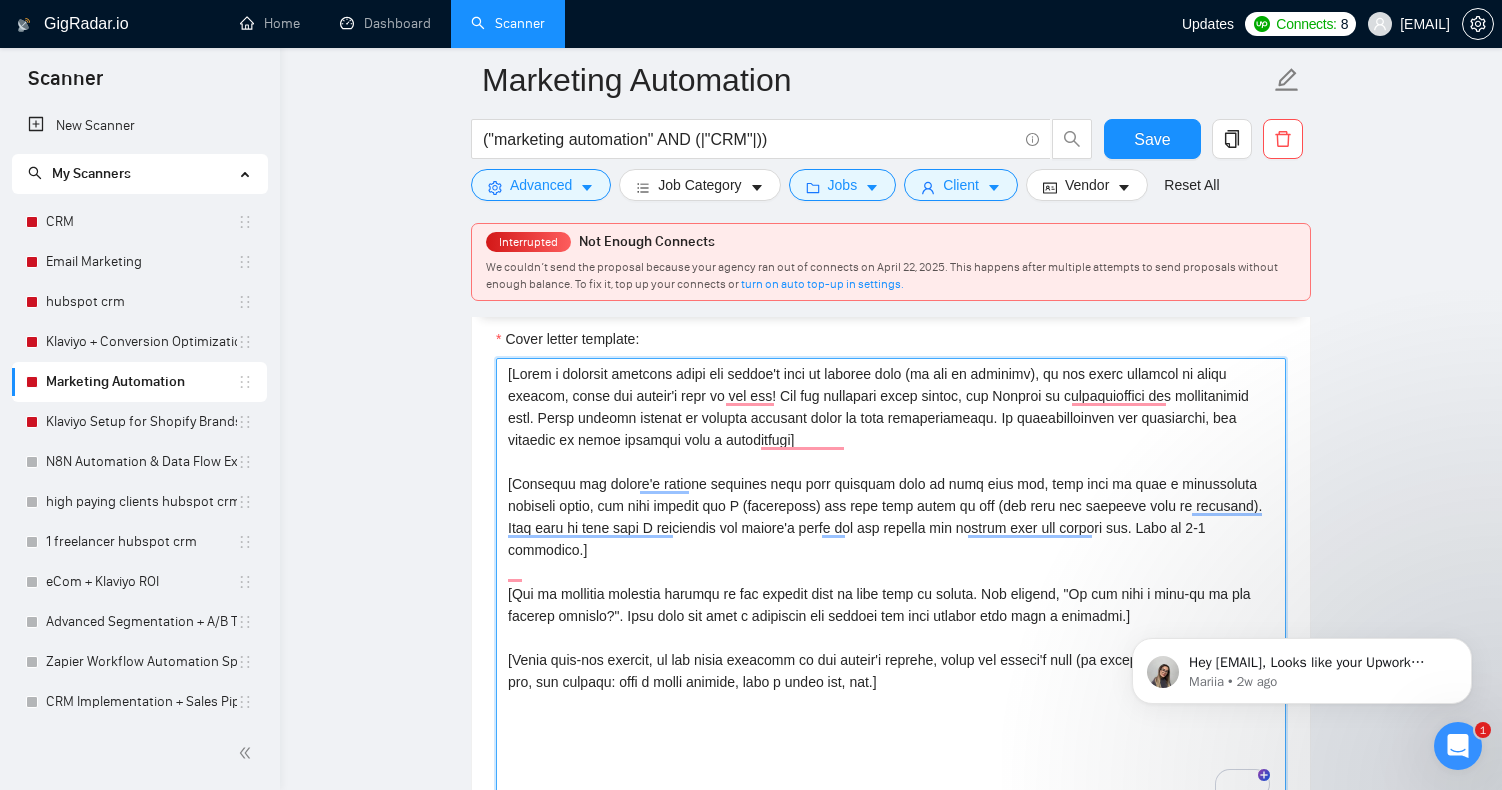 click on "Cover letter template:" at bounding box center (891, 583) 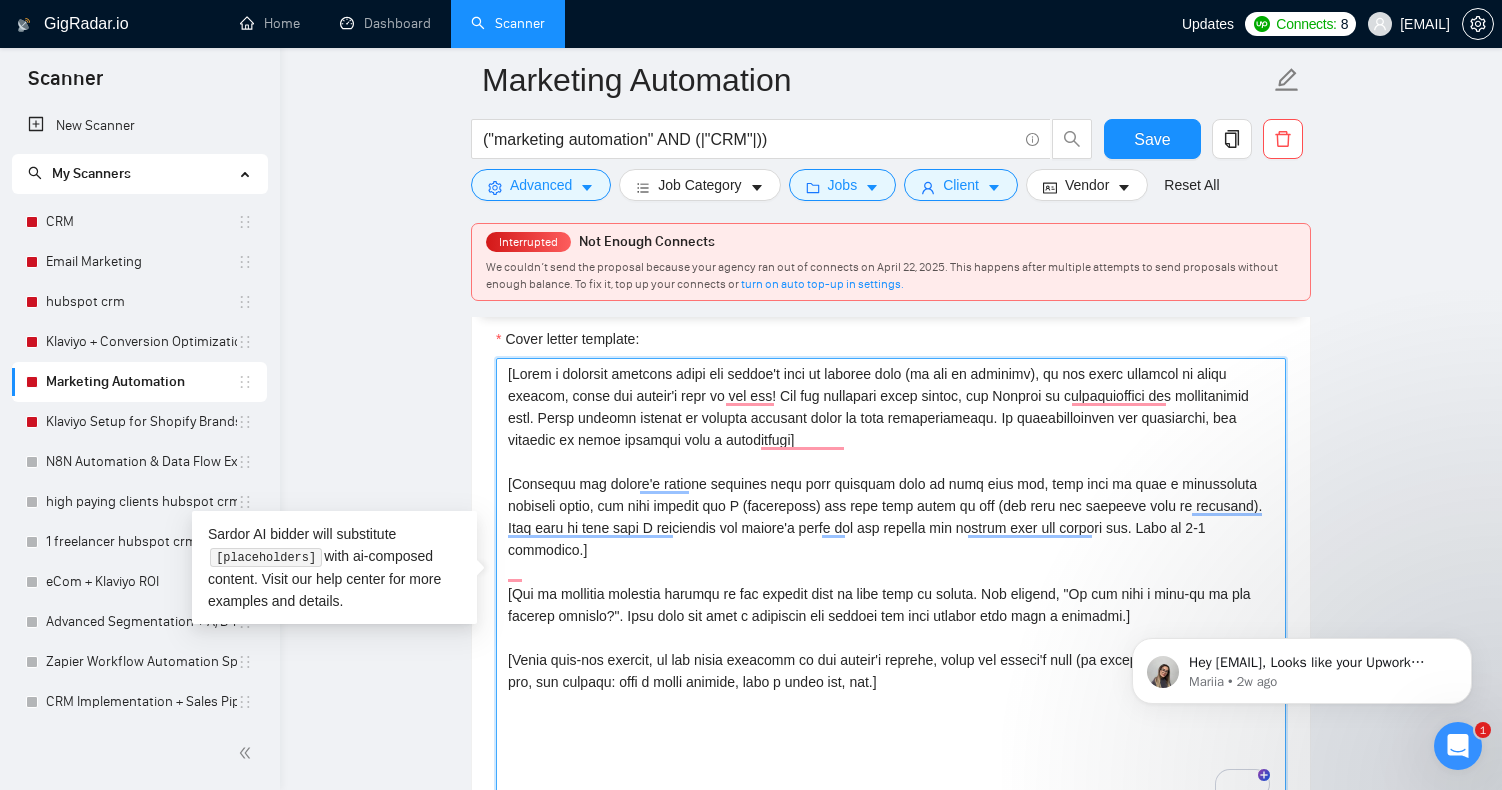 click on "Cover letter template:" at bounding box center [891, 583] 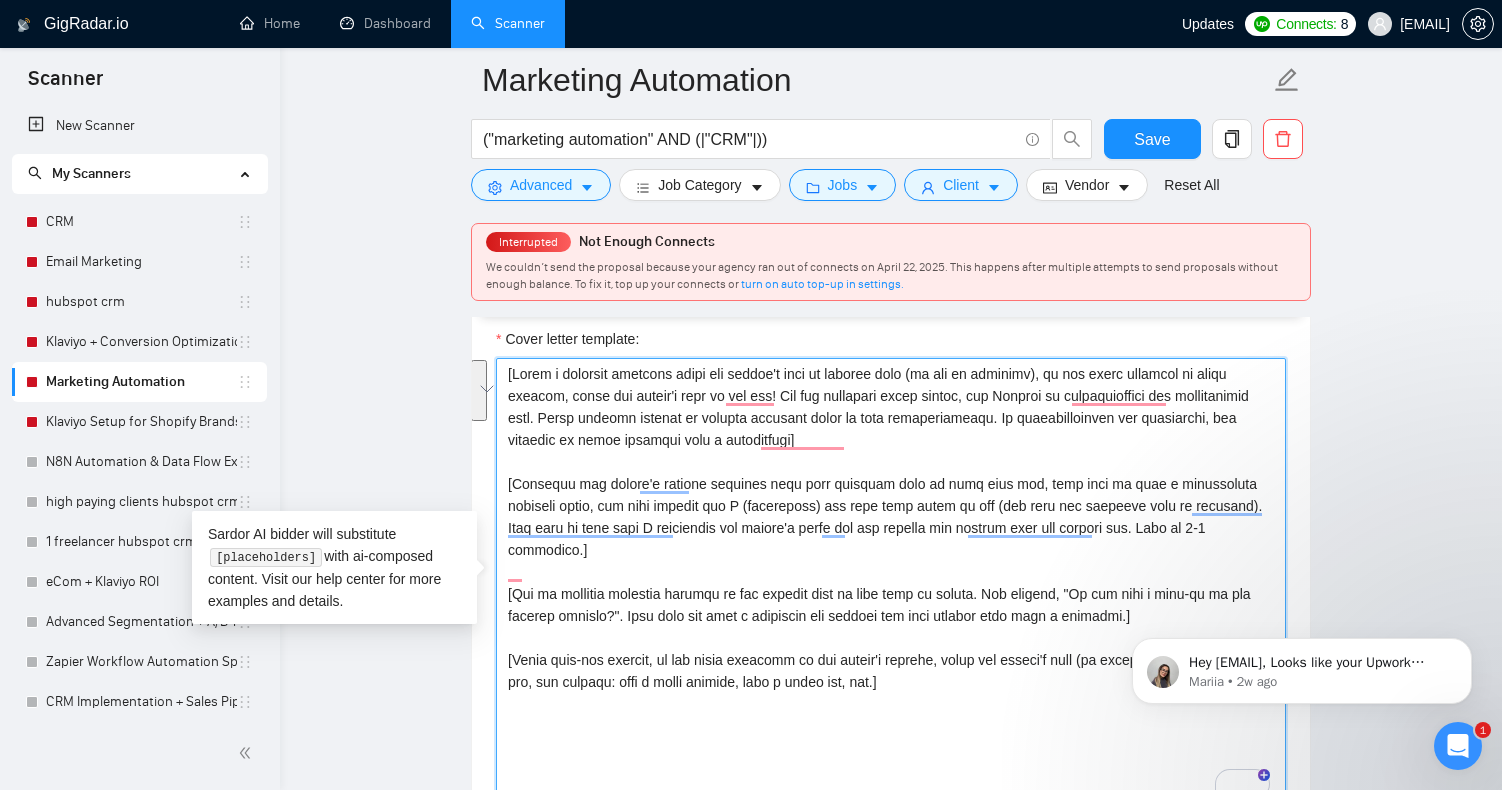 click on "Cover letter template:" at bounding box center (891, 583) 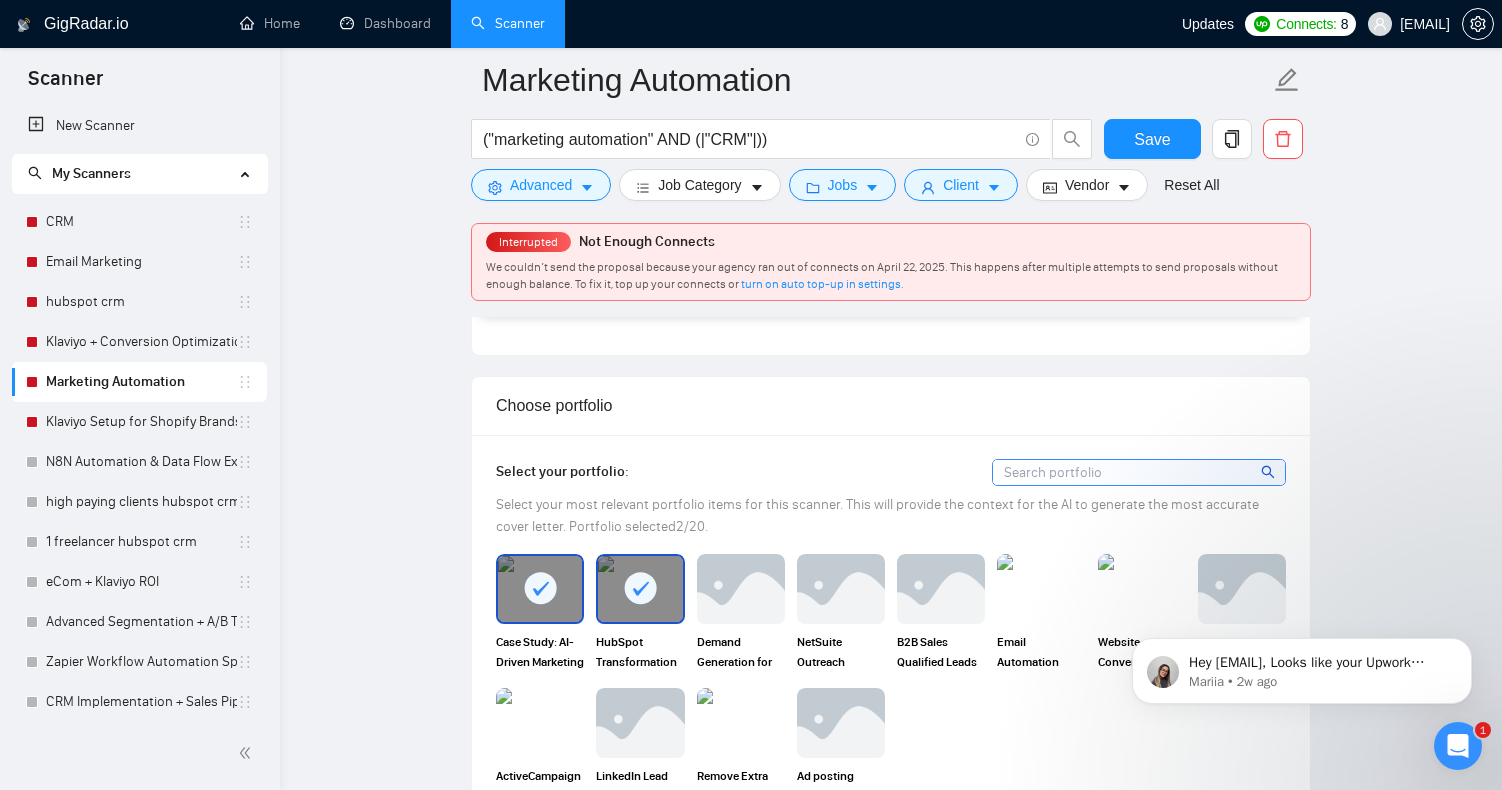 scroll, scrollTop: 1289, scrollLeft: 0, axis: vertical 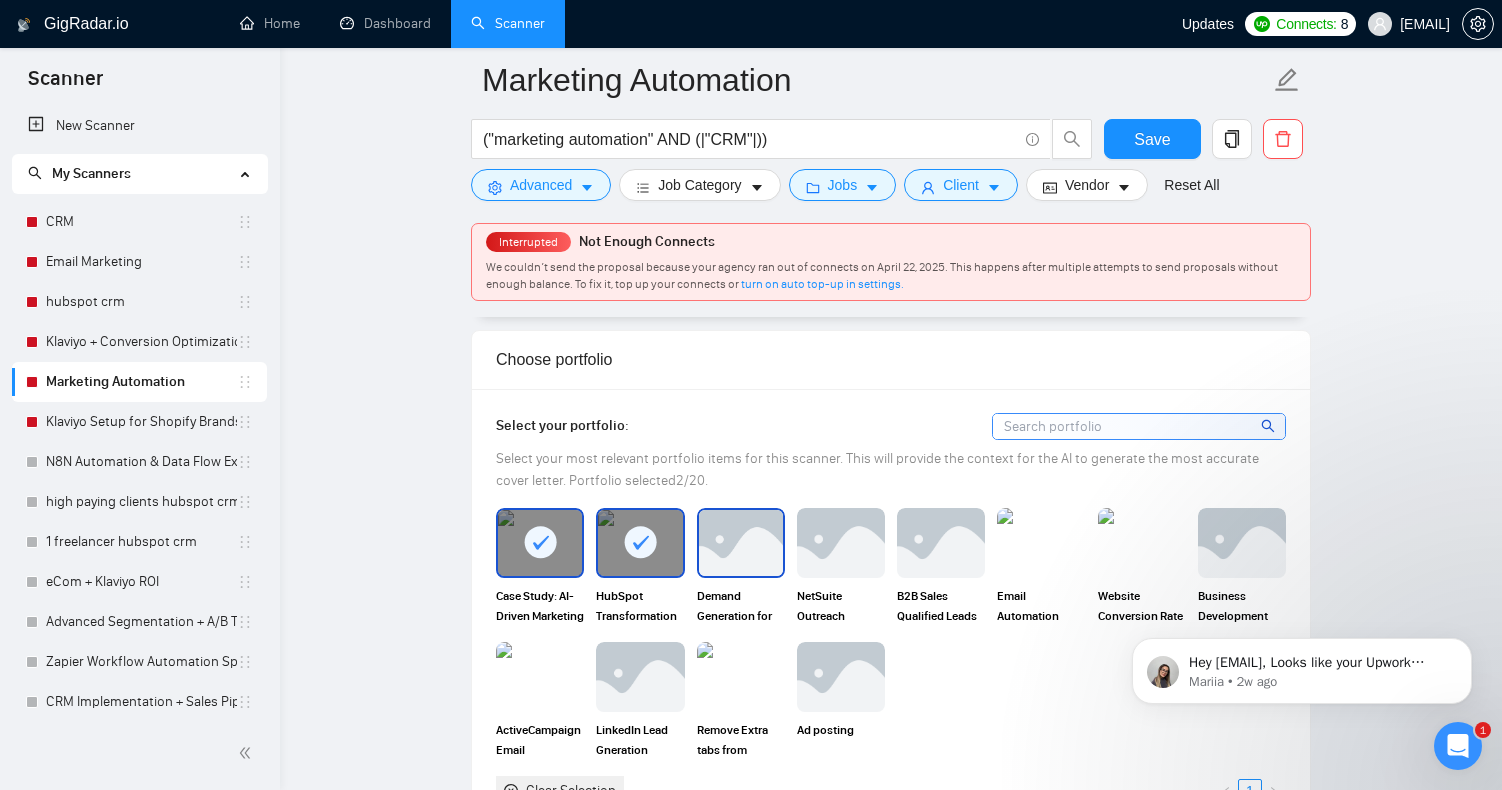 click at bounding box center [741, 543] 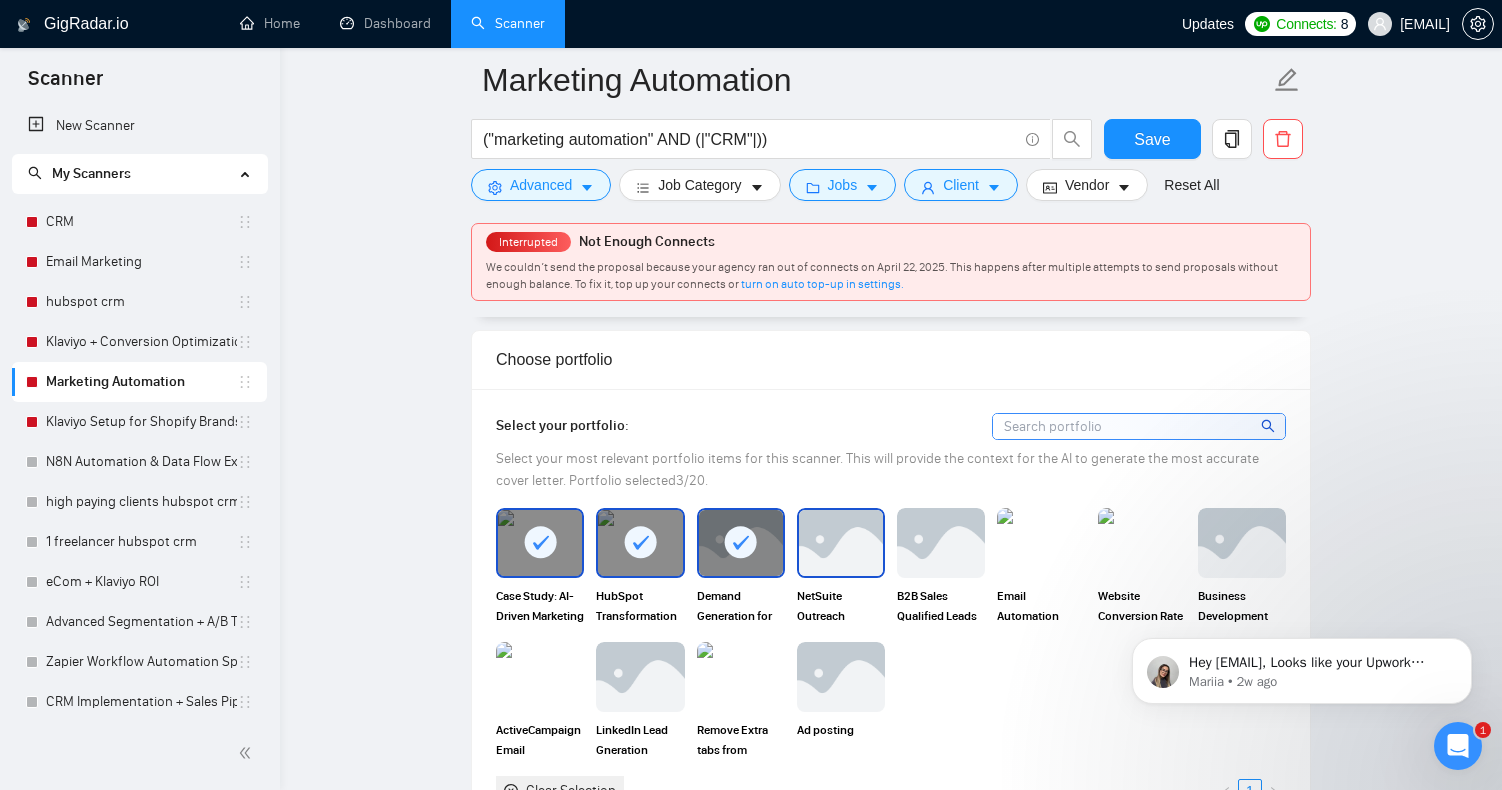click at bounding box center [841, 543] 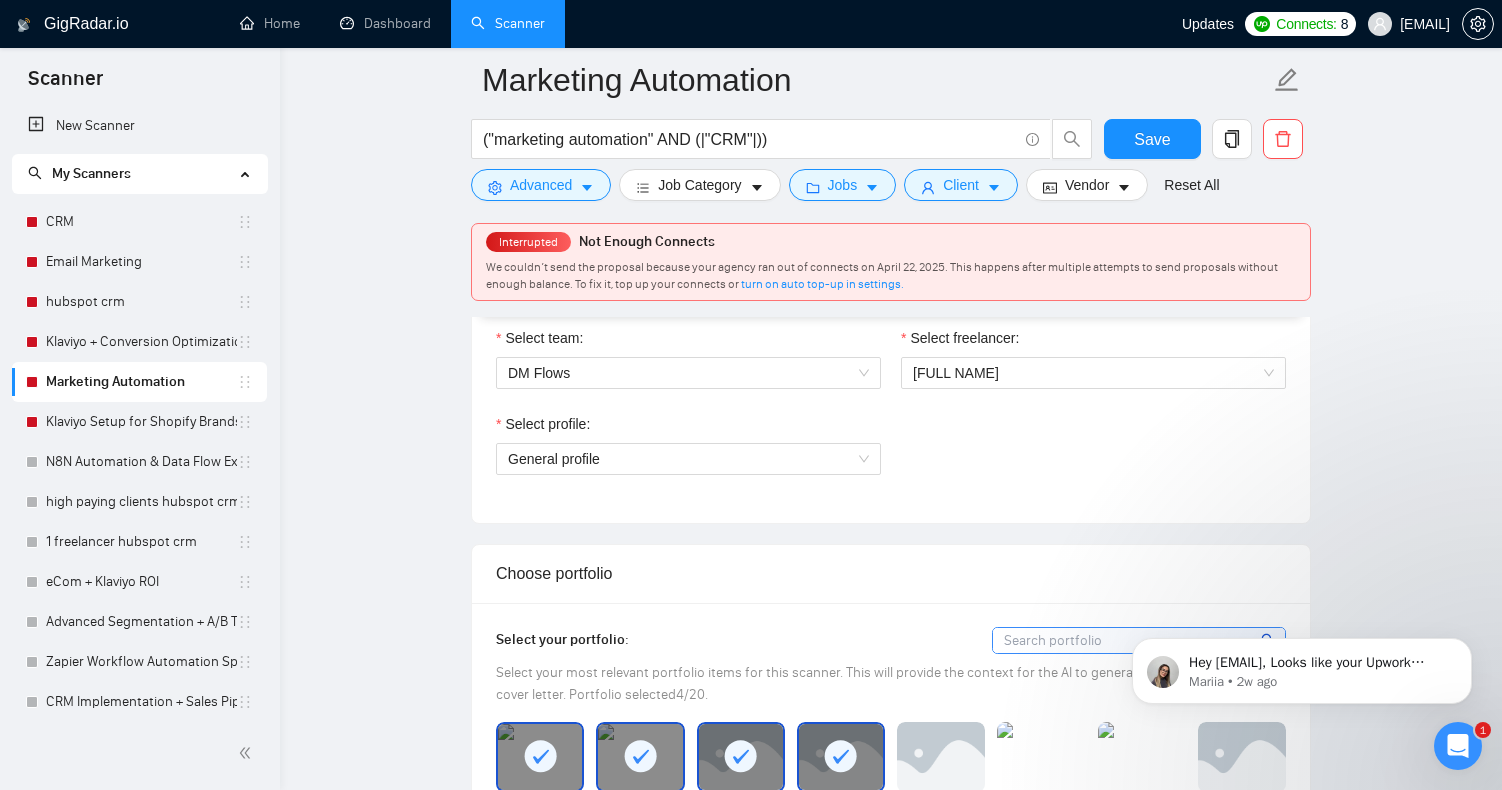 scroll, scrollTop: 1077, scrollLeft: 0, axis: vertical 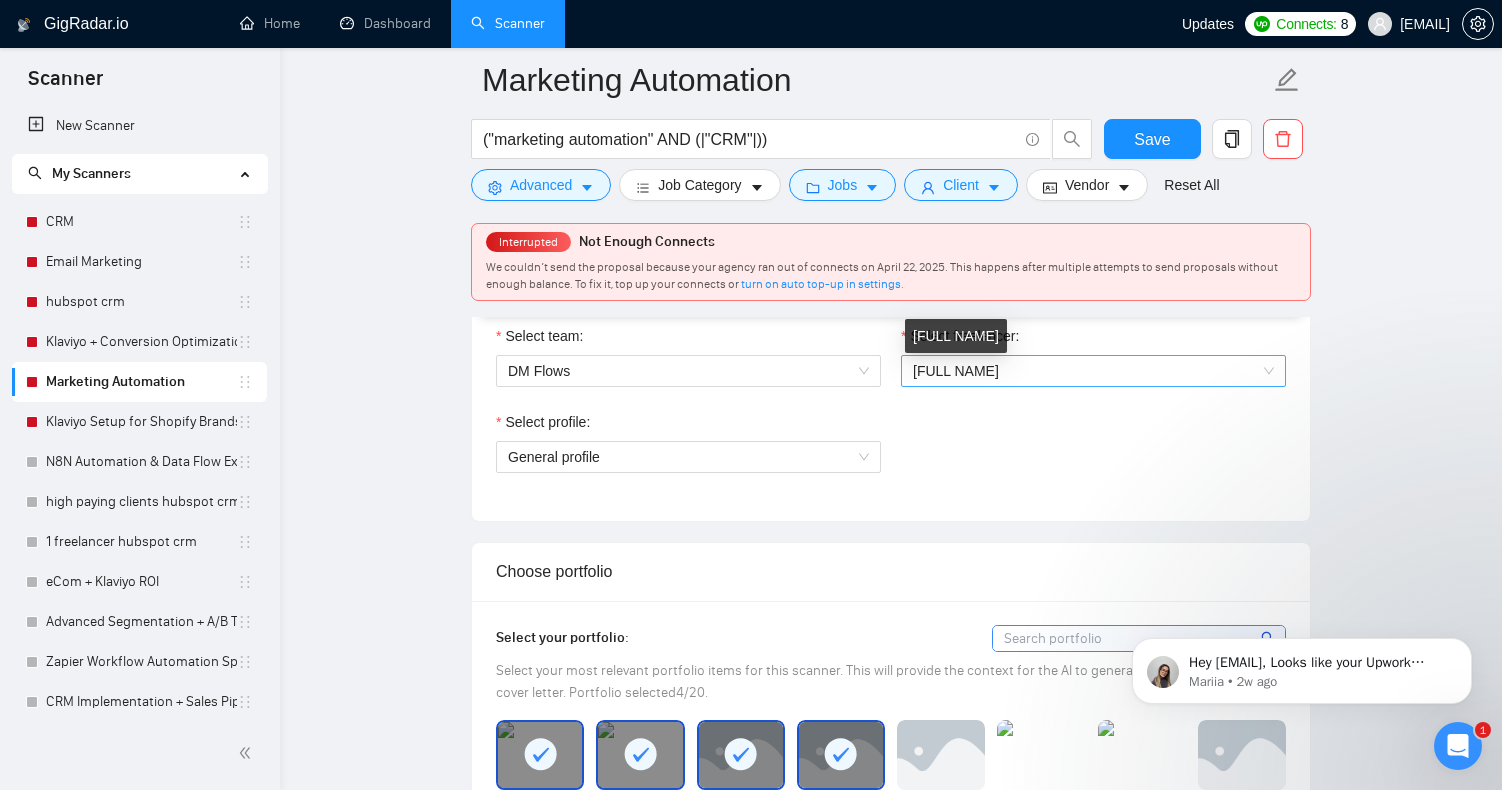 click on "Muhammad Imran Javid" at bounding box center [956, 371] 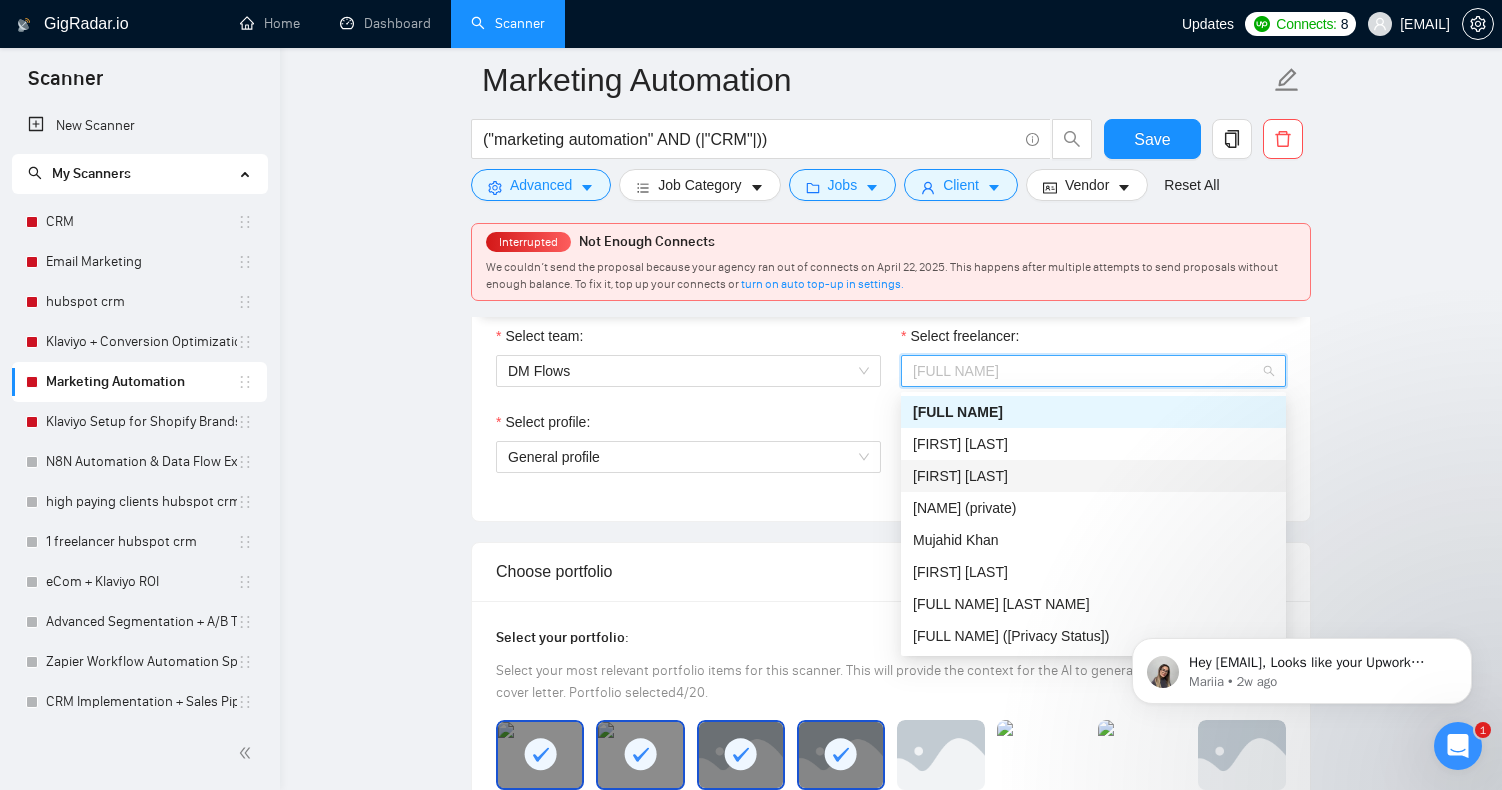 click on "[FIRST] [LAST]" at bounding box center (1093, 476) 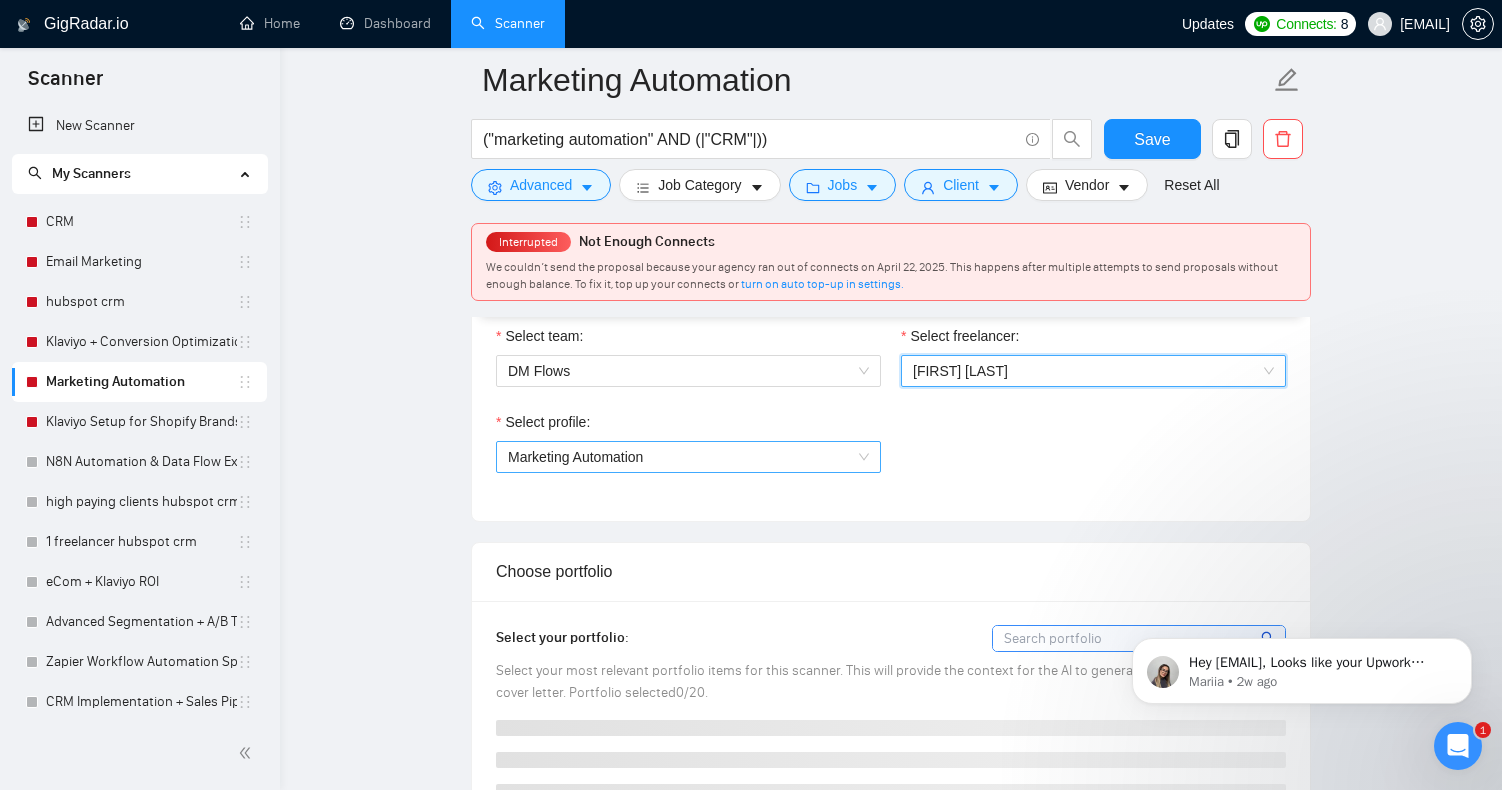 click on "Marketing Automation" at bounding box center [688, 457] 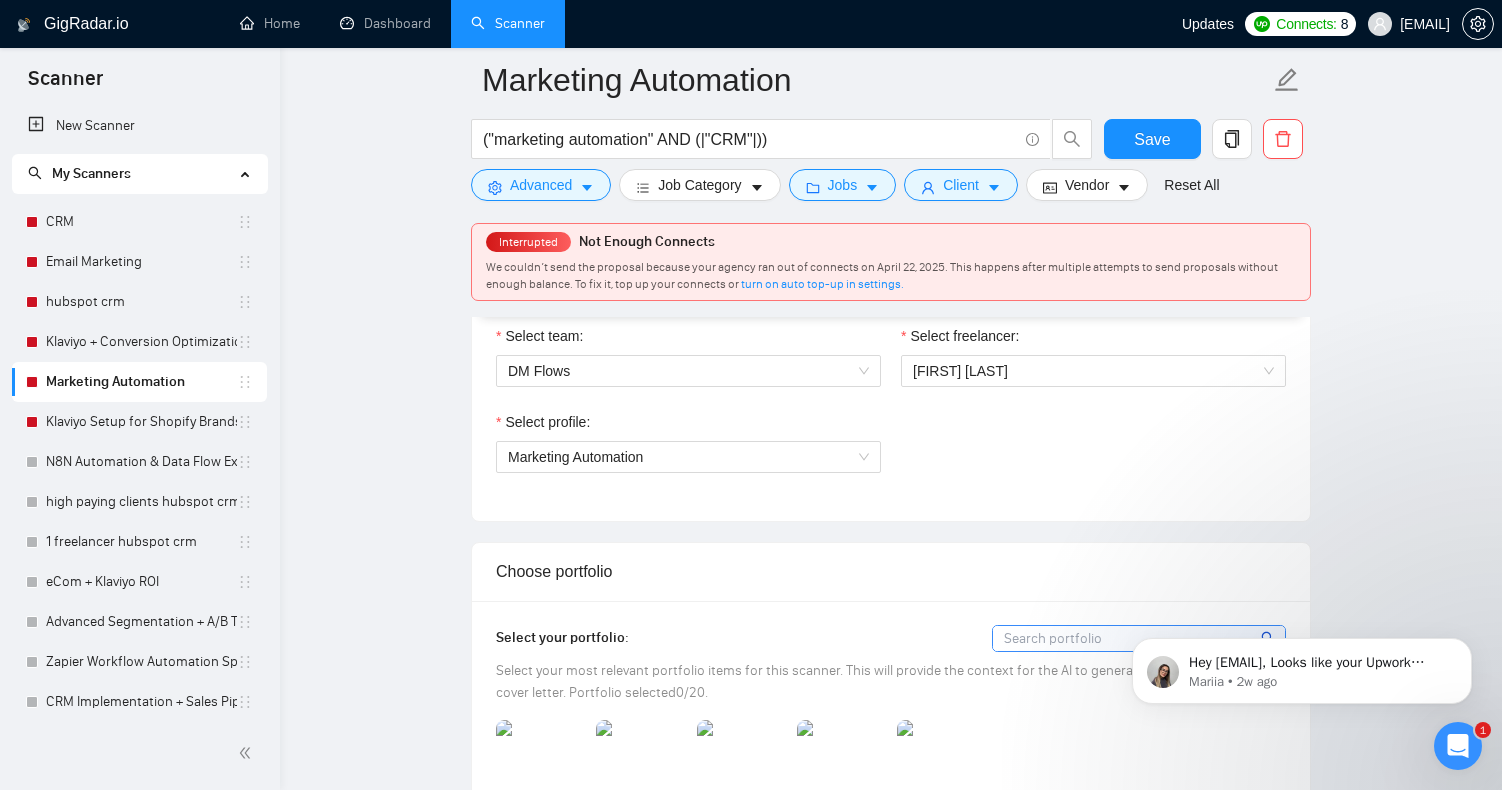 click on "Select profile: Marketing Automation" at bounding box center (891, 454) 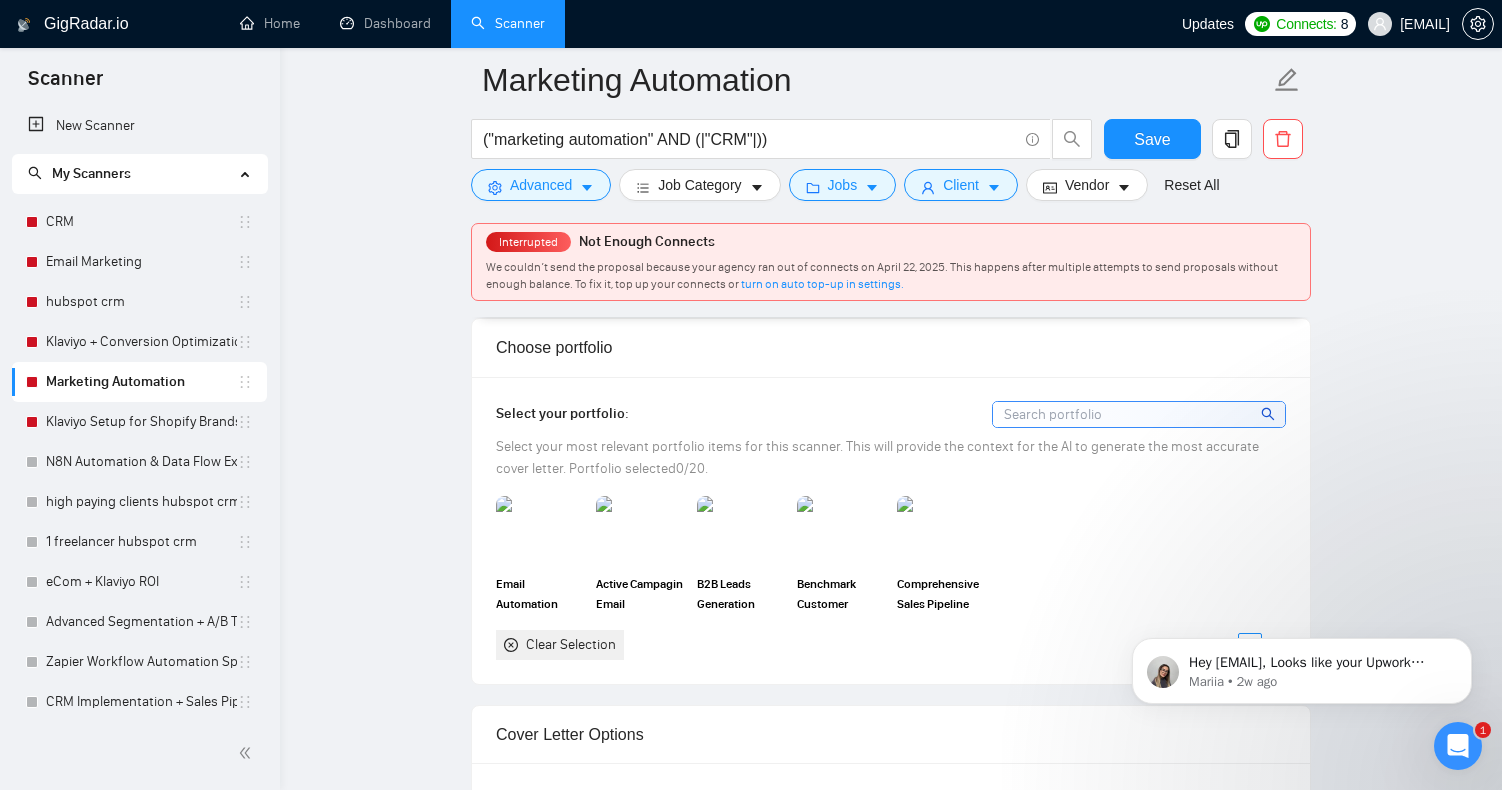 scroll, scrollTop: 1309, scrollLeft: 0, axis: vertical 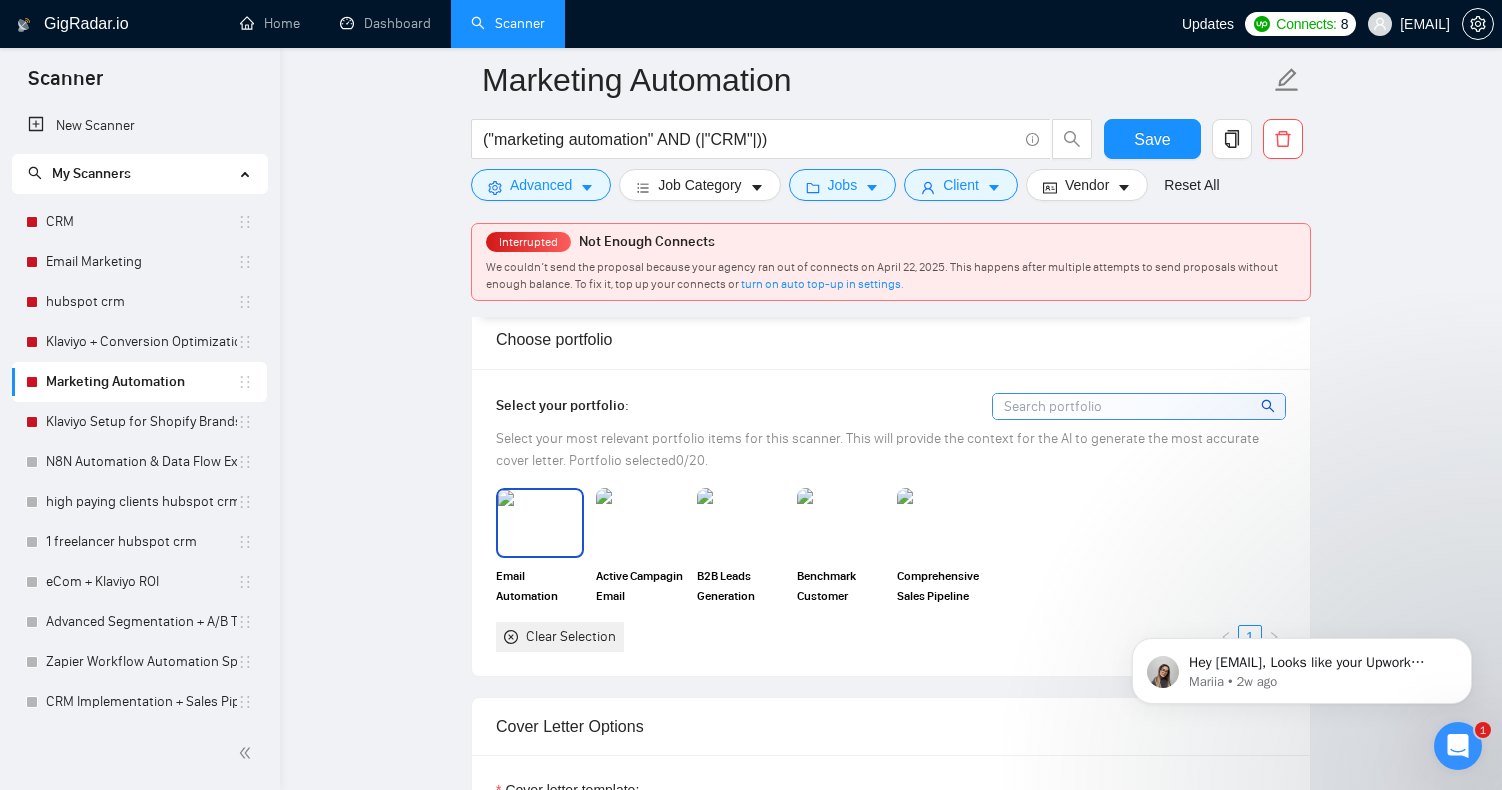 click at bounding box center [540, 523] 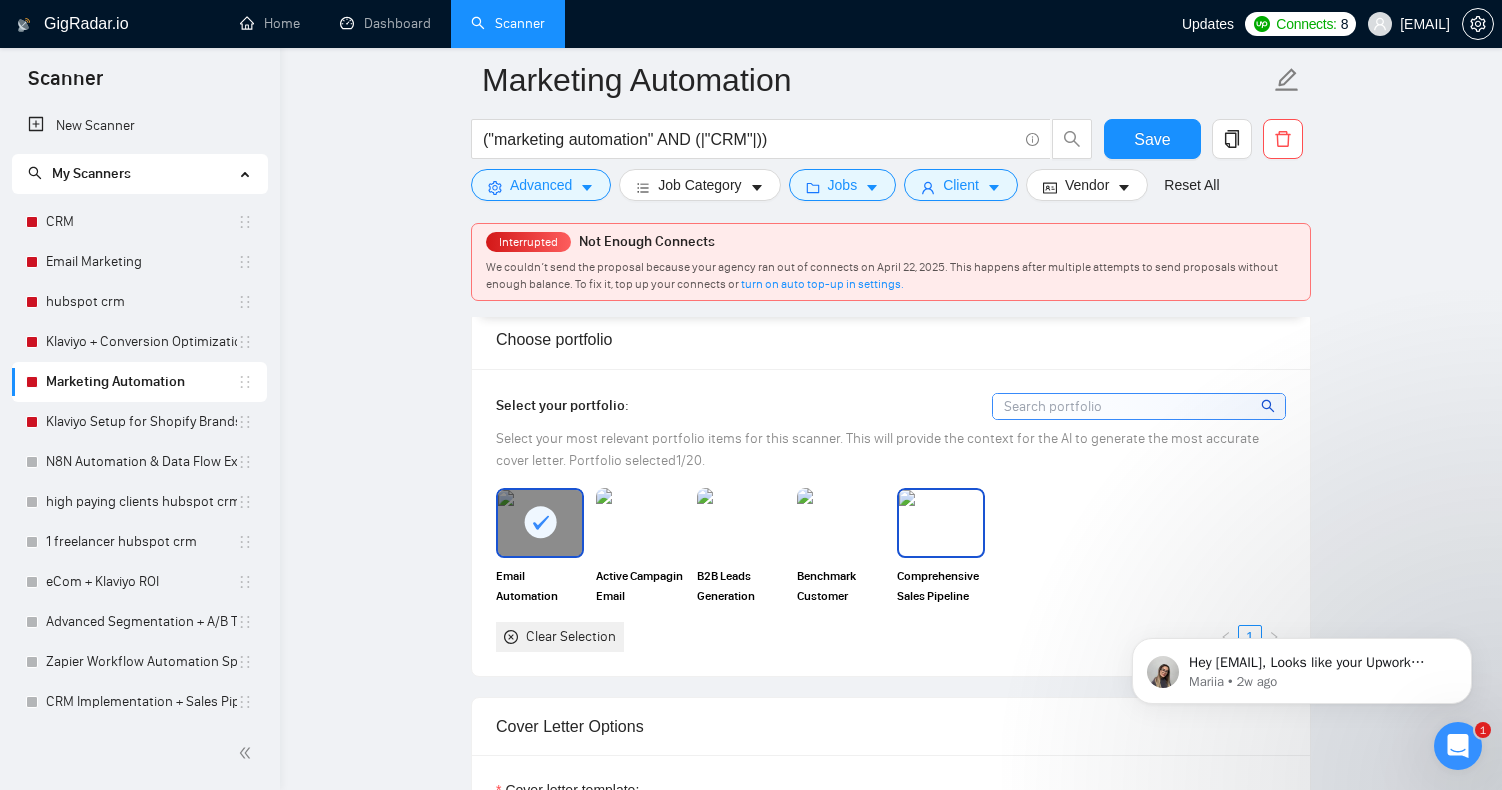 click at bounding box center (941, 523) 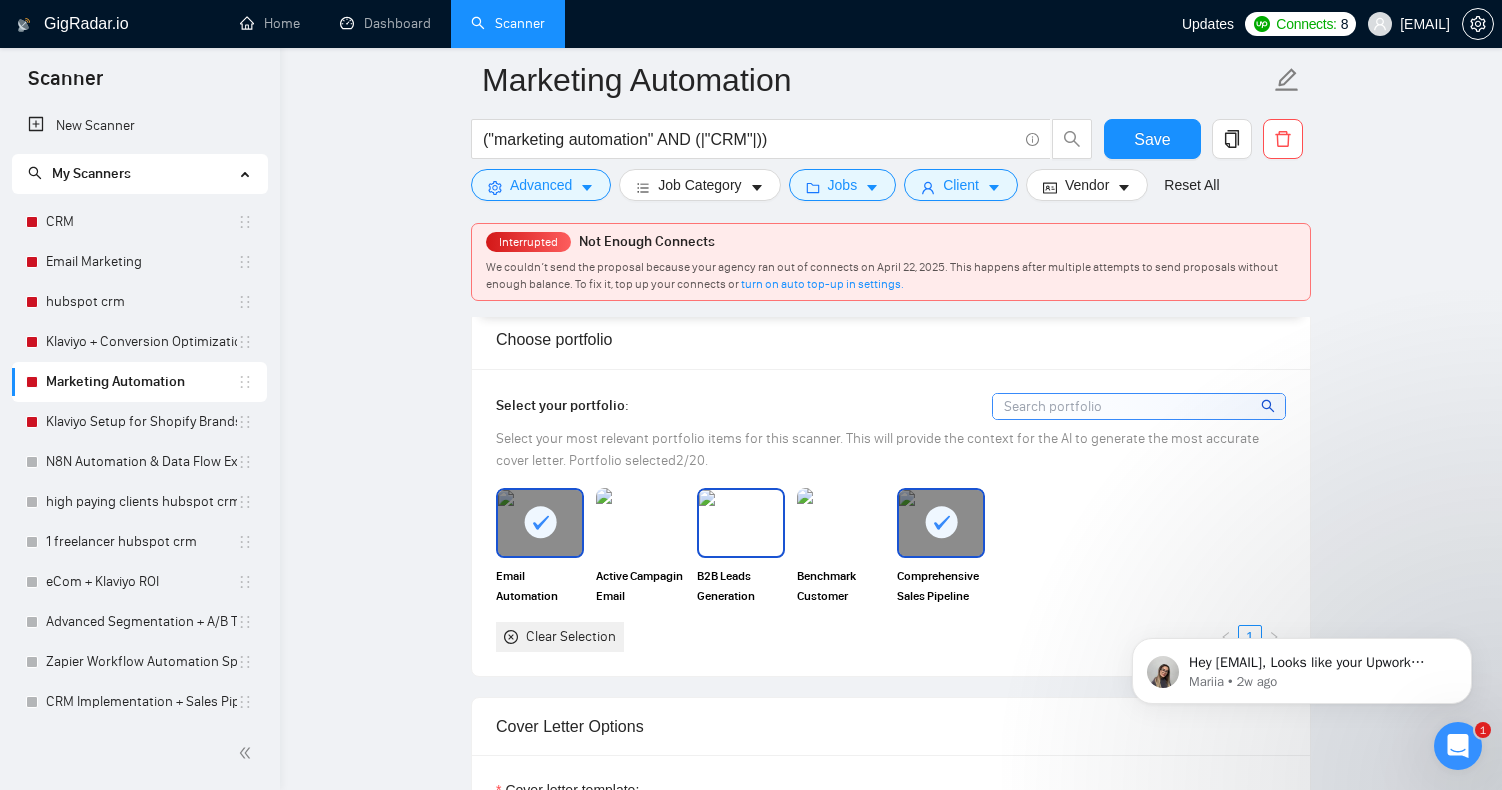 click at bounding box center [741, 523] 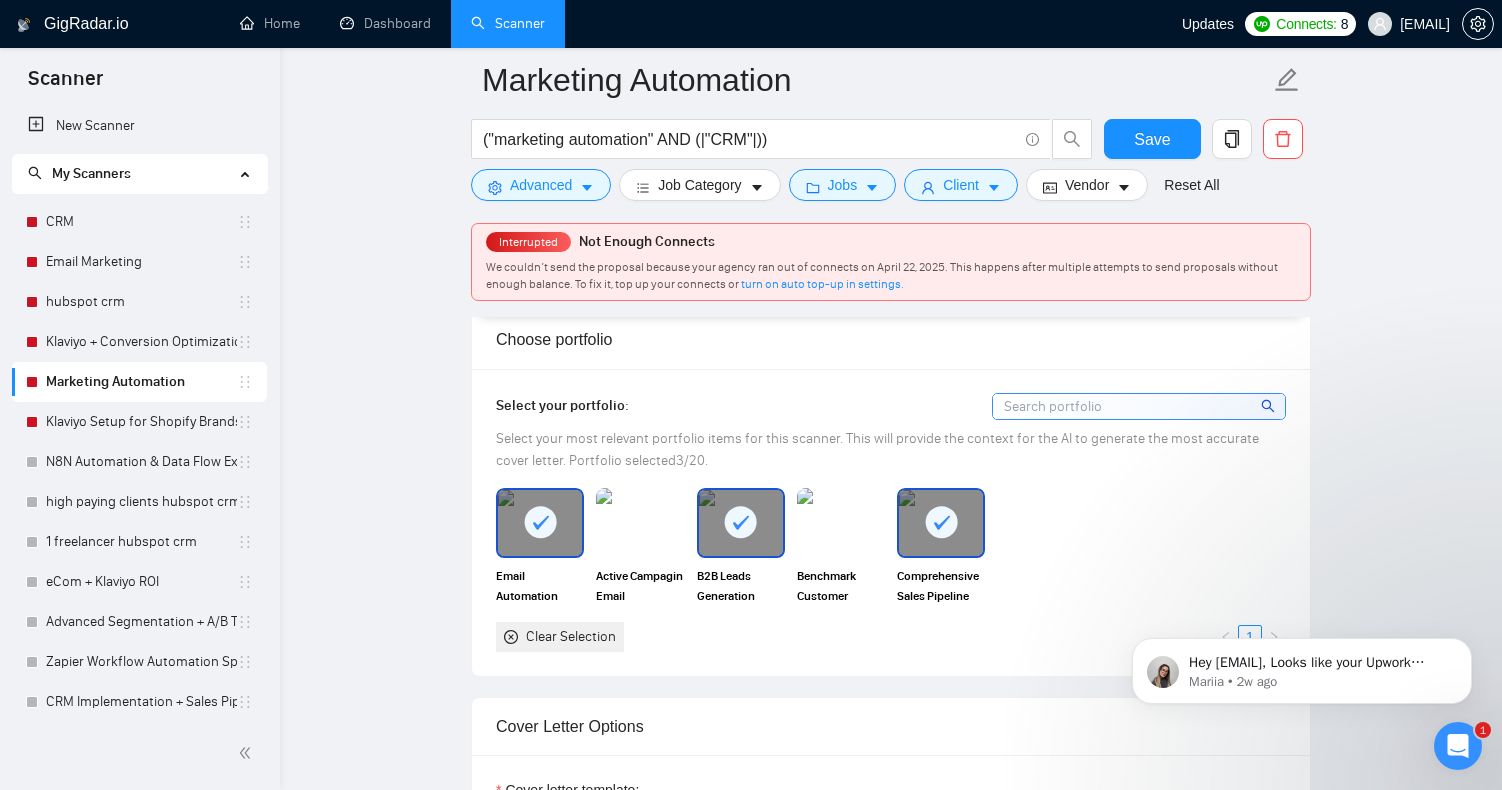 click at bounding box center [741, 523] 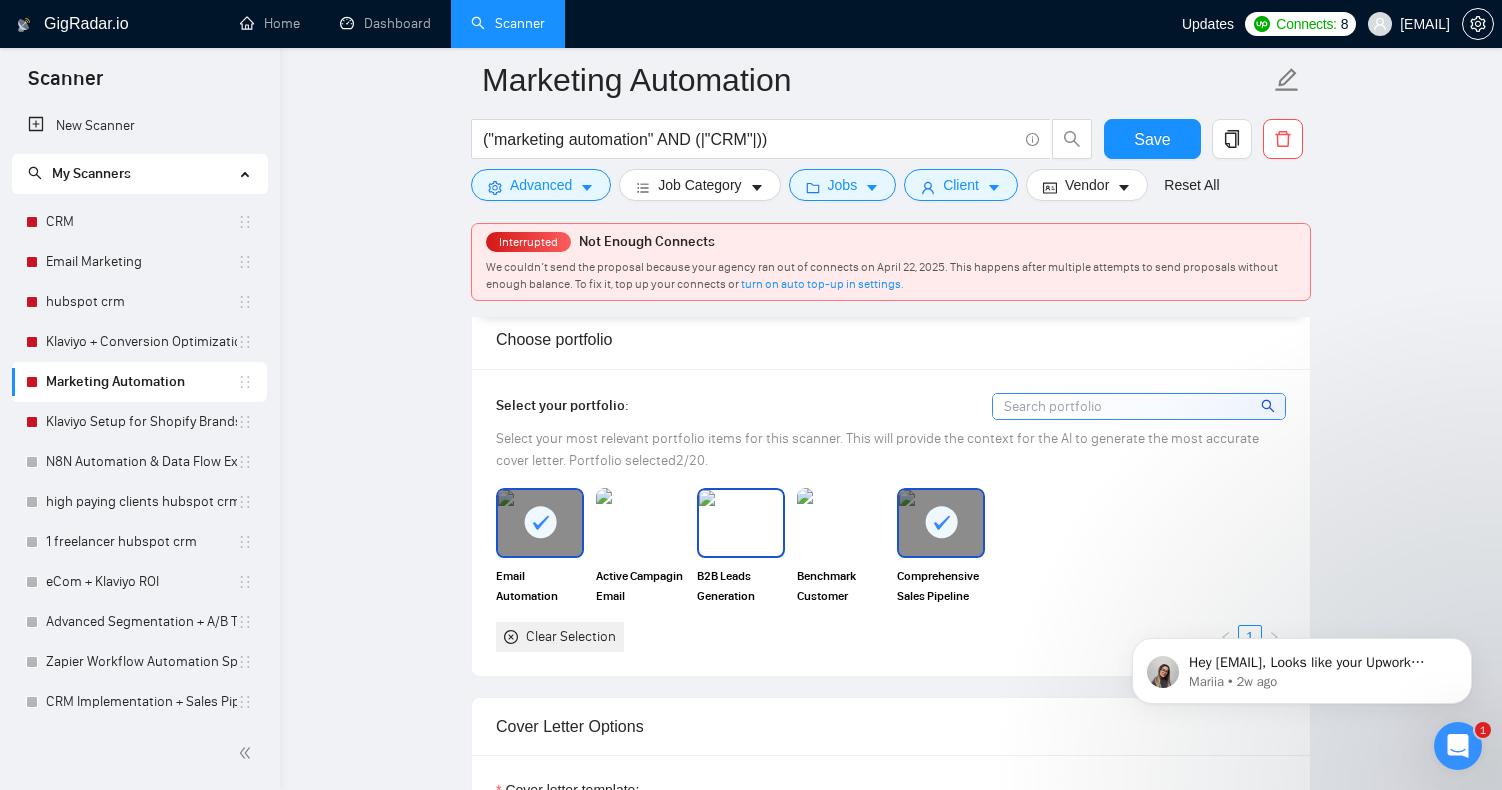 click at bounding box center (741, 523) 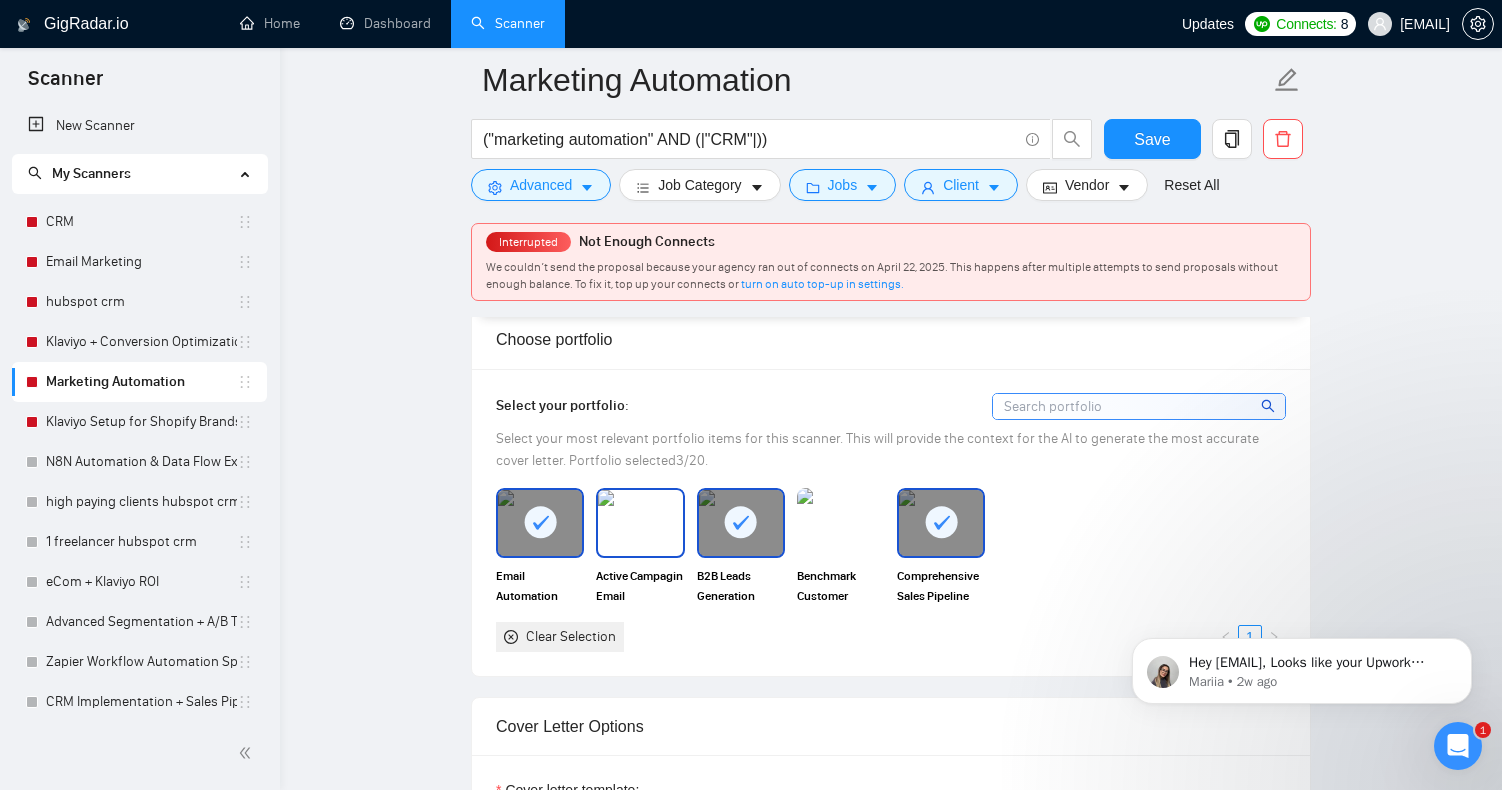 click at bounding box center (640, 523) 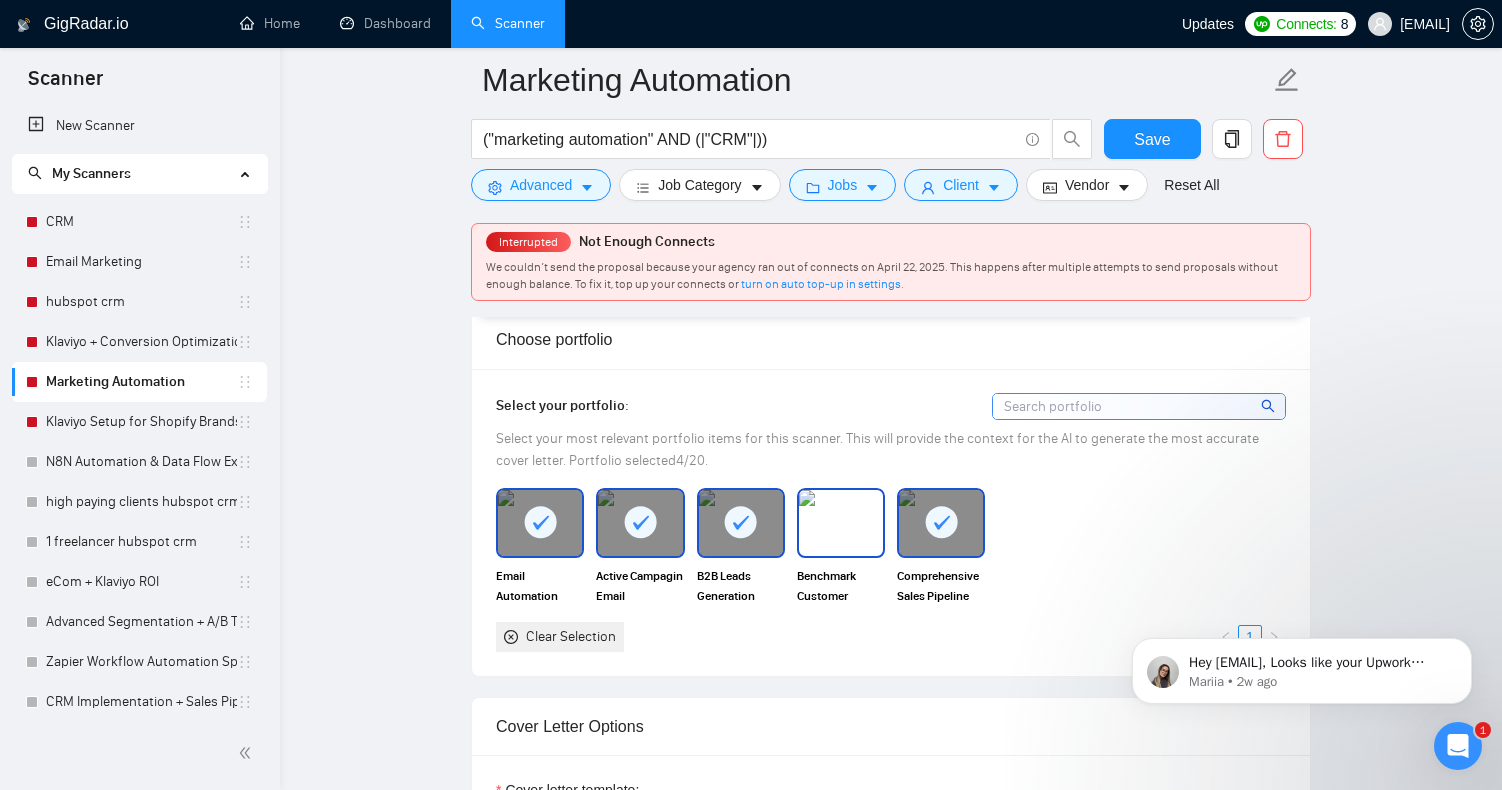 click at bounding box center (841, 523) 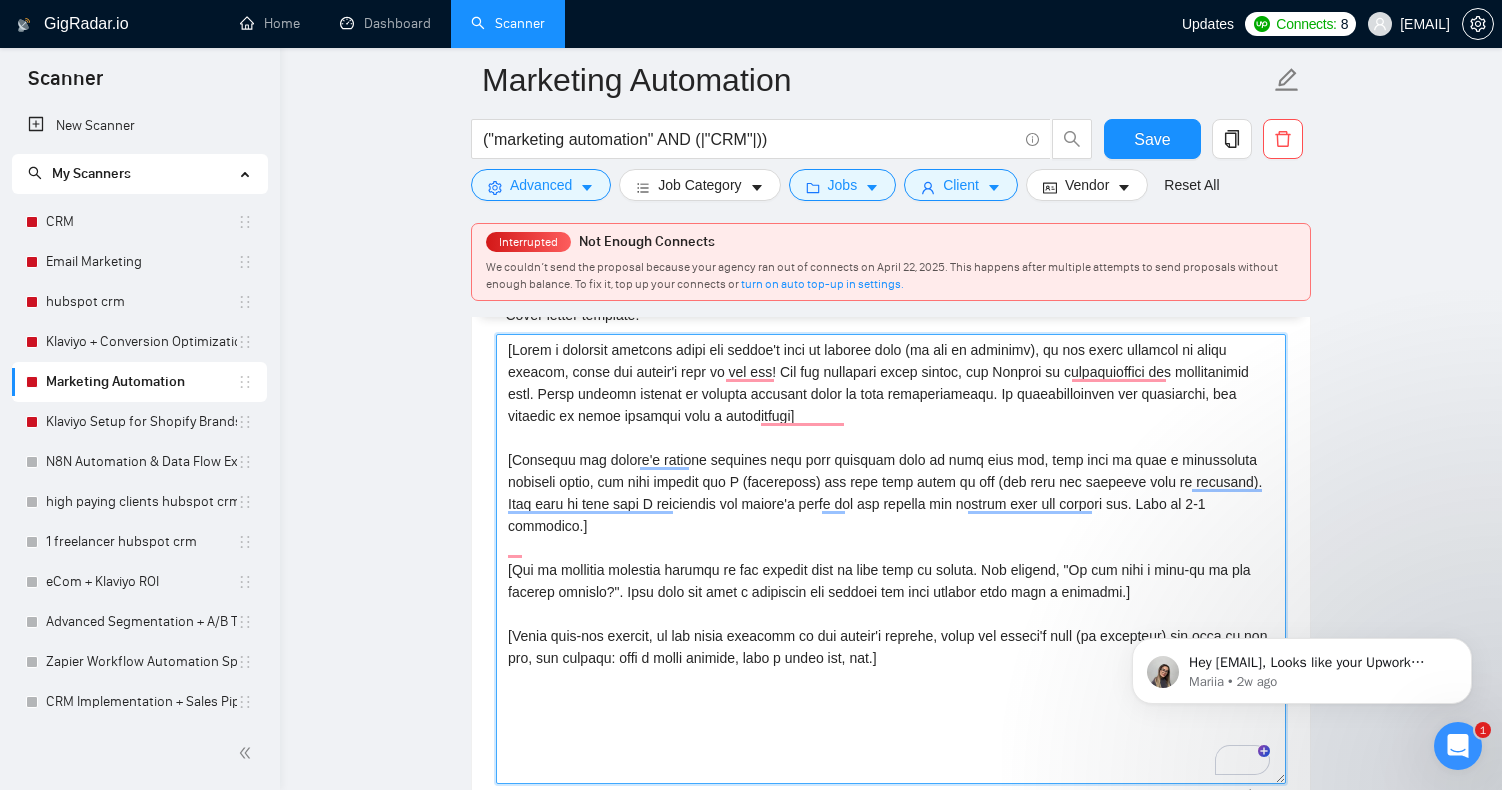 click on "Cover letter template:" at bounding box center (891, 559) 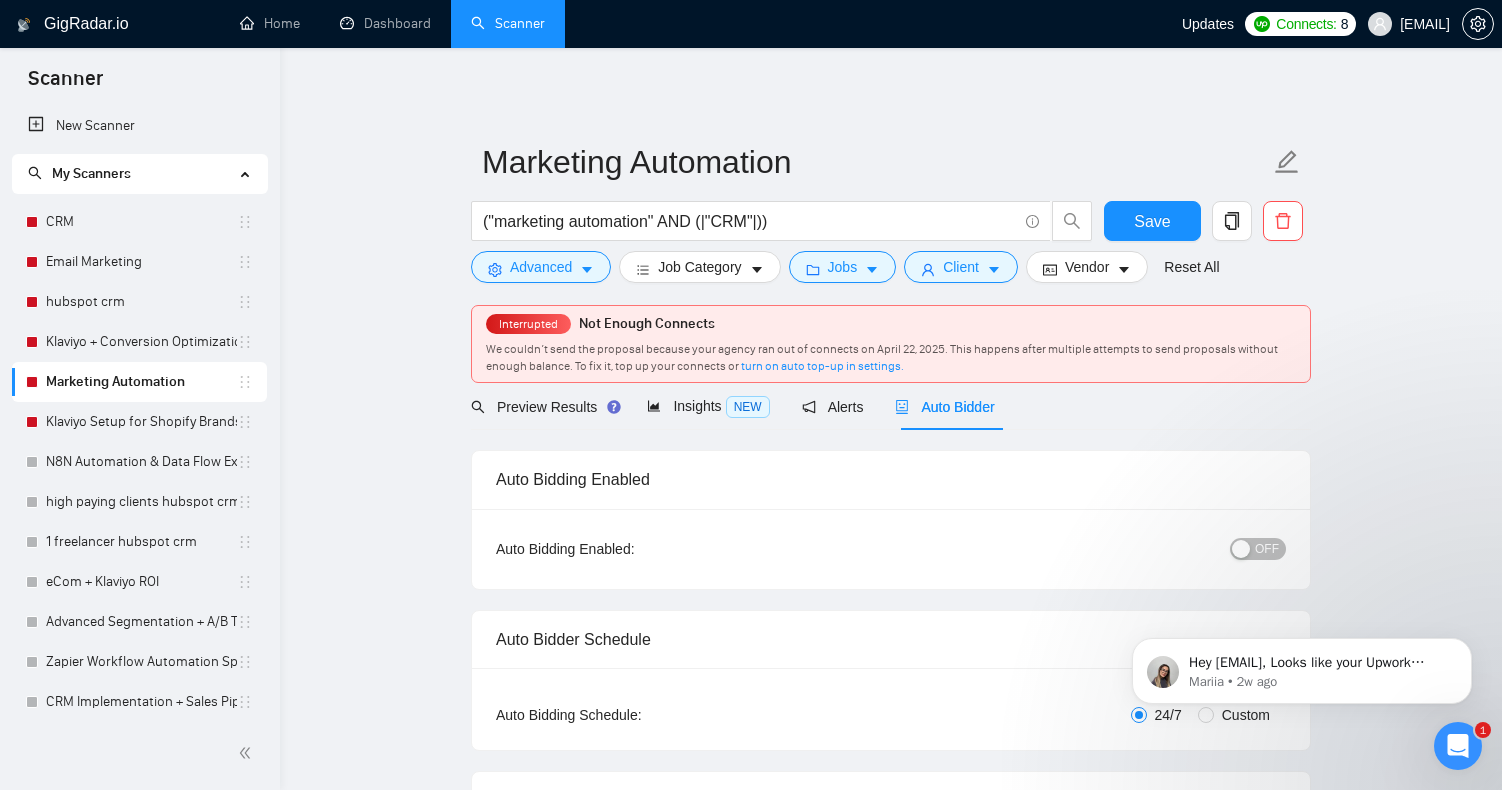 scroll, scrollTop: 3, scrollLeft: 0, axis: vertical 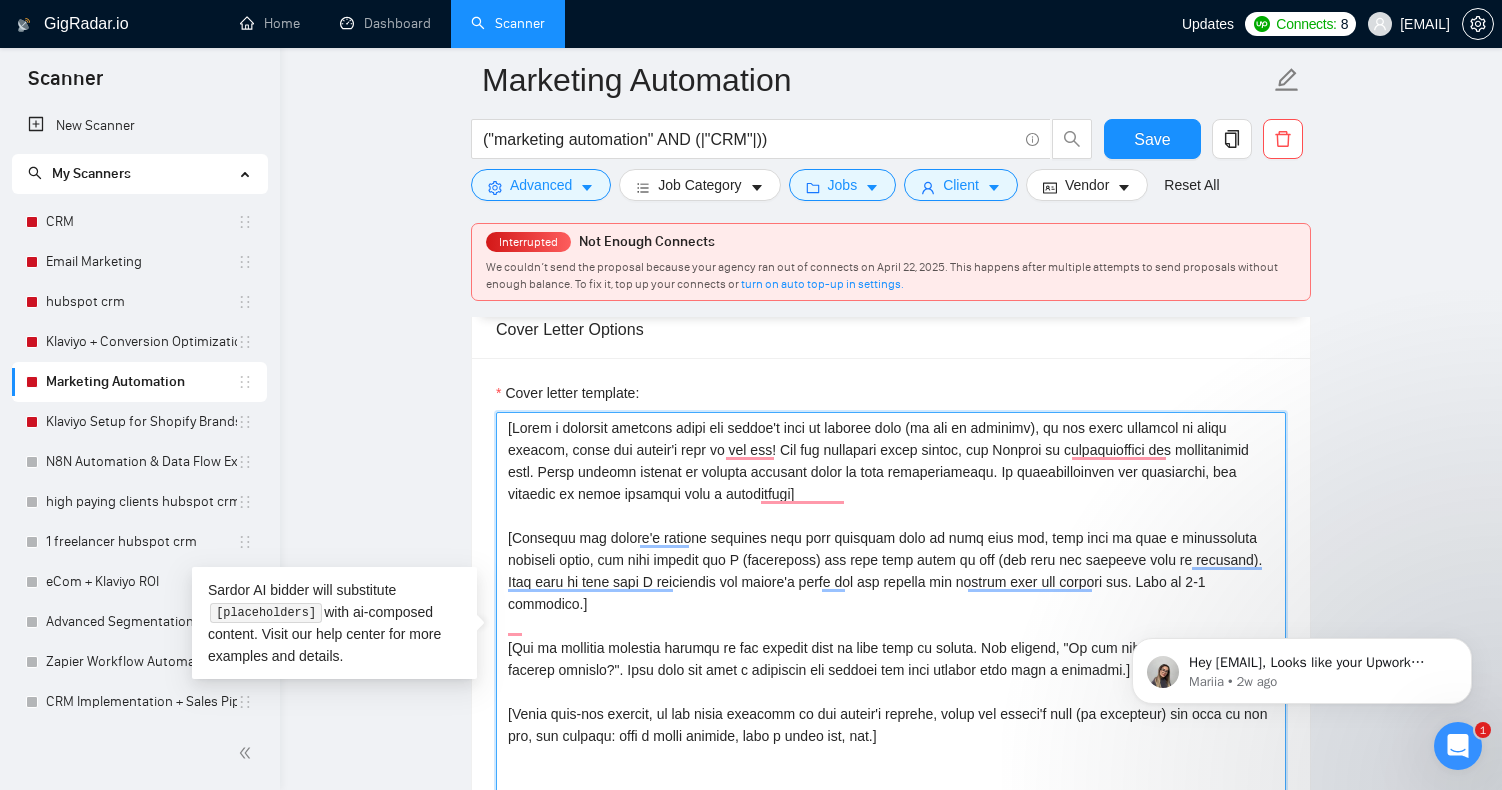 click on "Cover letter template:" at bounding box center (891, 637) 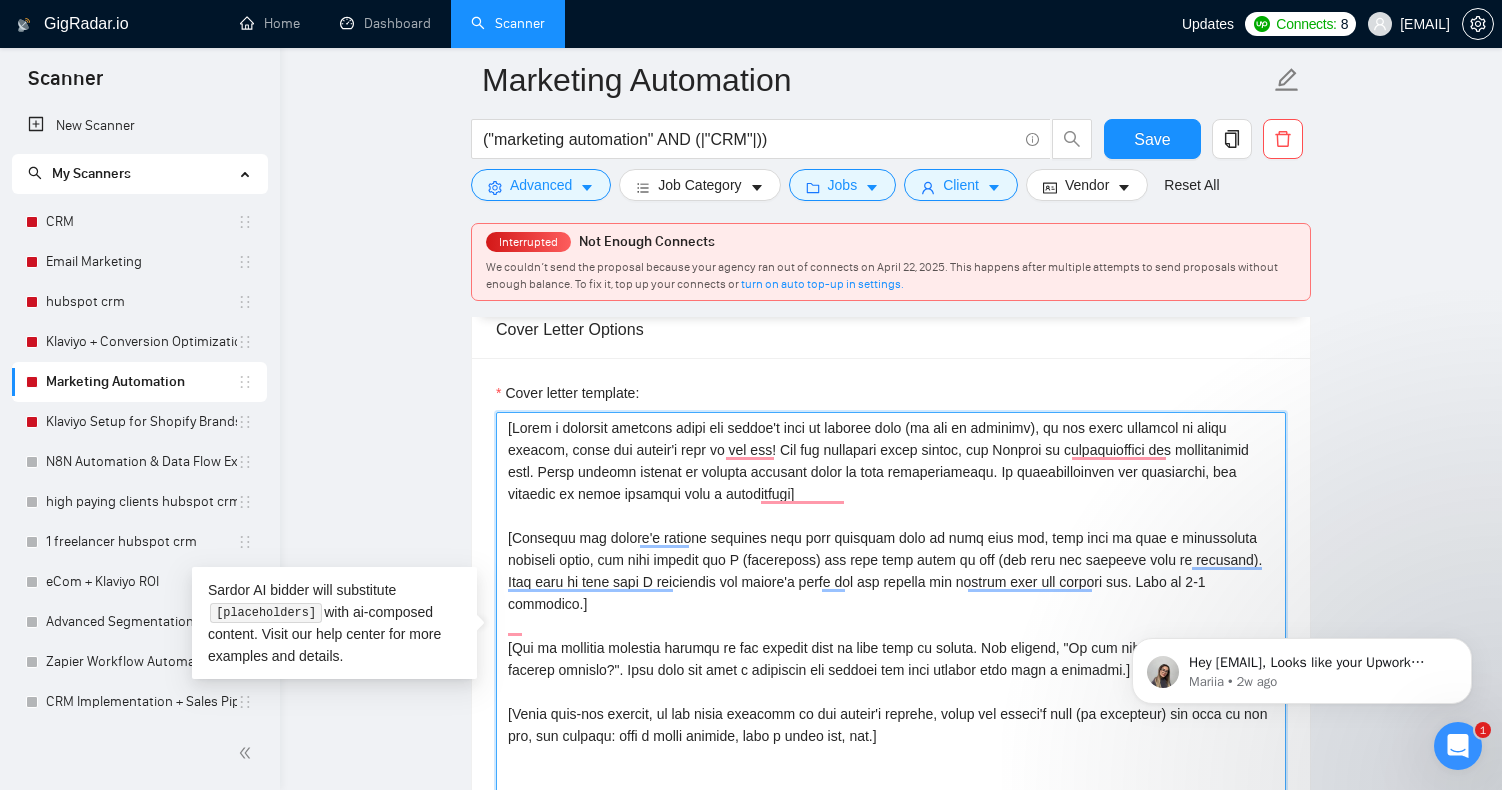 paste on "Analyze the tone of the following job posting and write the following cover letter in the same style. Incorporate elements from the job posting to make it relevant]
[Make an accent on what clients get if they work with me. Mention one pain point from the job posting with max 3-4 words and explain how I  can help solve it and add achievement from portfolio case
and skip the greetings in first 230 symbols ]
[Write the client's name or company name (if any is provided), in the local language of their country, using the client's time of the day]
[add 2-3 the best match of my portfolio cases to the job post, not skipping links , analyzing the job post needs, add them with emoji ]
[If the client asks for the quote or estimate then answer as a question for more details.]
[If the client wants a brief description with approach for project then describe the best short wireframe for the project, the main goal is to make his business successful and profitable. In other case, skip it.]
[If the client asking for..." 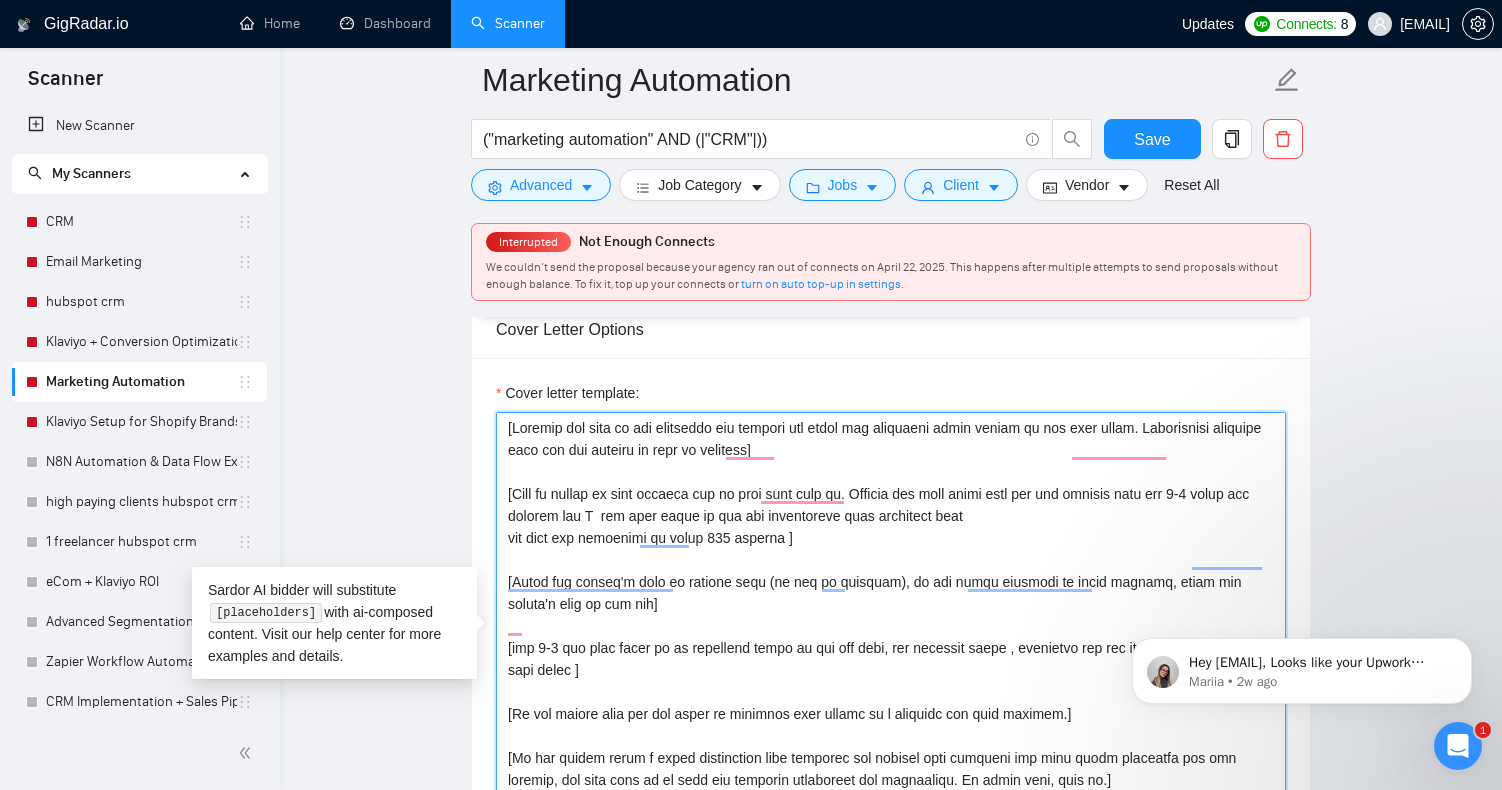 scroll, scrollTop: 235, scrollLeft: 0, axis: vertical 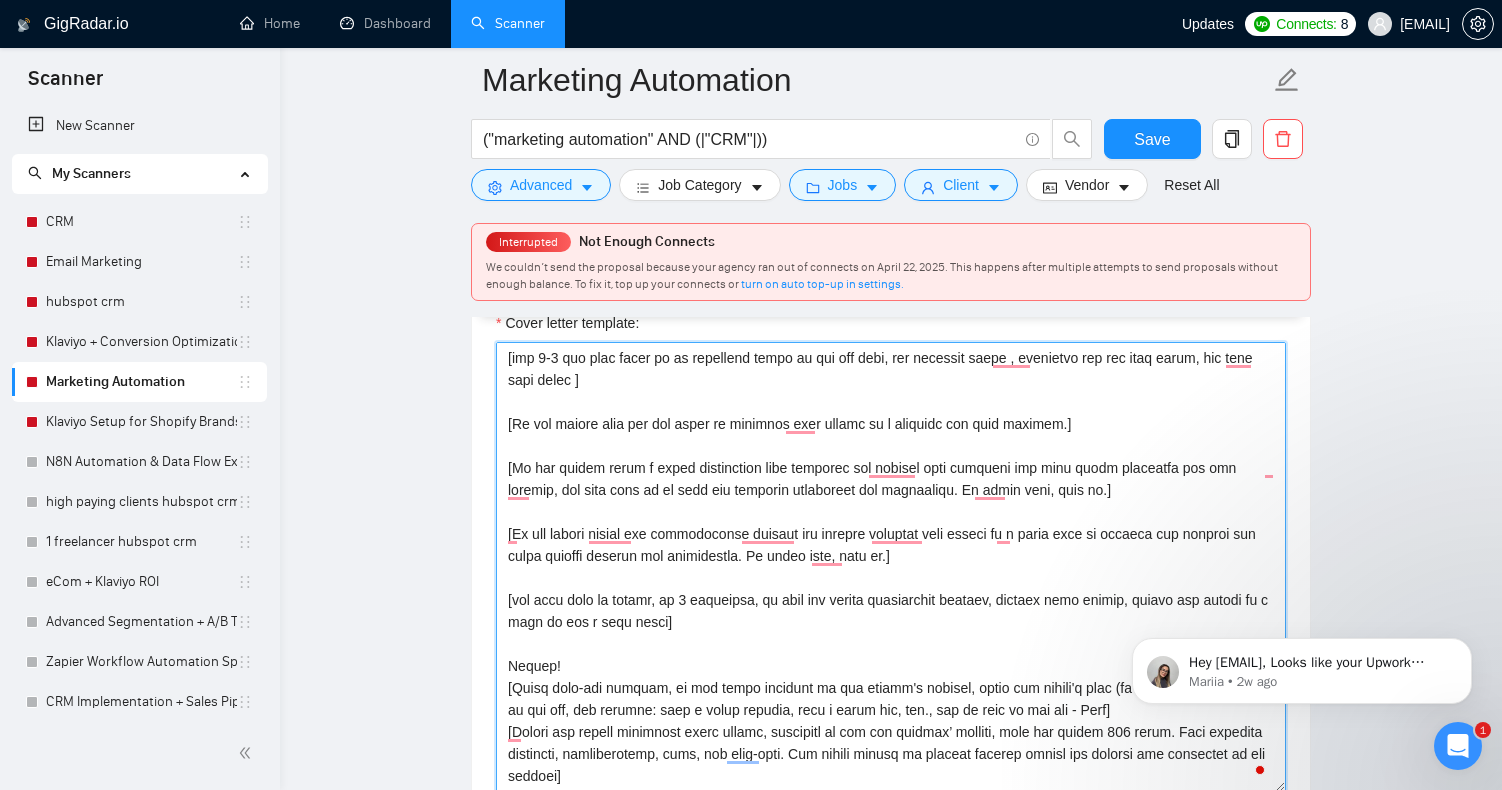 click on "Cover letter template:" at bounding box center (891, 567) 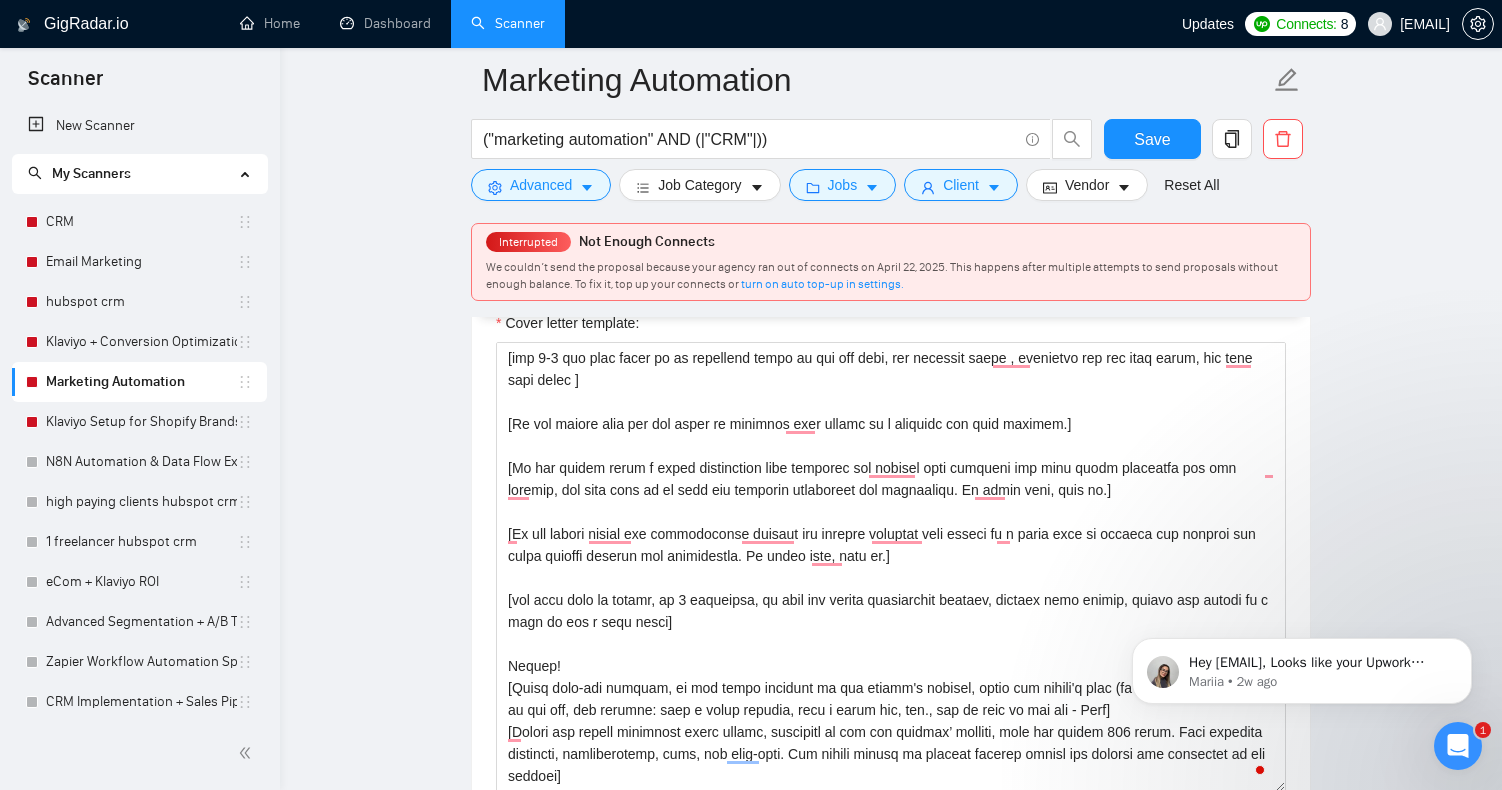 click on "Hey imran@dmflows.com, Looks like your Upwork agency DM Flows ran out of connects. We recently tried to send a proposal for a job found by Marketing Automation, but we could not because the number of connects was insufficient. If you don't top up your connects soon, all your Auto Bidders will be disabled, and you will have to reactivate it again. Please consider enabling the Auto Top-Up Feature to avoid this happening in the future. Mariia • 2w ago" 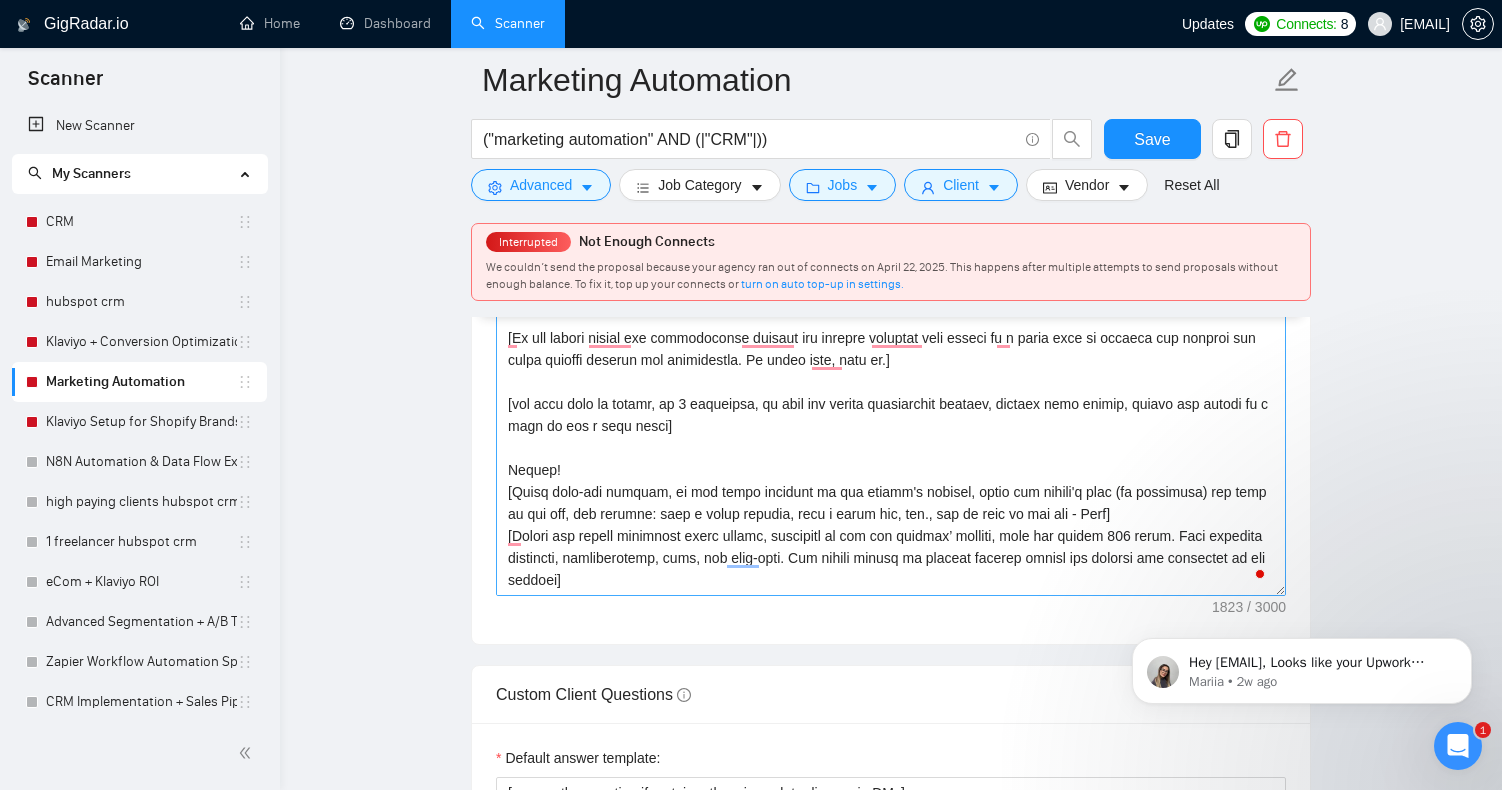 scroll, scrollTop: 1980, scrollLeft: 0, axis: vertical 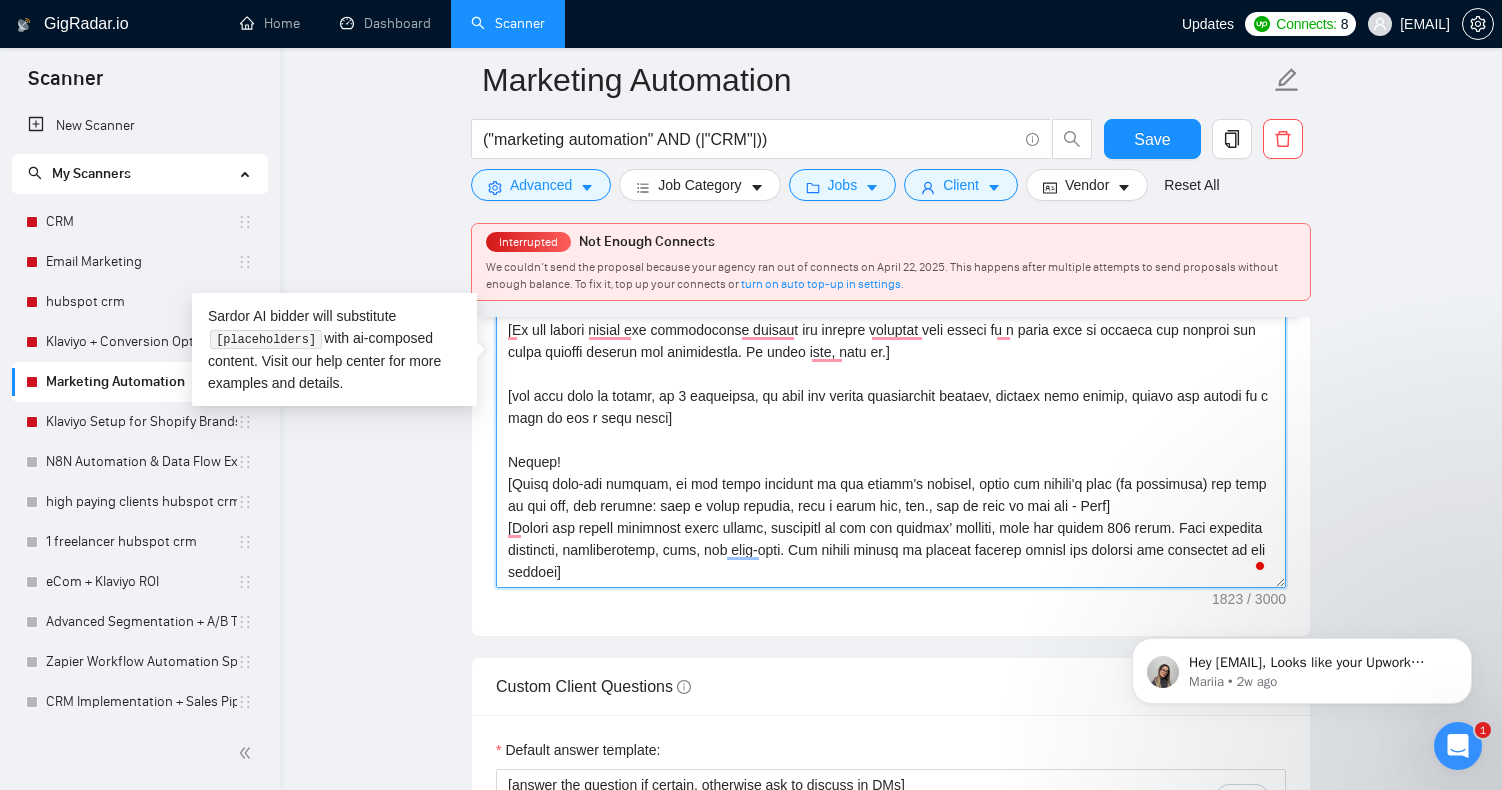 click on "Cover letter template:" at bounding box center (891, 363) 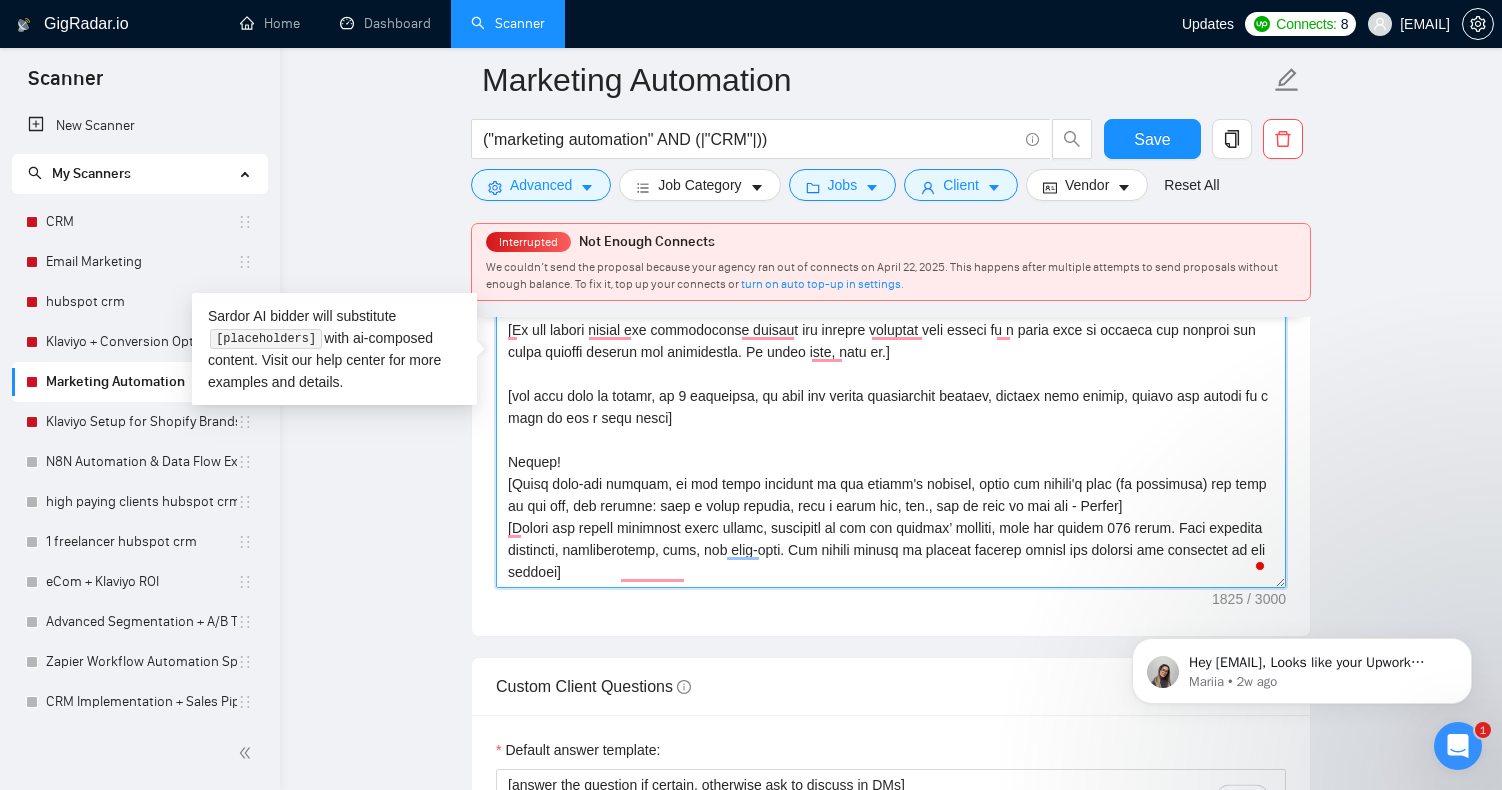 click on "Cover letter template:" at bounding box center [891, 363] 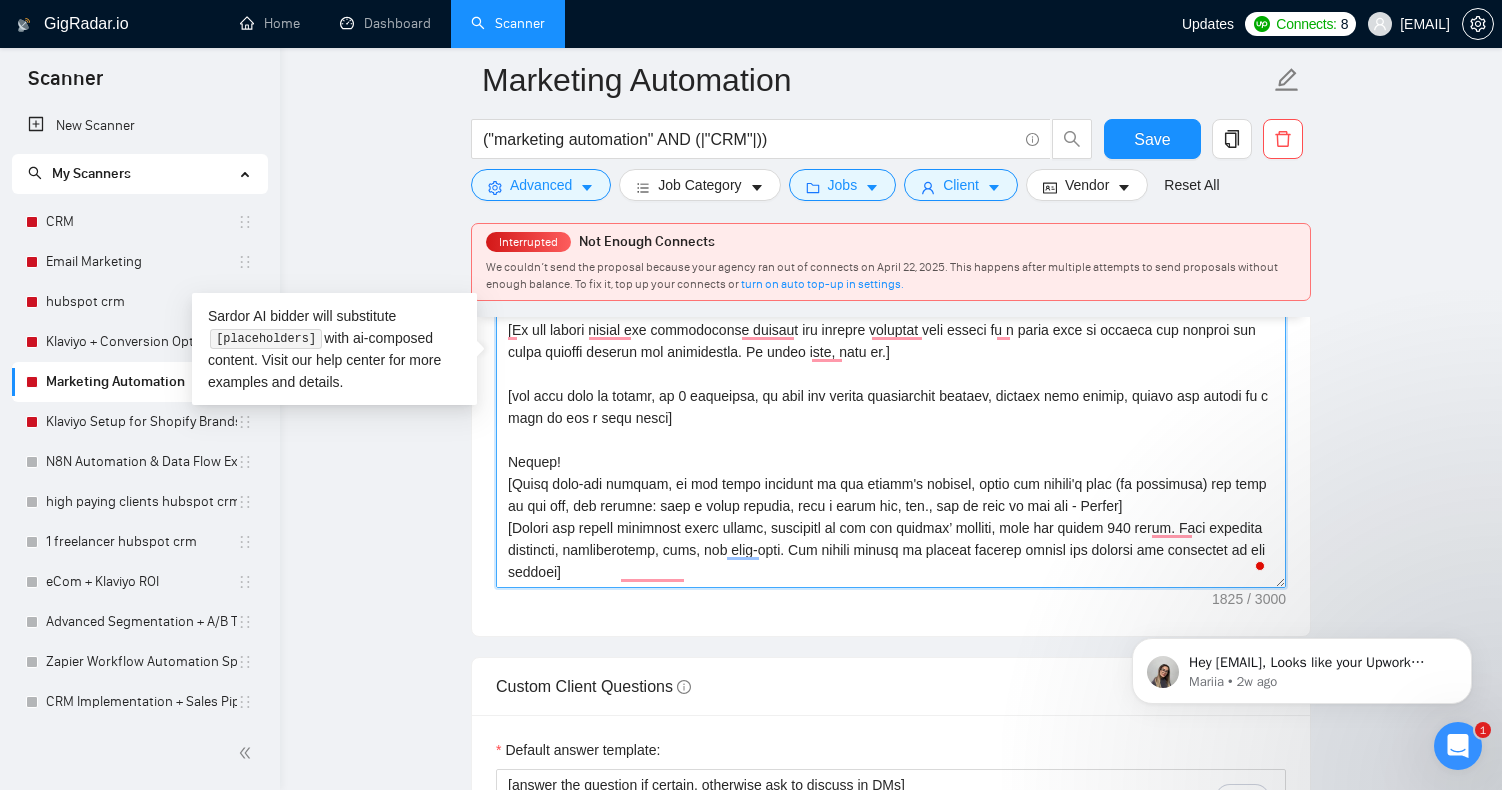 click on "Cover letter template:" at bounding box center [891, 363] 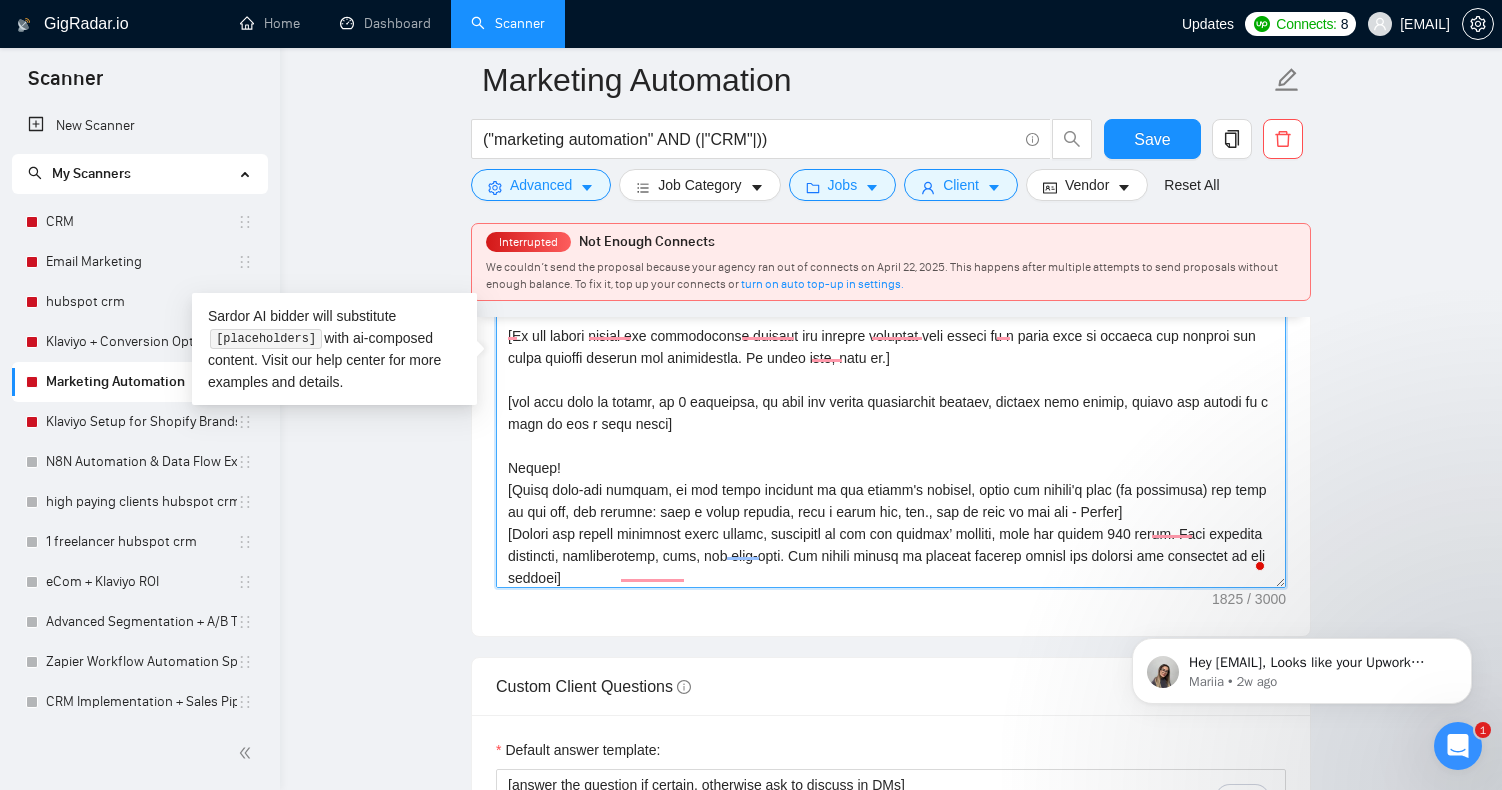scroll, scrollTop: 204, scrollLeft: 0, axis: vertical 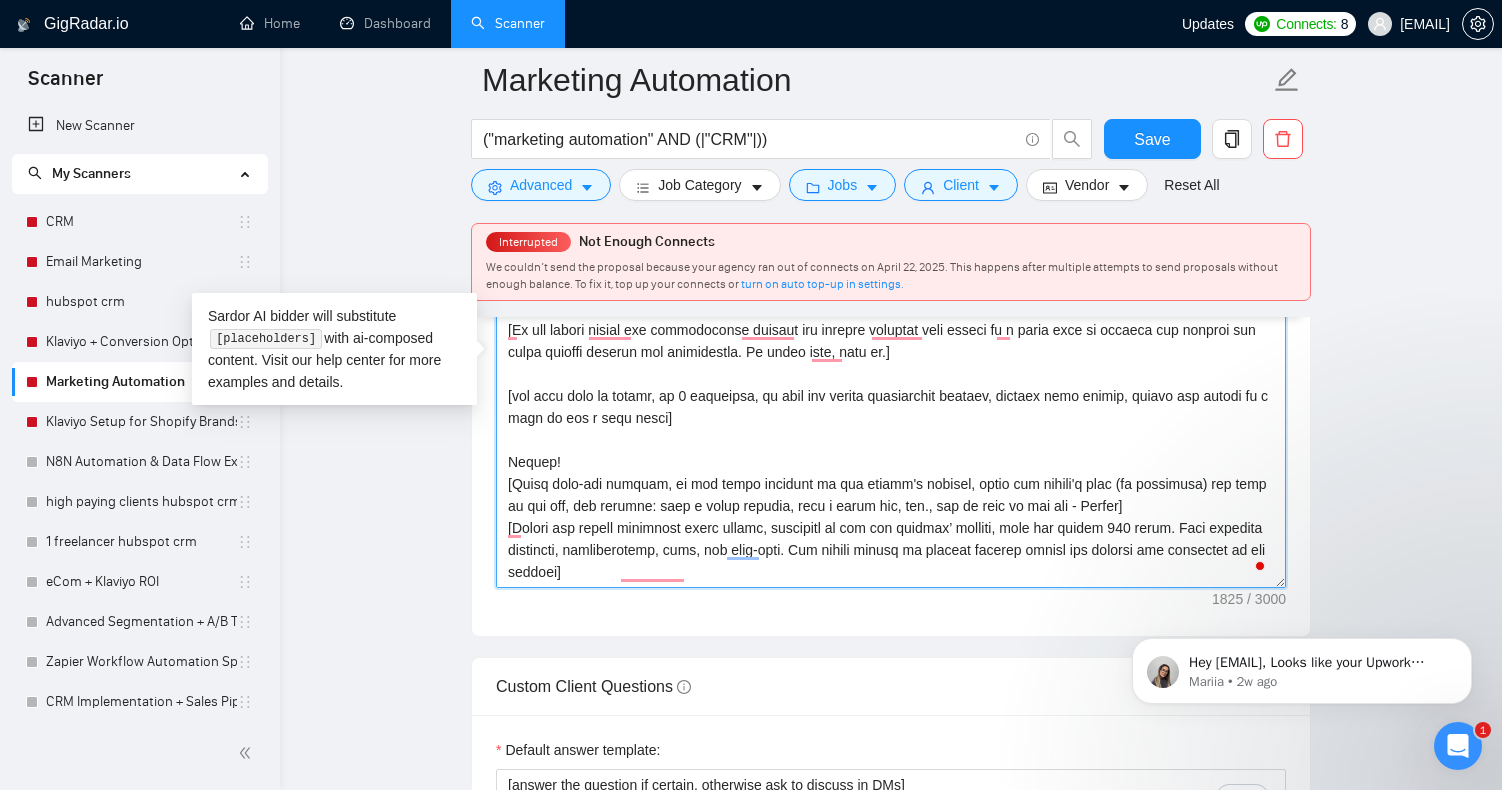 click on "Cover letter template:" at bounding box center (891, 363) 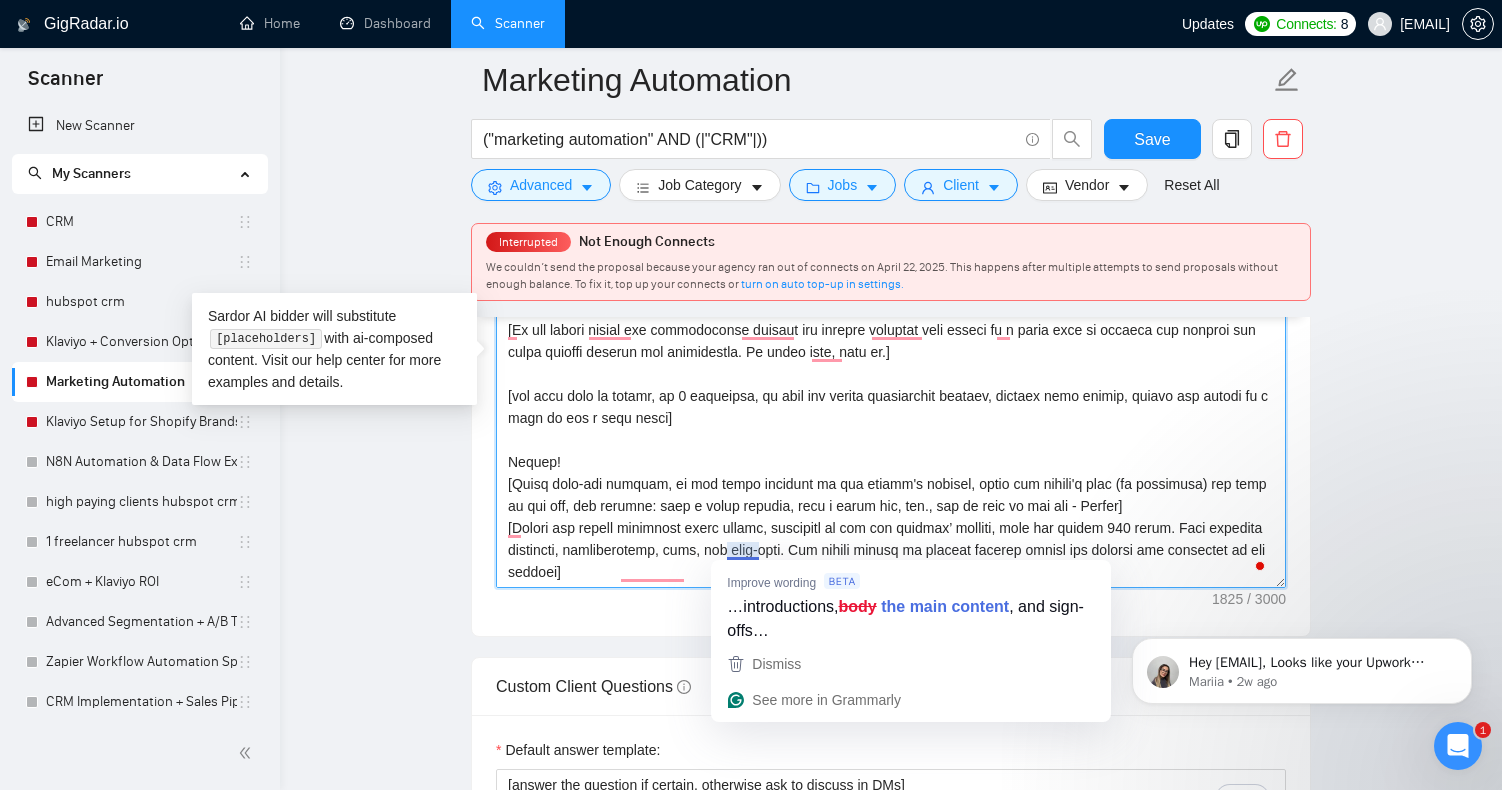 scroll, scrollTop: 201, scrollLeft: 0, axis: vertical 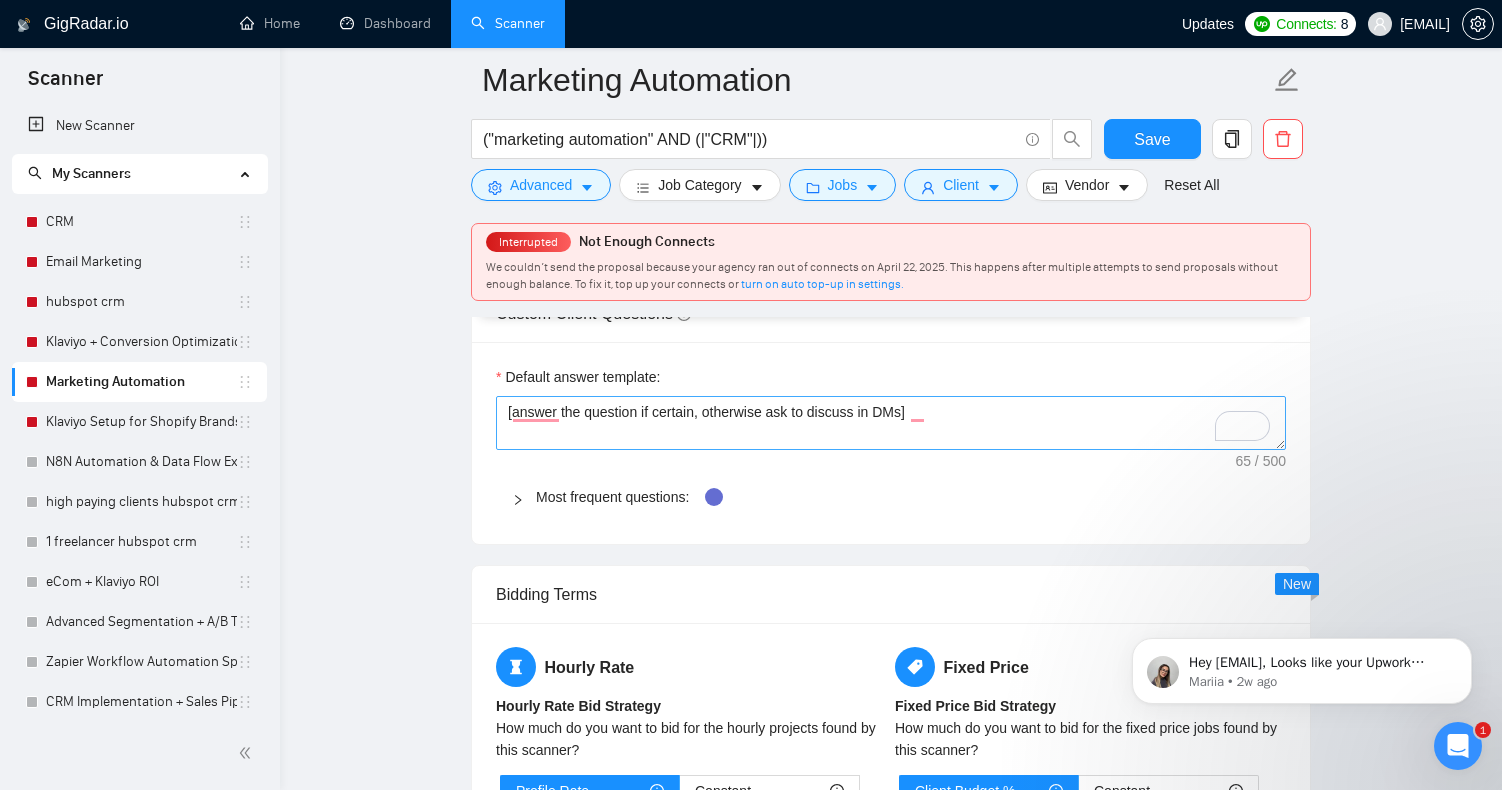 type on "[Analyze the tone of the following job posting and write the following cover letter in the same style. Incorporate elements from the job posting to make it relevant]
[Make an accent on what clients get if they work with me. Mention one pain point from the job posting with max 3-4 words and explain how I  can help solve it and add achievement from portfolio case
and skip the greetings in first 230 symbols ]
[Write the client's name or company name (if any is provided), in the local language of their country, using the client's time of the day]
[add 2-3 the best match of my portfolio cases to the job post, not skipping links , analyzing the job post needs, add them with emoji ]
[If the client asks for the quote or estimate then answer as a question for more details.]
[If the client wants a brief description with approach for project then describe the best short wireframe for the project, the main goal is to make his business successful and profitable. In other case, skip it.]
[If the client asking fo..." 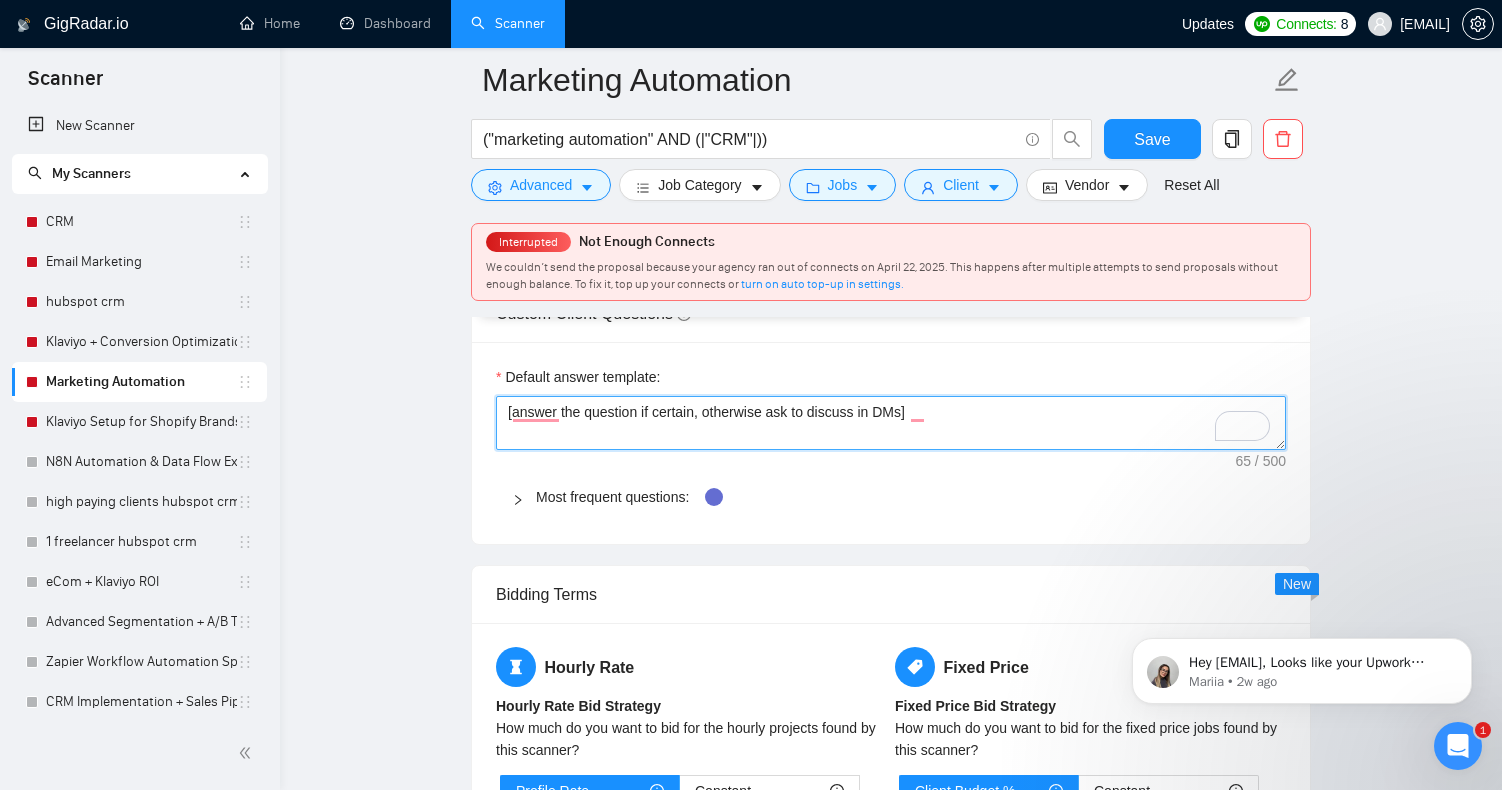 click on "[answer the question if certain, otherwise ask to discuss in DMs]" at bounding box center (891, 423) 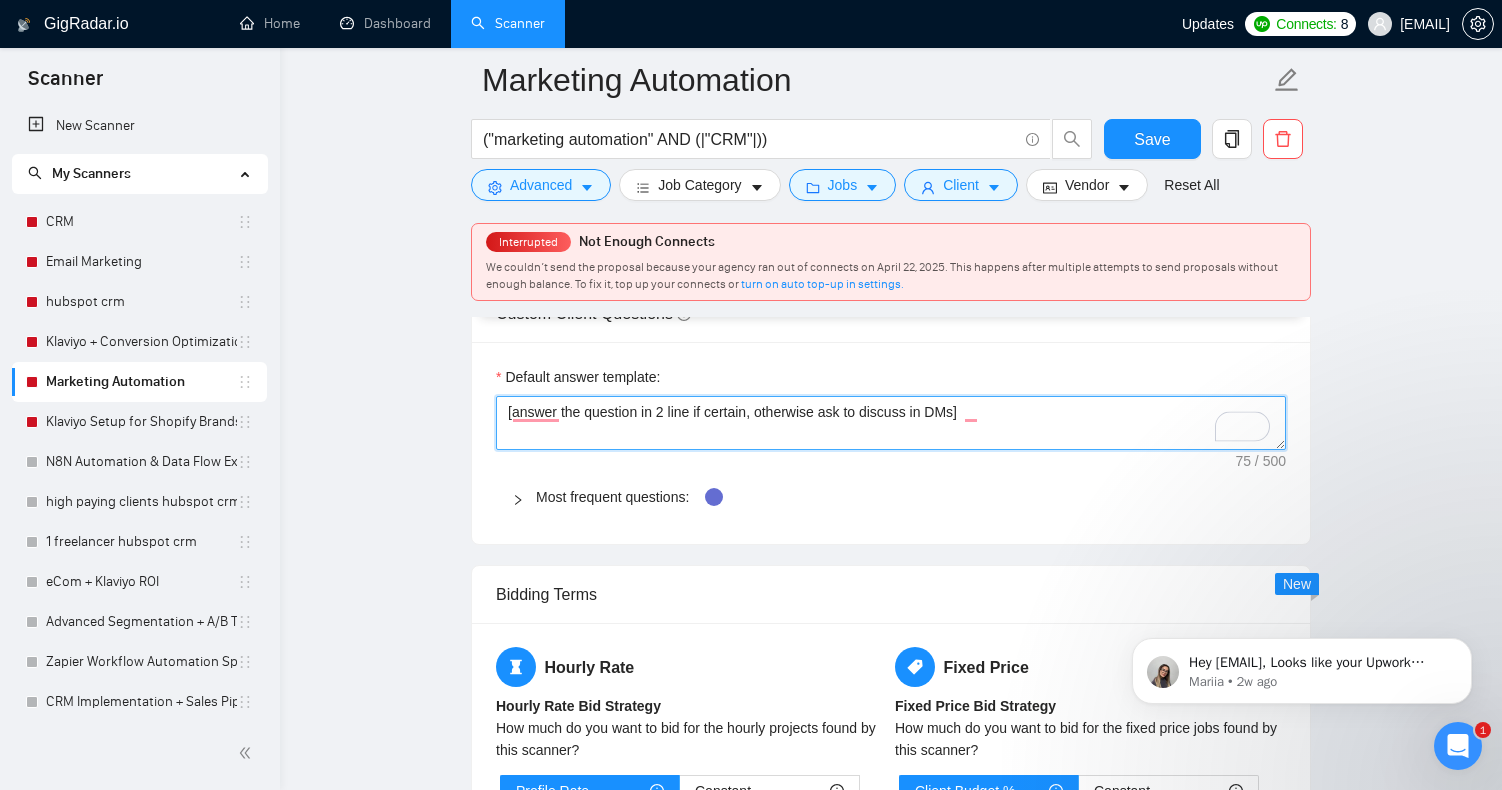 type on "[answer the question in 2 line if certain, otherwise ask to discuss in DMs]" 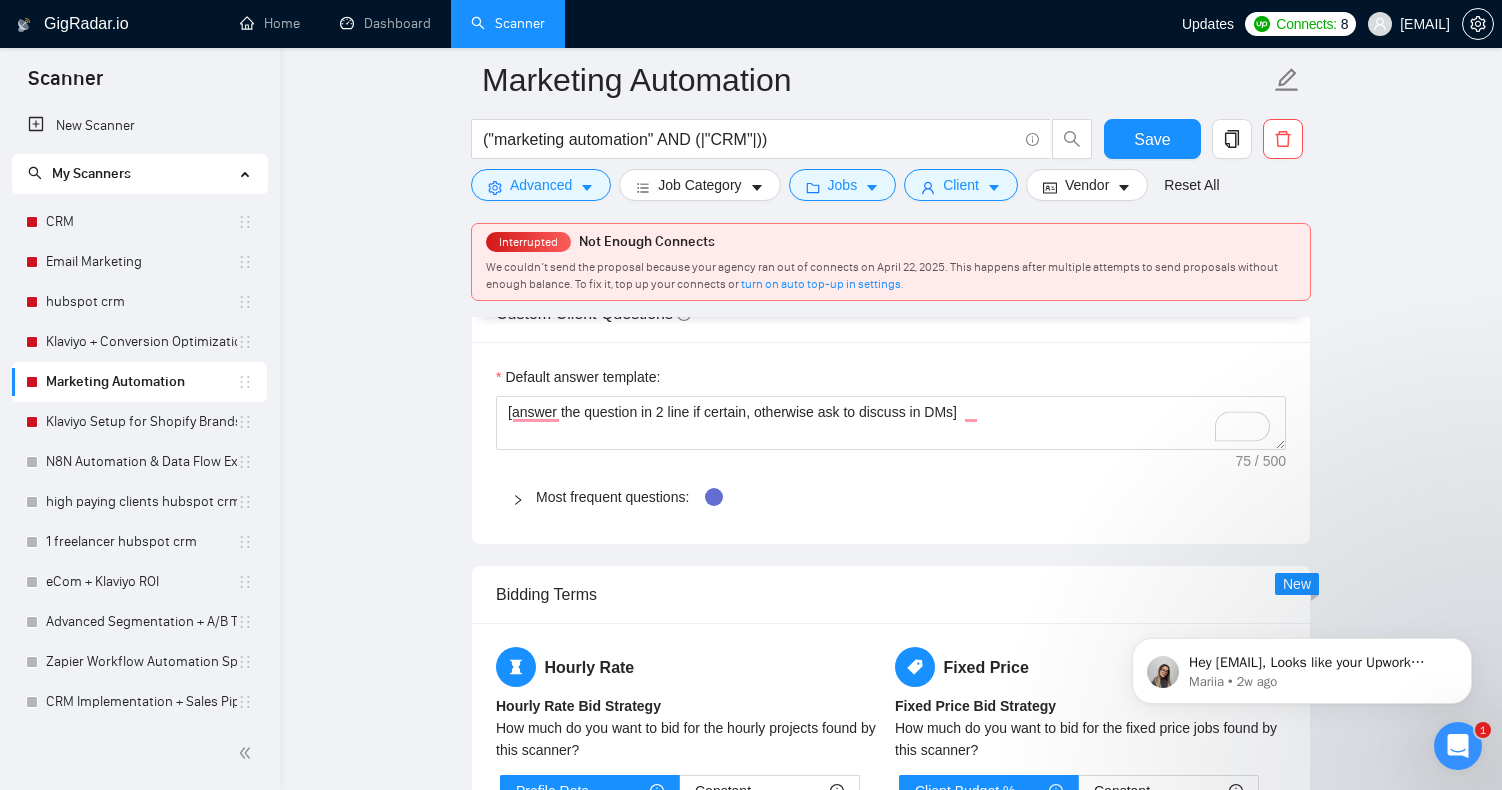 click on "Bidding Terms" at bounding box center (891, 594) 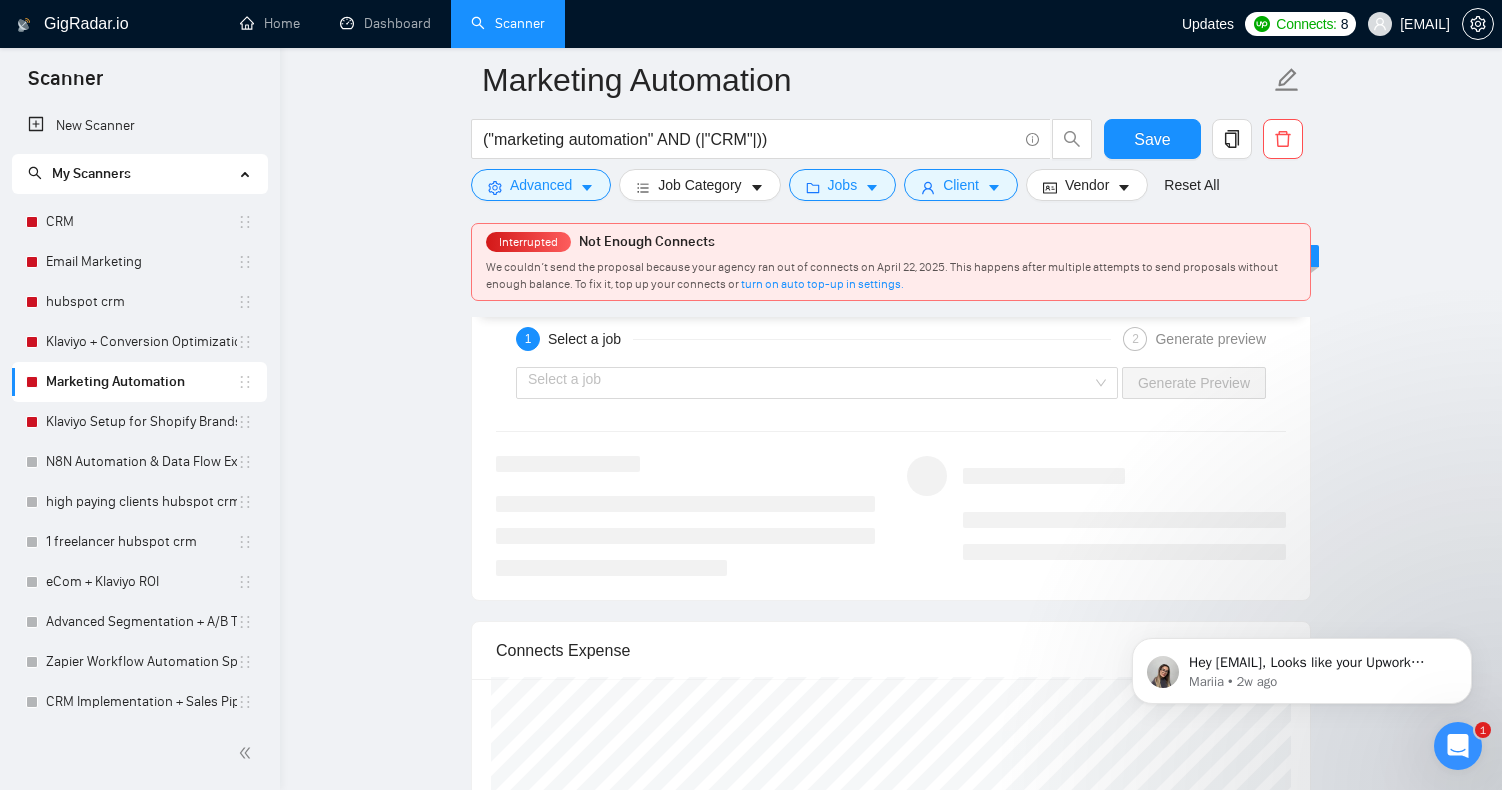 click on "Select a job Generate Preview" at bounding box center [891, 383] 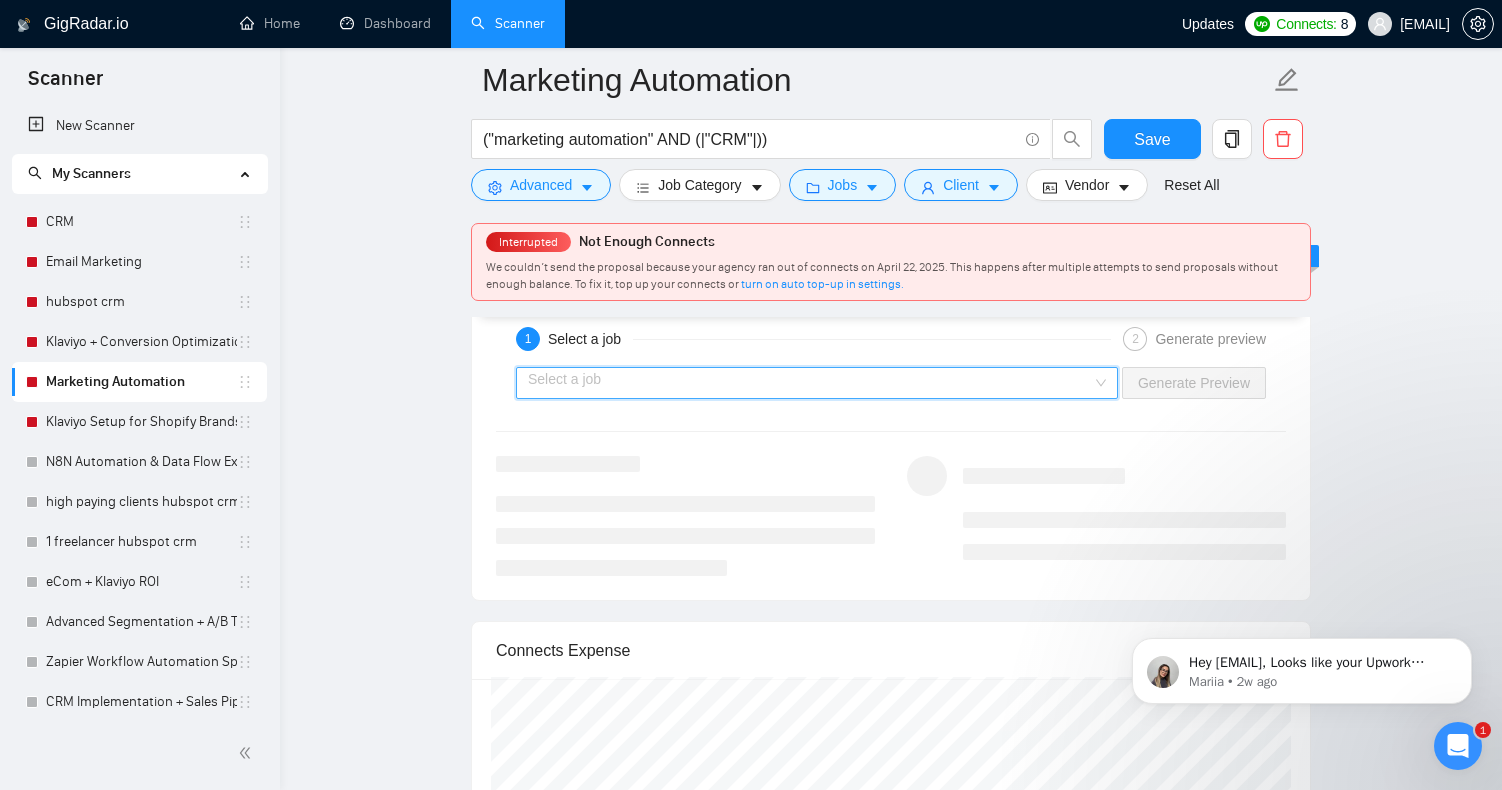 click at bounding box center (810, 383) 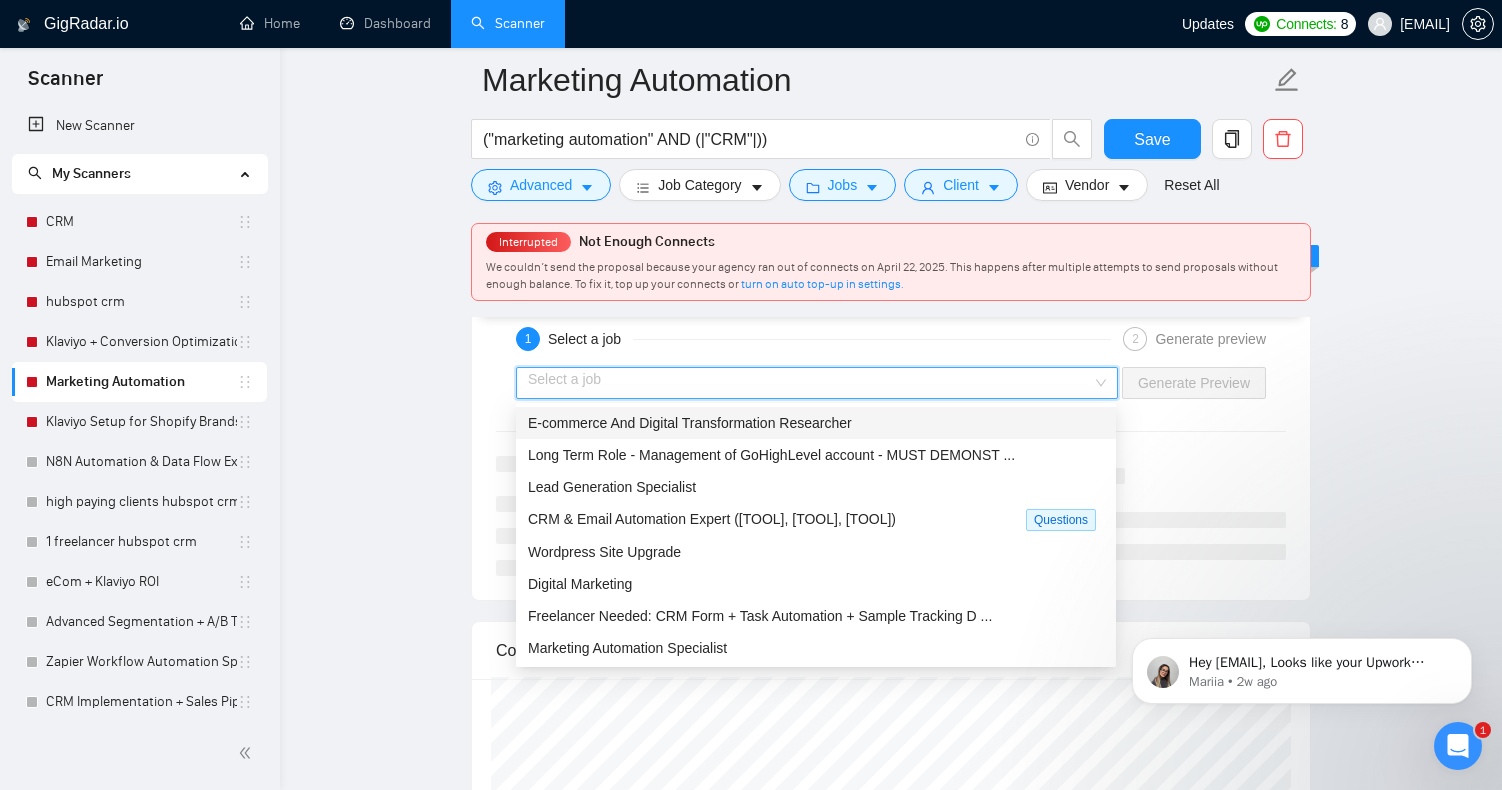click on "E-commerce And Digital Transformation Researcher" at bounding box center (816, 423) 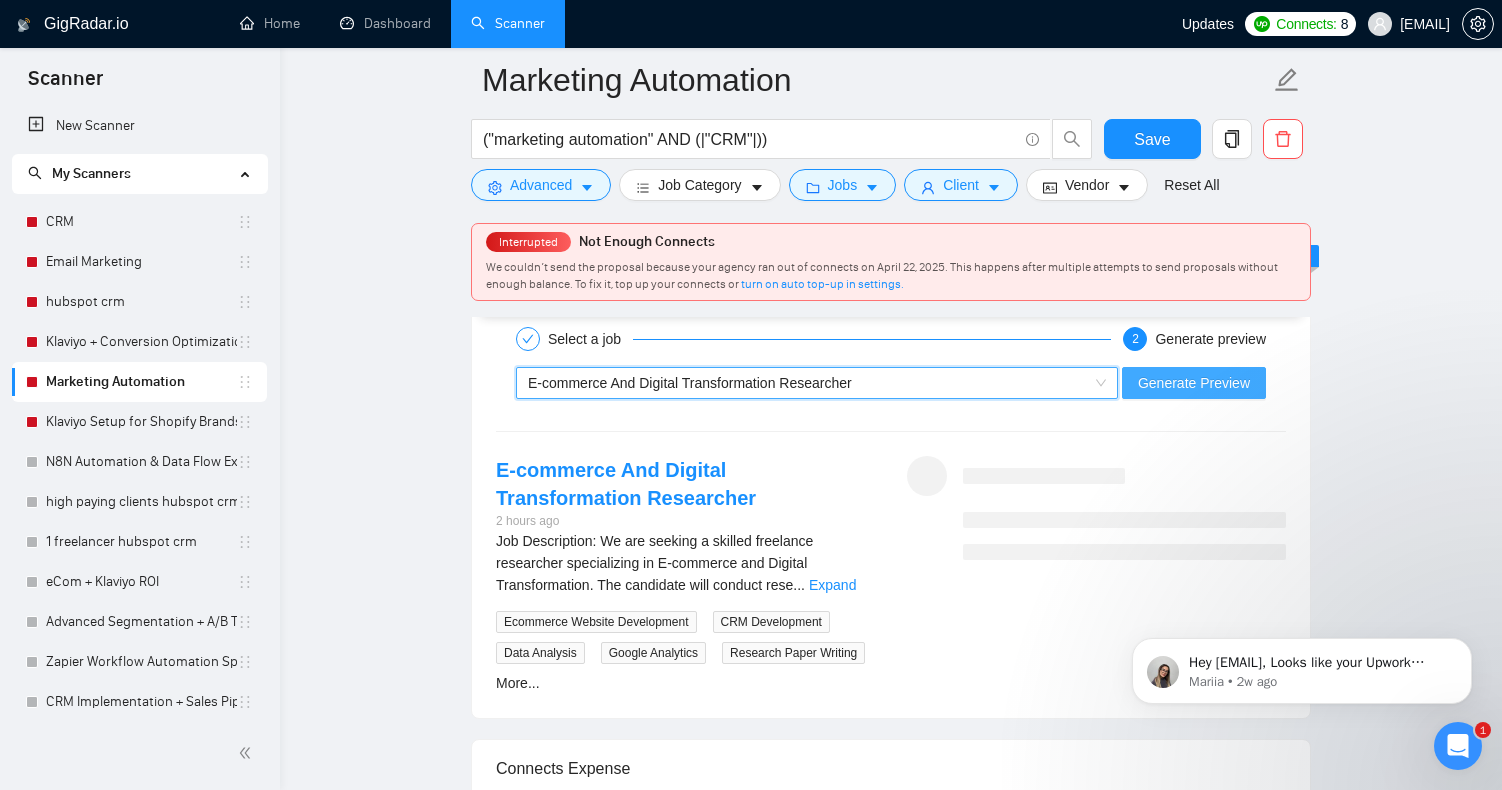 click on "Generate Preview" at bounding box center (1194, 383) 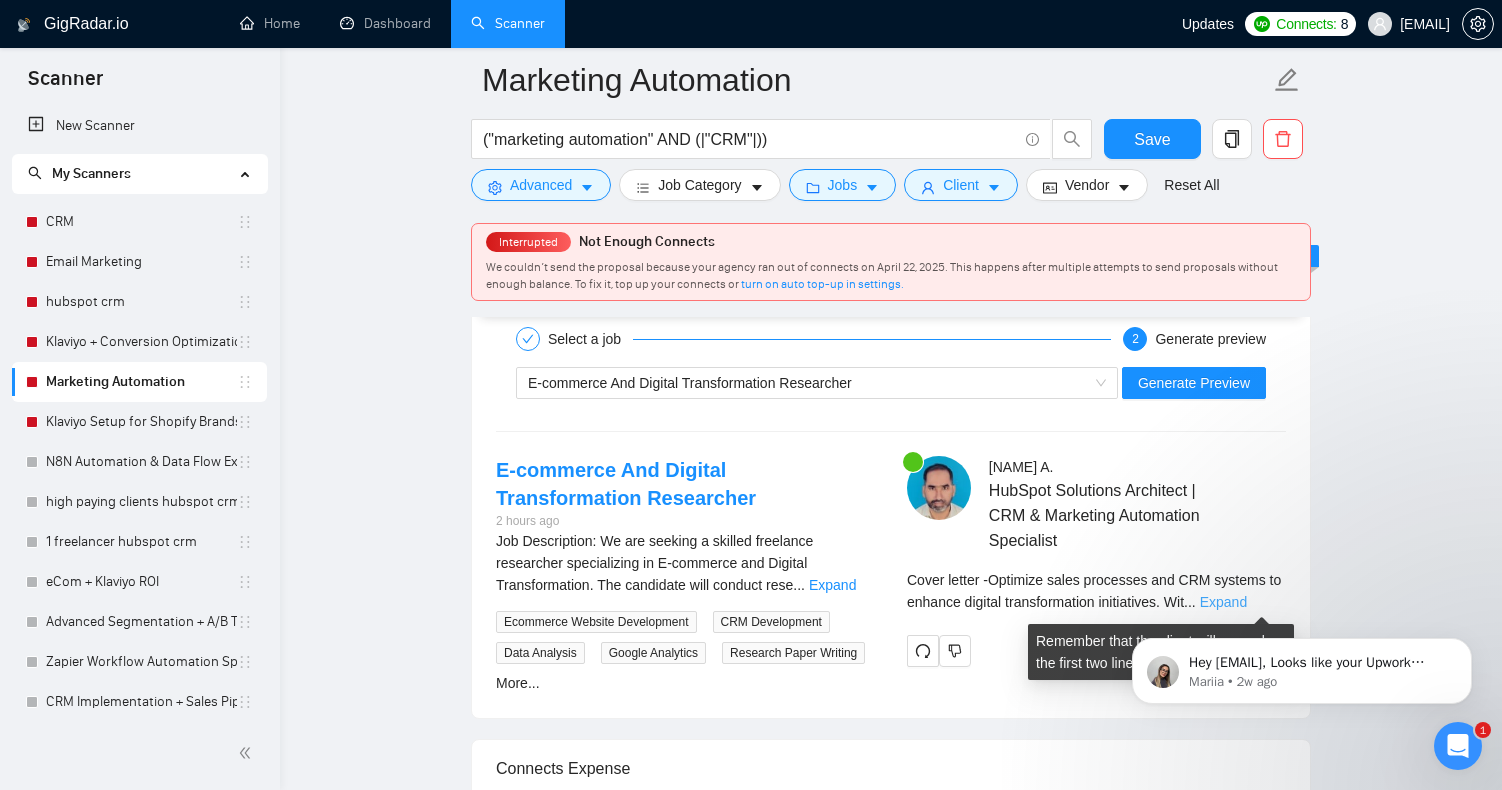 click on "Expand" at bounding box center [1223, 602] 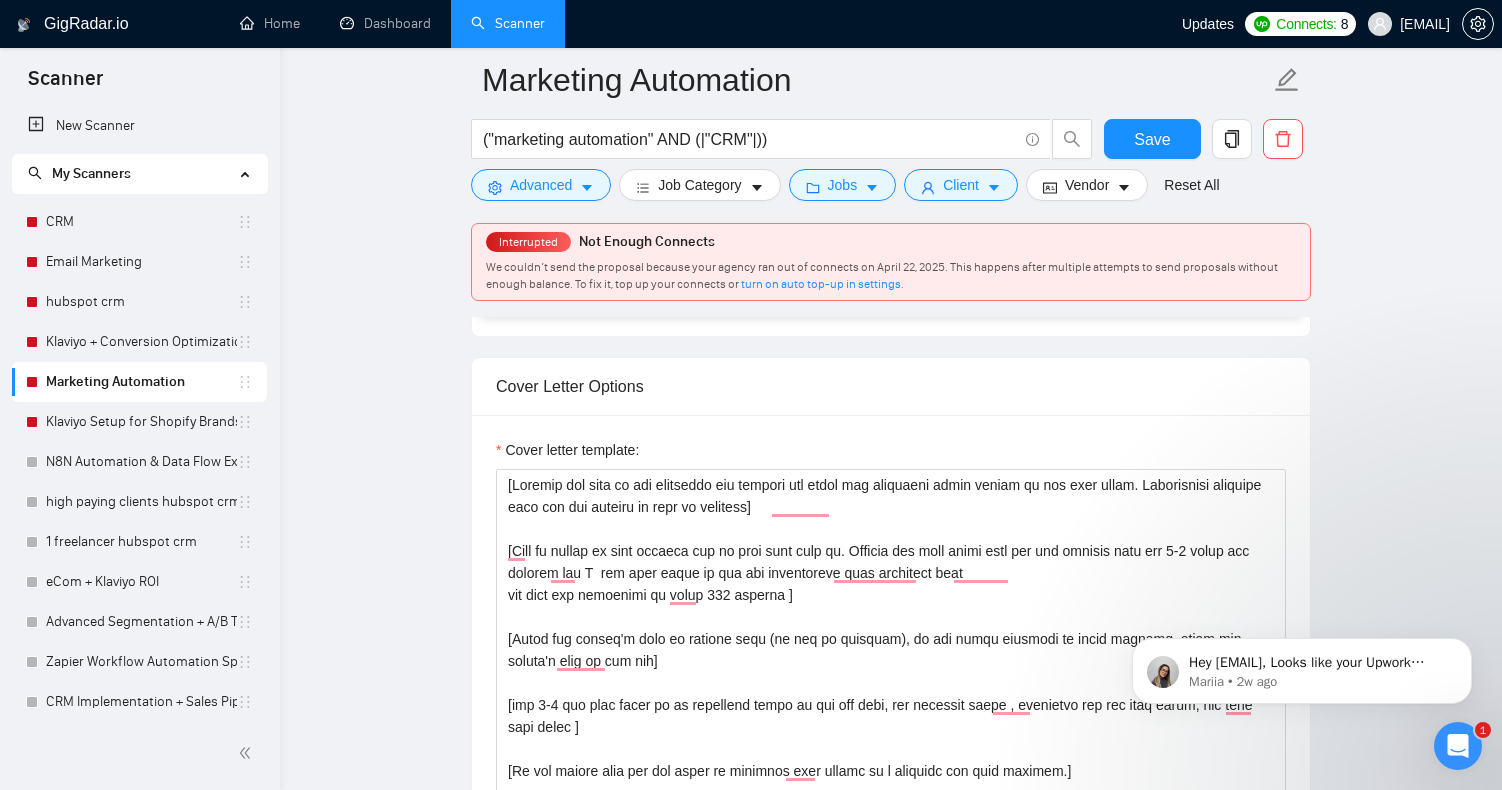 scroll, scrollTop: 1633, scrollLeft: 0, axis: vertical 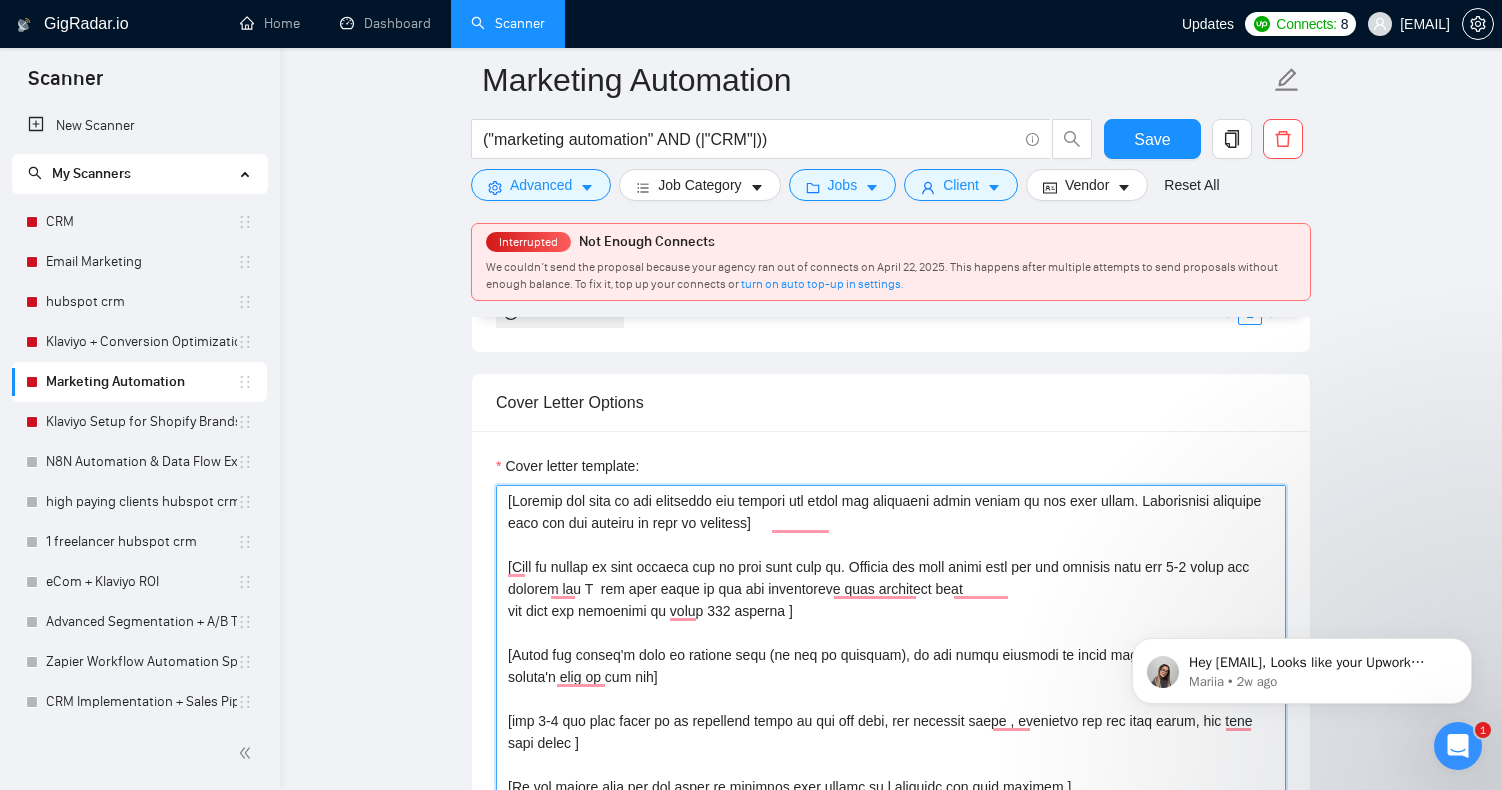 click on "Cover letter template:" at bounding box center (891, 710) 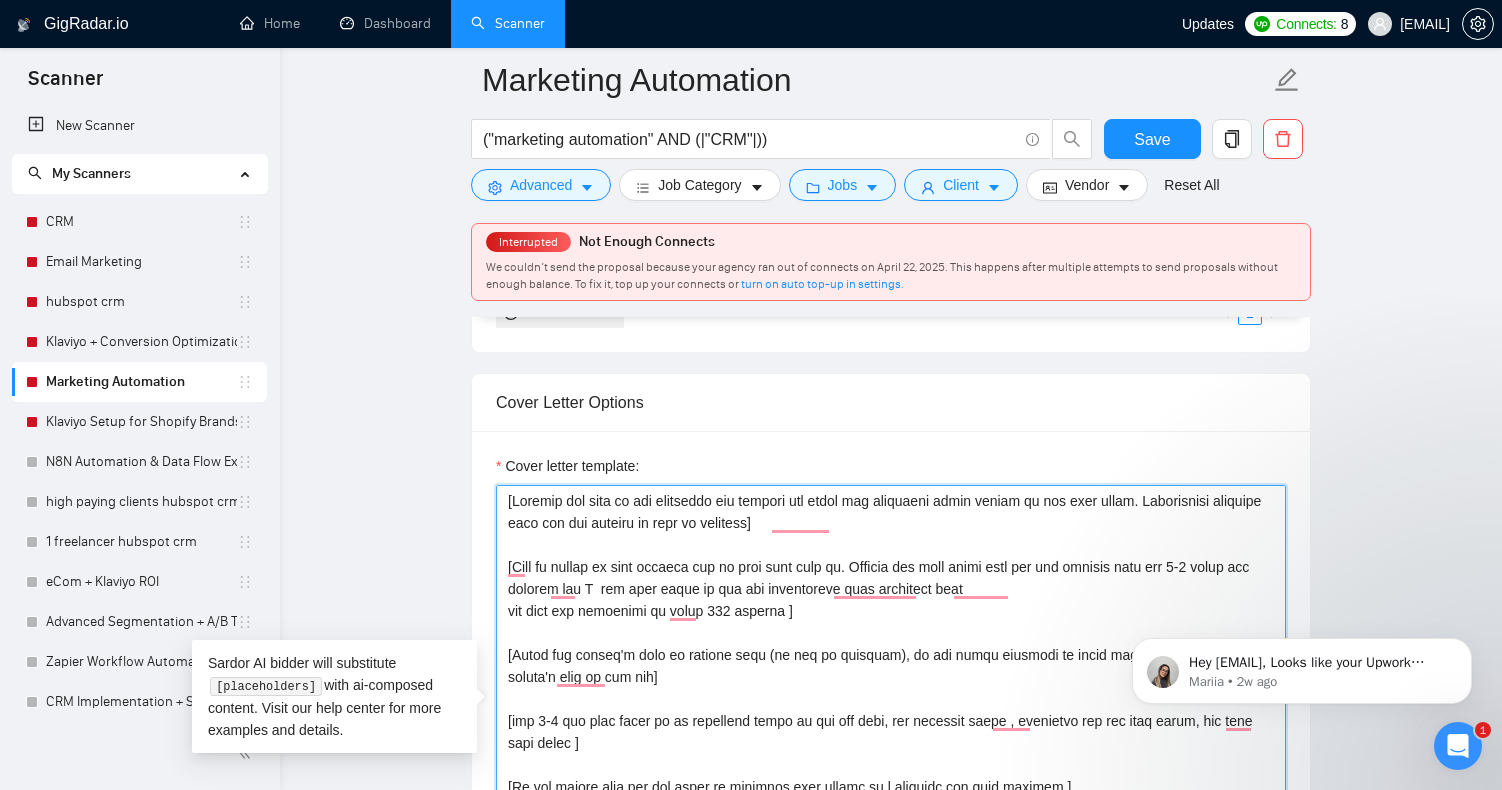 click on "Cover letter template:" at bounding box center (891, 710) 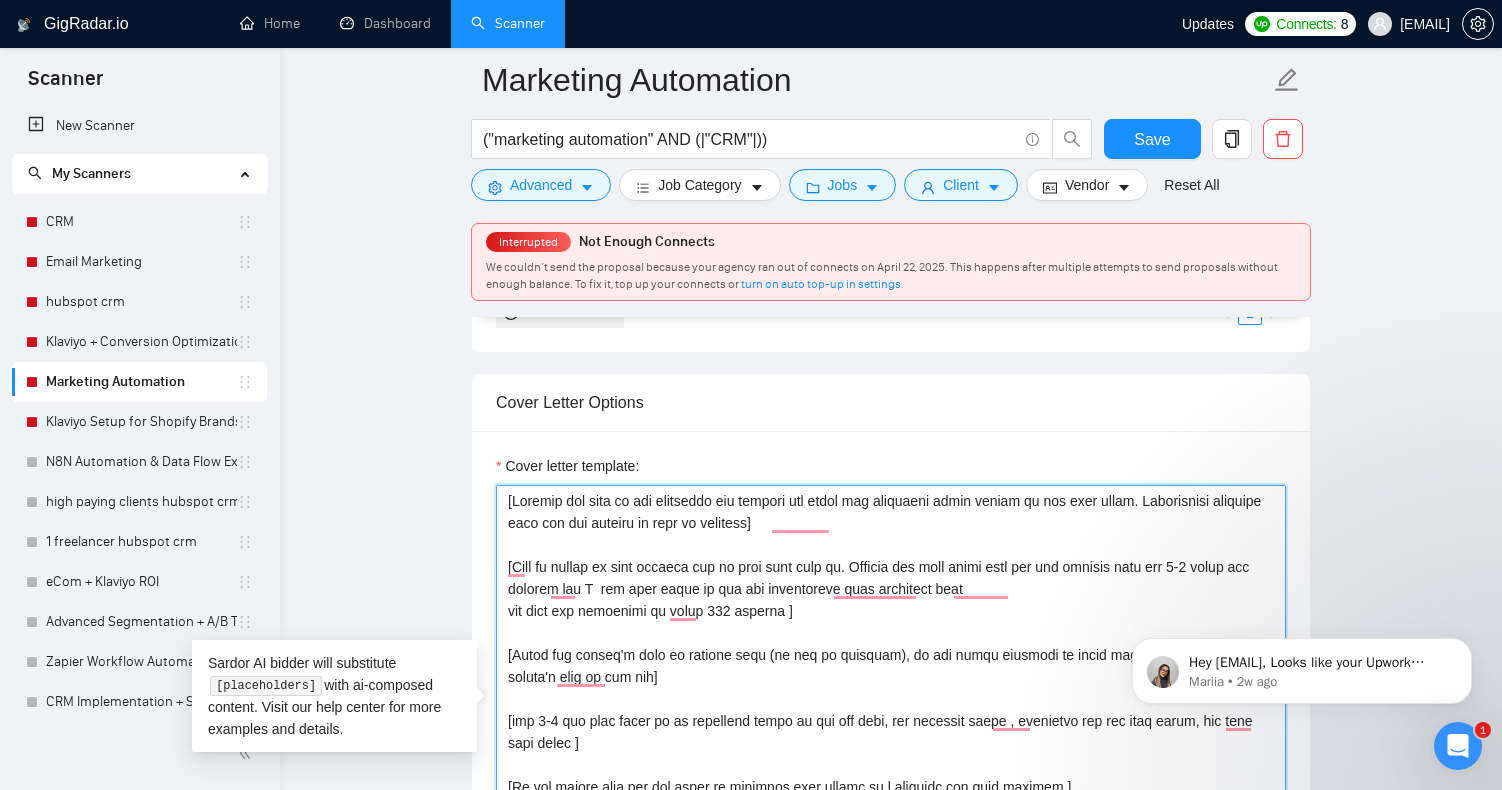 click on "Cover letter template:" at bounding box center (891, 710) 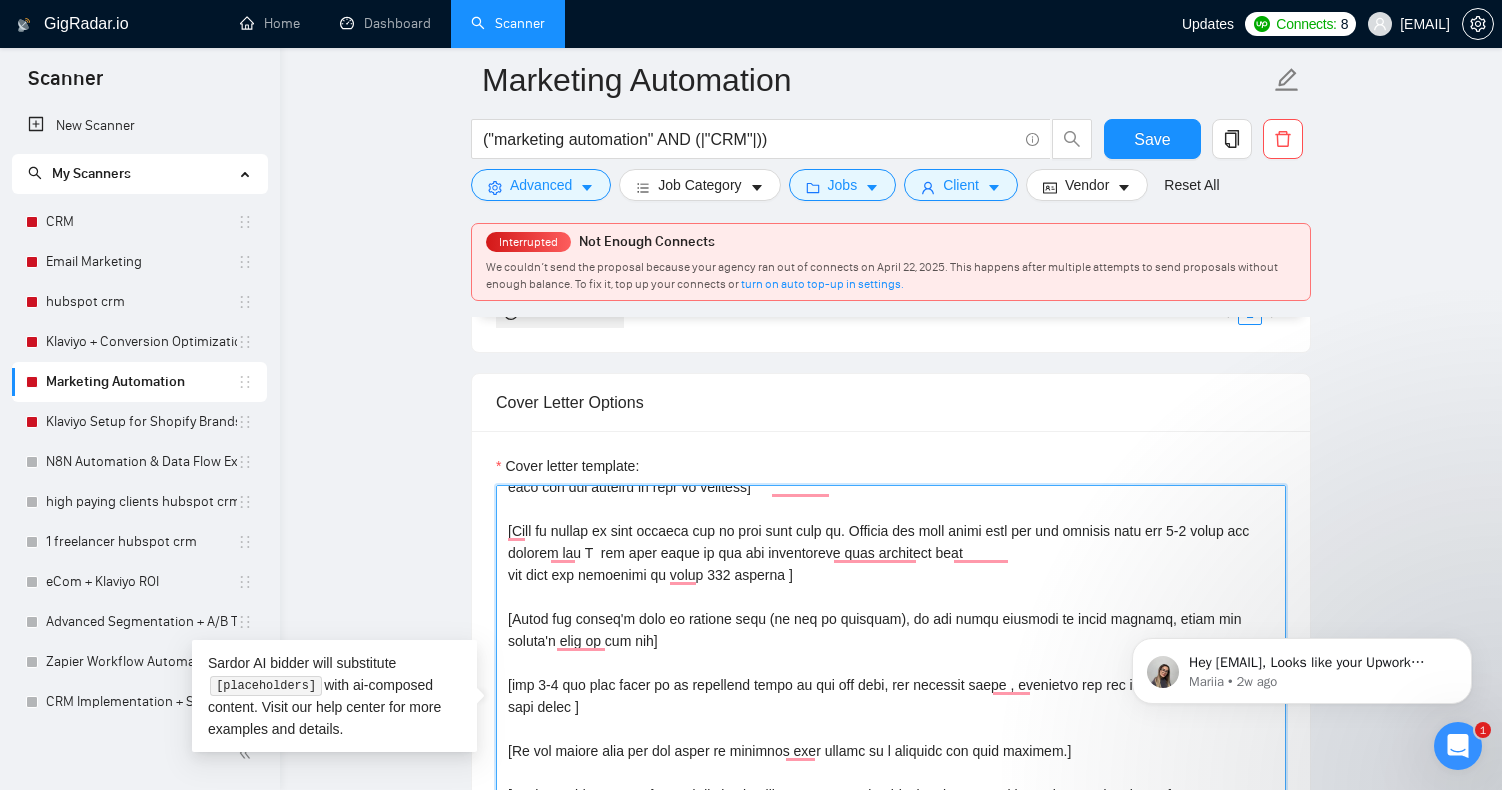 scroll, scrollTop: 108, scrollLeft: 0, axis: vertical 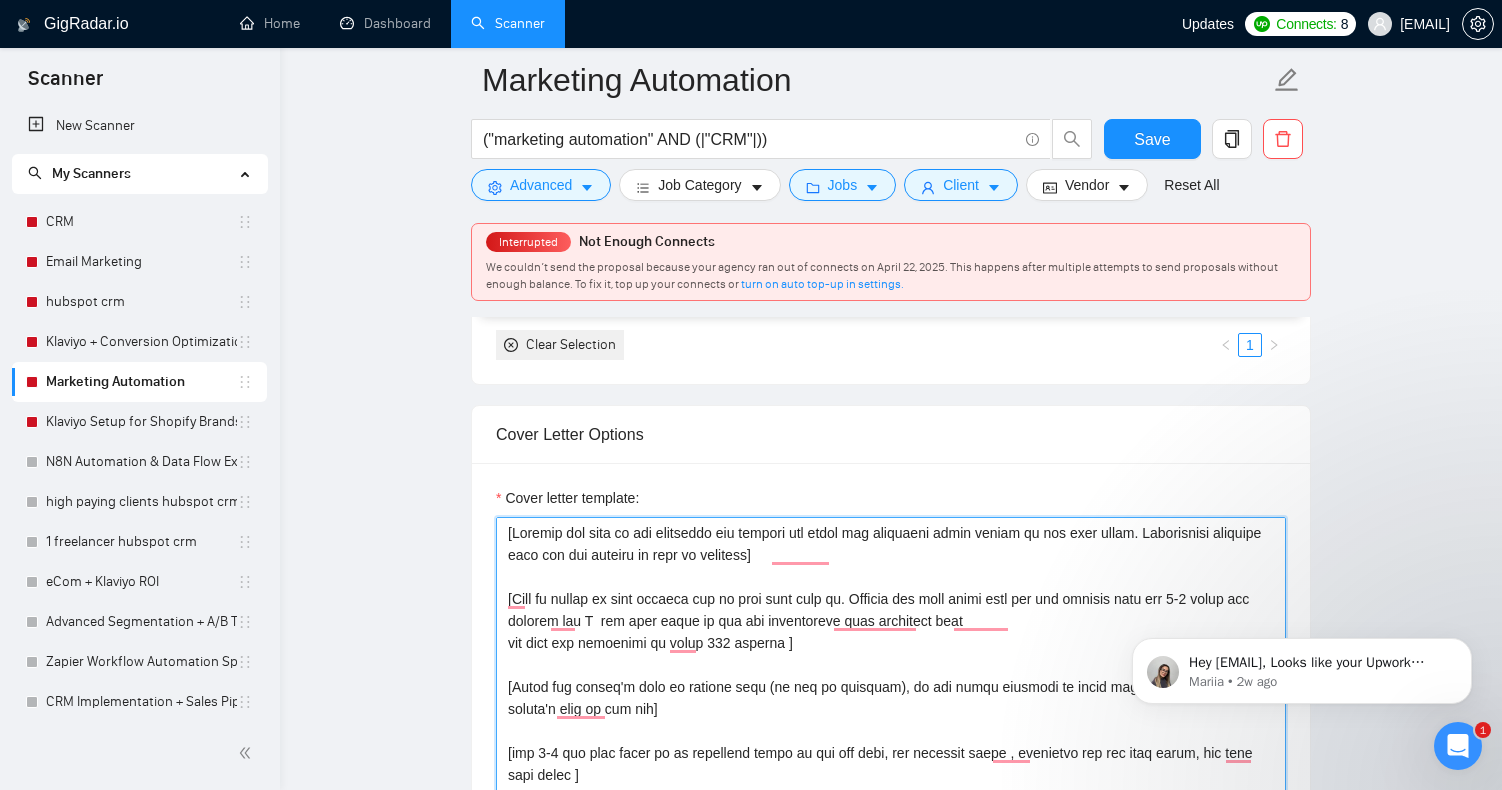 click on "Cover letter template:" at bounding box center [891, 742] 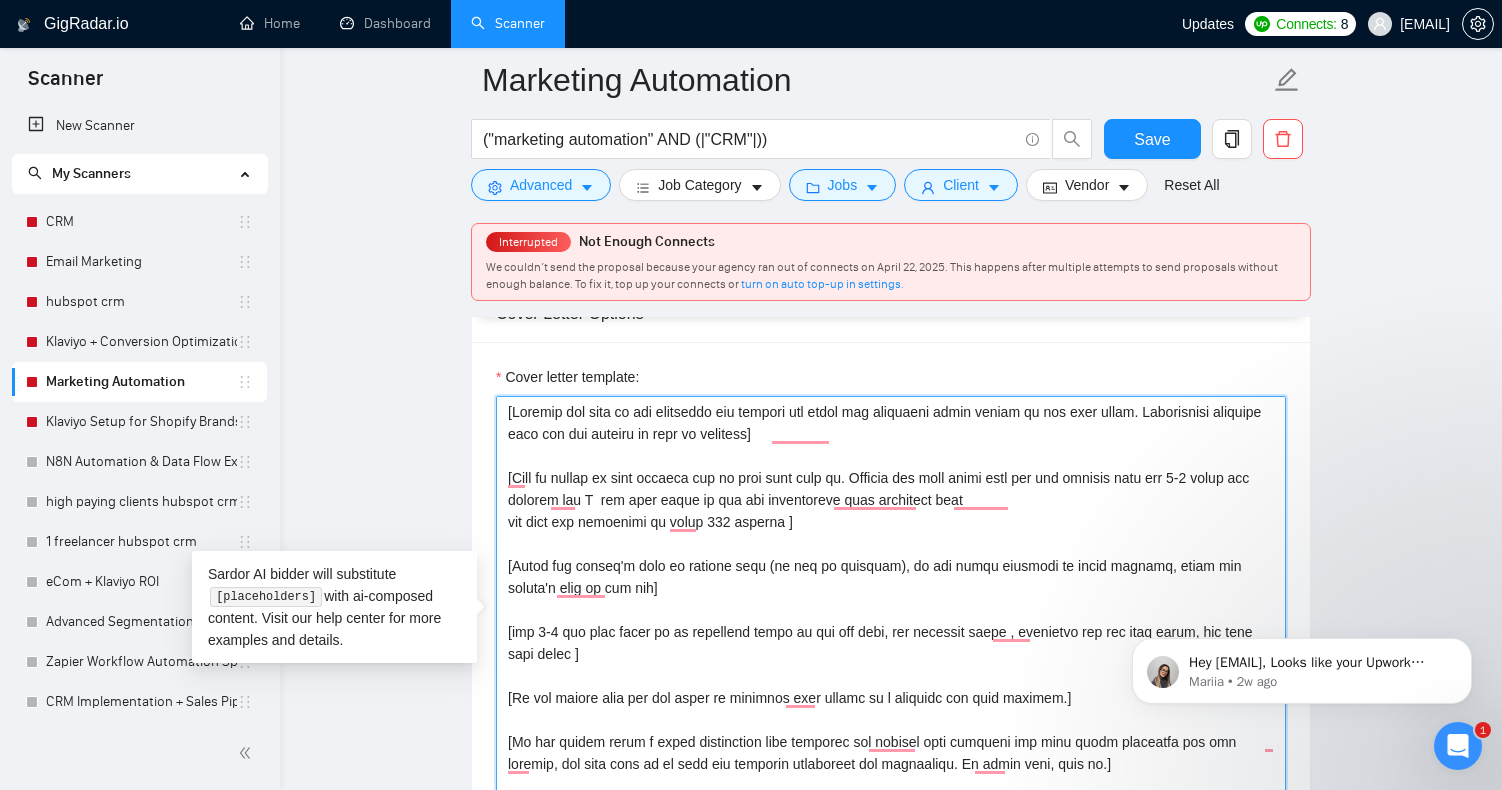 click on "Cover letter template:" at bounding box center (891, 621) 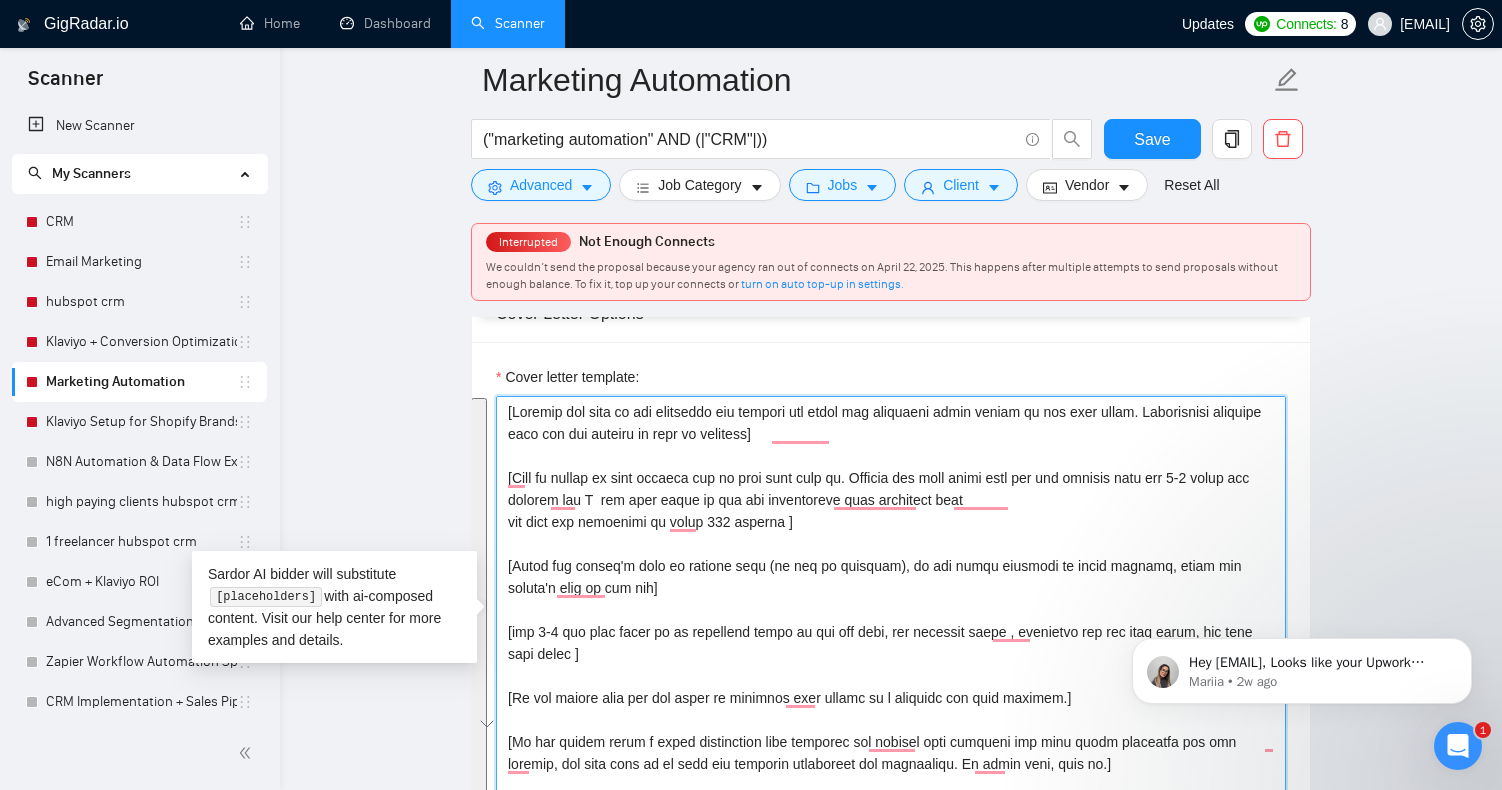 paste on "Say hello in the local language of the person and use the name of a person if listed in his proposal, if not - use the name of the company + team, if nothing is found don't use the name and don't make team mention ]
[ Do not call them sir/madam or client at all ]
[ Check what is the main client's pain point and say that you see that the main thing to start is this point and how I  can help with it, try to make it as a second sentence]
[ Use the style of the client, if it's formal - use formal language, if not - informal ]
[ If the client is using the lists - use the lists too ] [ If the client is using a lot of epithets - use a lot of epithets too ]
[ In case the client is asking for the quote or estimate - answer as a question for more details ]
[ If the client mentioned his website or competitor's website - mention at the start that you checked it and add a small summary ]
[ If you see any personal moment that the client is talking about - answer on this point too ]
[  Show one of the most relevant exam..." 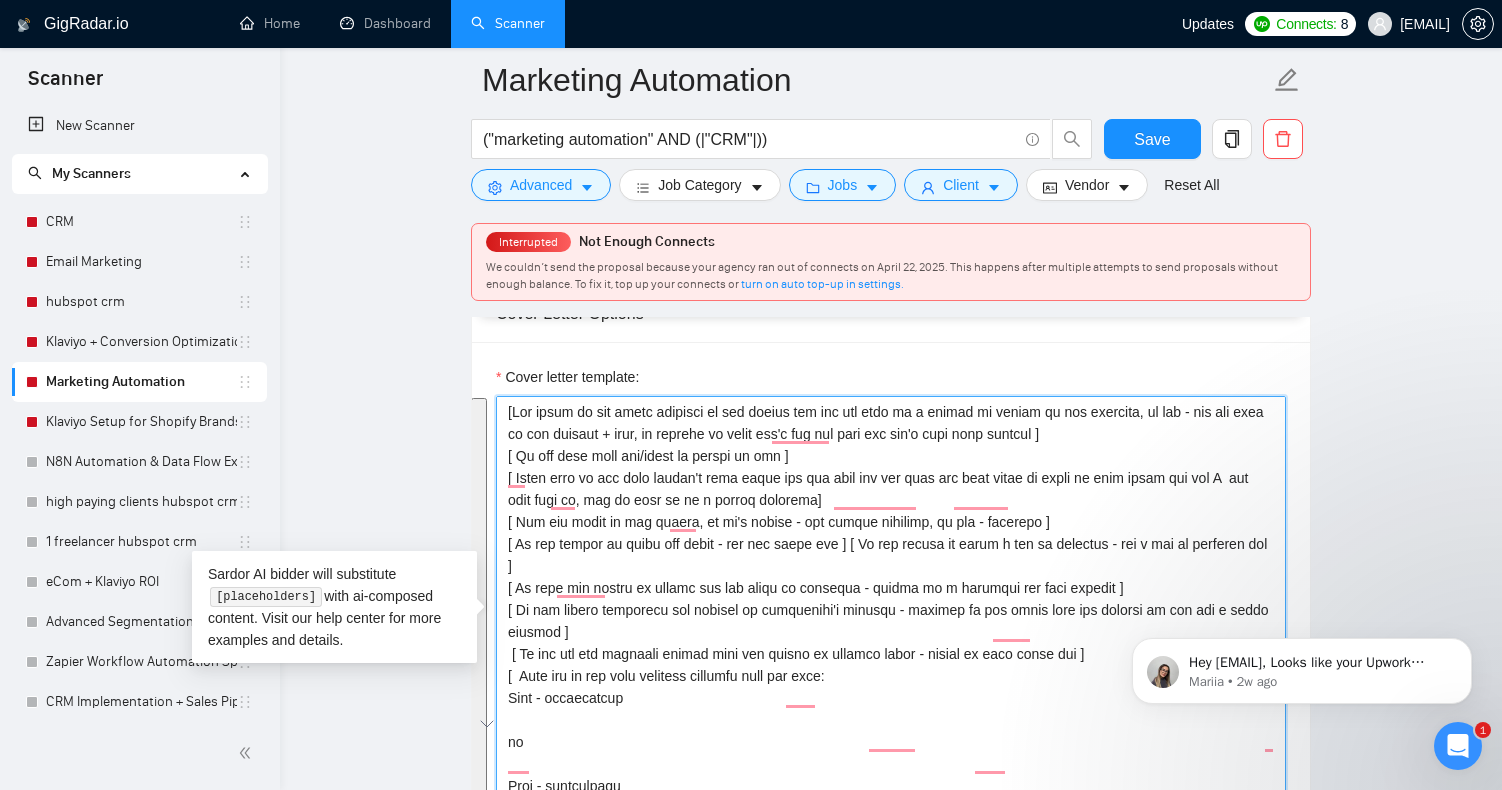 scroll, scrollTop: 1776, scrollLeft: 0, axis: vertical 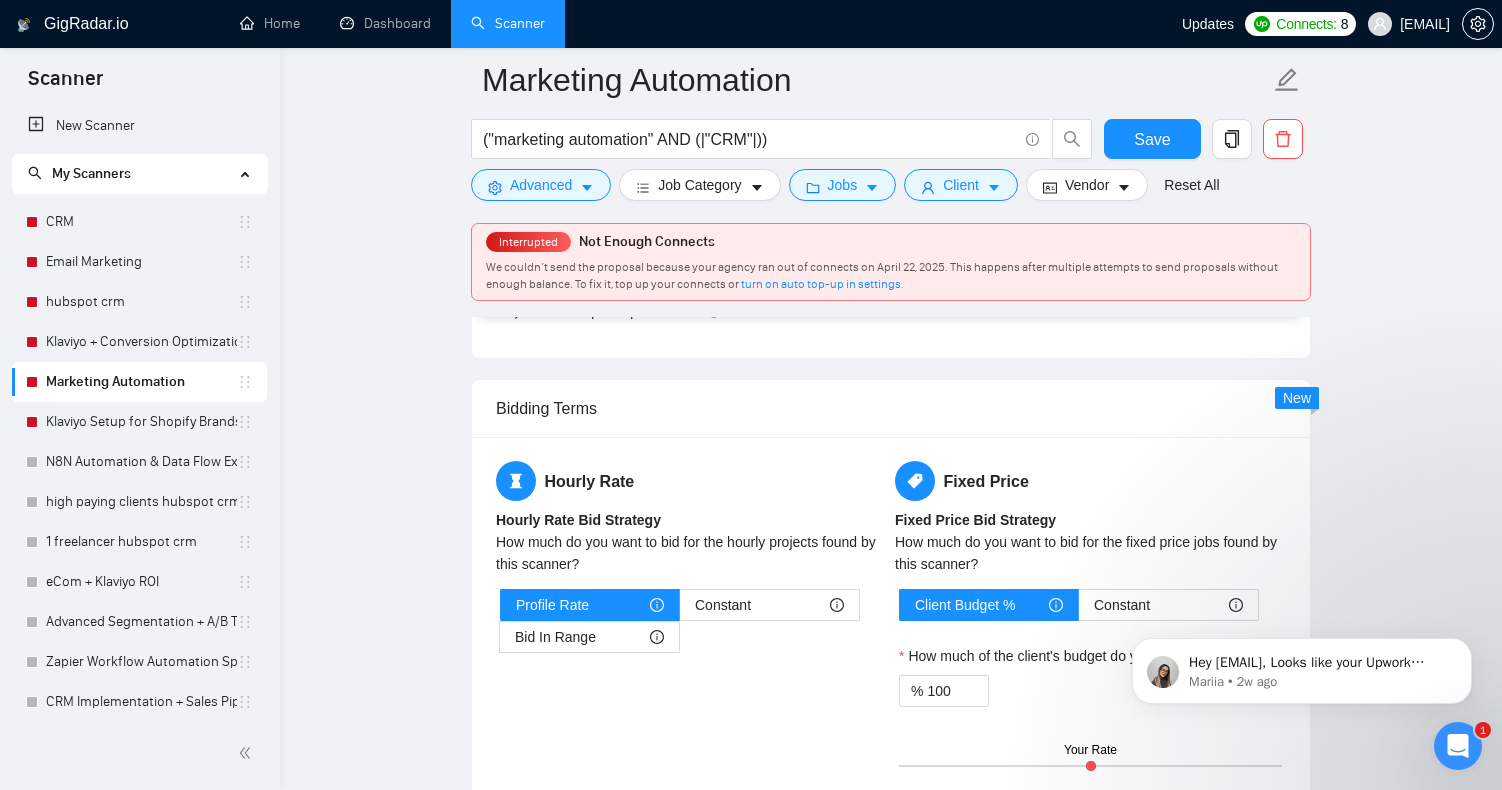 type on "[Say hello in the local language of the person and use the name of a person if listed in his proposal, if not - use the name of the company + team, if nothing is found don't use the name and don't make team mention ]
[ Do not call them sir/madam or client at all ]
[ Check what is the main client's pain point and say that you see that the main thing to start is this point and how I  can help with it, try to make it as a second sentence]
[ Use the style of the client, if it's formal - use formal language, if not - informal ]
[ If the client is using the lists - use the lists too ] [ If the client is using a lot of epithets - use a lot of epithets too ]
[ In case the client is asking for the quote or estimate - answer as a question for more details ]
[ If the client mentioned his website or competitor's website - mention at the start that you checked it and add a small summary ]
[ If you see any personal moment that the client is talking about - answer on this point too ]
[  Show one of the most relevant exa..." 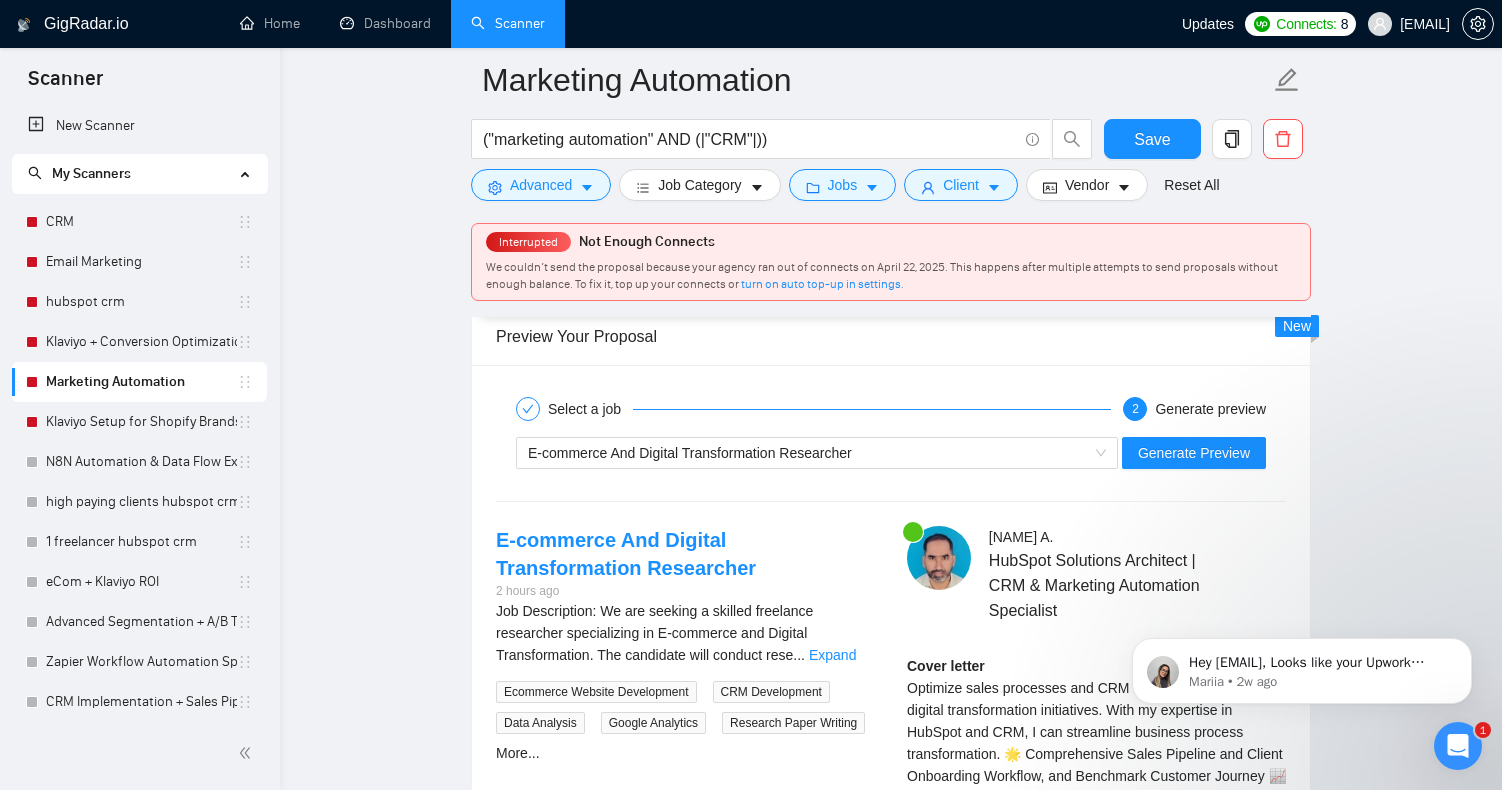 scroll, scrollTop: 3267, scrollLeft: 0, axis: vertical 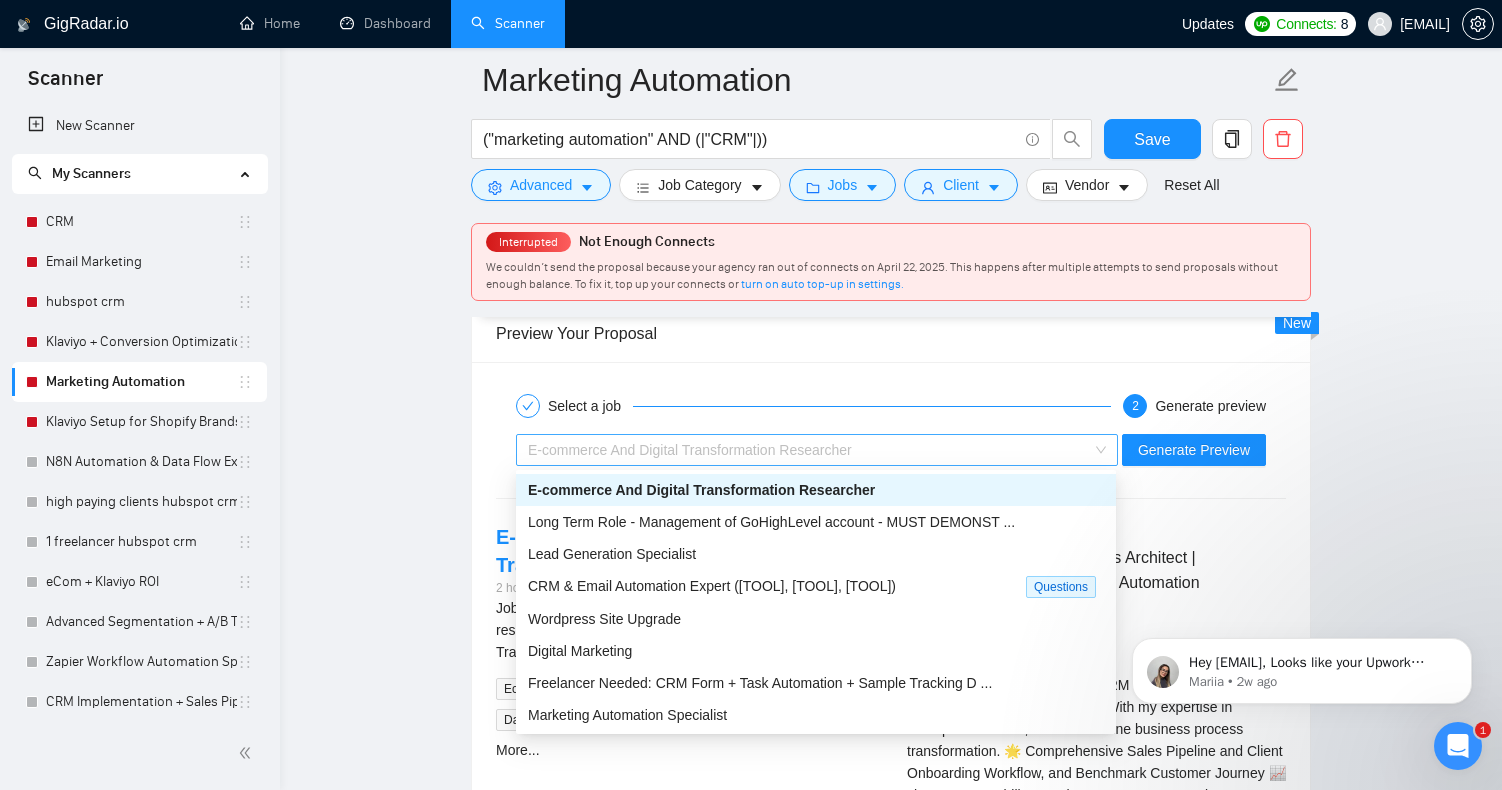 click on "E-commerce And Digital Transformation Researcher" at bounding box center (690, 450) 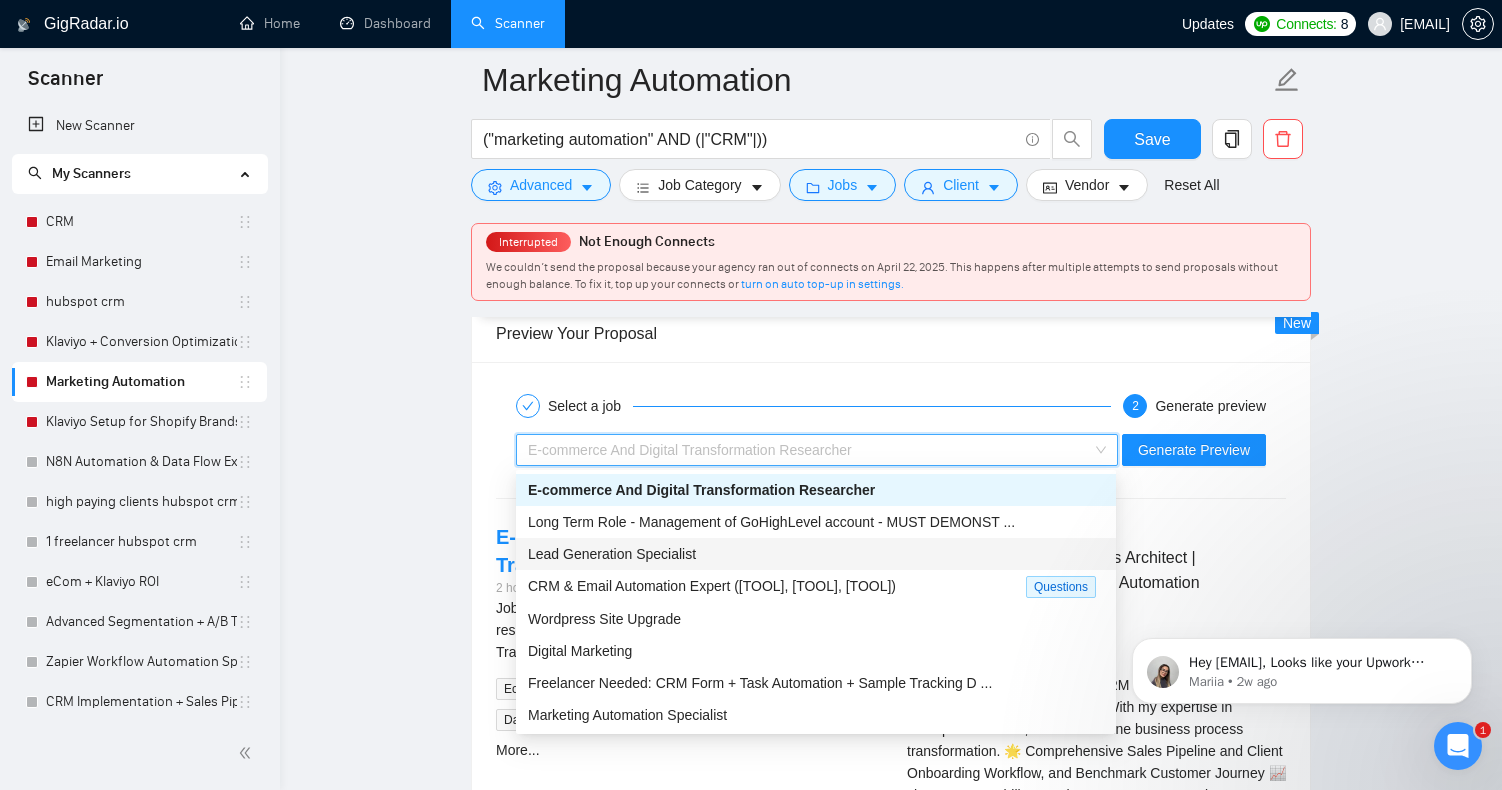 click on "Lead Generation Specialist" at bounding box center [612, 554] 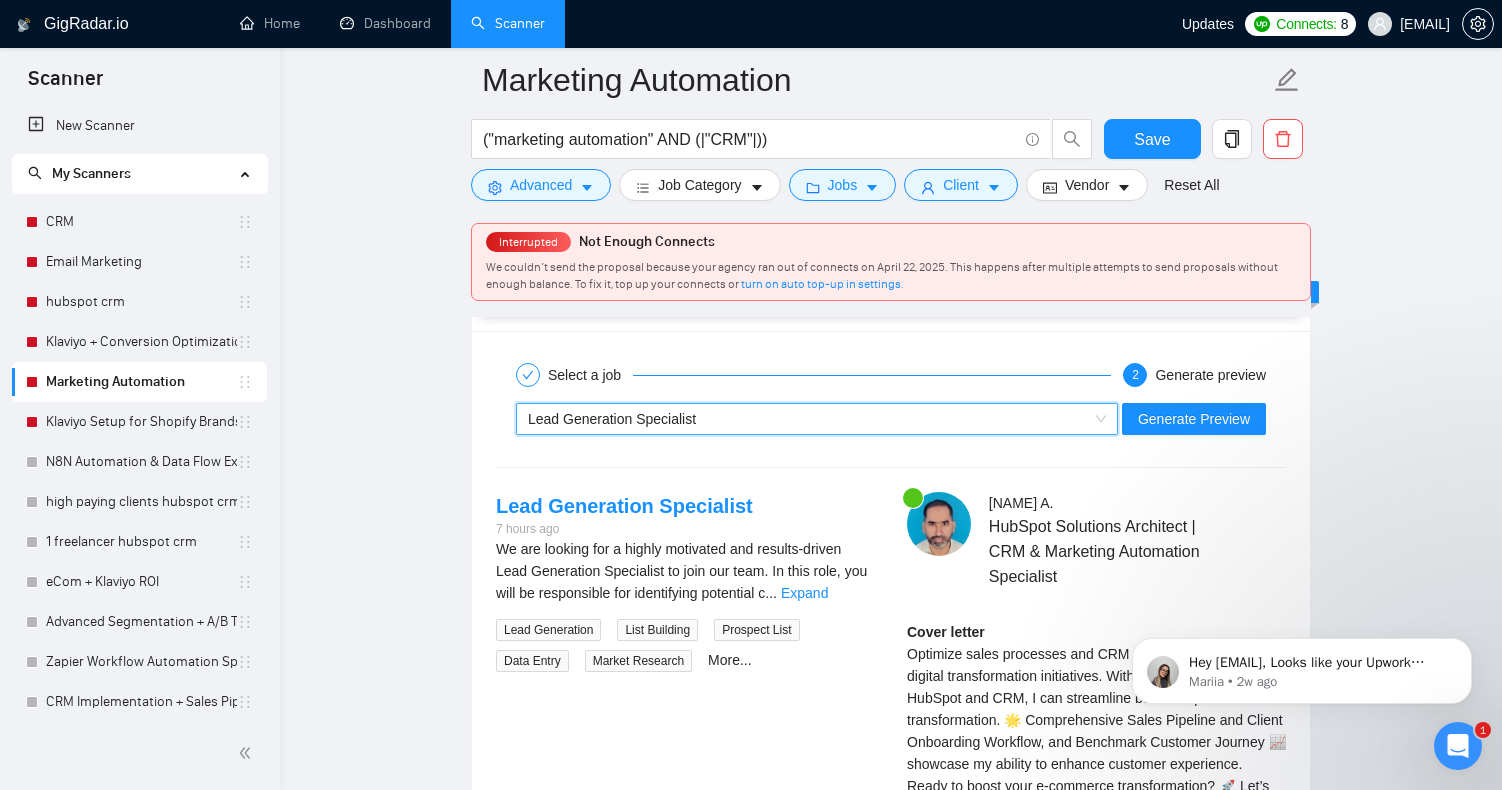 scroll, scrollTop: 3264, scrollLeft: 0, axis: vertical 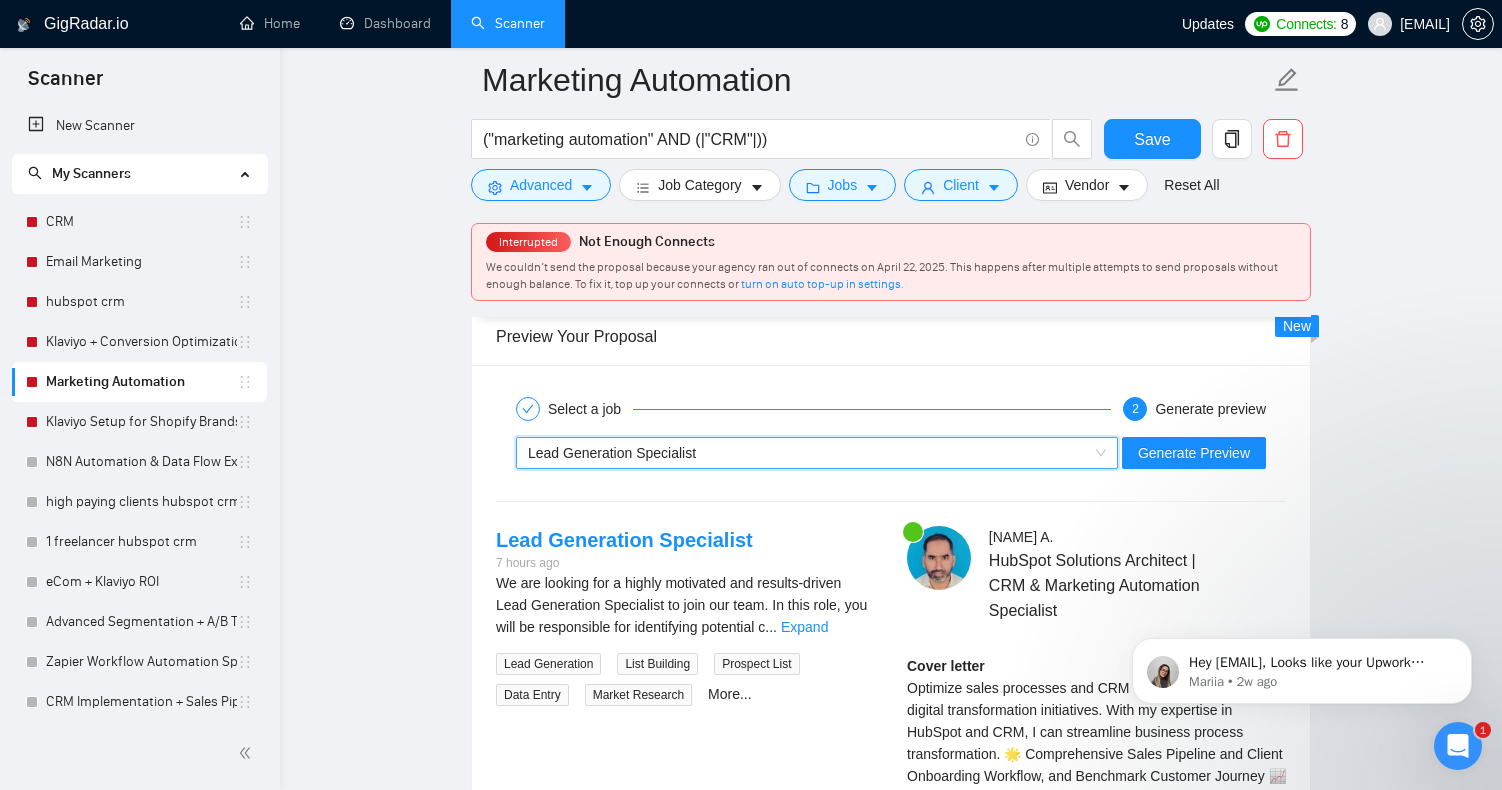 click on "Select a job 2 Generate preview ~021951266375537131511 Lead Generation Specialist Generate Preview Lead Generation Specialist 7 hours ago We are looking for a highly motivated and results-driven Lead Generation Specialist to join our team. In this role, you will be responsible for identifying potential c ... Expand Lead Generation List Building Prospect List Data Entry Market Research More...     Rehmat   A .      HubSpot Solutions Architect | CRM & Marketing Automation Specialist Cover letter Optimize sales processes and CRM systems to enhance digital transformation initiatives. With my expertise in HubSpot and CRM, I can streamline business process transformation. 🌟 Comprehensive Sales Pipeline and Client Onboarding Workflow, and Benchmark Customer Journey 📈 showcase my ability to enhance customer experience. Ready to boost your e-commerce transformation? 🚀 Let’s jump on a quick call for a free brief! 😊
Thanks!
Have a great afternoon, Rehmat" at bounding box center [891, 681] 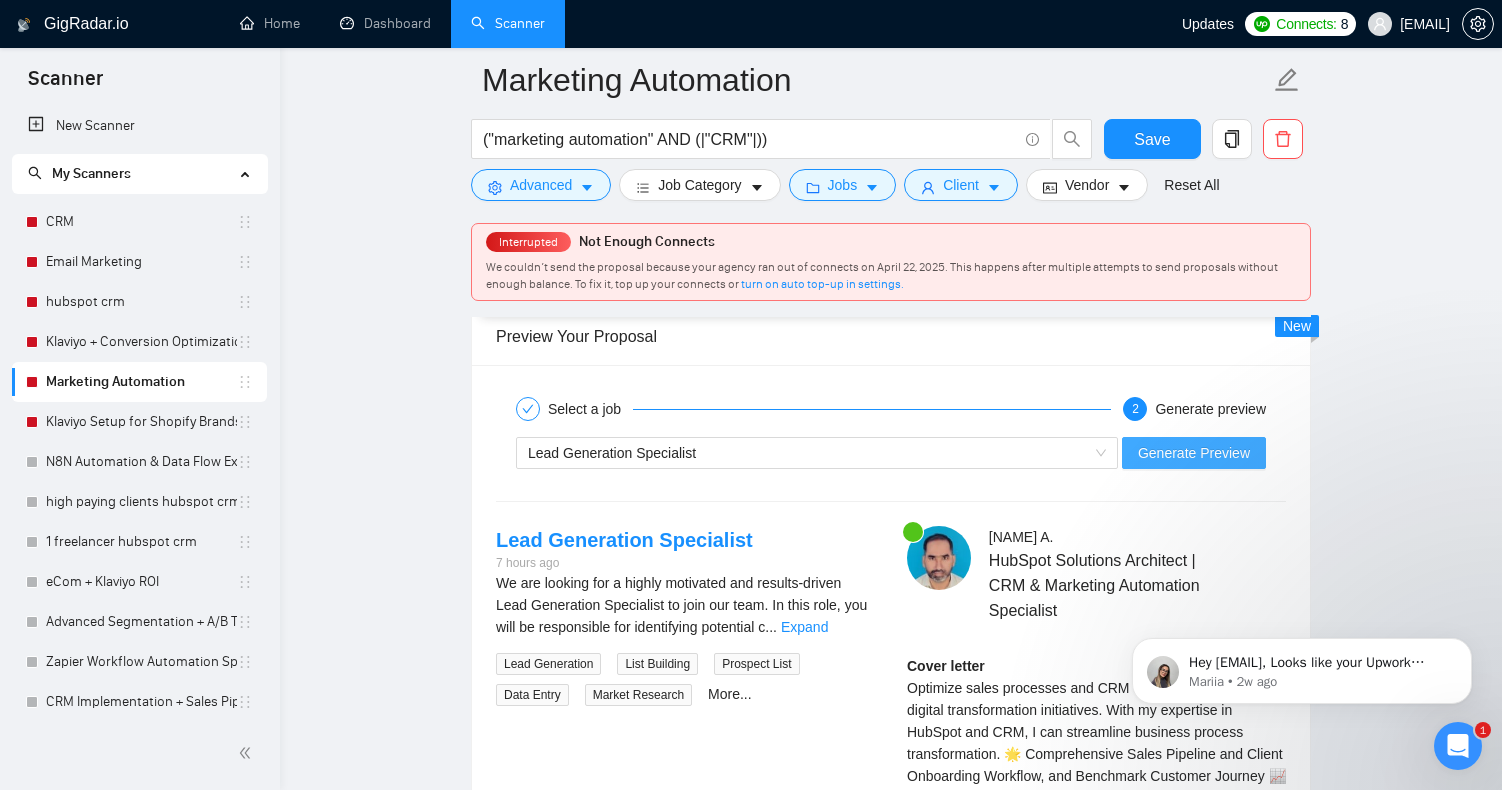 click on "Generate Preview" at bounding box center (1194, 453) 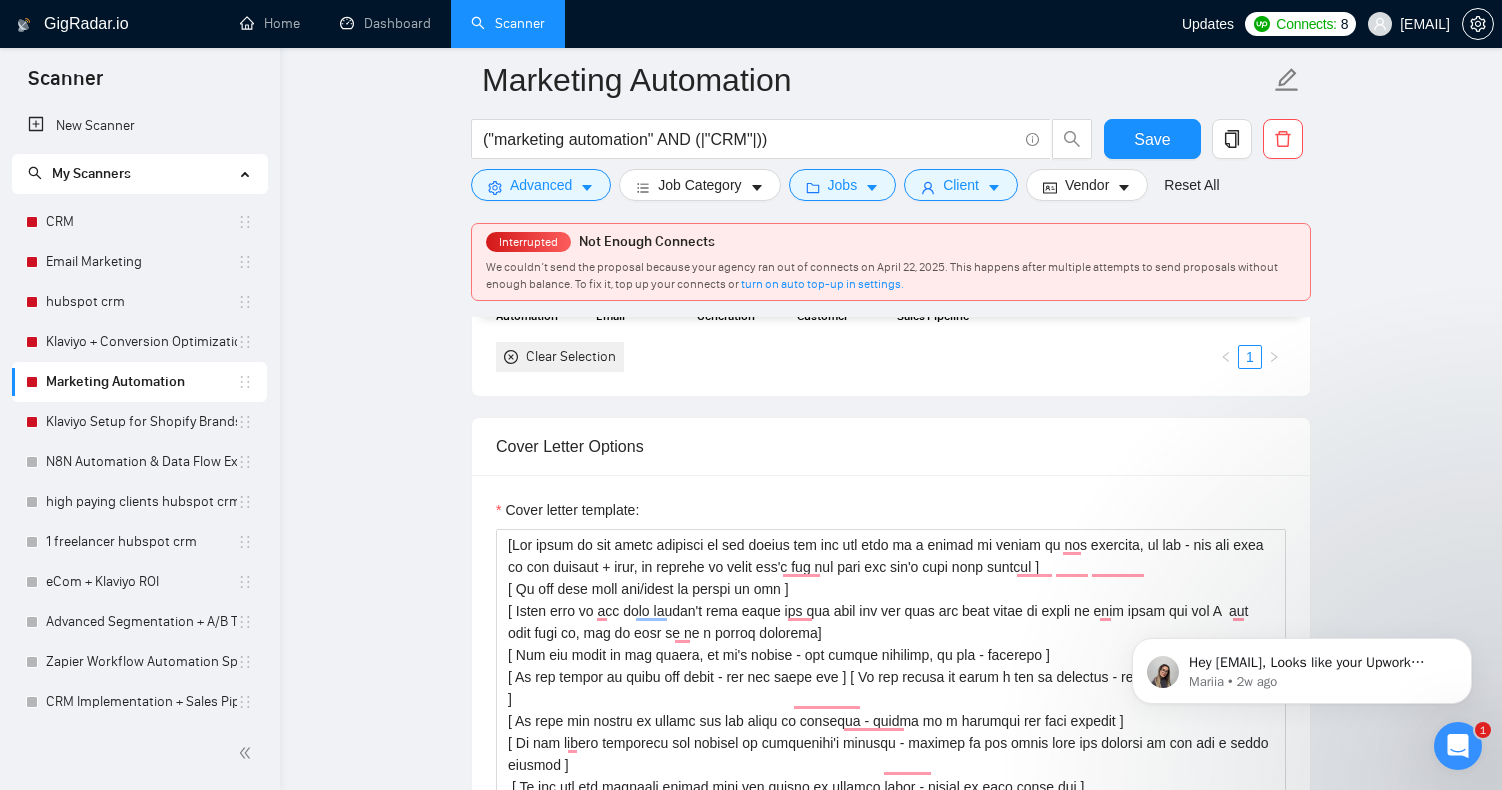 scroll, scrollTop: 1993, scrollLeft: 0, axis: vertical 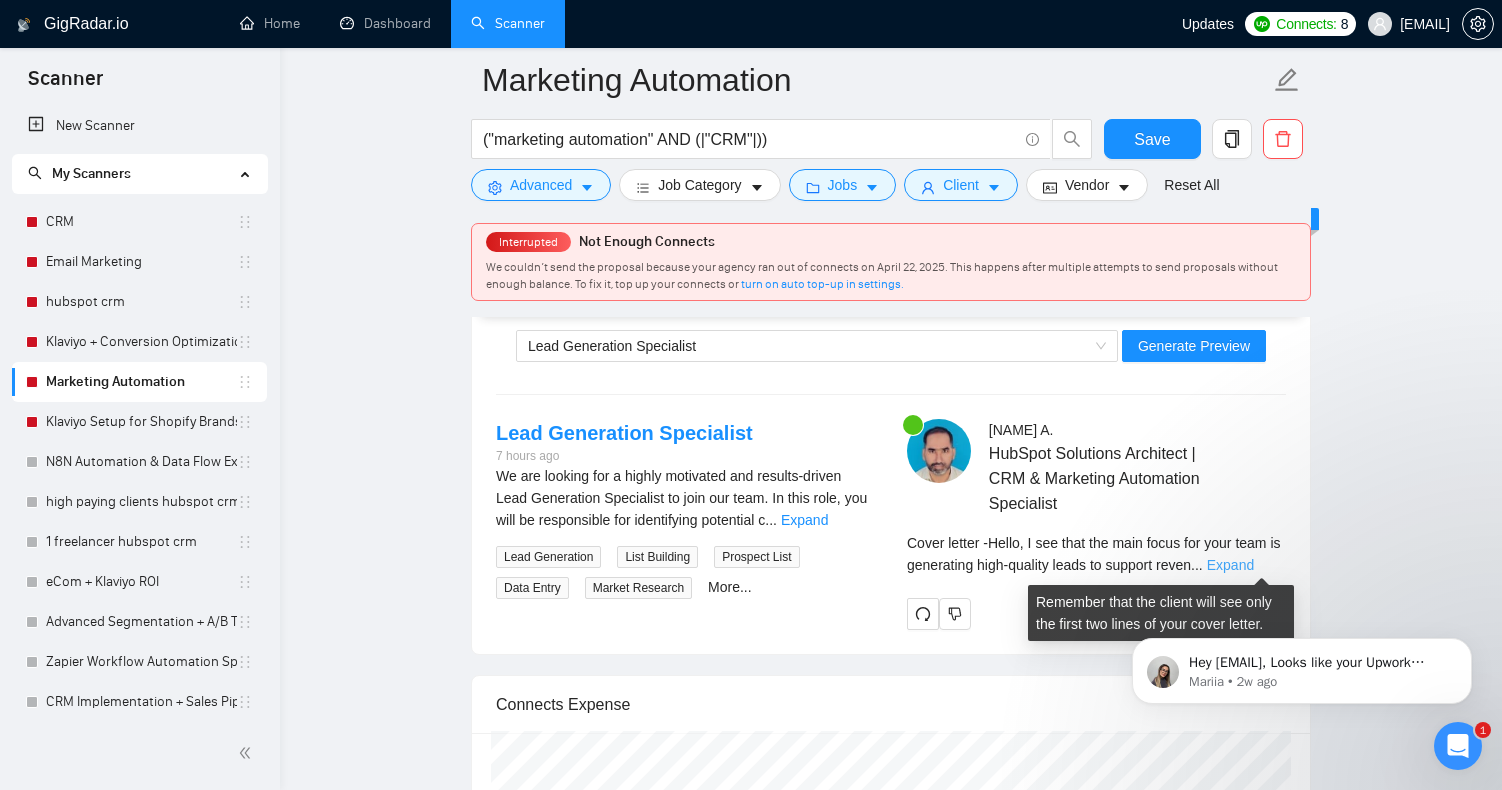 click on "Expand" at bounding box center [1230, 565] 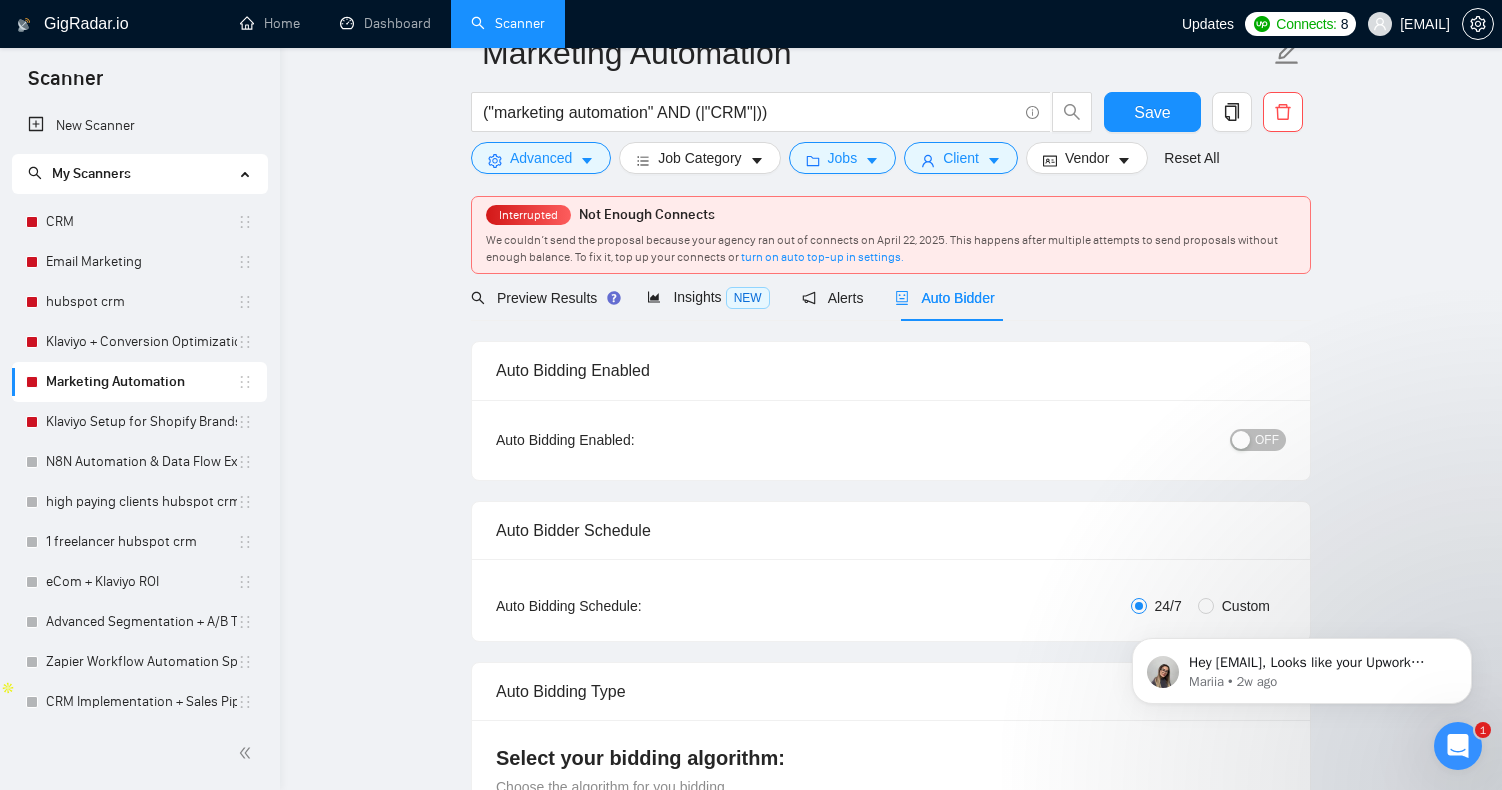 scroll, scrollTop: 0, scrollLeft: 0, axis: both 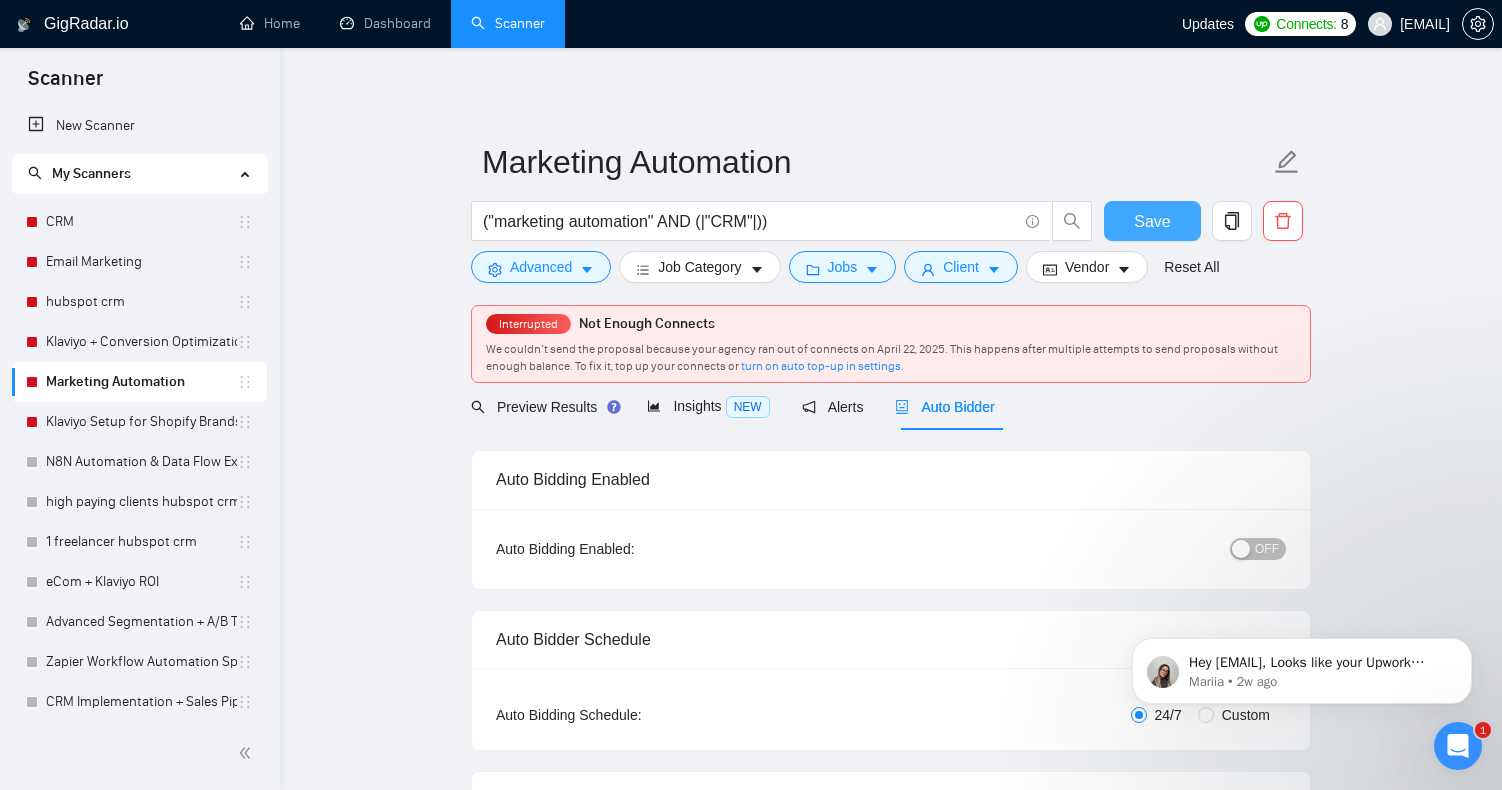 click on "Save" at bounding box center [1152, 221] 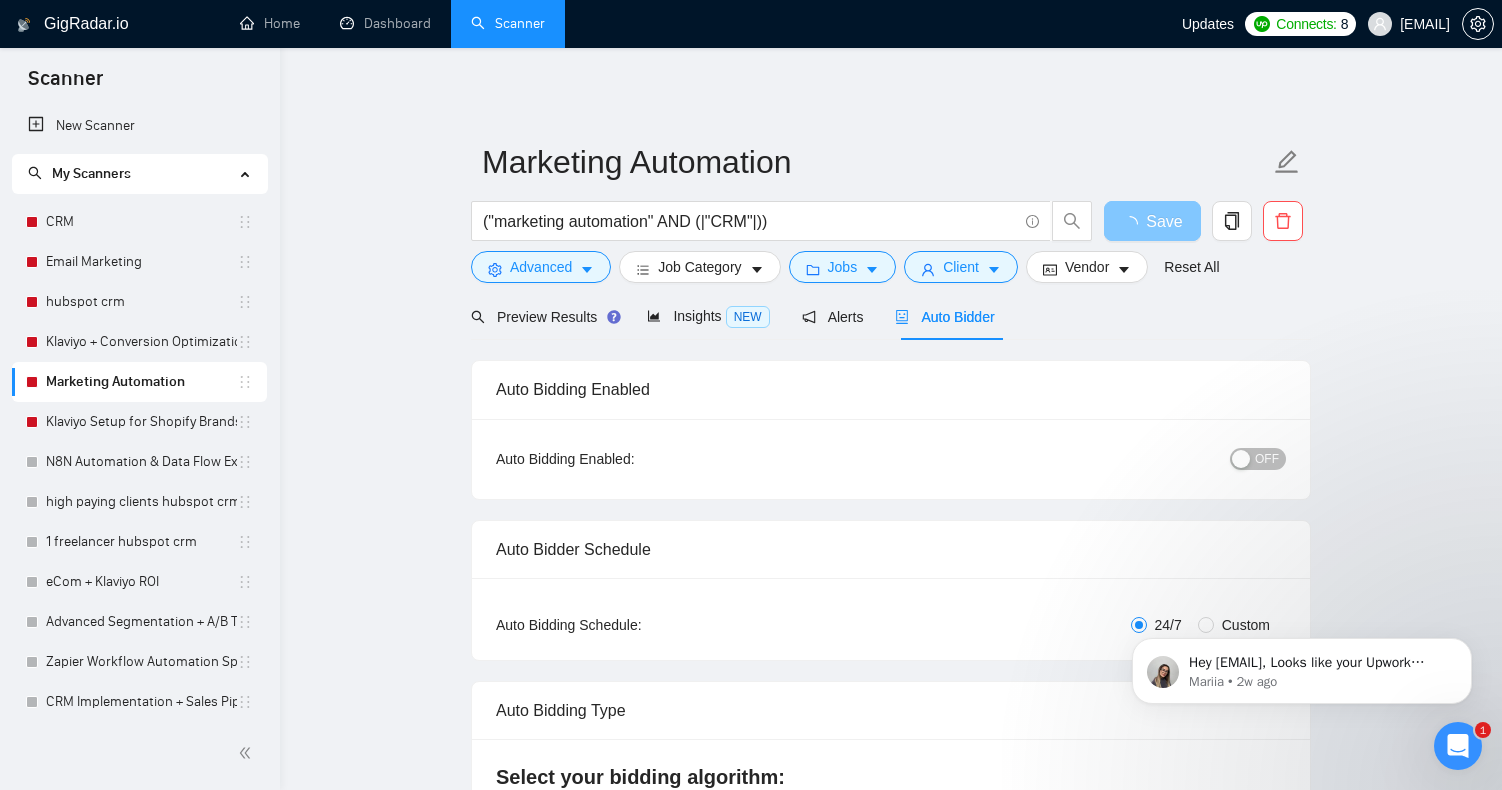 type 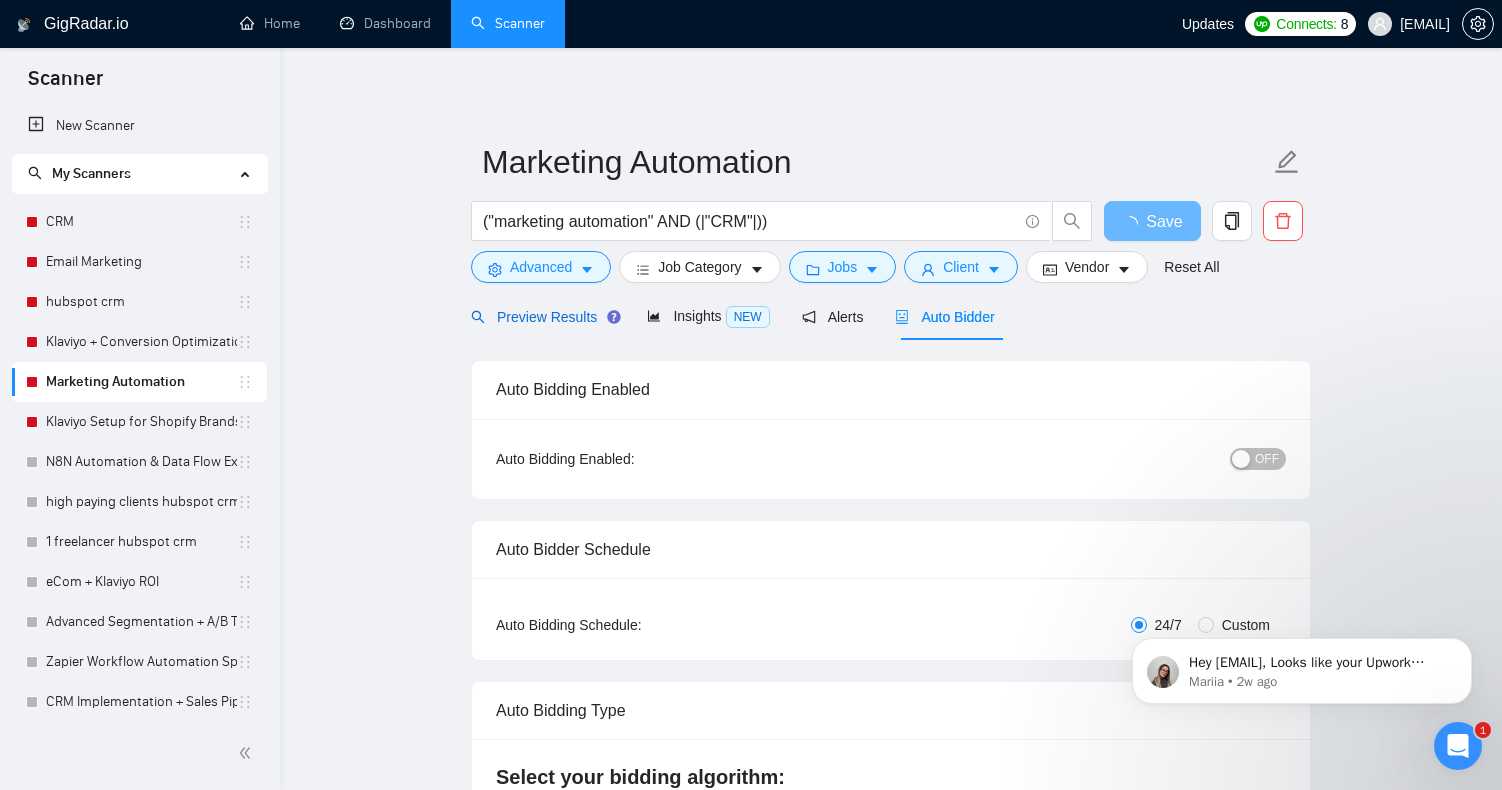 click on "Preview Results" at bounding box center (543, 317) 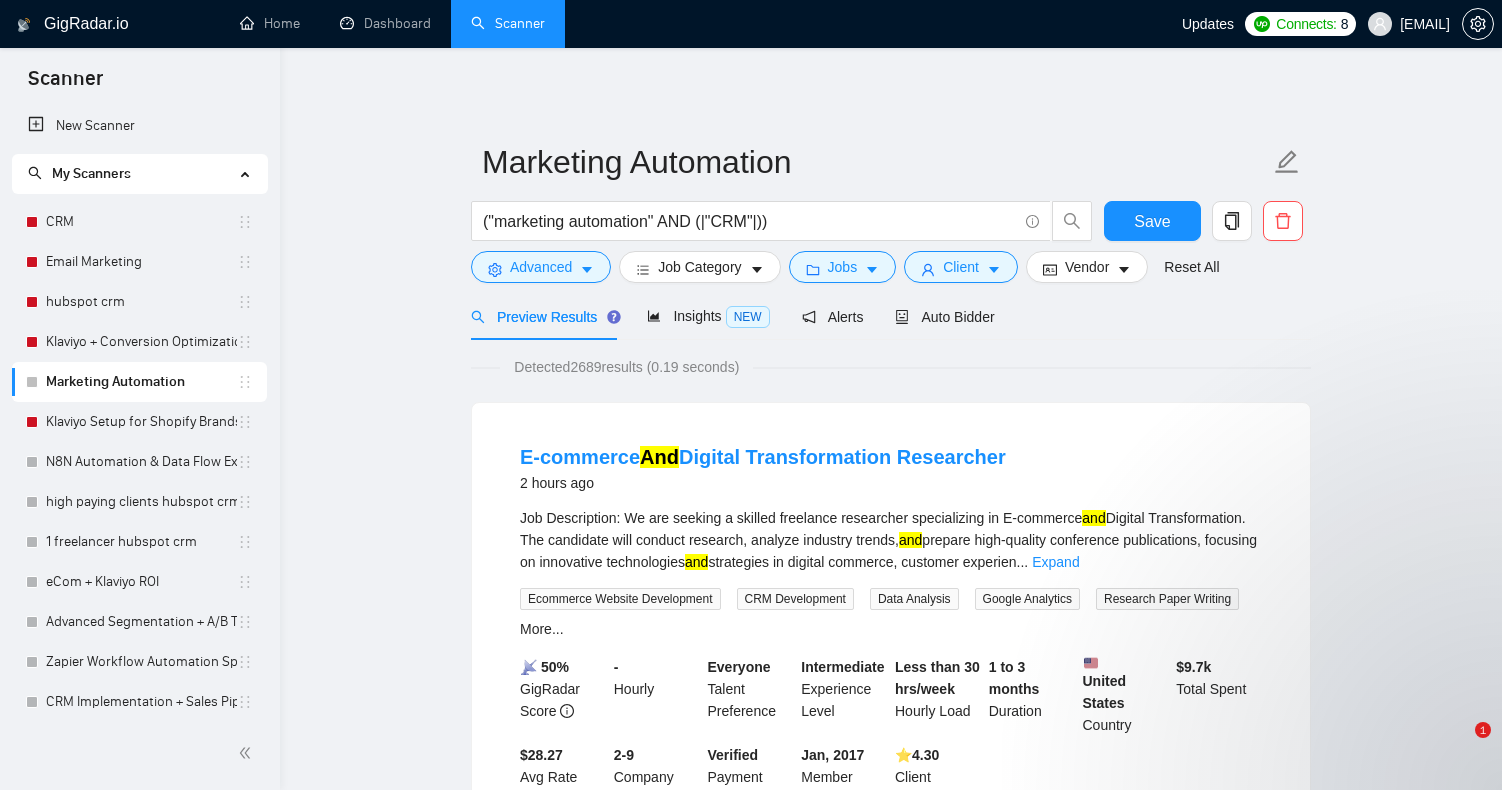 scroll, scrollTop: 0, scrollLeft: 0, axis: both 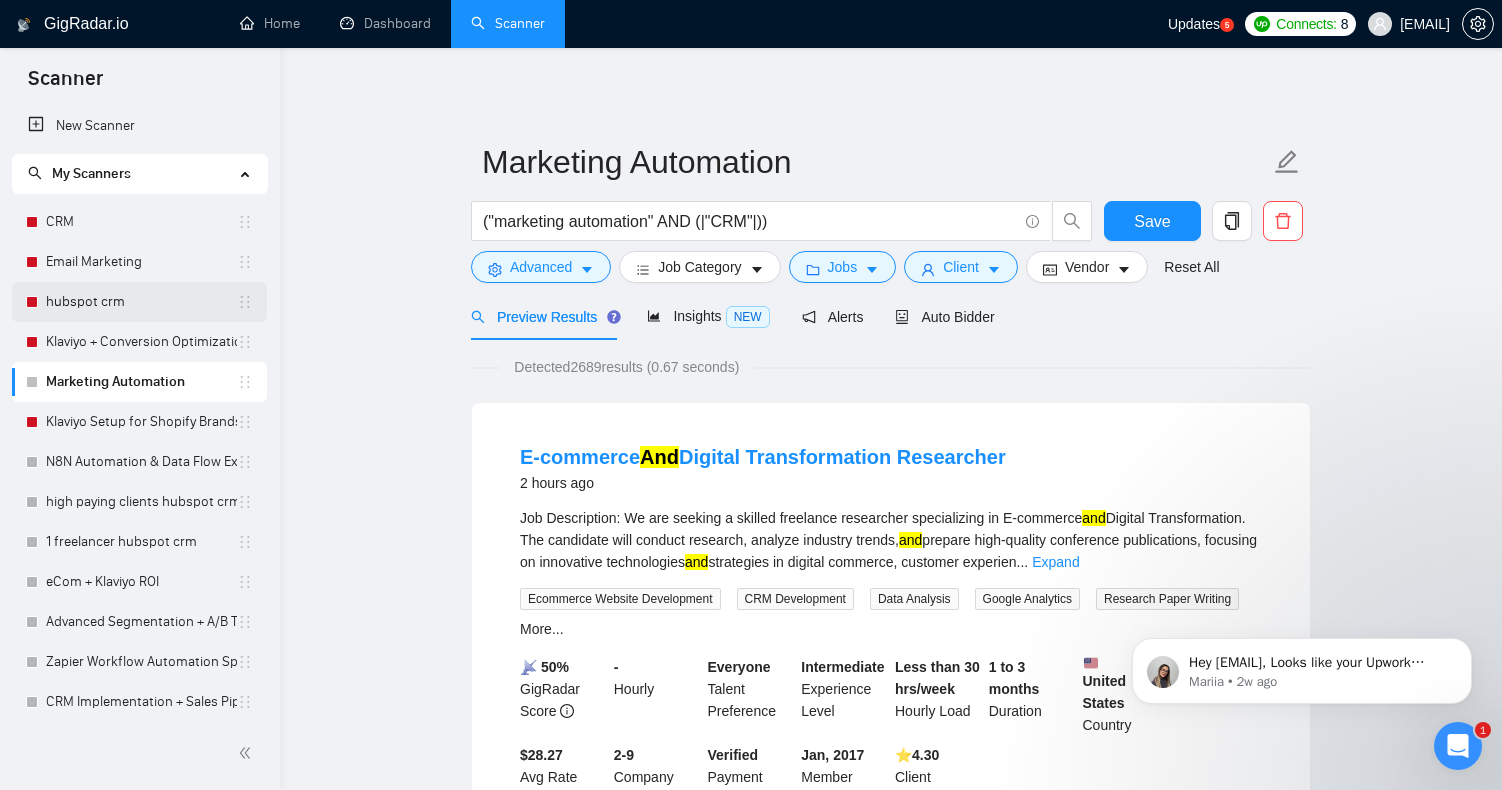 click on "hubspot crm" at bounding box center [141, 302] 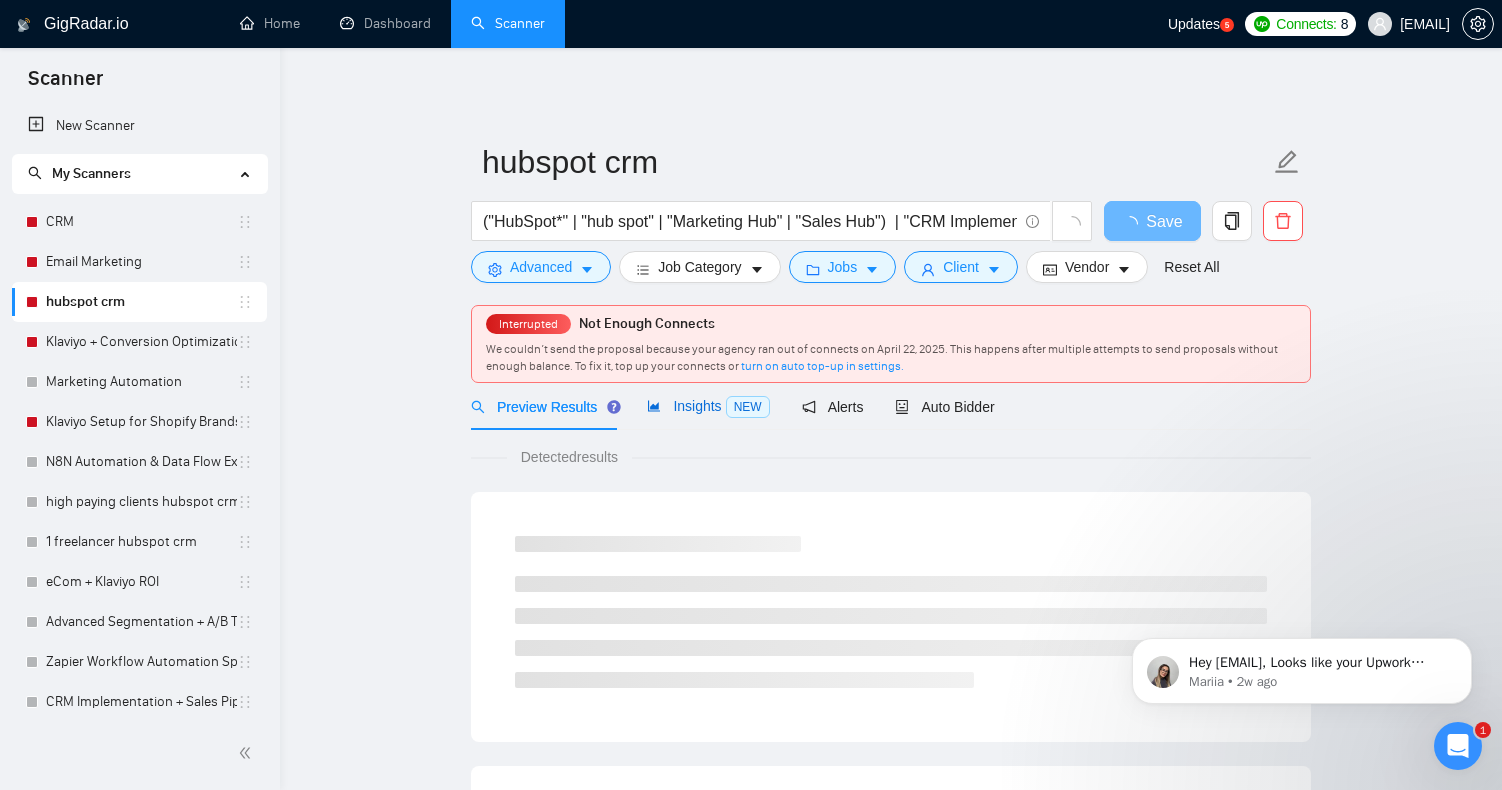 click on "Insights NEW" at bounding box center [708, 406] 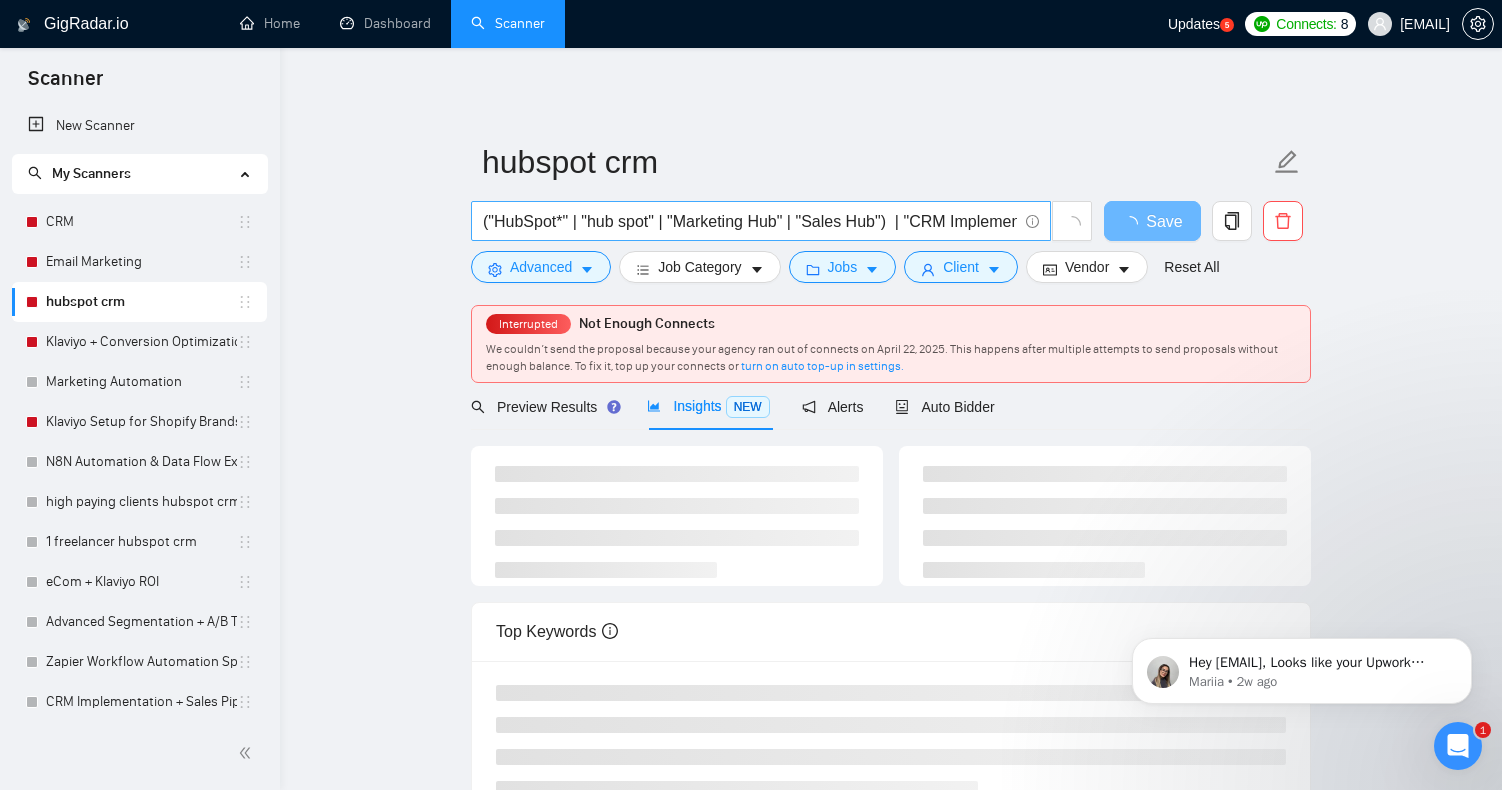 click on "("HubSpot*" | "hub spot" | "Marketing Hub" | "Sales Hub")  | "CRM Implementation"  | "CRM Setup"  | "CRM Automation"  | "CRM Optimization"  | "CRM Consultant")" at bounding box center [750, 221] 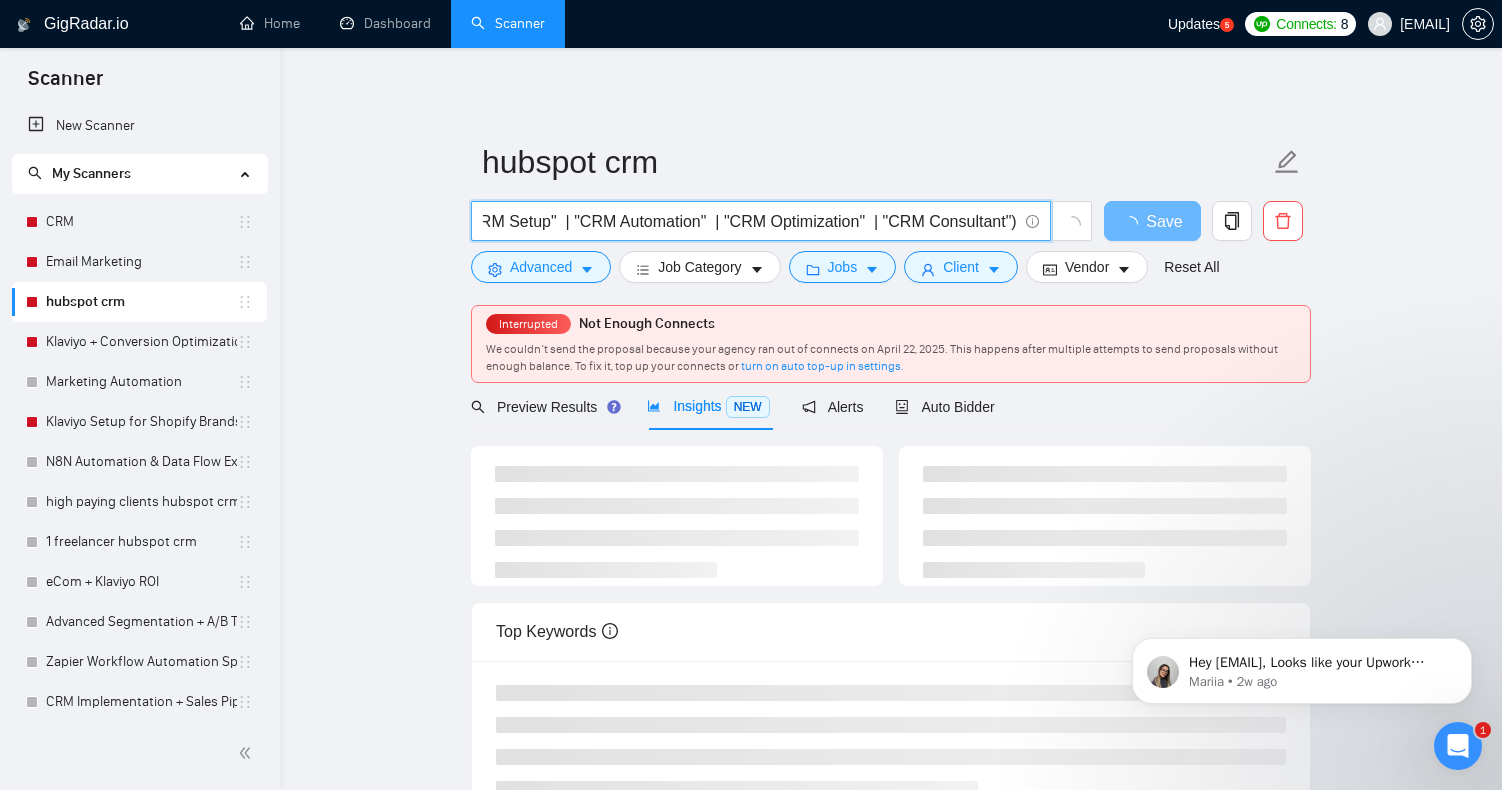 scroll, scrollTop: 0, scrollLeft: 653, axis: horizontal 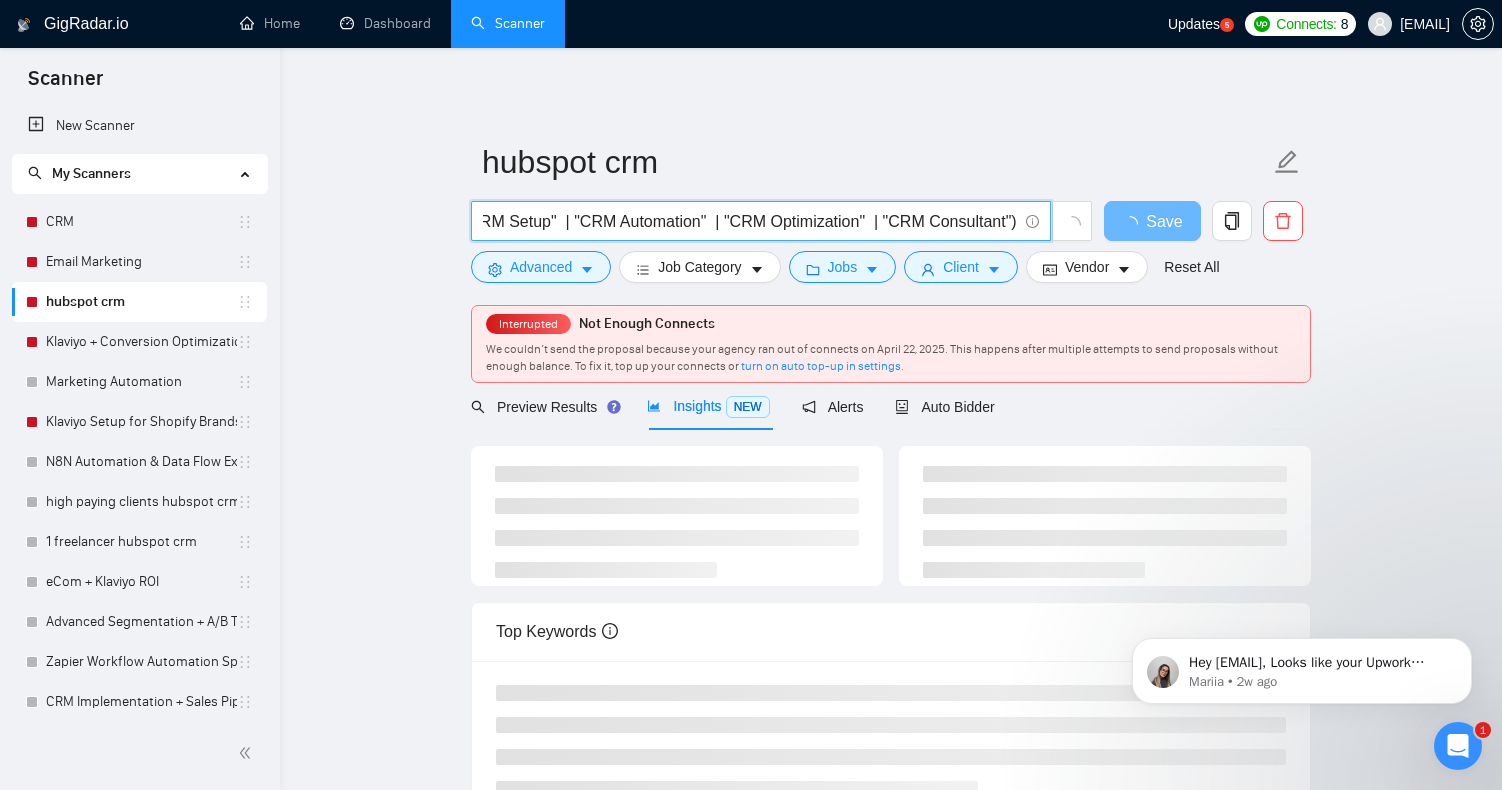 type on "("HubSpot*" | "hub spot" | "Marketing Hub" | "Sales Hub")  | "CRM Implementation"  | "CRM Setup"  | "CRM Automation"  | "CRM Optimization"  | "CRM Consultant")" 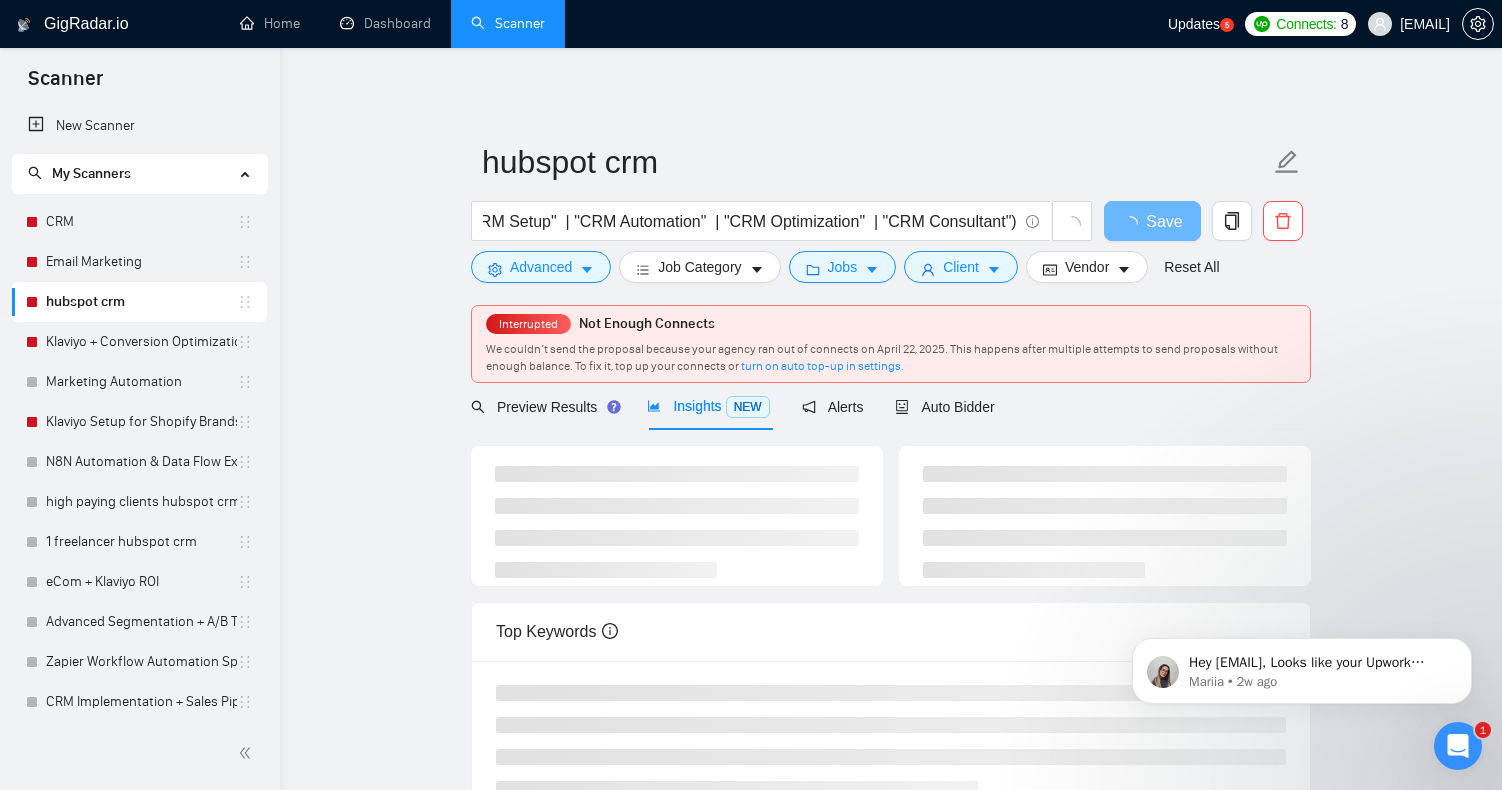 scroll, scrollTop: 0, scrollLeft: 0, axis: both 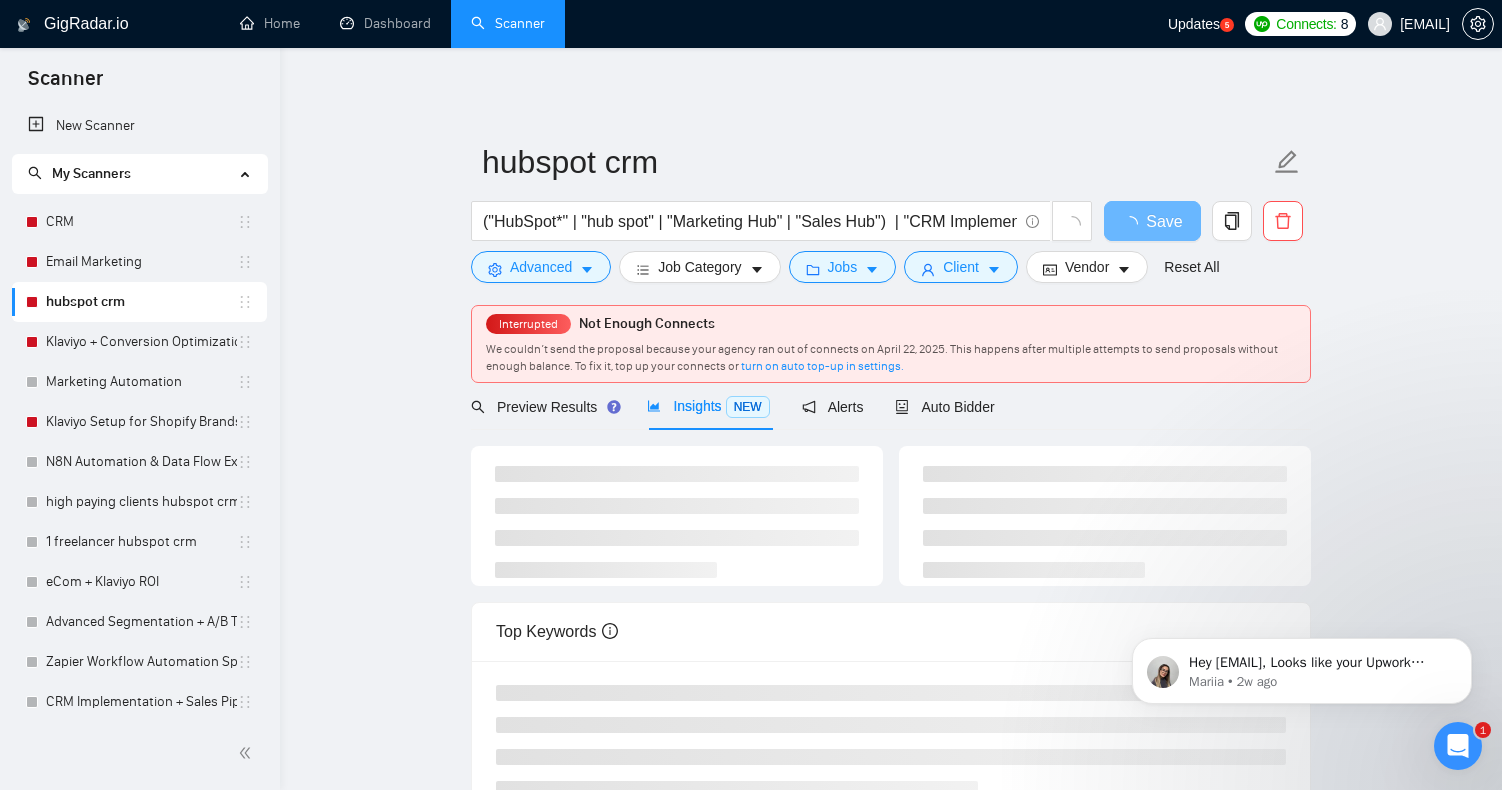 click on "hubspot crm ("HubSpot*" | "hub spot" | "Marketing Hub" | "Sales Hub") | "CRM Implementation" | "CRM Setup" | "CRM Automation" | "CRM Optimization" | "CRM Consultant") Save Advanced Job Category Jobs Client Vendor Reset All Interrupted Not Enough Connects We couldn’t send the proposal because your agency ran out of connects on April 22, 2025. This happens after multiple attempts to send proposals without enough balance. To fix it, top up your connects or turn on auto top-up in settings. Preview Results Insights NEW Alerts Auto Bidder Top Keywords Average Auction Prices" at bounding box center [891, 568] 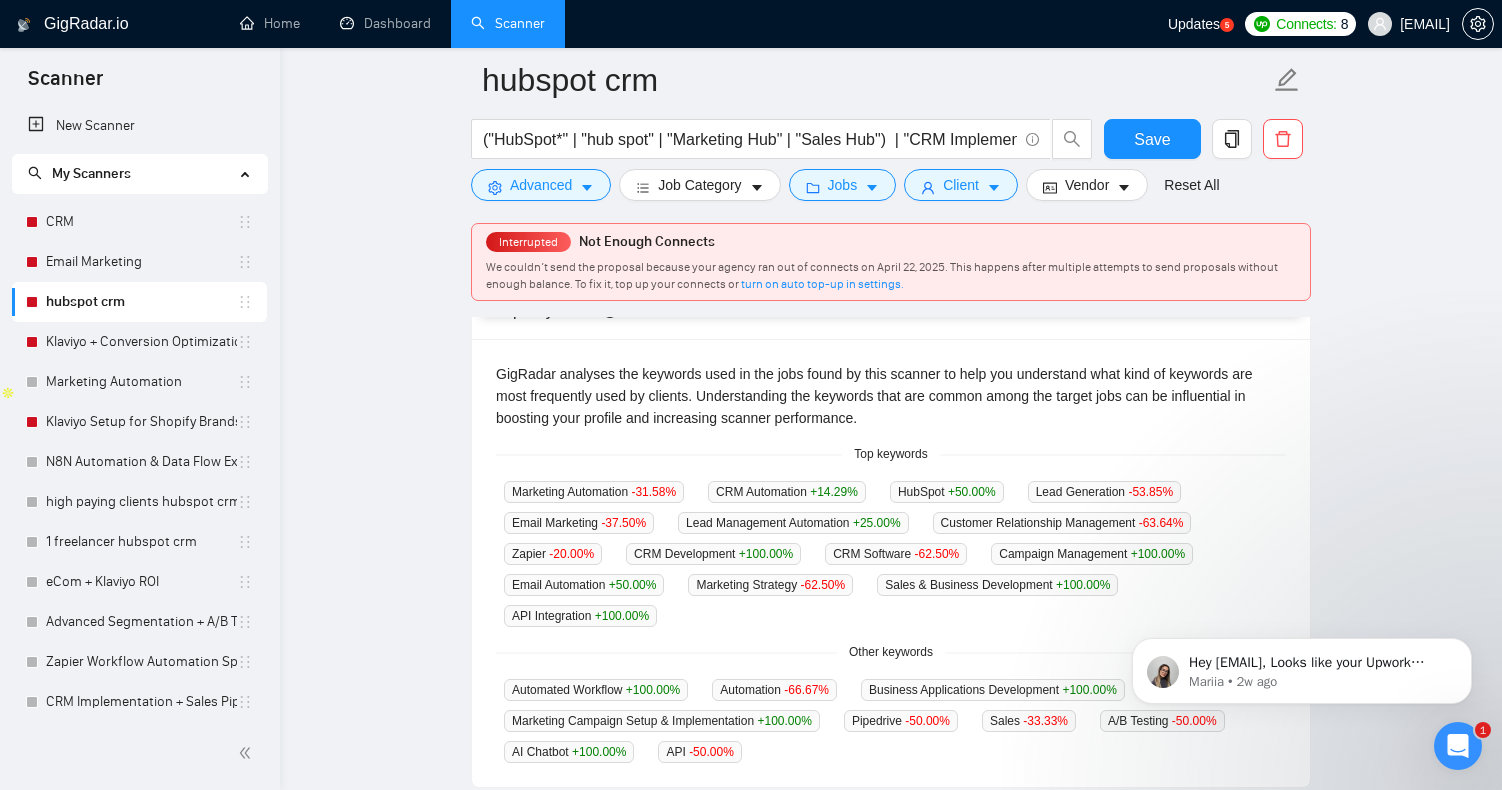 scroll, scrollTop: 397, scrollLeft: 0, axis: vertical 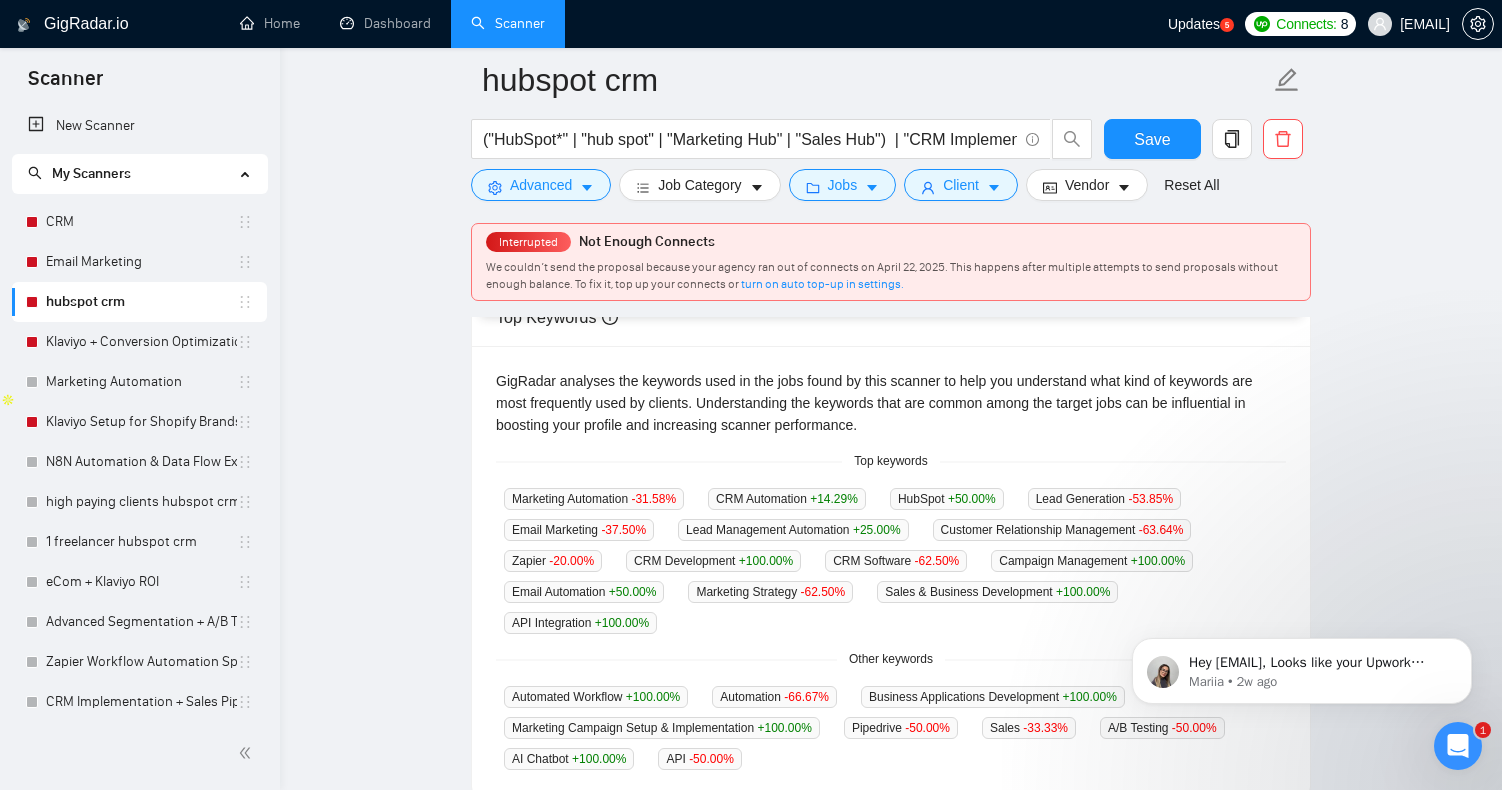 click on "GigRadar analyses the keywords used in the jobs found by this scanner to help you understand what kind of keywords are most frequently used by clients. Understanding the keywords that are common among the target jobs can be influential in boosting your profile and increasing scanner performance." at bounding box center [891, 403] 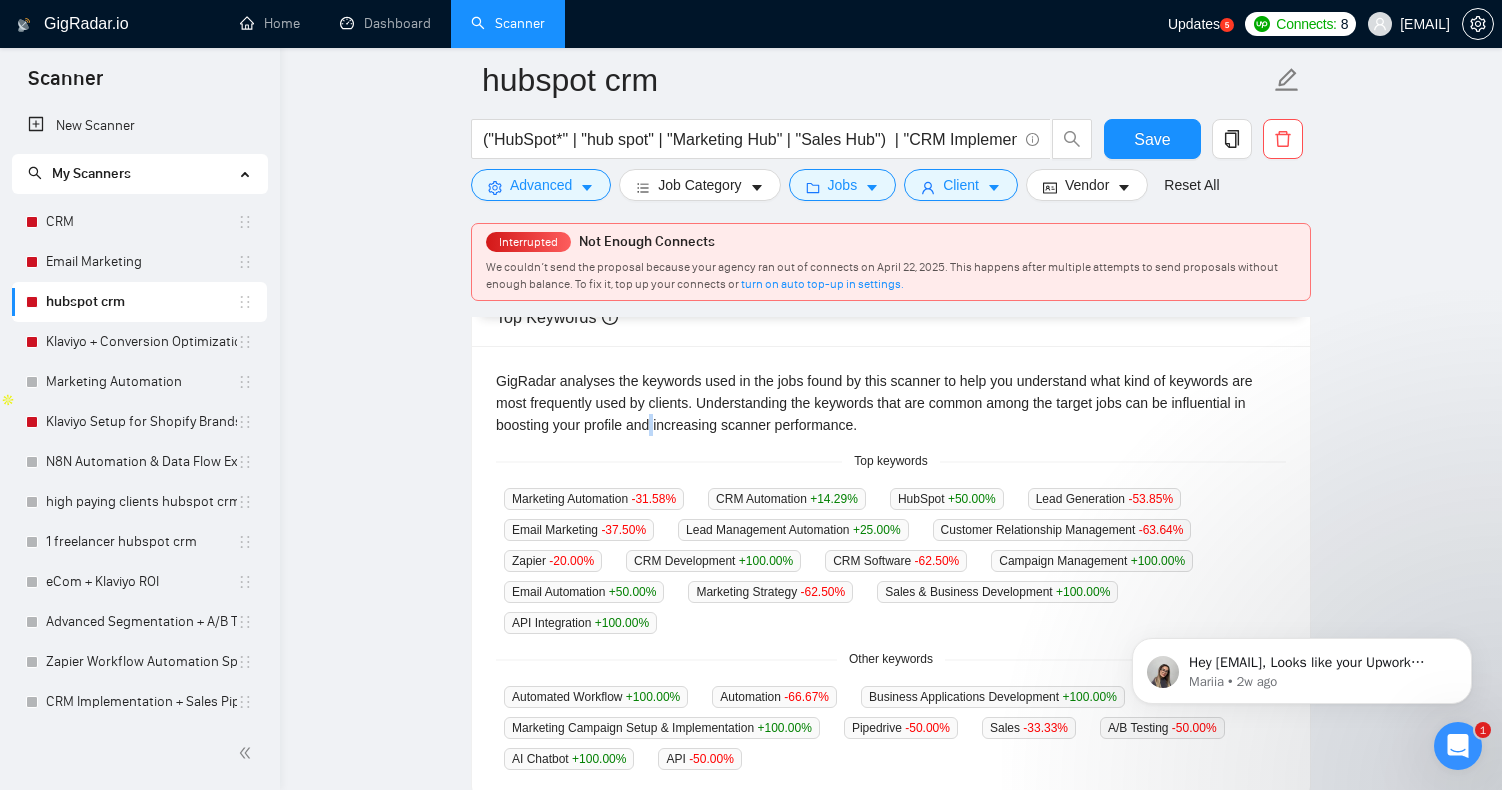 click on "GigRadar analyses the keywords used in the jobs found by this scanner to help you understand what kind of keywords are most frequently used by clients. Understanding the keywords that are common among the target jobs can be influential in boosting your profile and increasing scanner performance." at bounding box center [891, 403] 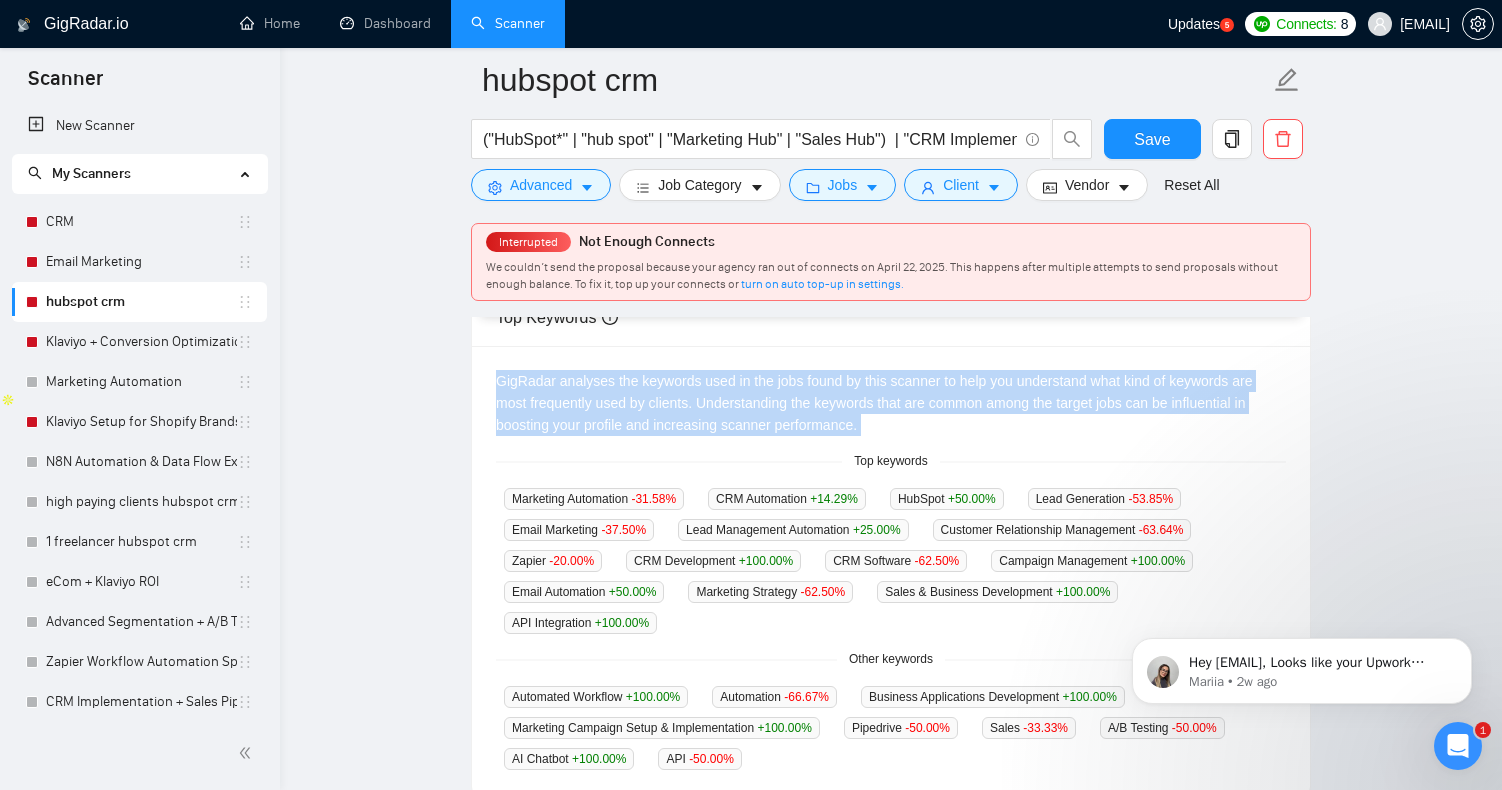 click on "GigRadar analyses the keywords used in the jobs found by this scanner to help you understand what kind of keywords are most frequently used by clients. Understanding the keywords that are common among the target jobs can be influential in boosting your profile and increasing scanner performance." at bounding box center (891, 403) 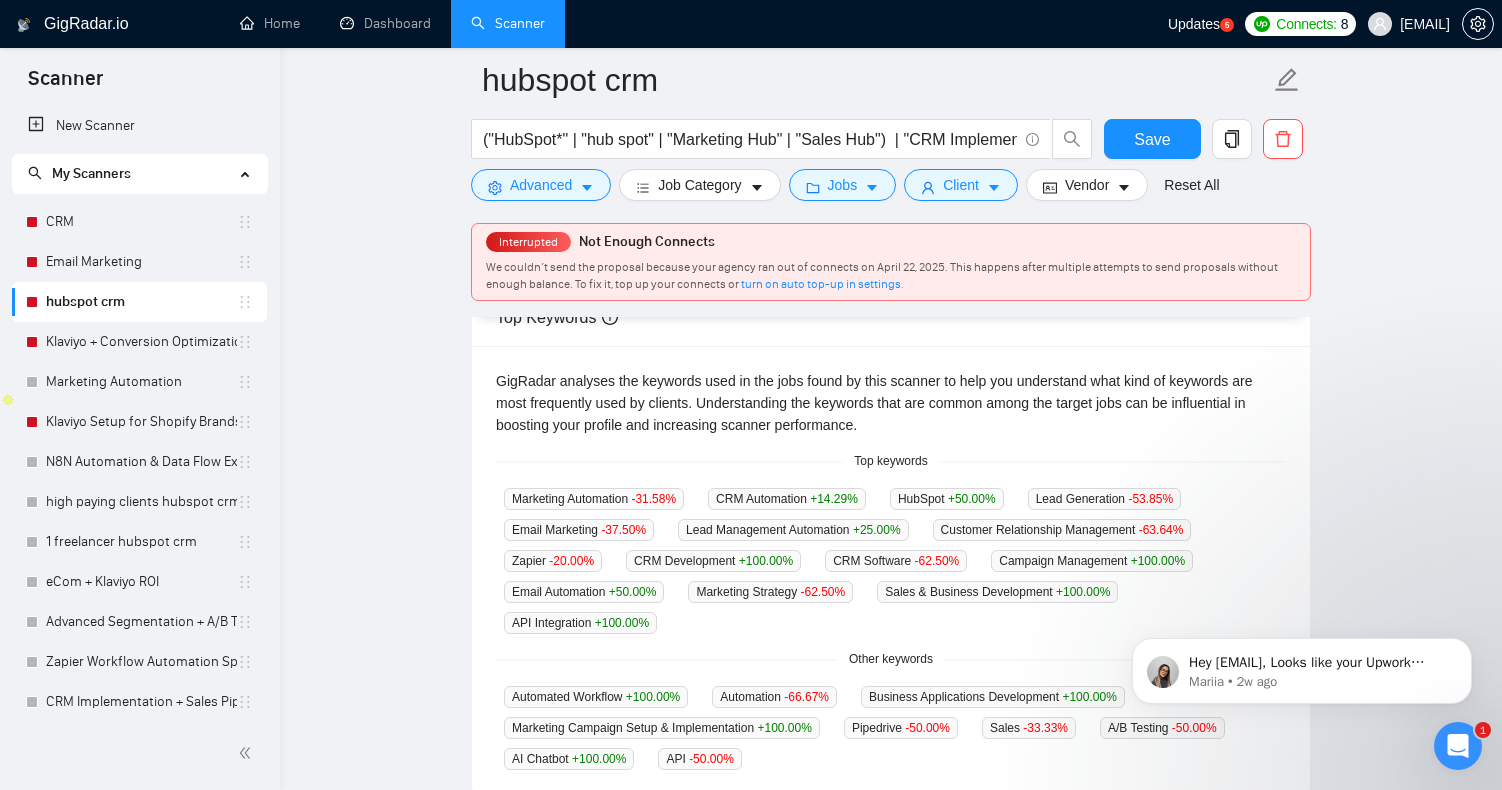 click on "GigRadar analyses the keywords used in the jobs found by this scanner to help you understand what kind of keywords are most frequently used by clients. Understanding the keywords that are common among the target jobs can be influential in boosting your profile and increasing scanner performance." at bounding box center [891, 403] 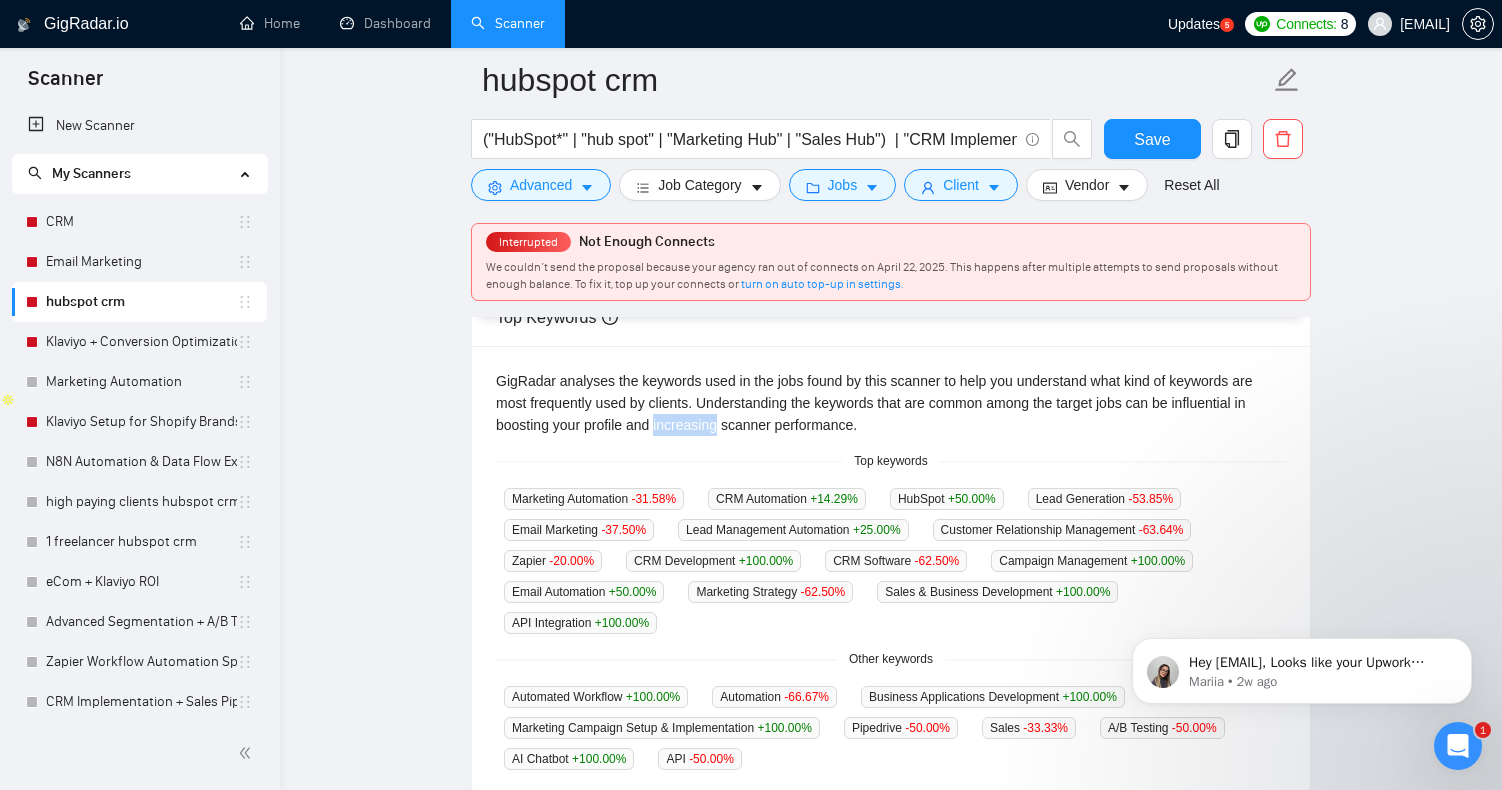 click on "GigRadar analyses the keywords used in the jobs found by this scanner to help you understand what kind of keywords are most frequently used by clients. Understanding the keywords that are common among the target jobs can be influential in boosting your profile and increasing scanner performance." at bounding box center [891, 403] 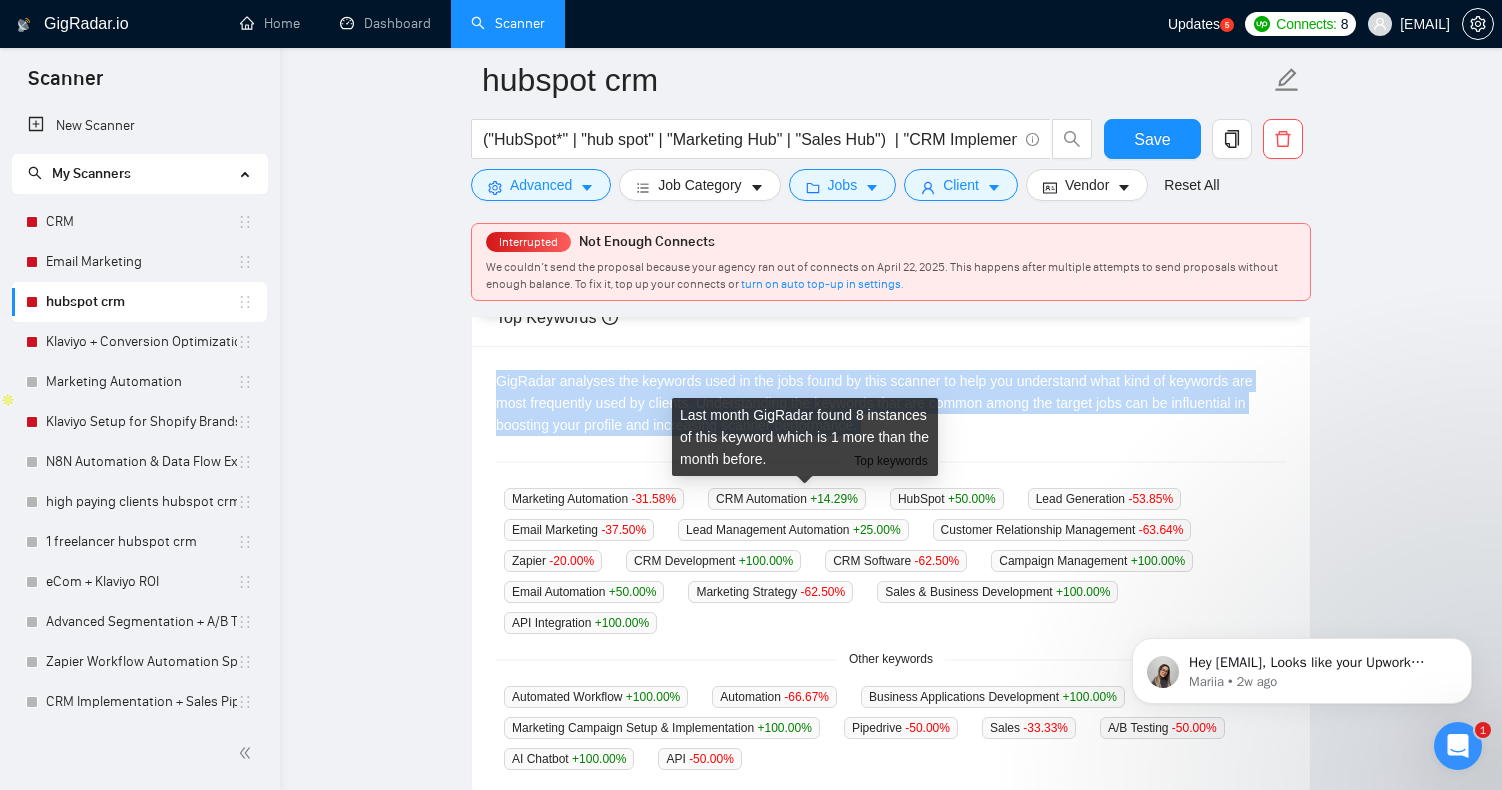 click on "CRM Automation +[PERCENT]" at bounding box center [787, 499] 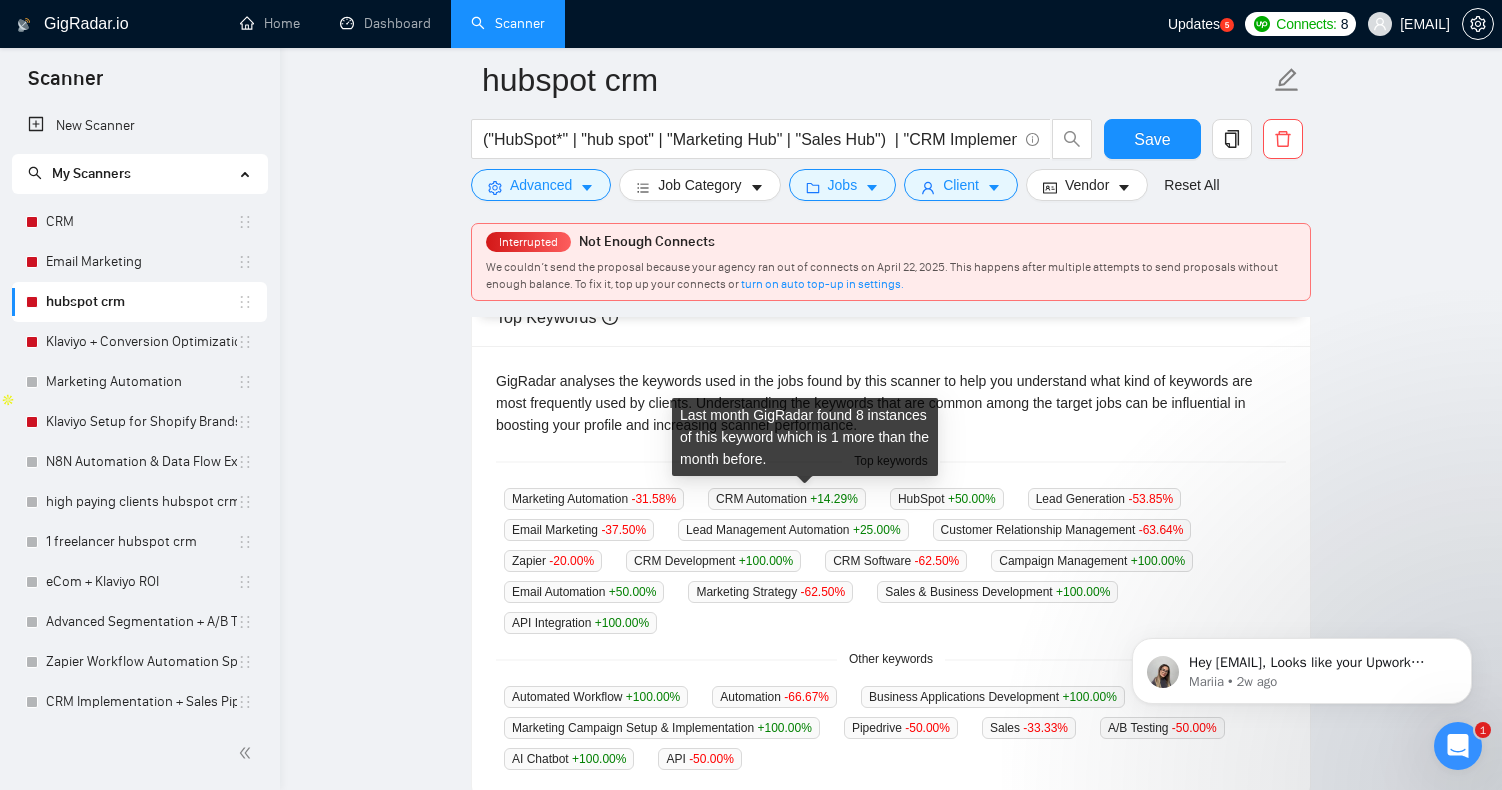 click on "CRM Automation +[PERCENT]" at bounding box center [787, 499] 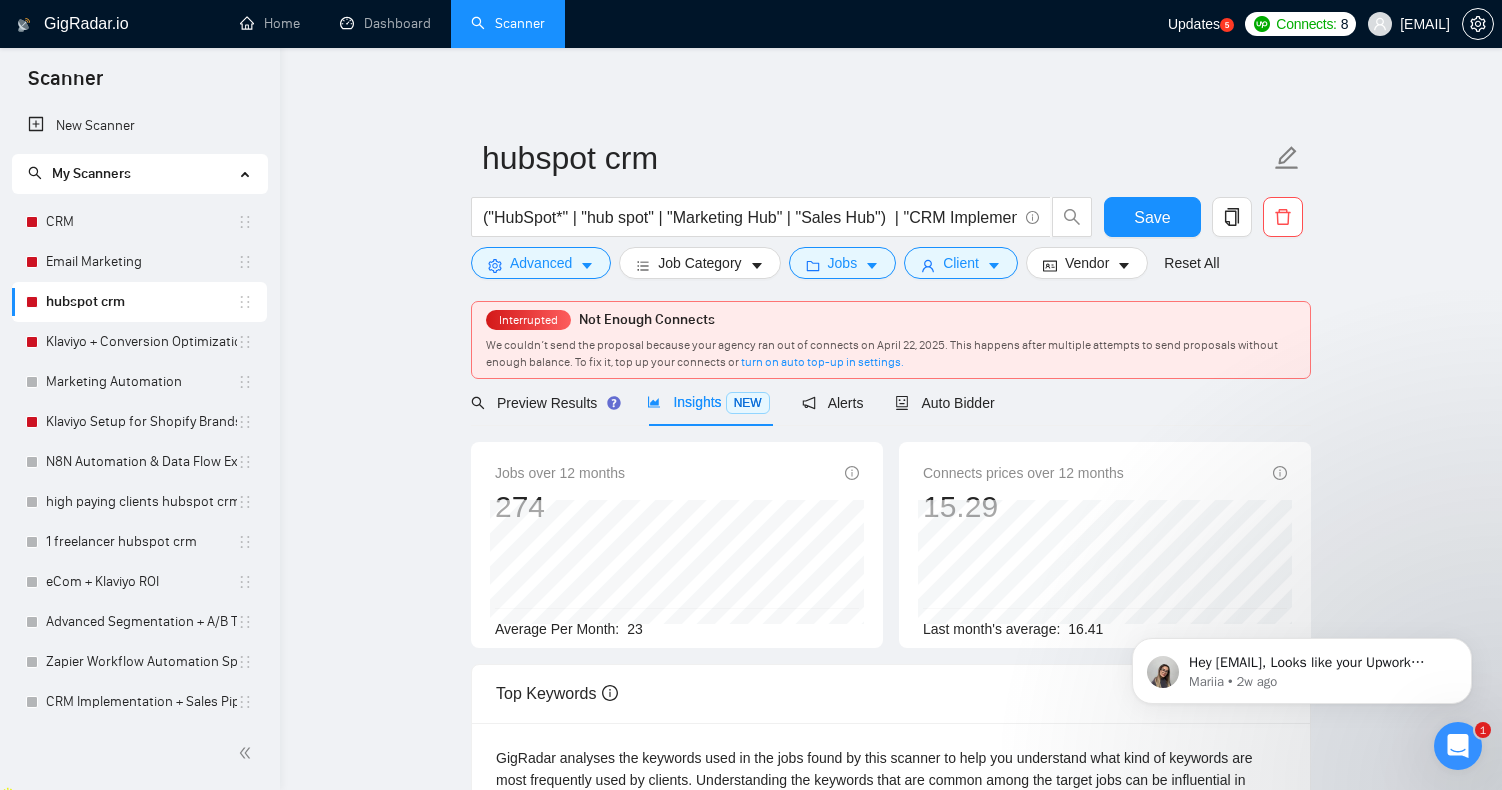 scroll, scrollTop: 0, scrollLeft: 0, axis: both 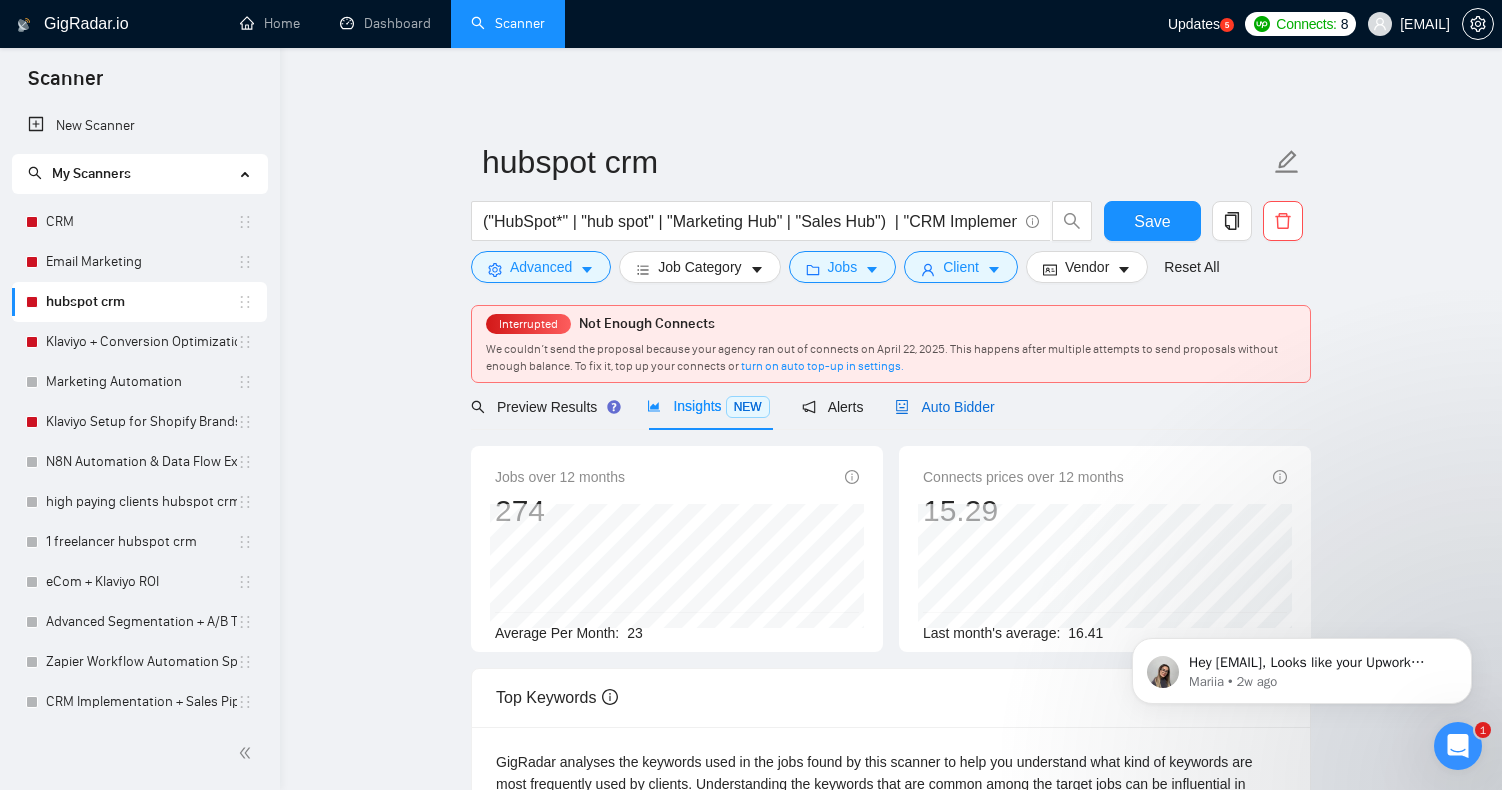 click on "Auto Bidder" at bounding box center [944, 407] 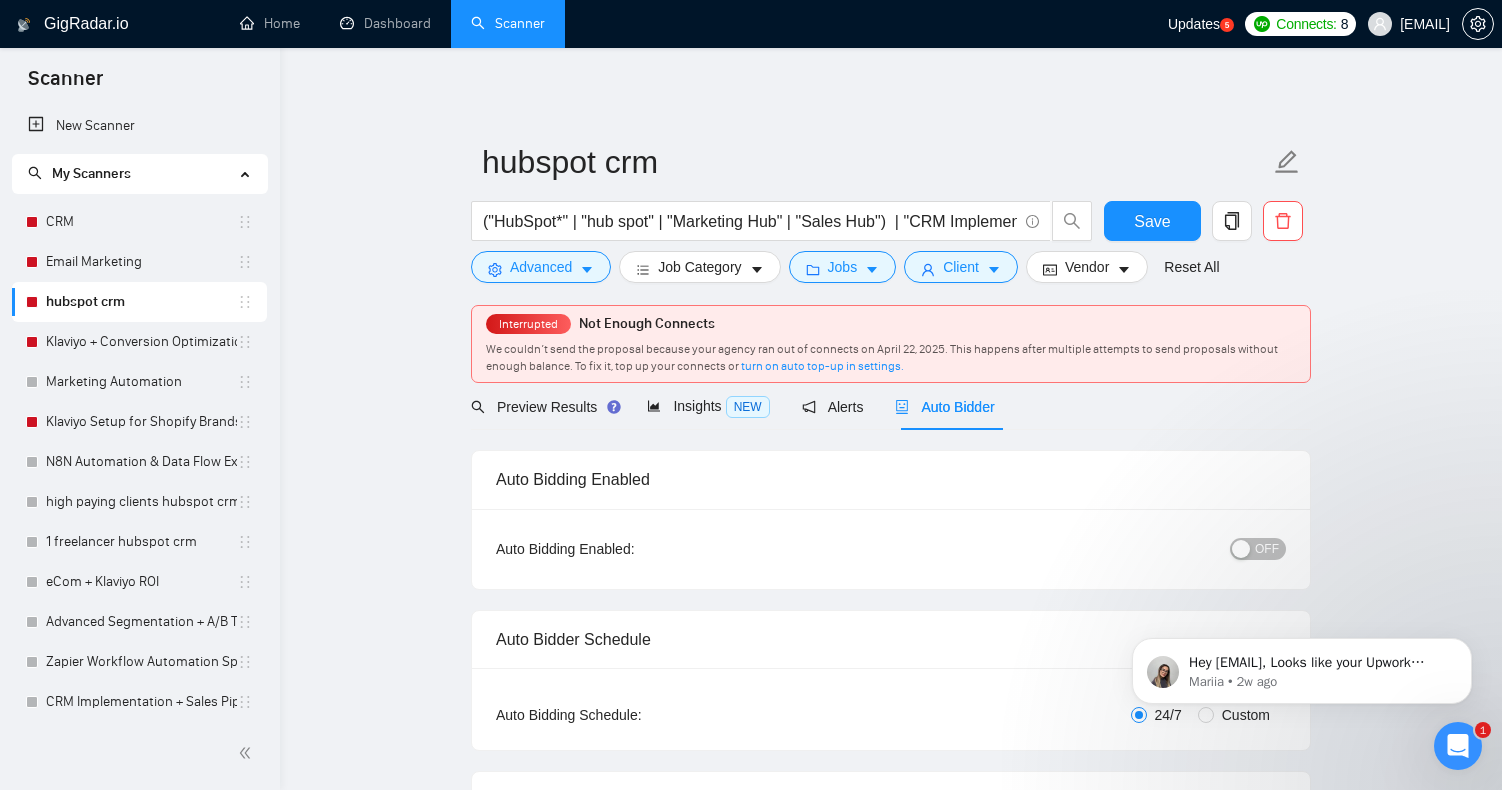 type 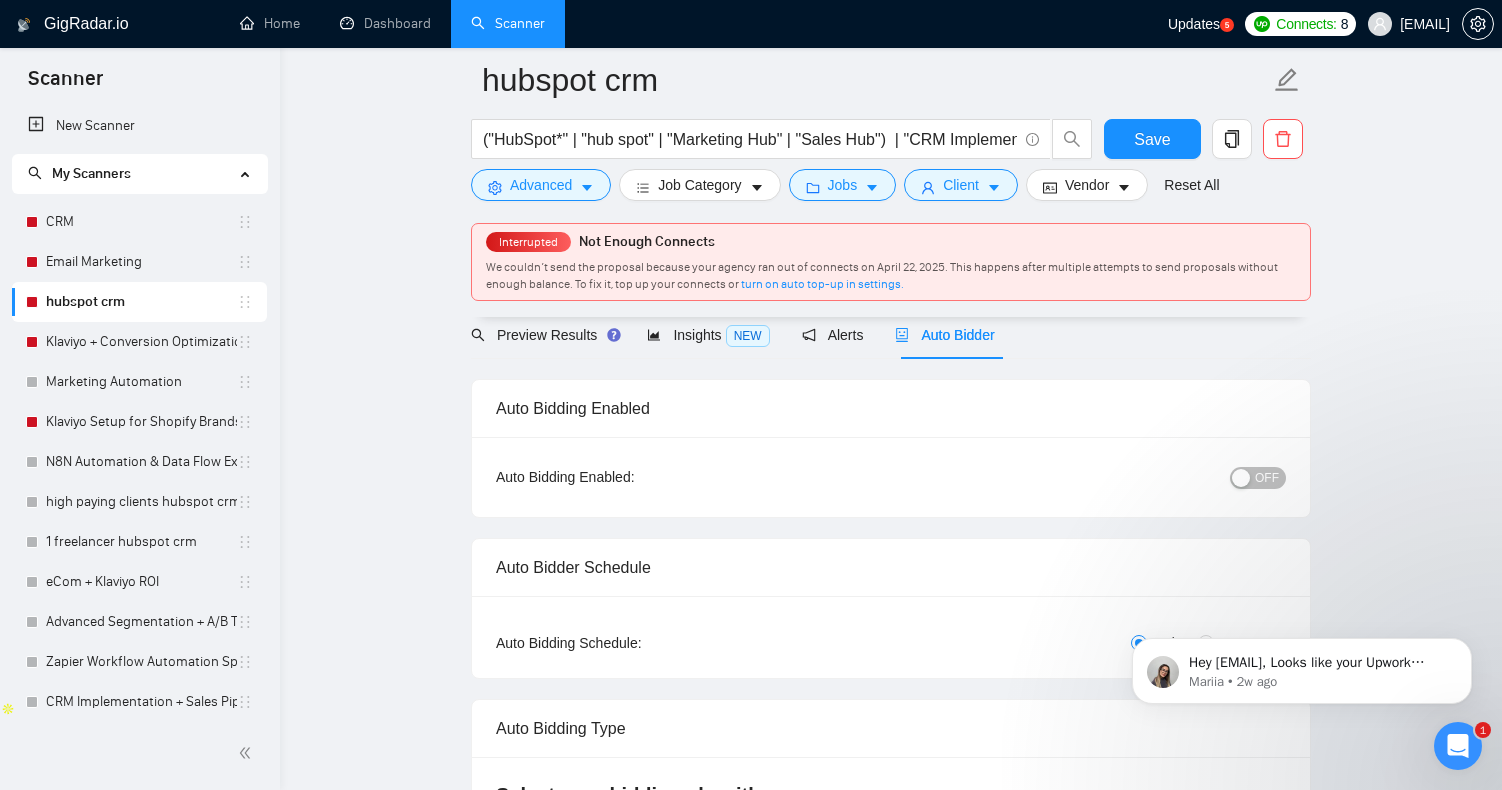 scroll, scrollTop: 0, scrollLeft: 0, axis: both 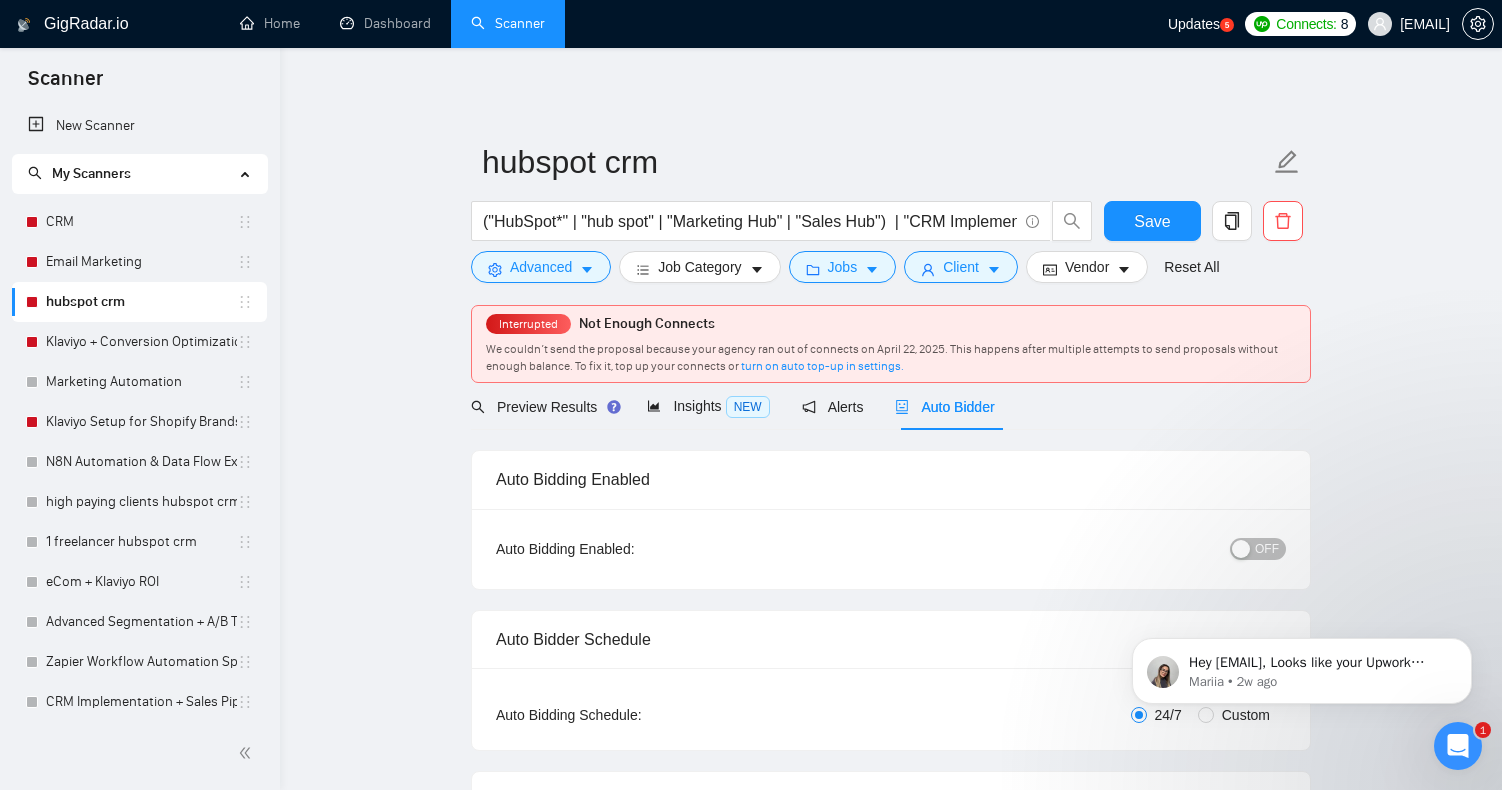 click on "Auto Bidder Schedule" at bounding box center [891, 639] 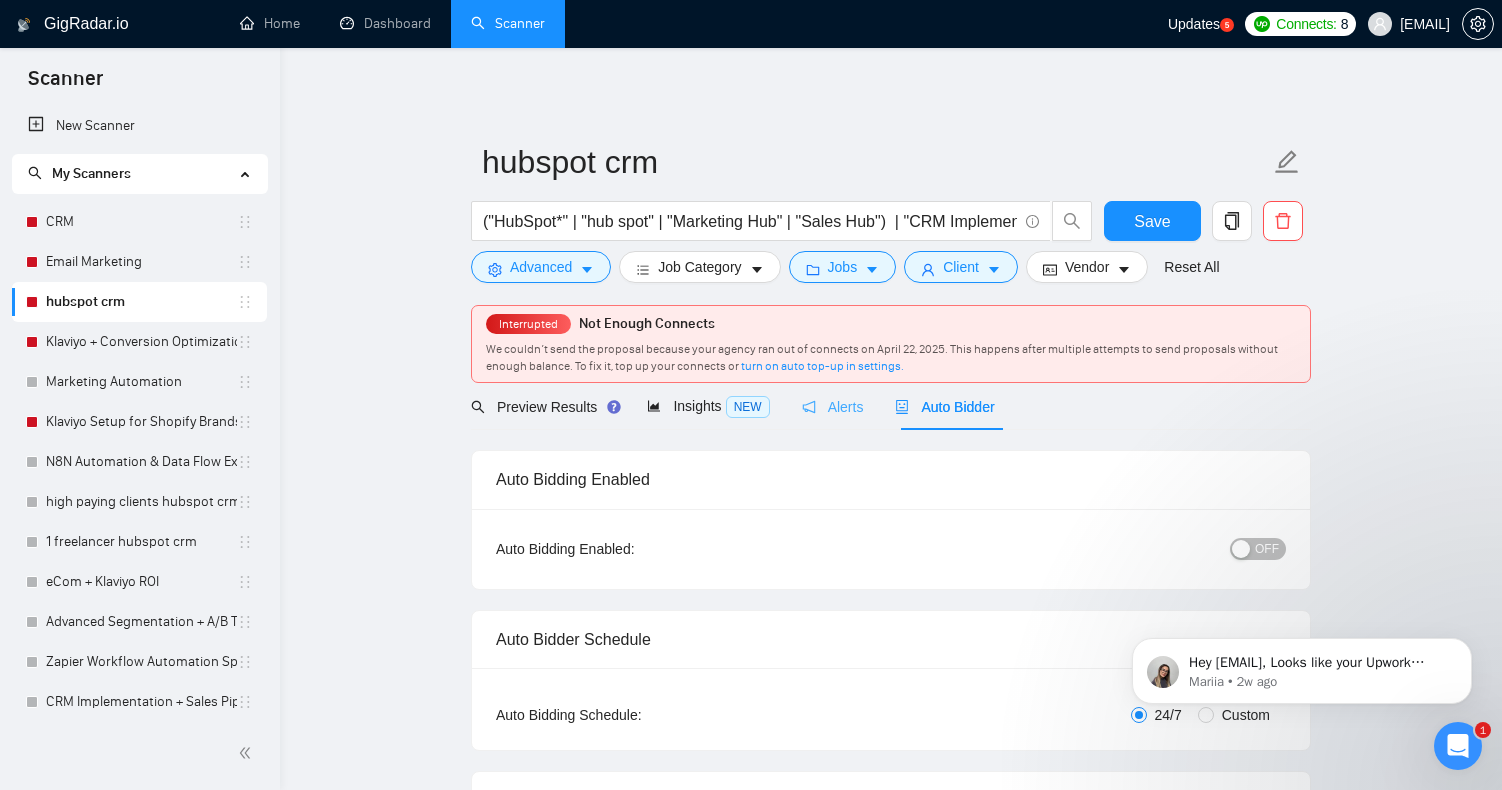click on "Alerts" at bounding box center (833, 406) 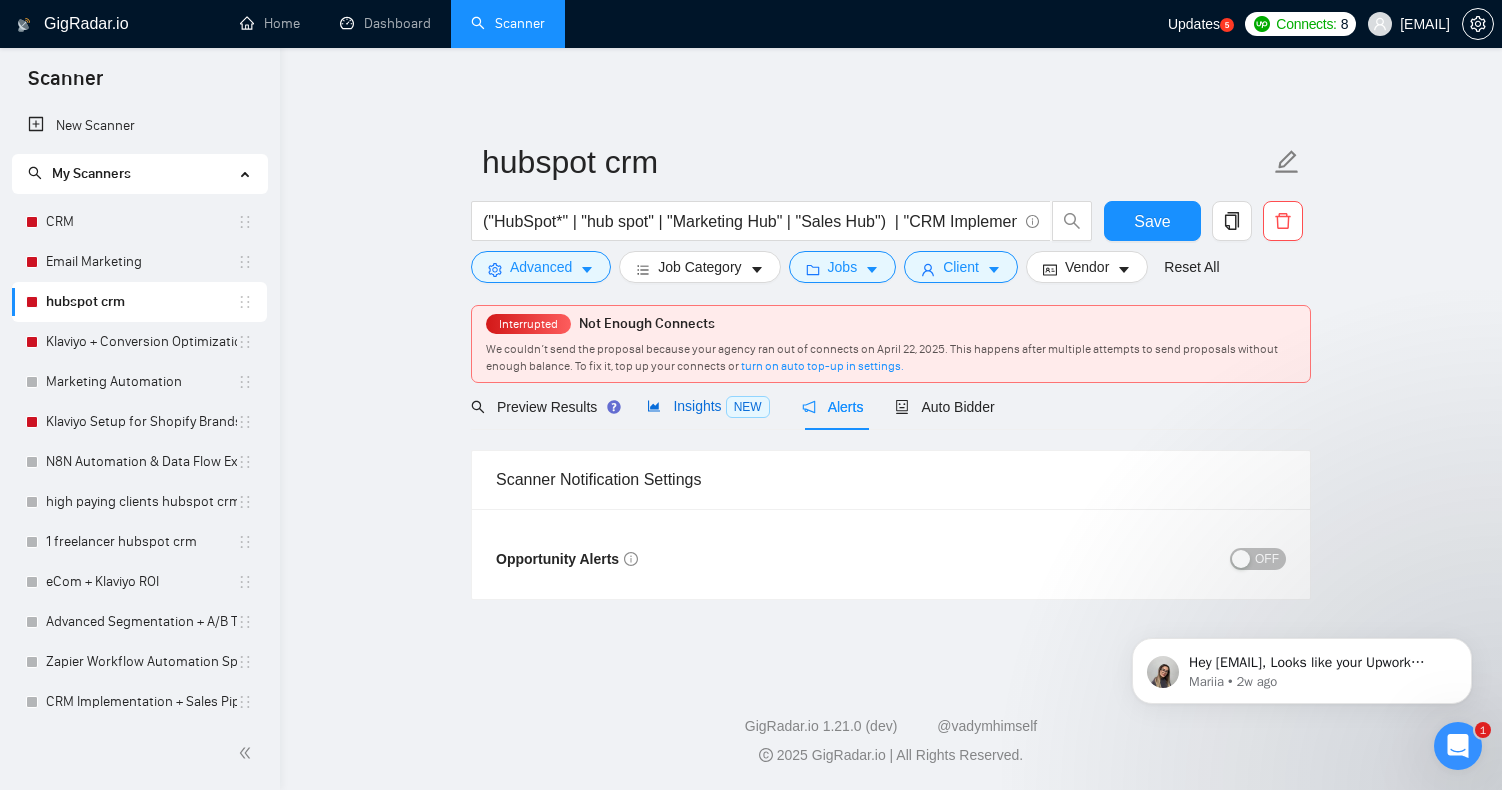 click on "Insights NEW" at bounding box center [708, 406] 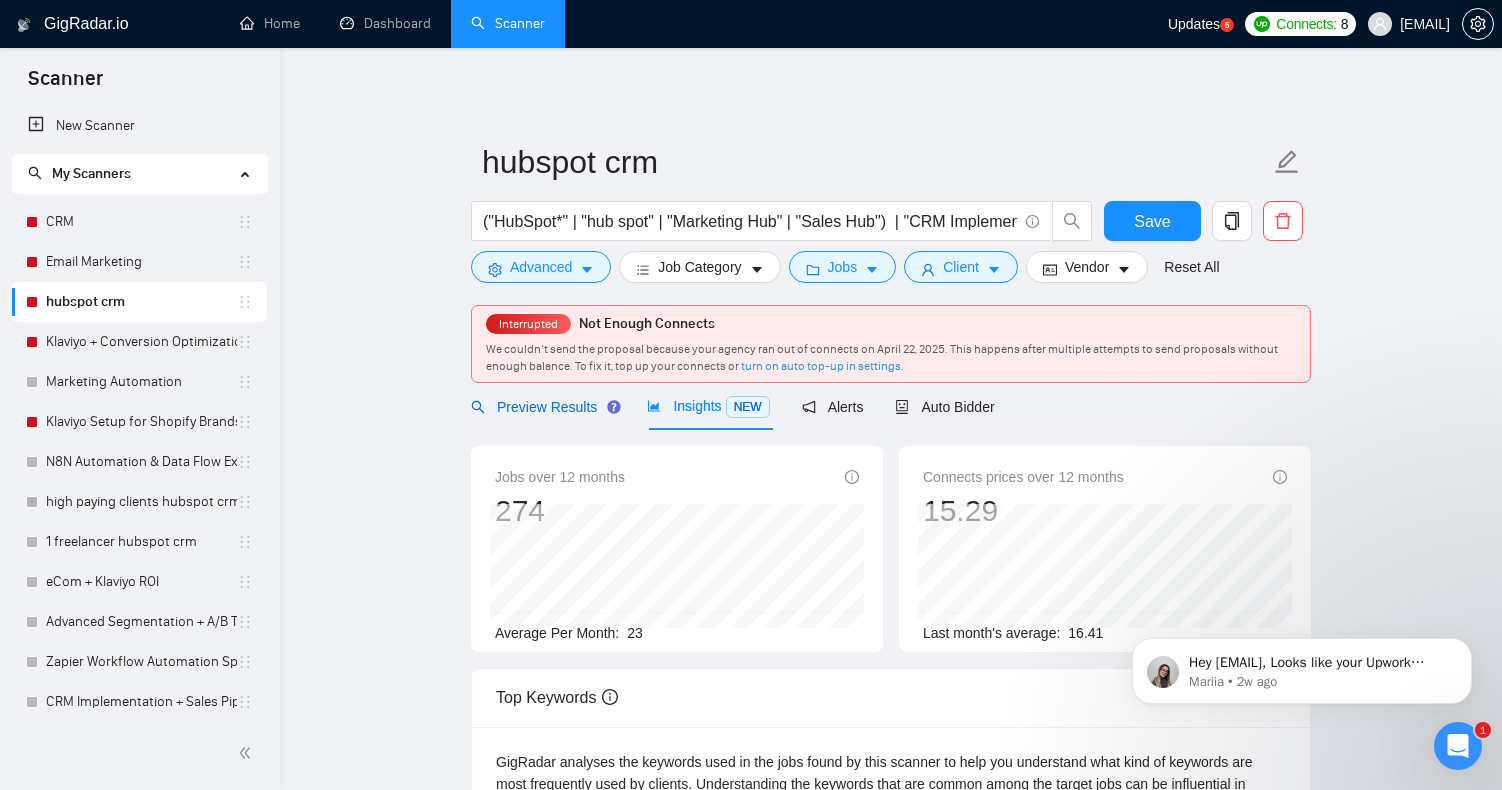 click on "Preview Results" at bounding box center (543, 407) 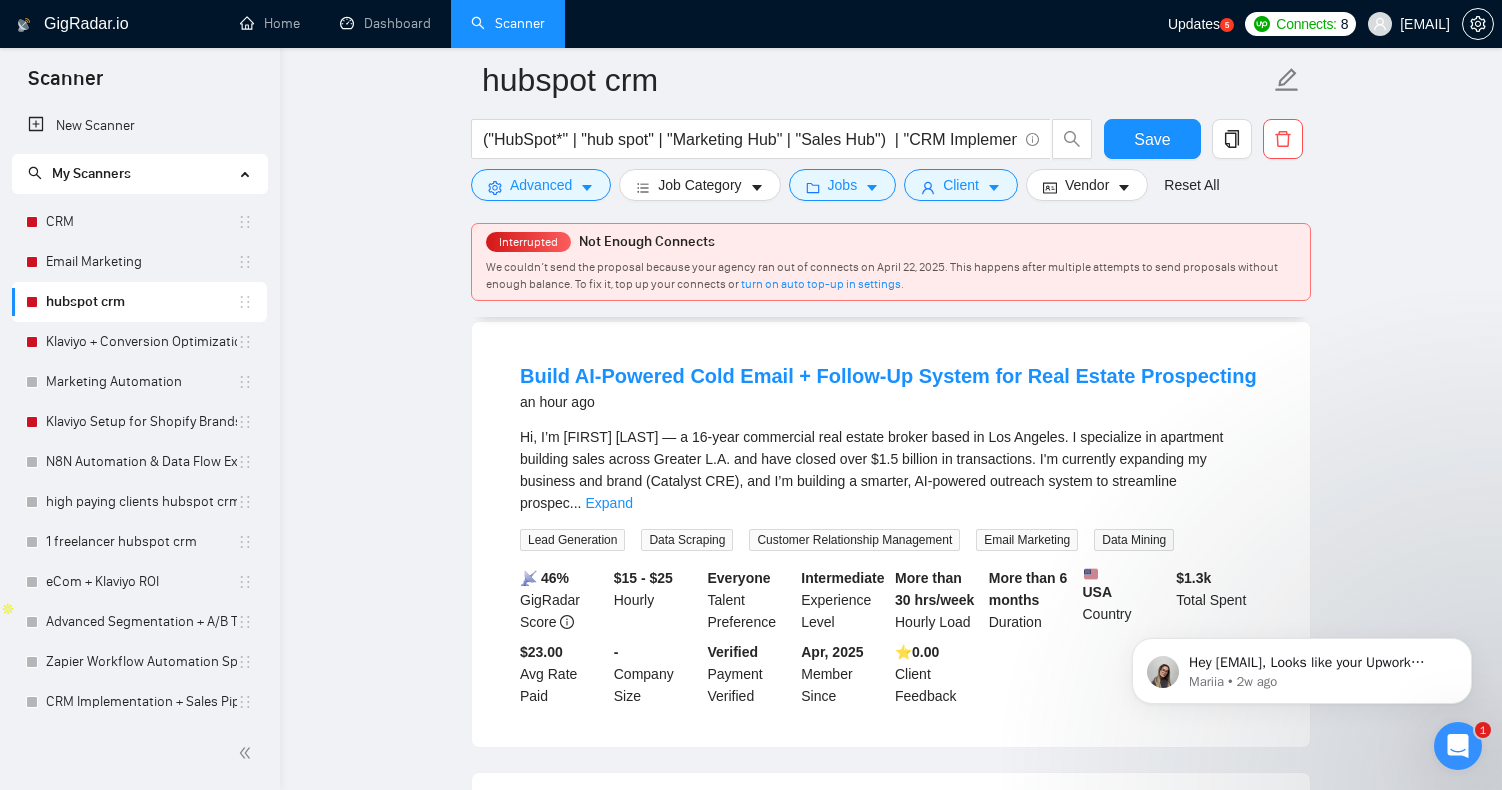scroll, scrollTop: 0, scrollLeft: 0, axis: both 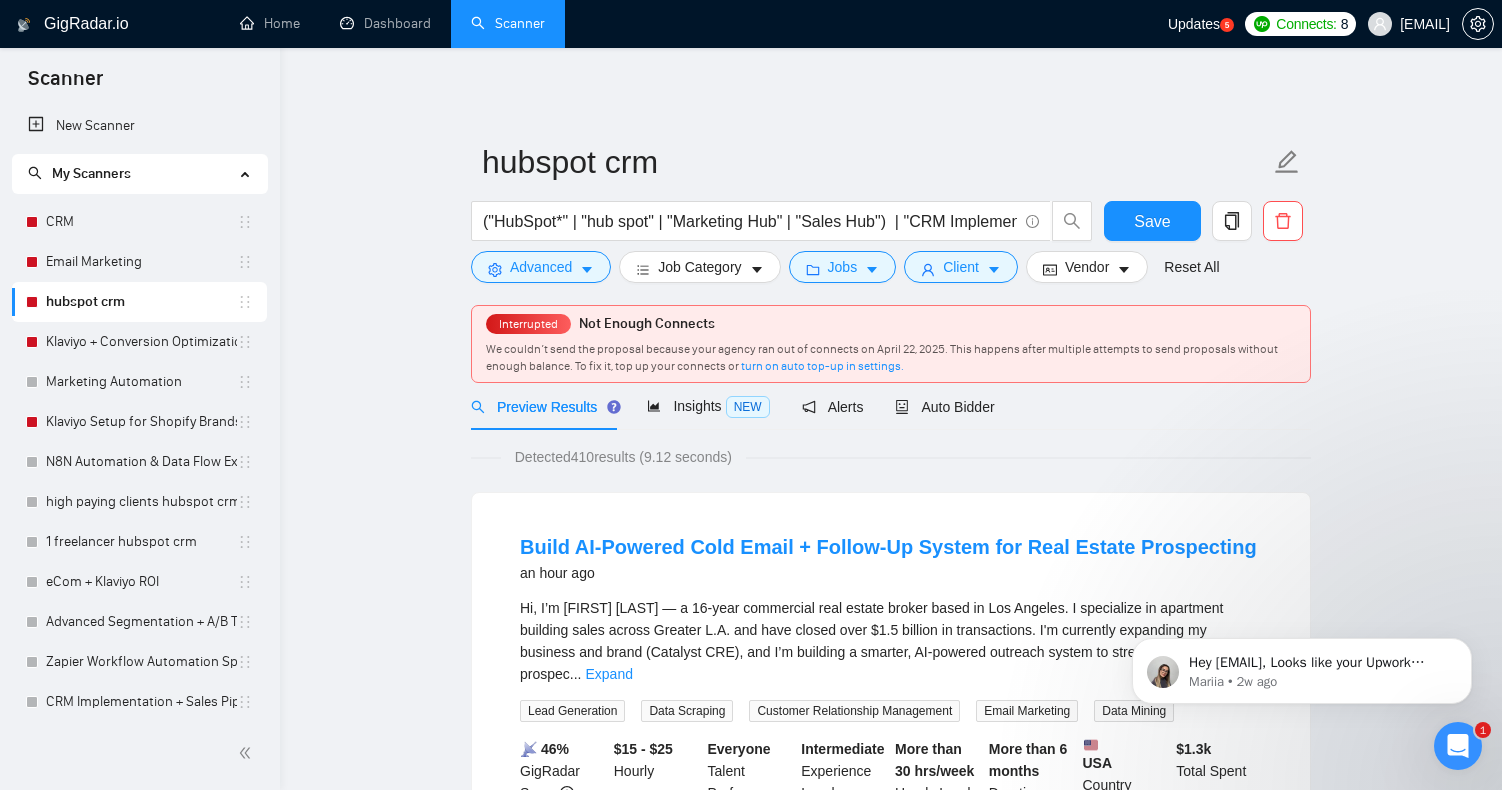 click 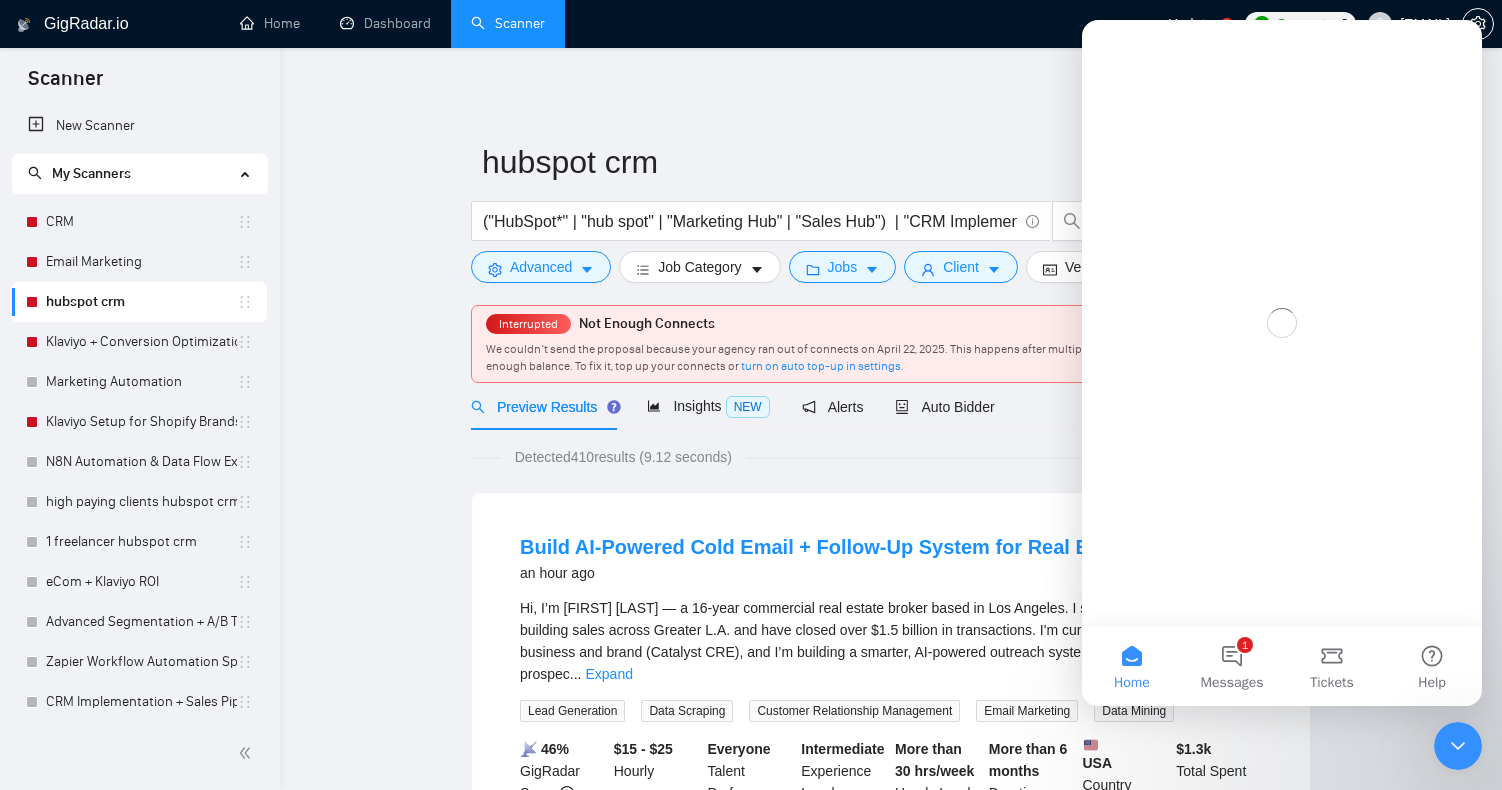 scroll, scrollTop: 0, scrollLeft: 0, axis: both 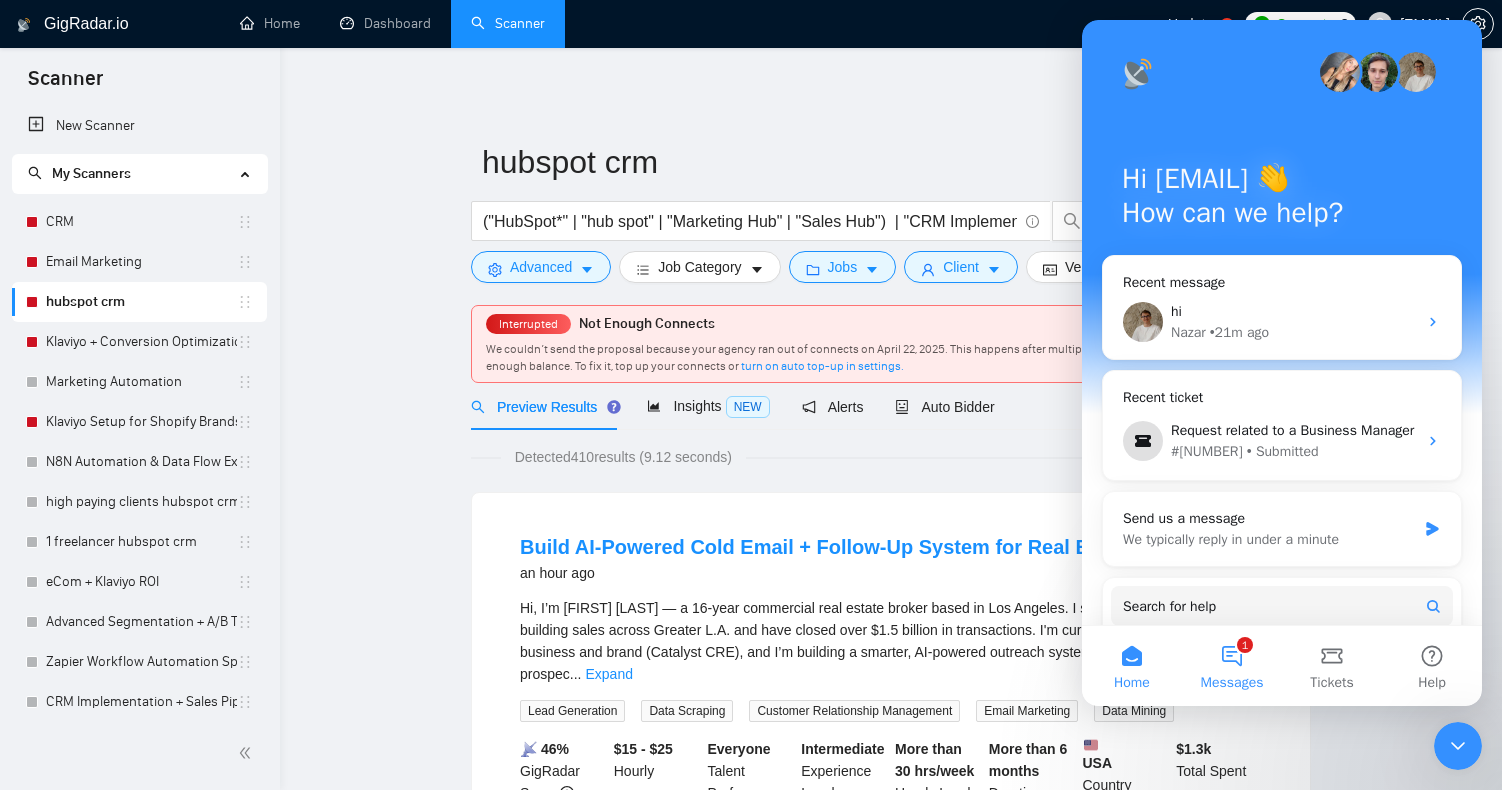 click on "1 Messages" at bounding box center [1232, 666] 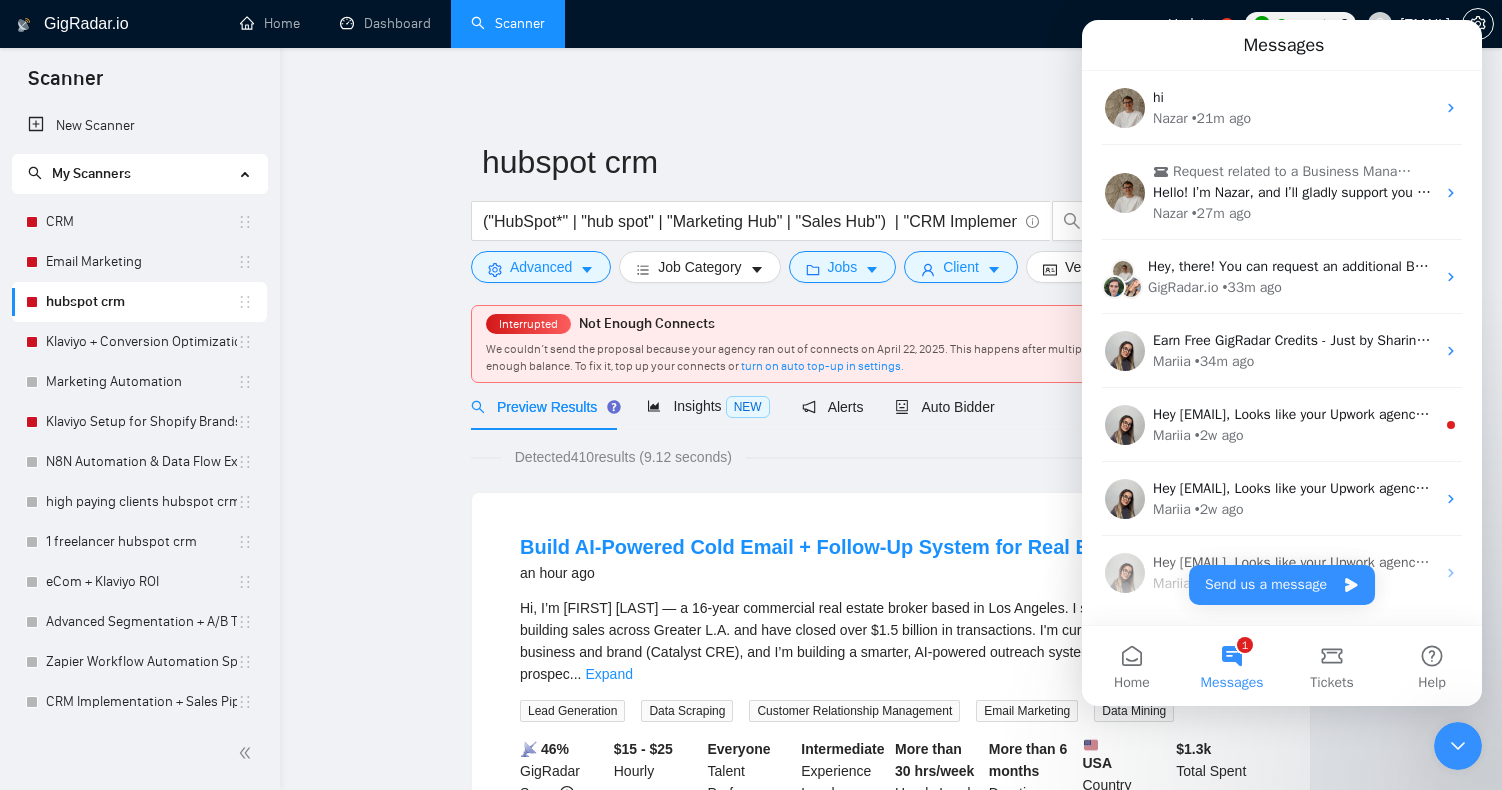 click at bounding box center (1458, 746) 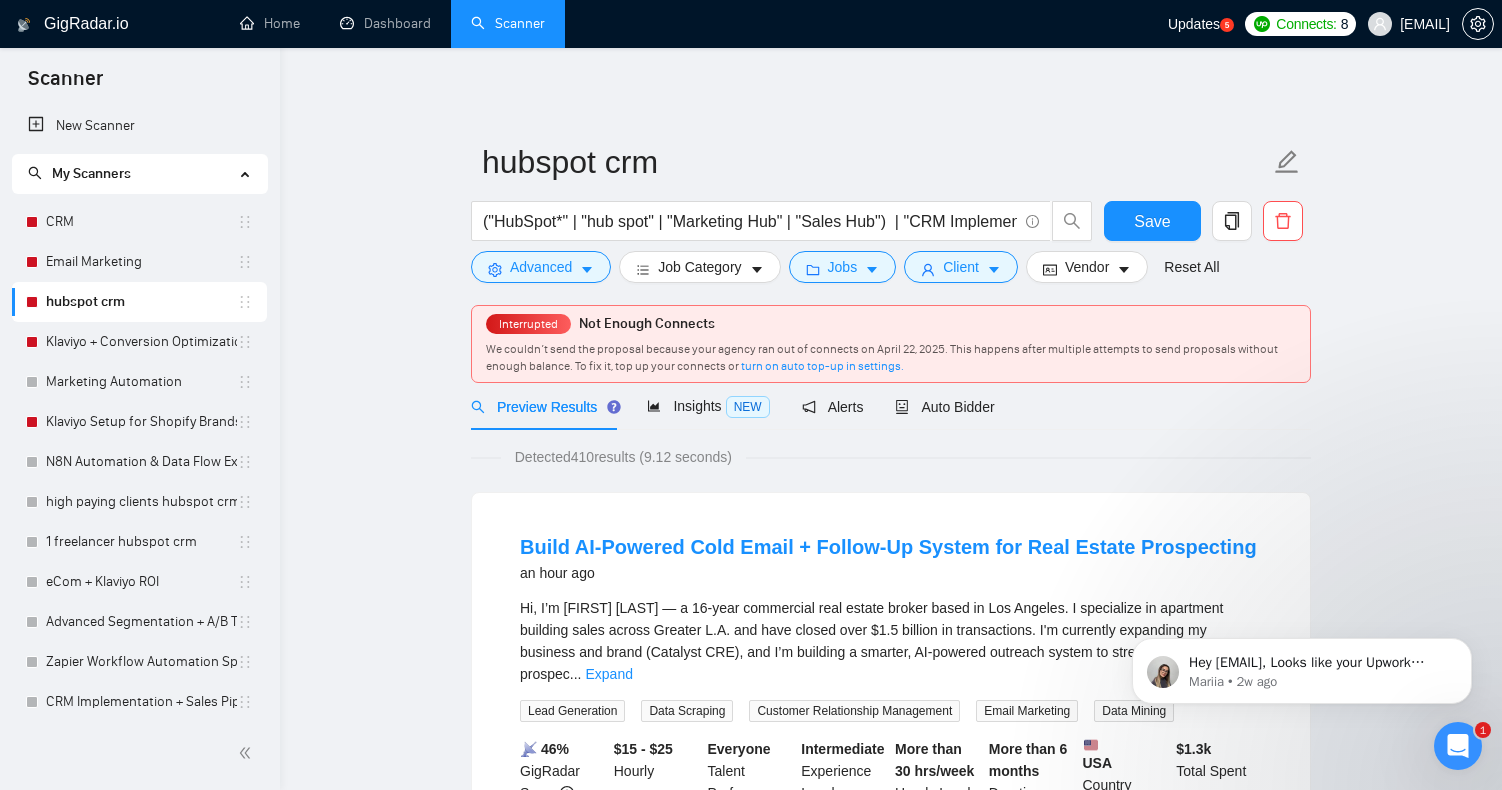 scroll, scrollTop: 0, scrollLeft: 0, axis: both 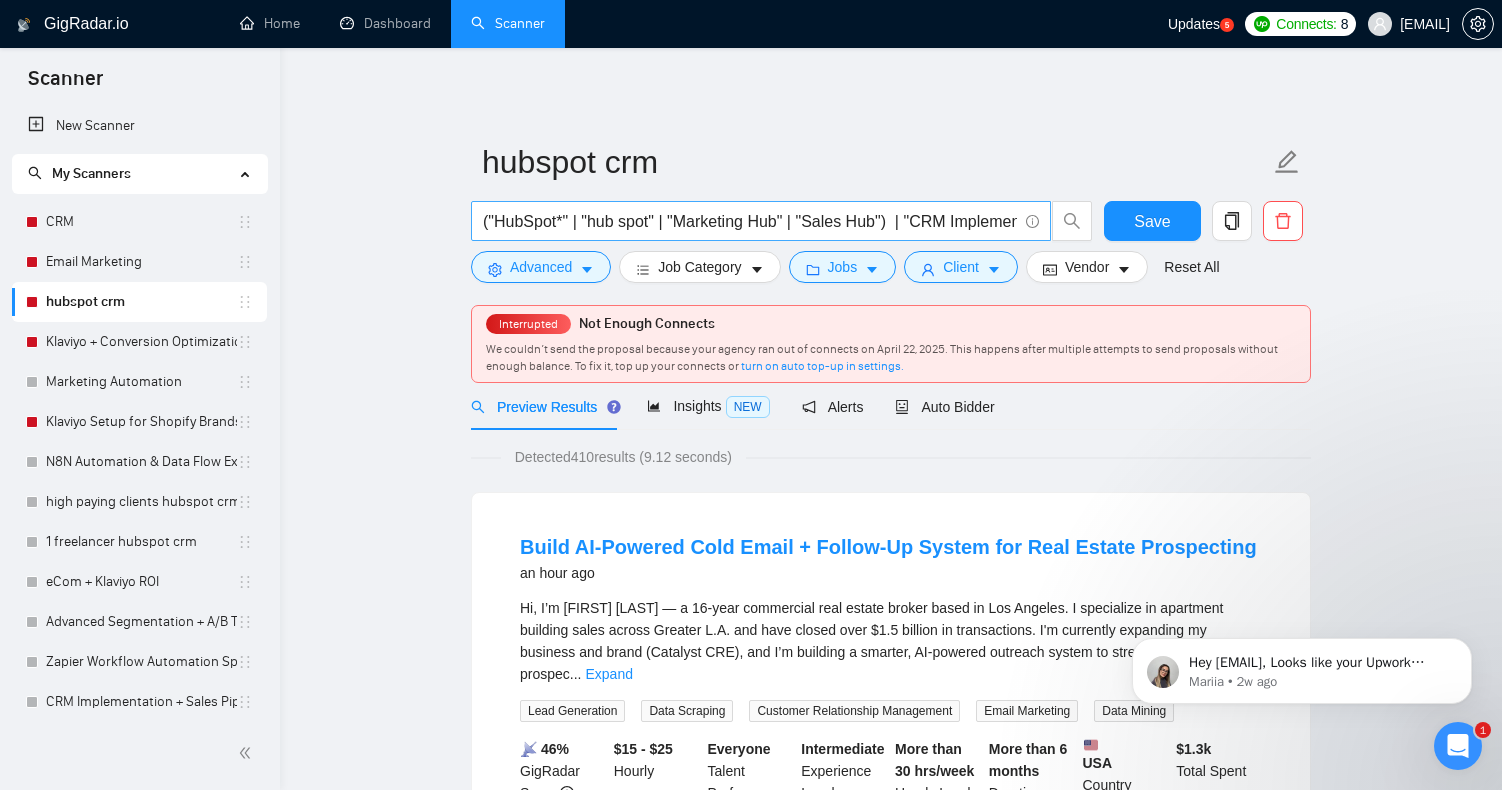 click on "("HubSpot*" | "hub spot" | "Marketing Hub" | "Sales Hub")  | "CRM Implementation"  | "CRM Setup"  | "CRM Automation"  | "CRM Optimization"  | "CRM Consultant")" at bounding box center (750, 221) 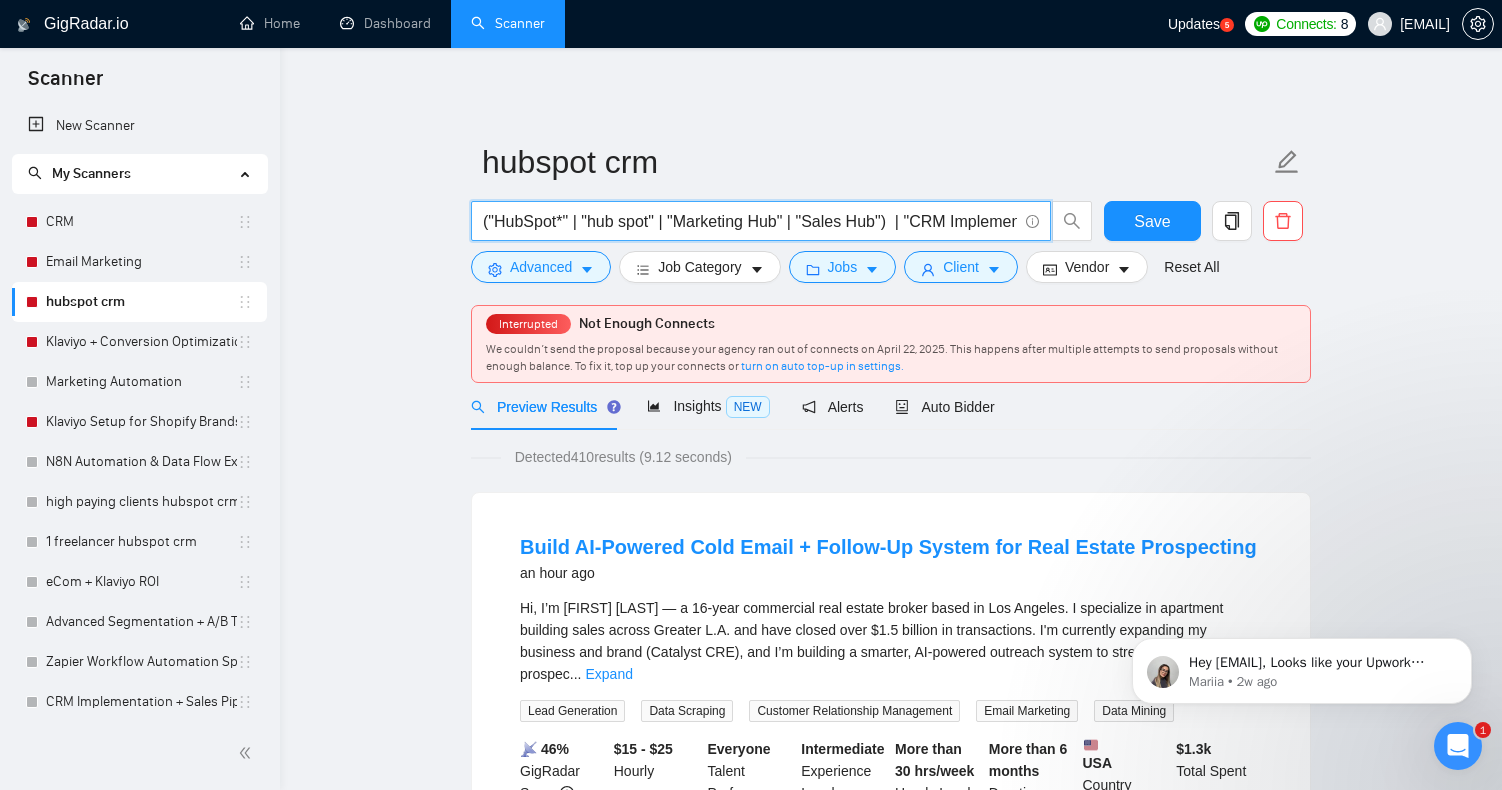 click on "("HubSpot*" | "hub spot" | "Marketing Hub" | "Sales Hub")  | "CRM Implementation"  | "CRM Setup"  | "CRM Automation"  | "CRM Optimization"  | "CRM Consultant")" at bounding box center [750, 221] 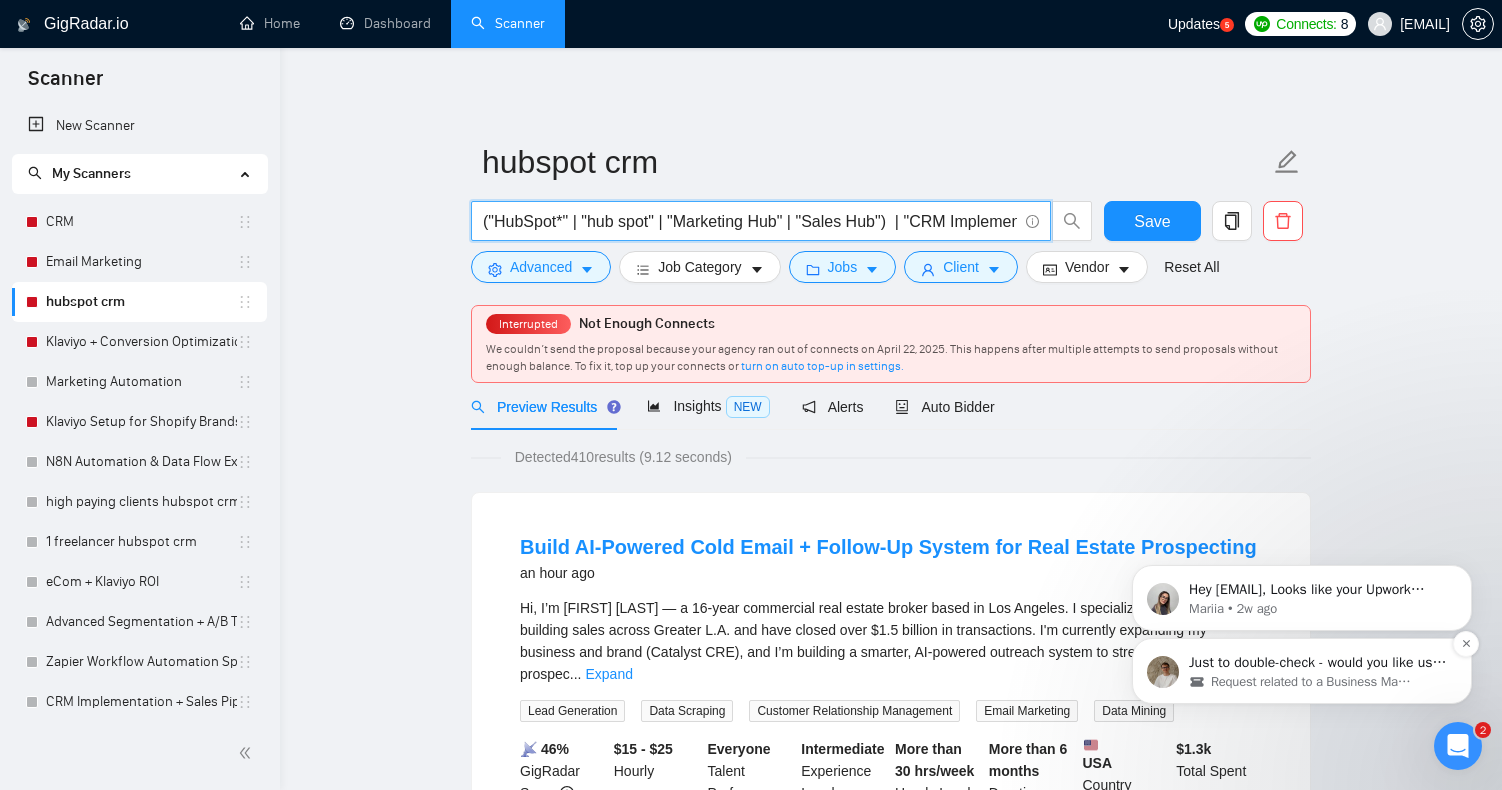 click on "Just to double-check - would you like us to request a UK or US Business Manager for you? 😊" at bounding box center (1318, 663) 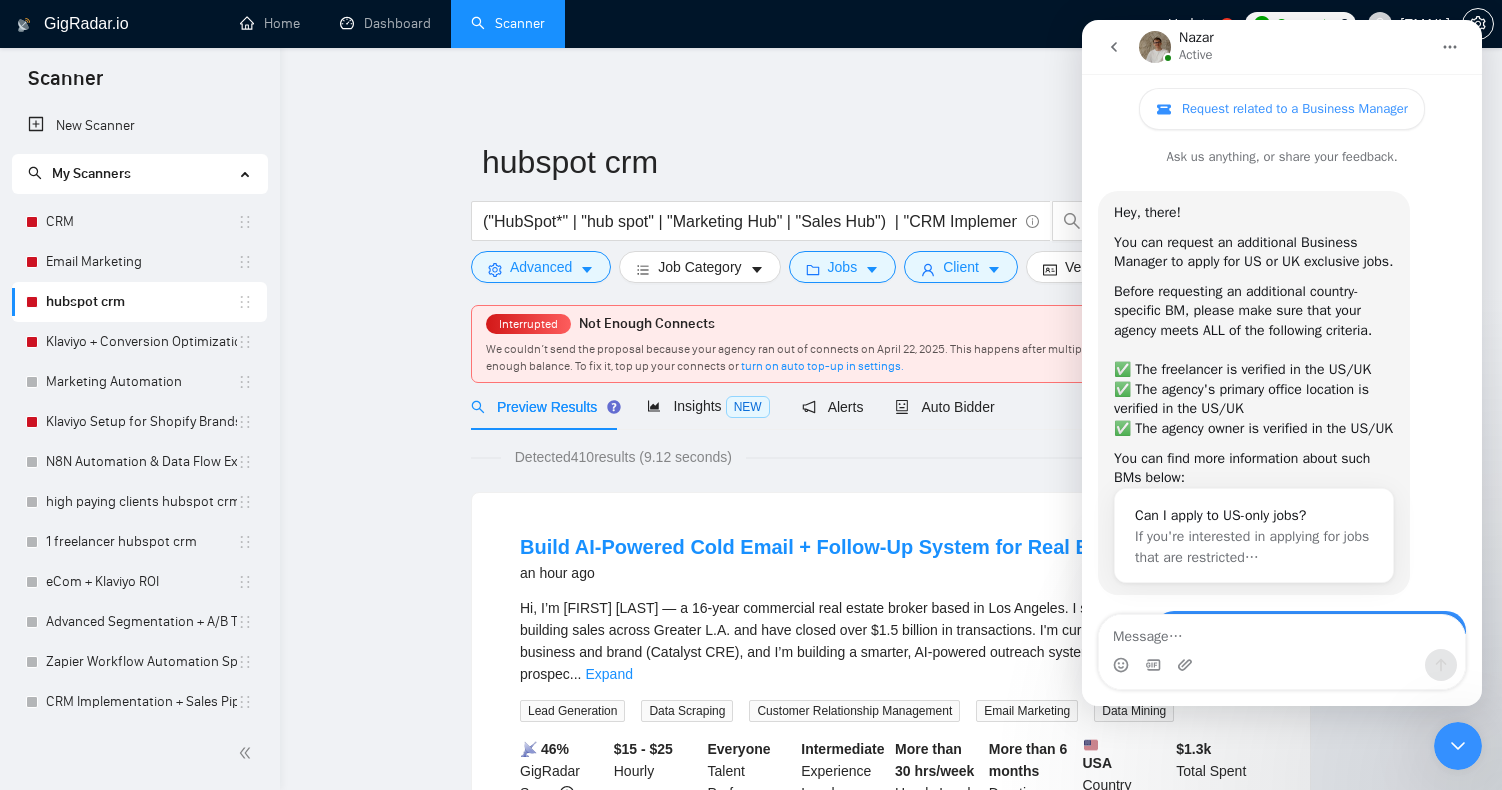 scroll, scrollTop: 3, scrollLeft: 0, axis: vertical 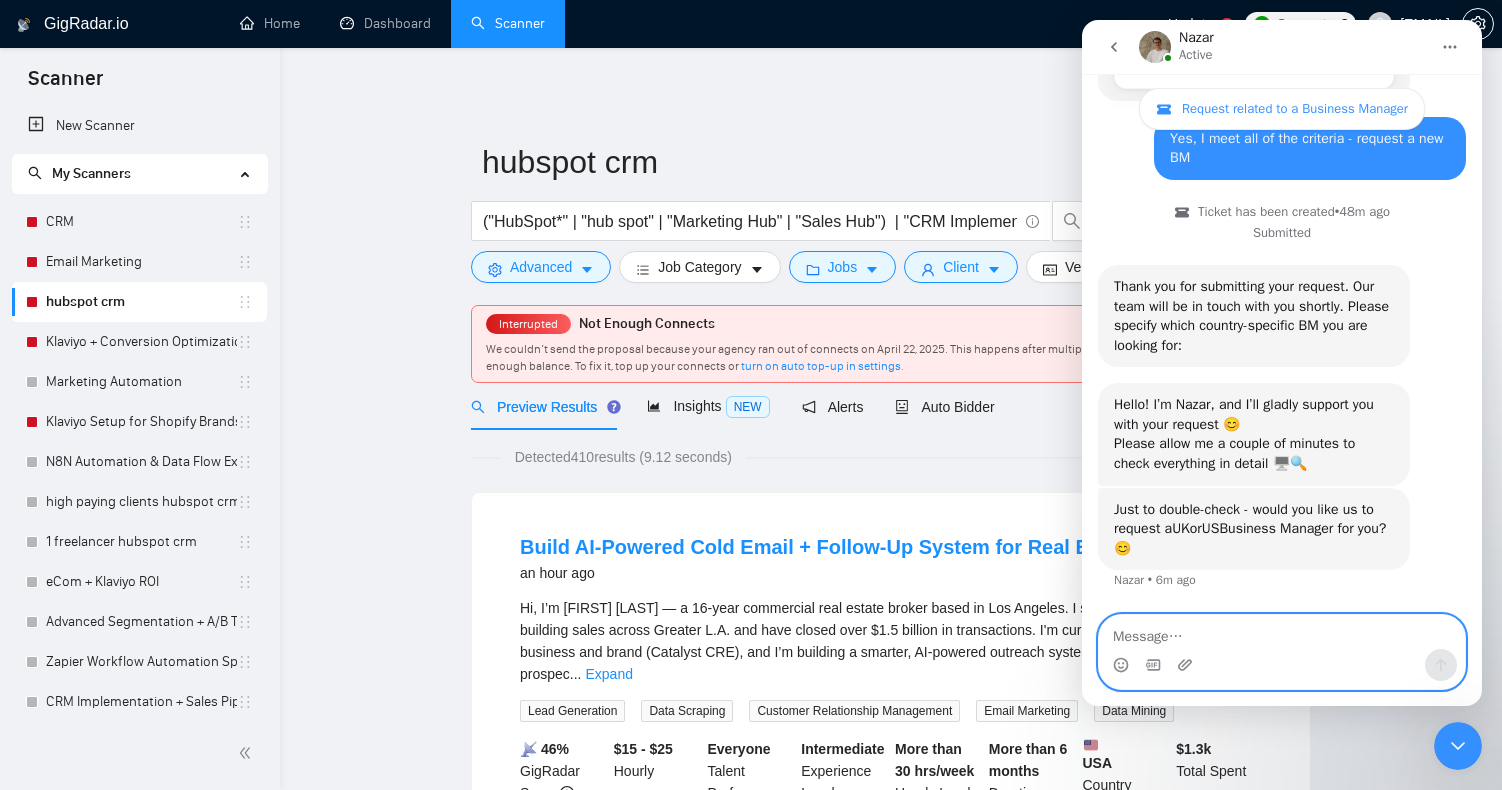 click at bounding box center [1282, 632] 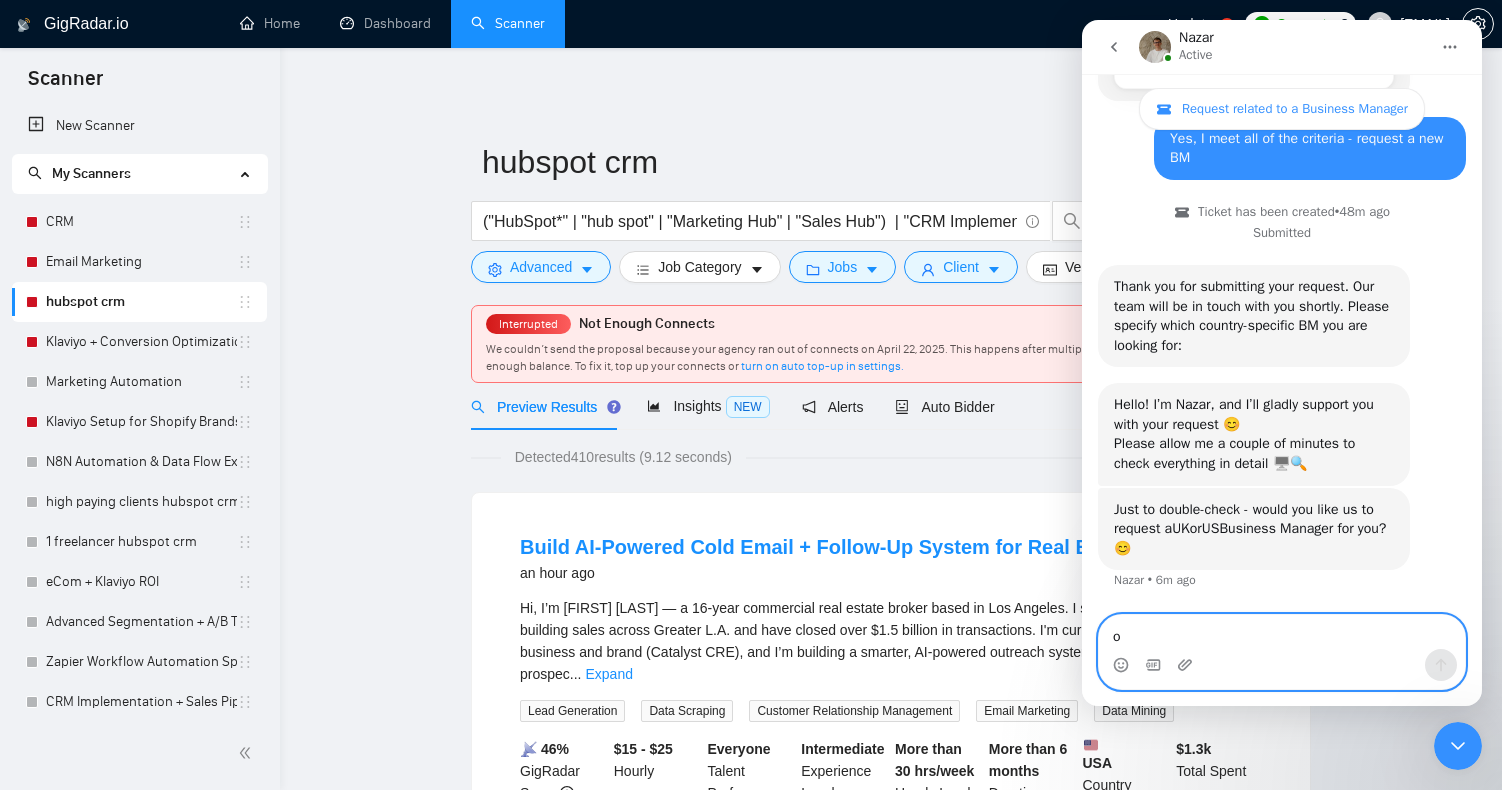 type on "ok" 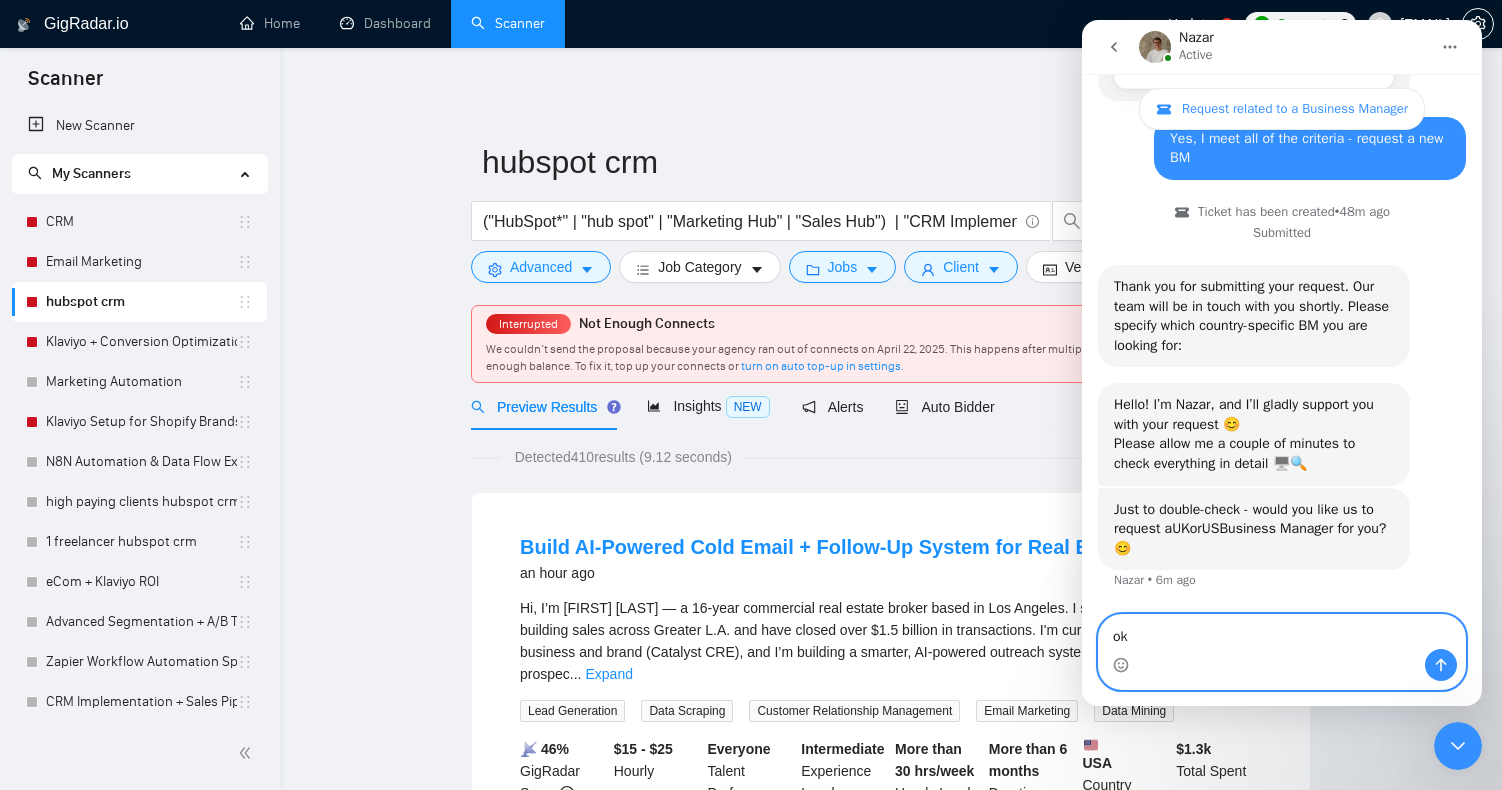 type 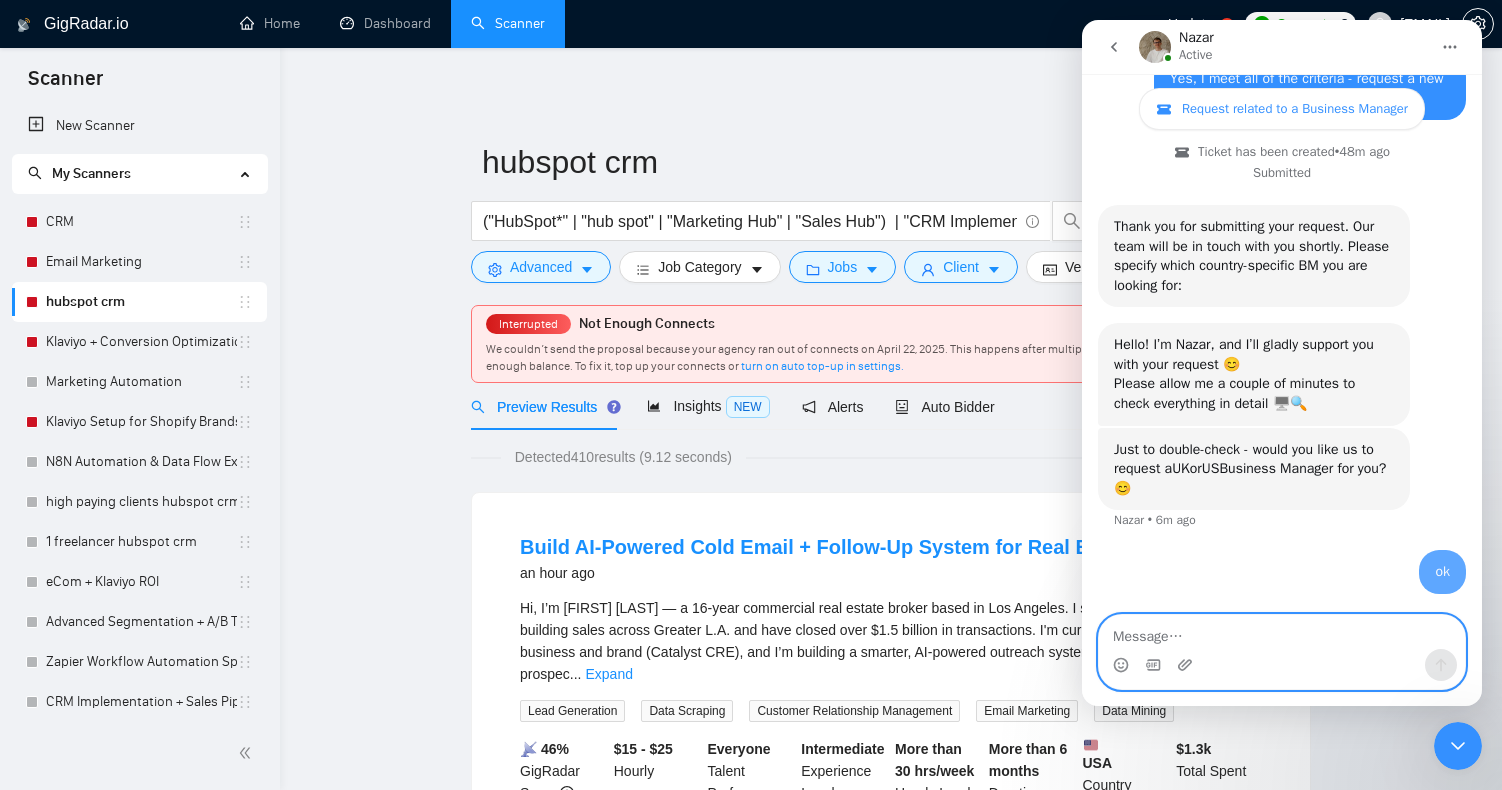 scroll, scrollTop: 590, scrollLeft: 0, axis: vertical 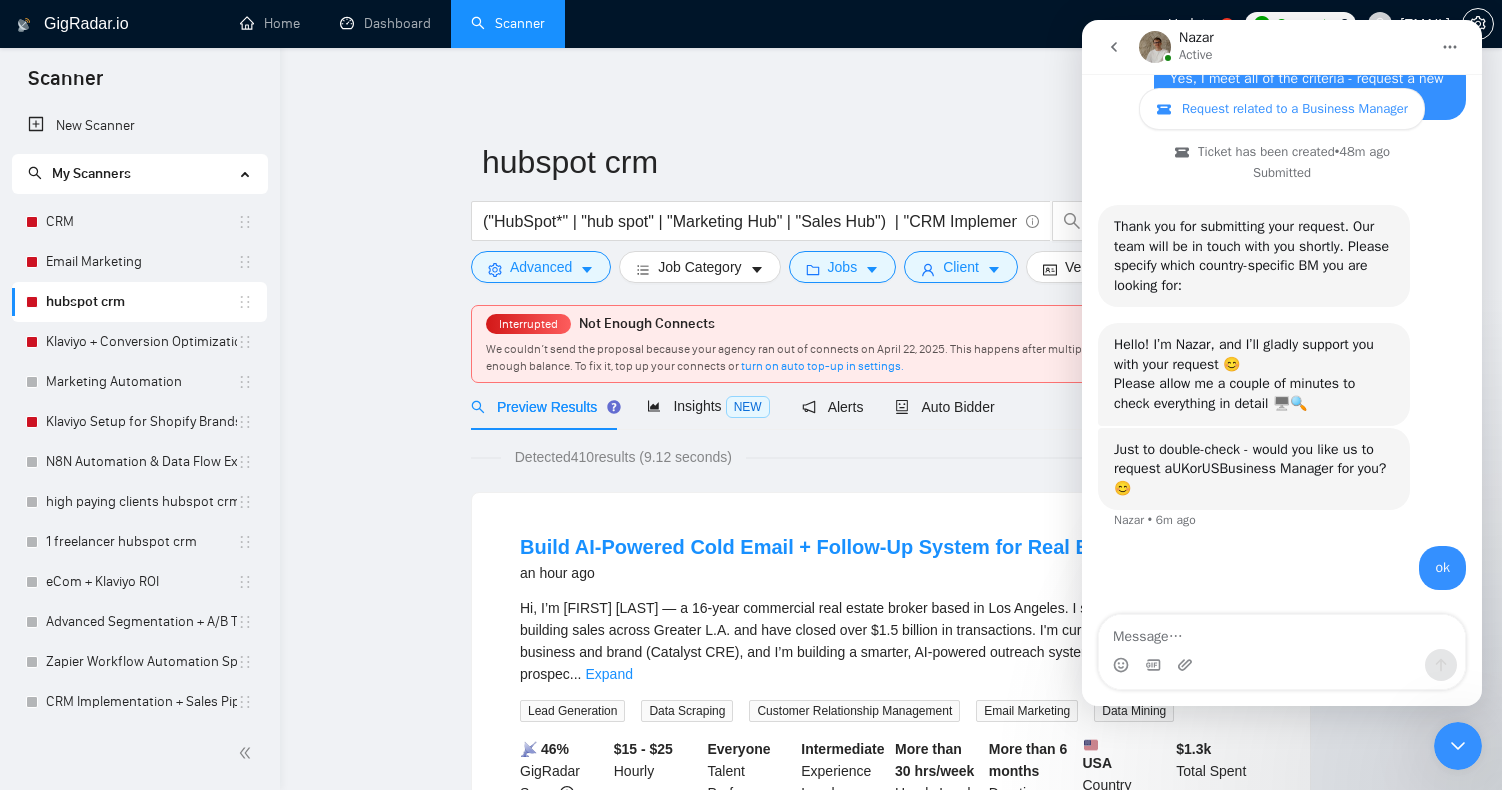 click 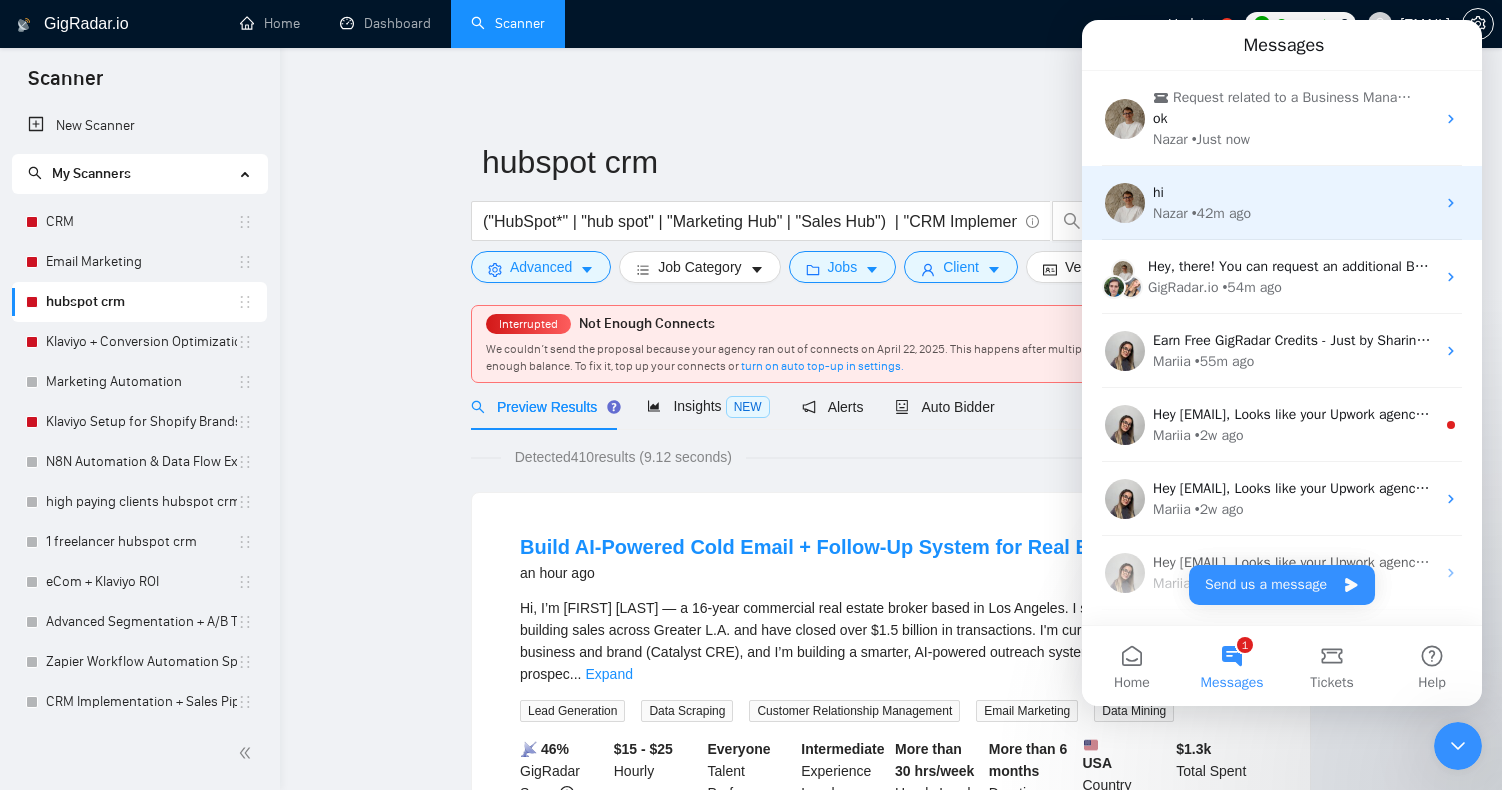 click on "•  42m ago" at bounding box center [1221, 213] 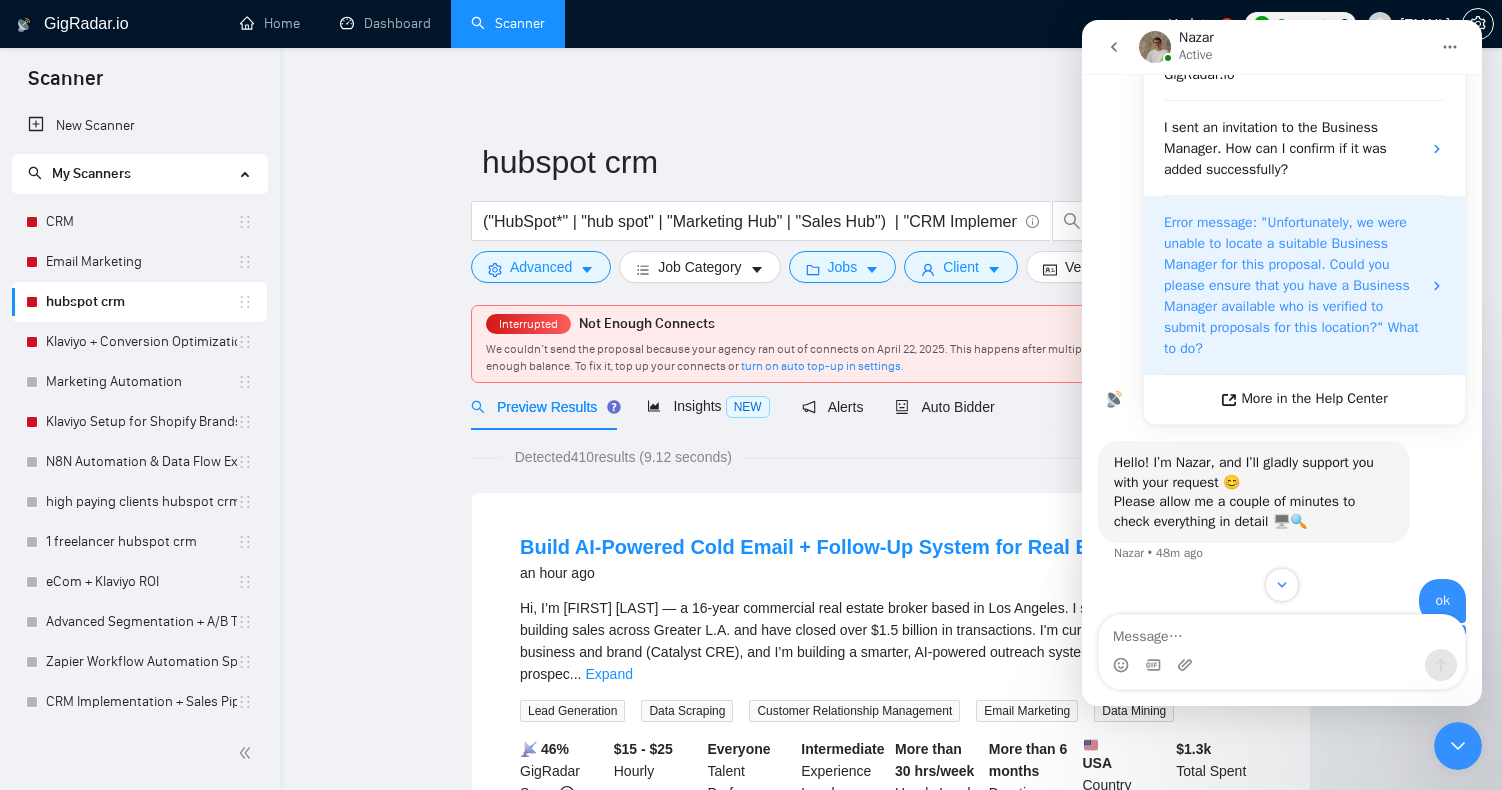 scroll, scrollTop: 531, scrollLeft: 0, axis: vertical 